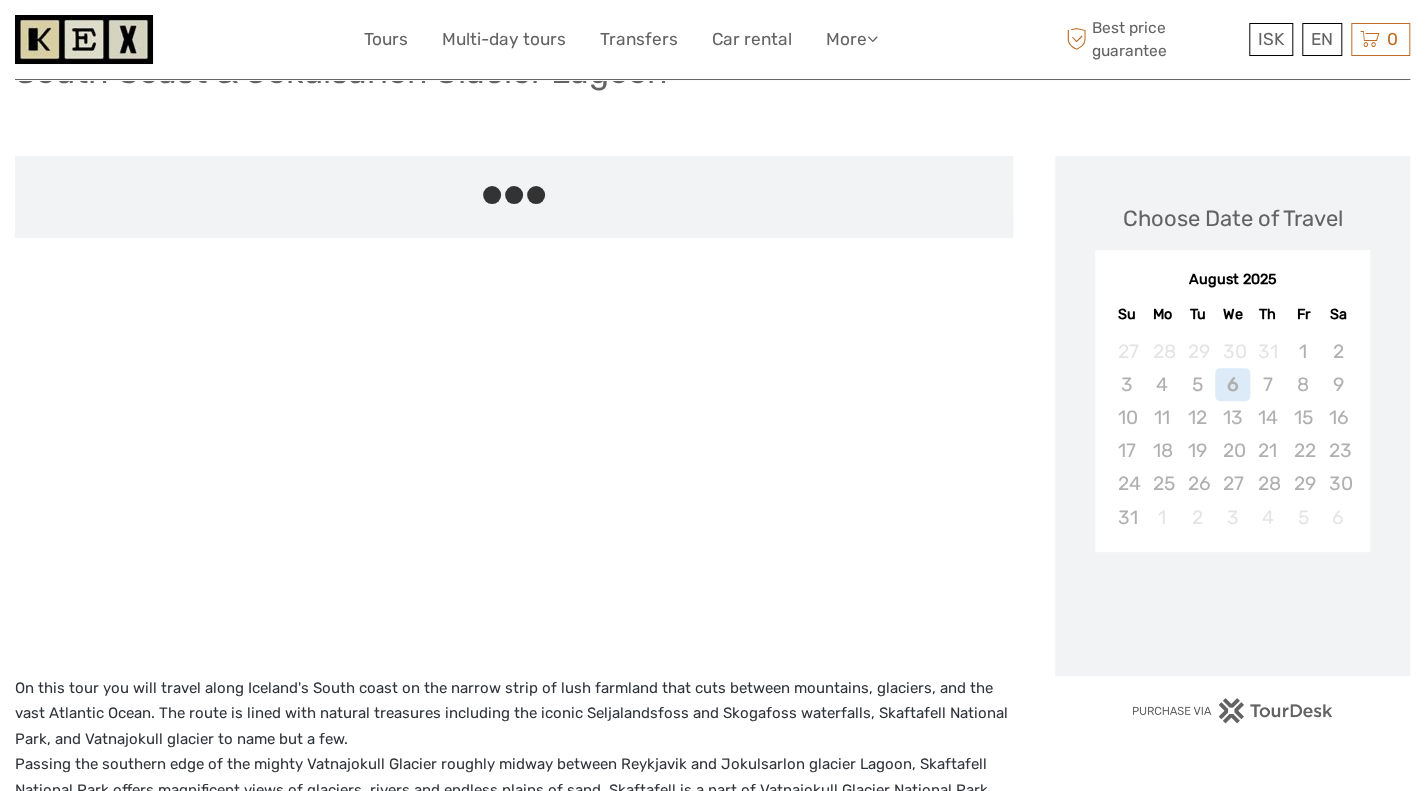 scroll, scrollTop: 208, scrollLeft: 0, axis: vertical 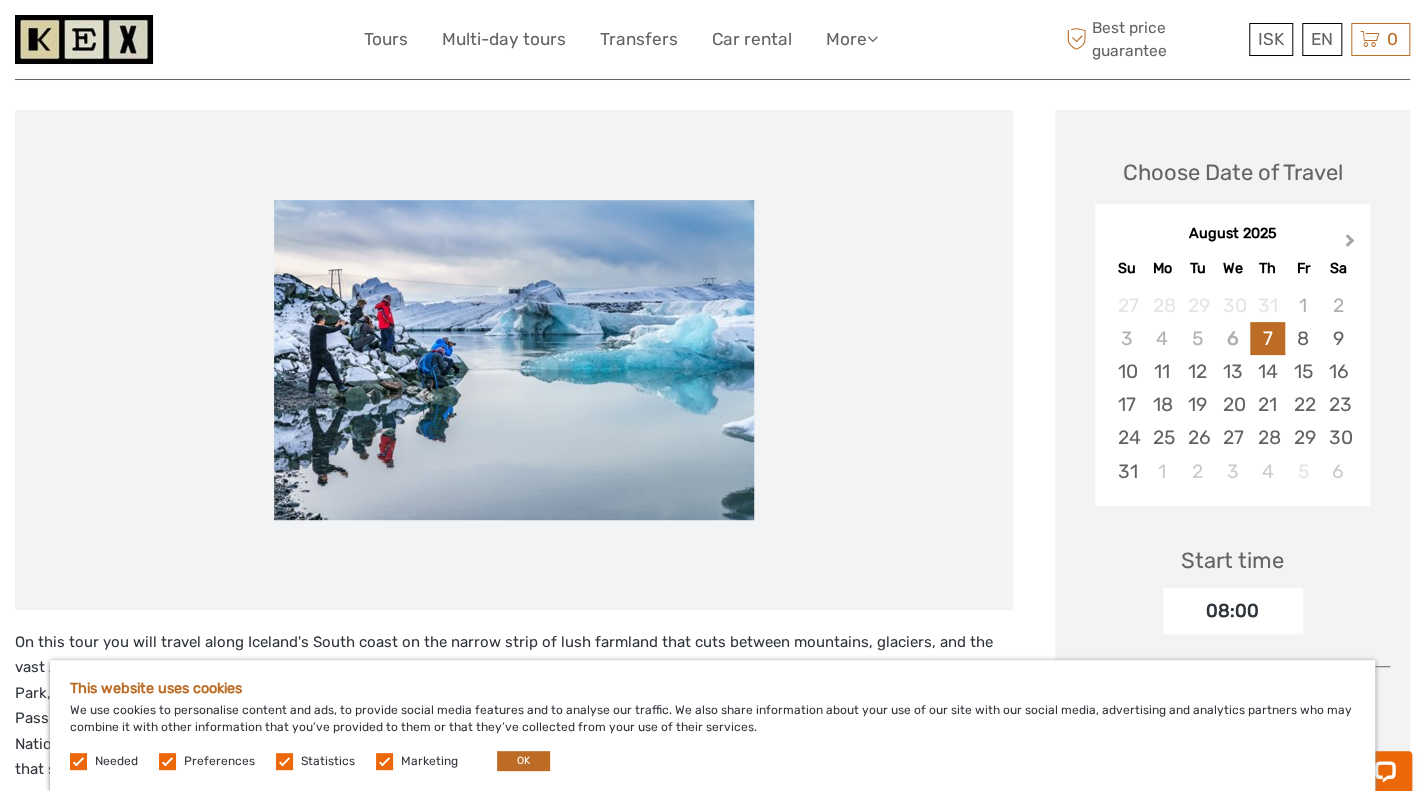 click on "Next Month" at bounding box center [1352, 245] 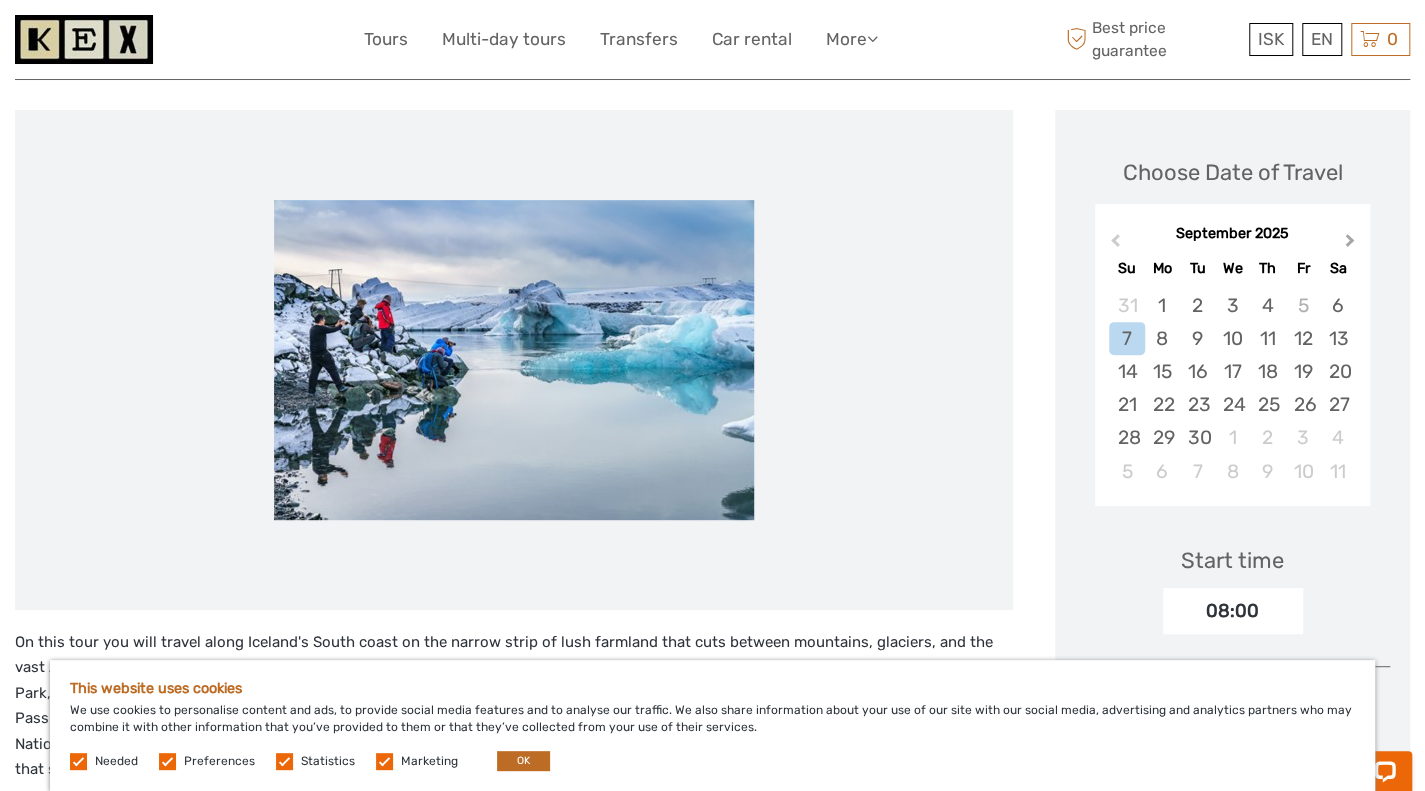 click on "Next Month" at bounding box center (1352, 245) 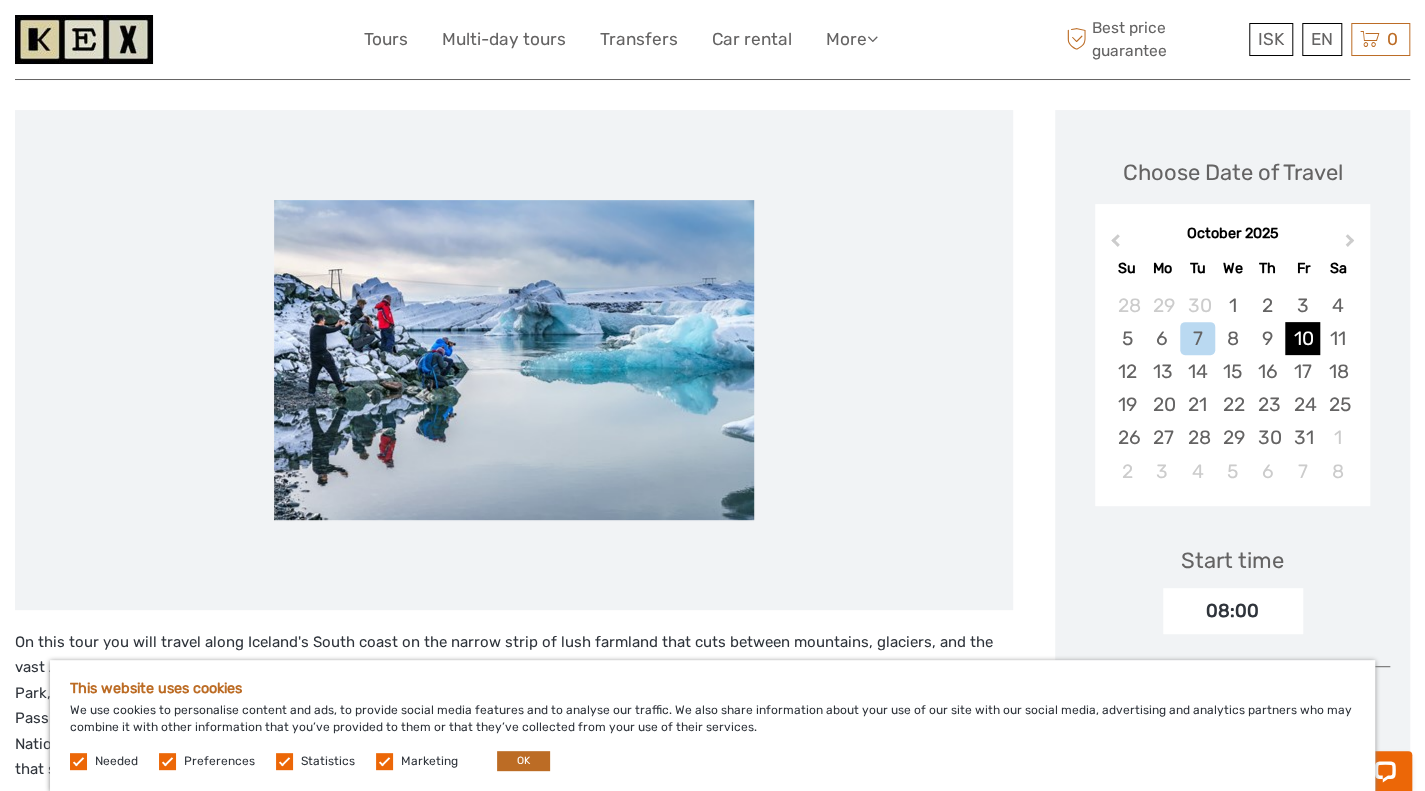 click on "10" at bounding box center (1302, 338) 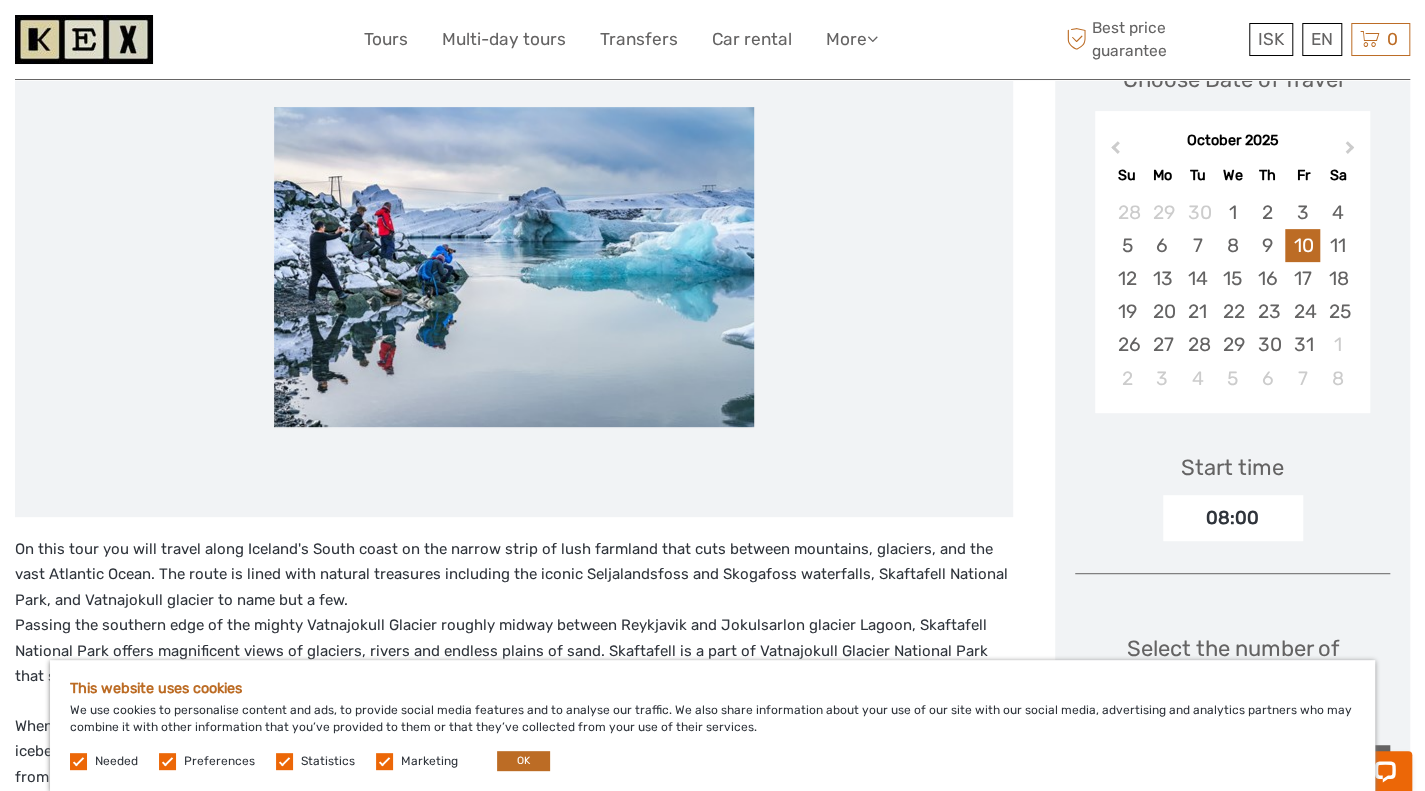 scroll, scrollTop: 322, scrollLeft: 0, axis: vertical 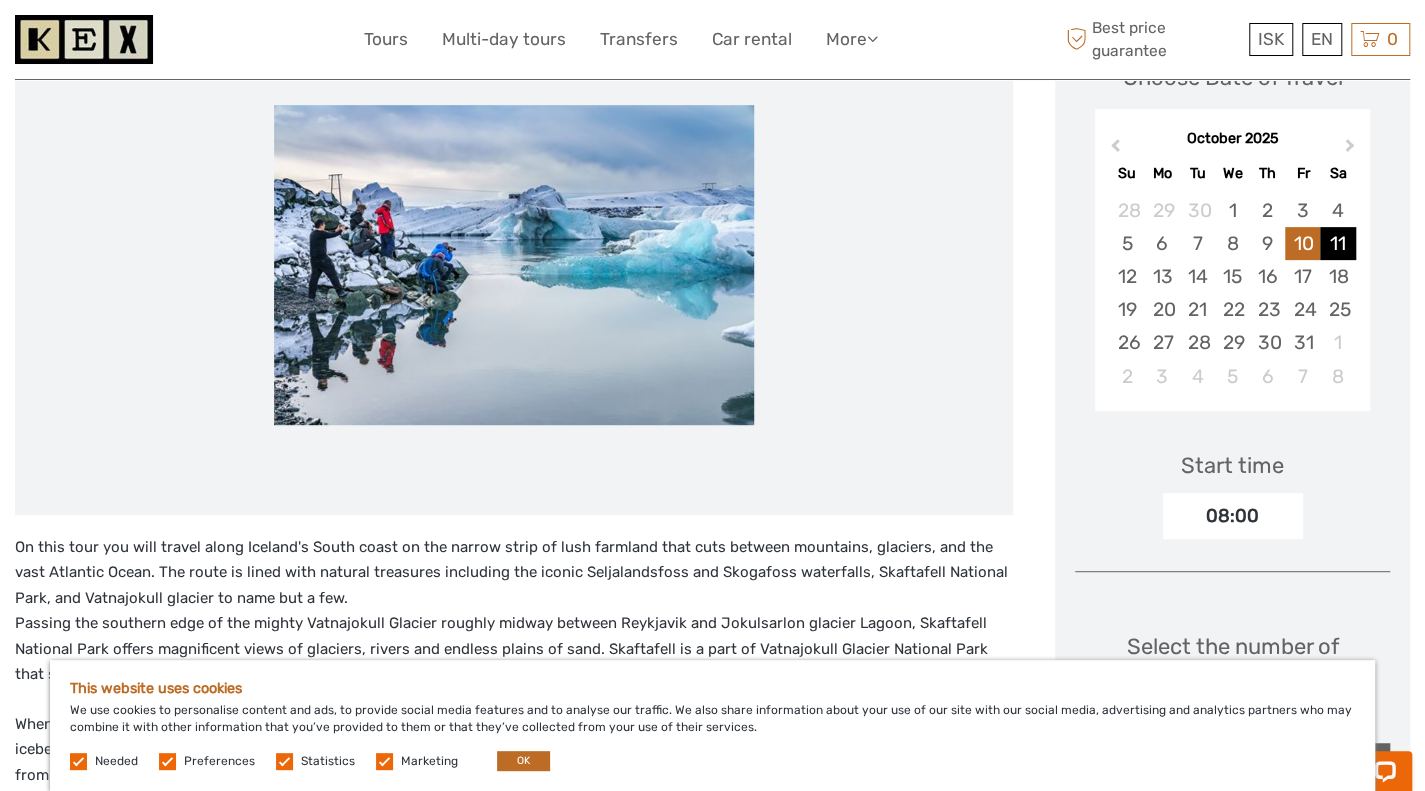 click on "11" at bounding box center (1337, 243) 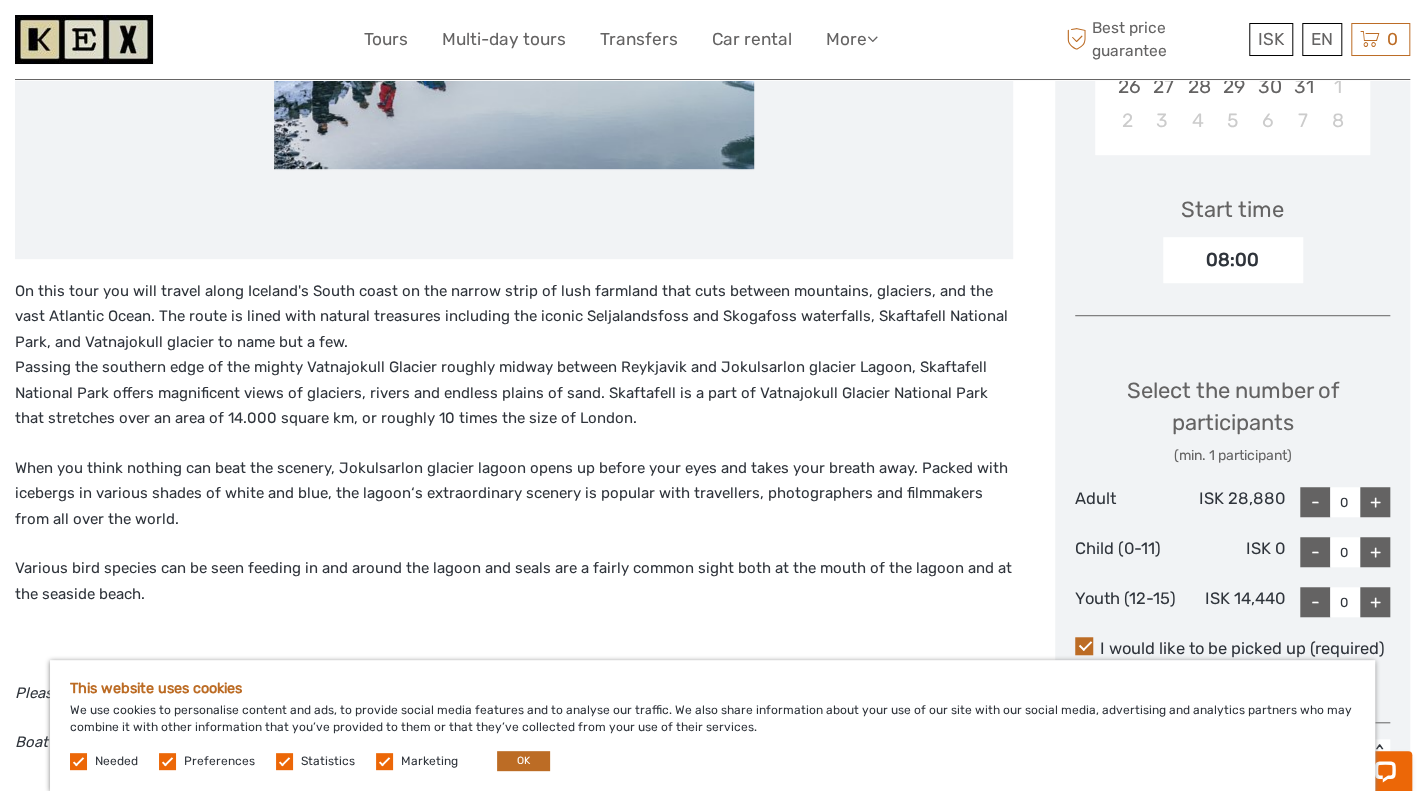 scroll, scrollTop: 585, scrollLeft: 0, axis: vertical 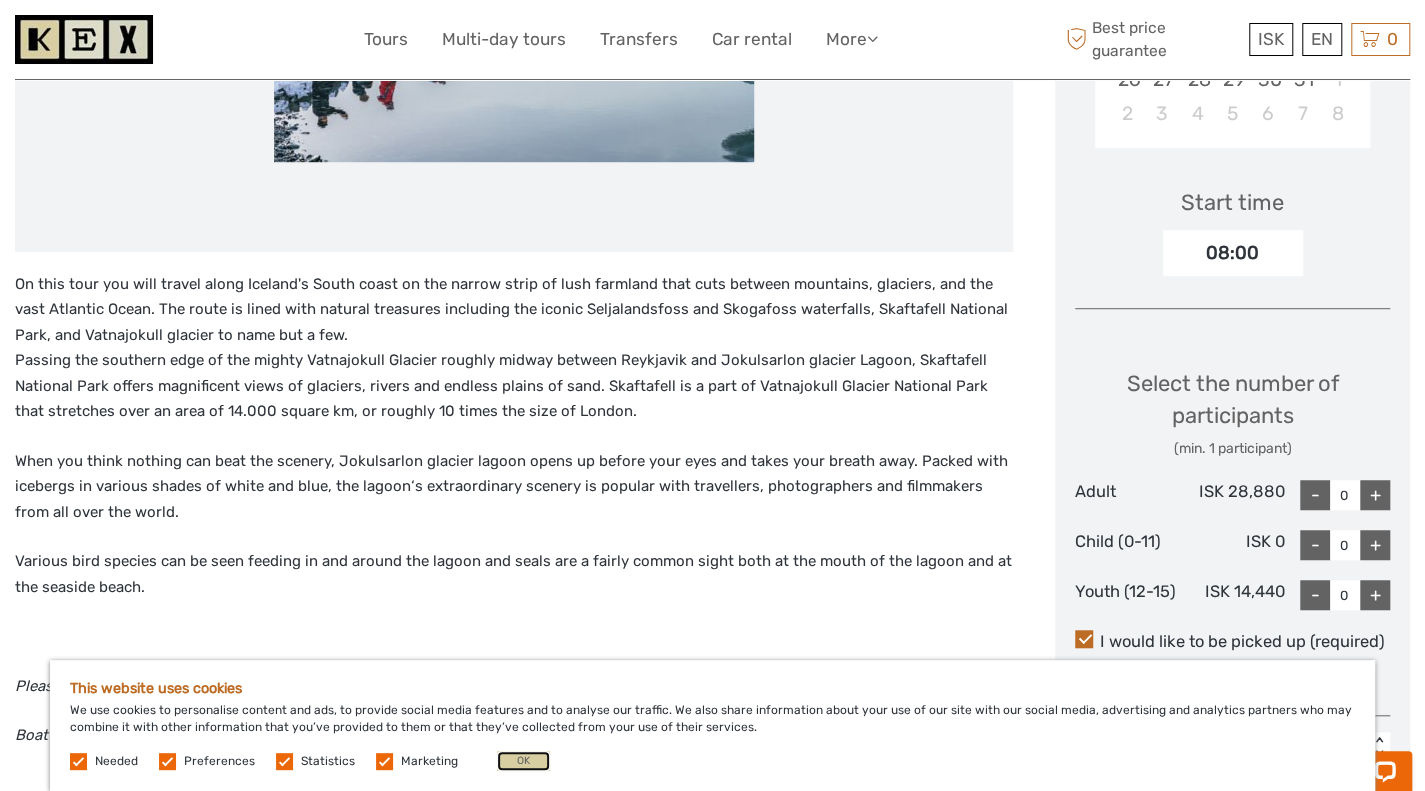 click on "OK" at bounding box center (523, 761) 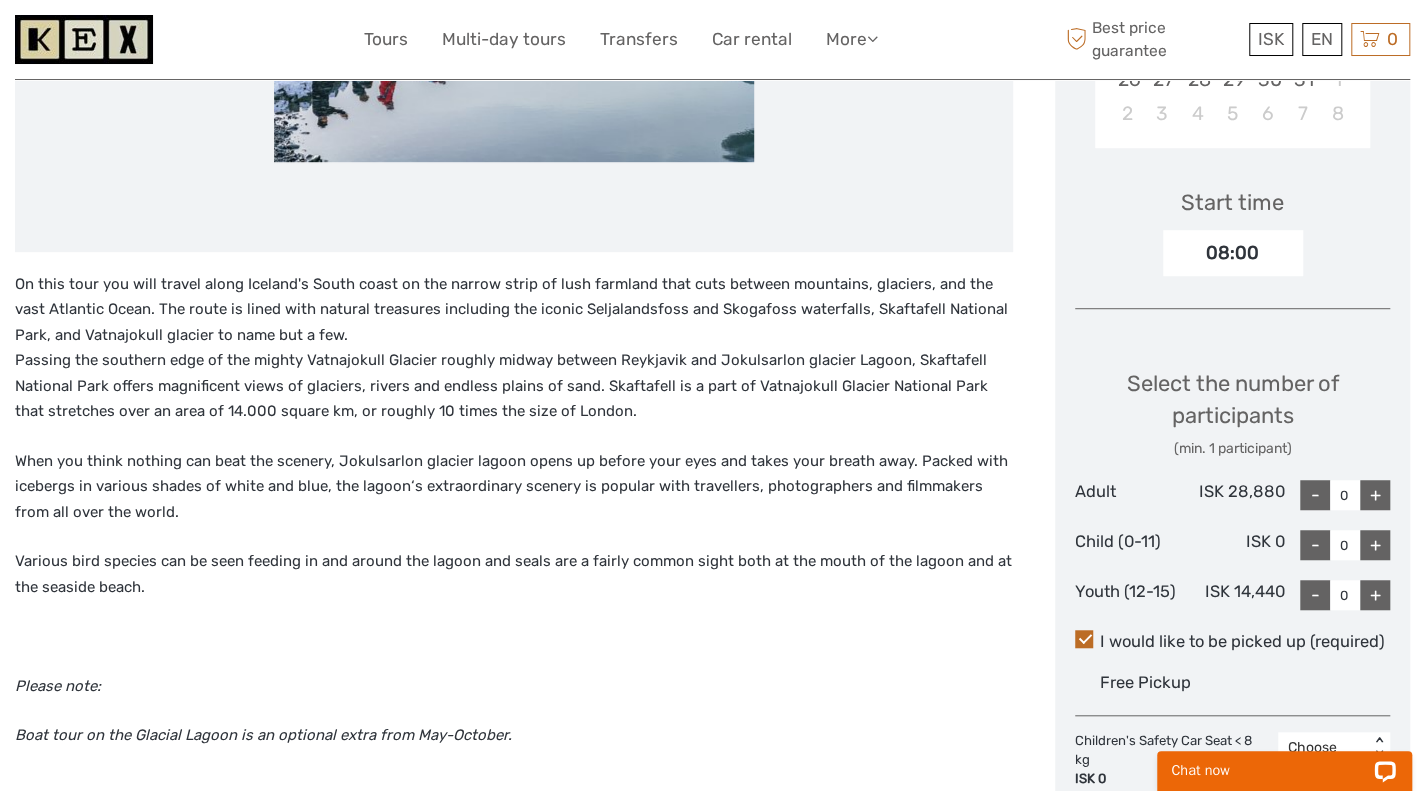 click on "I would like to be picked up (required)" at bounding box center [1232, 642] 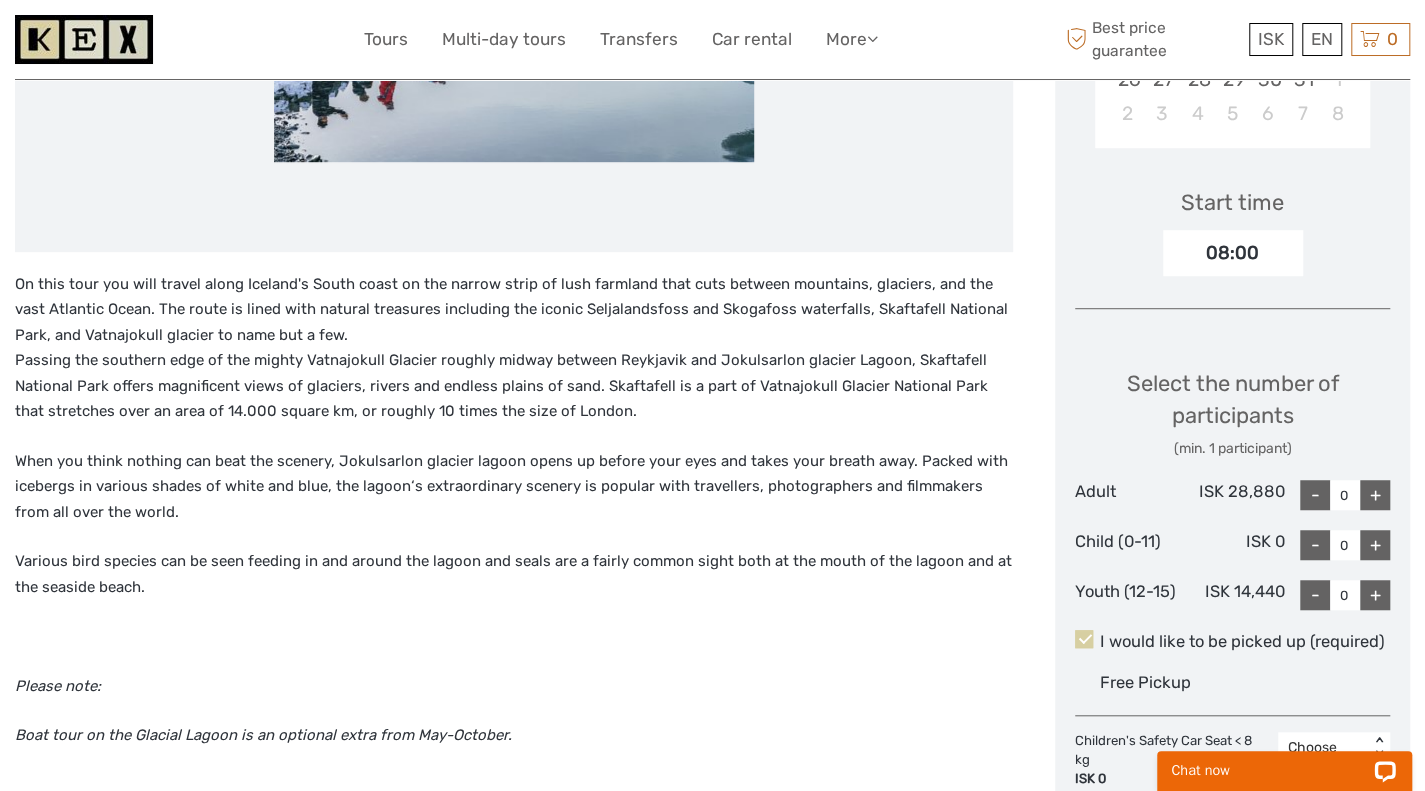 click at bounding box center [1084, 639] 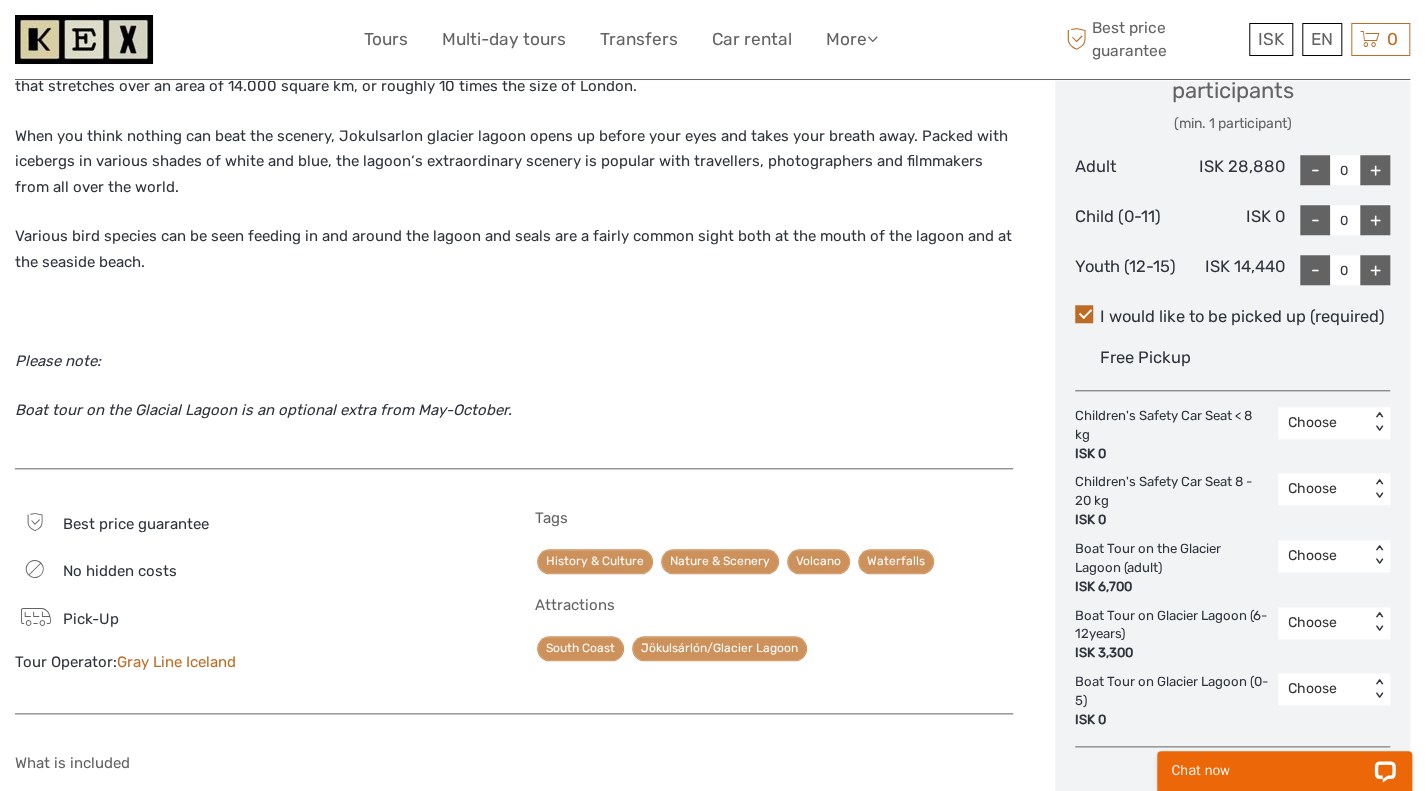scroll, scrollTop: 916, scrollLeft: 0, axis: vertical 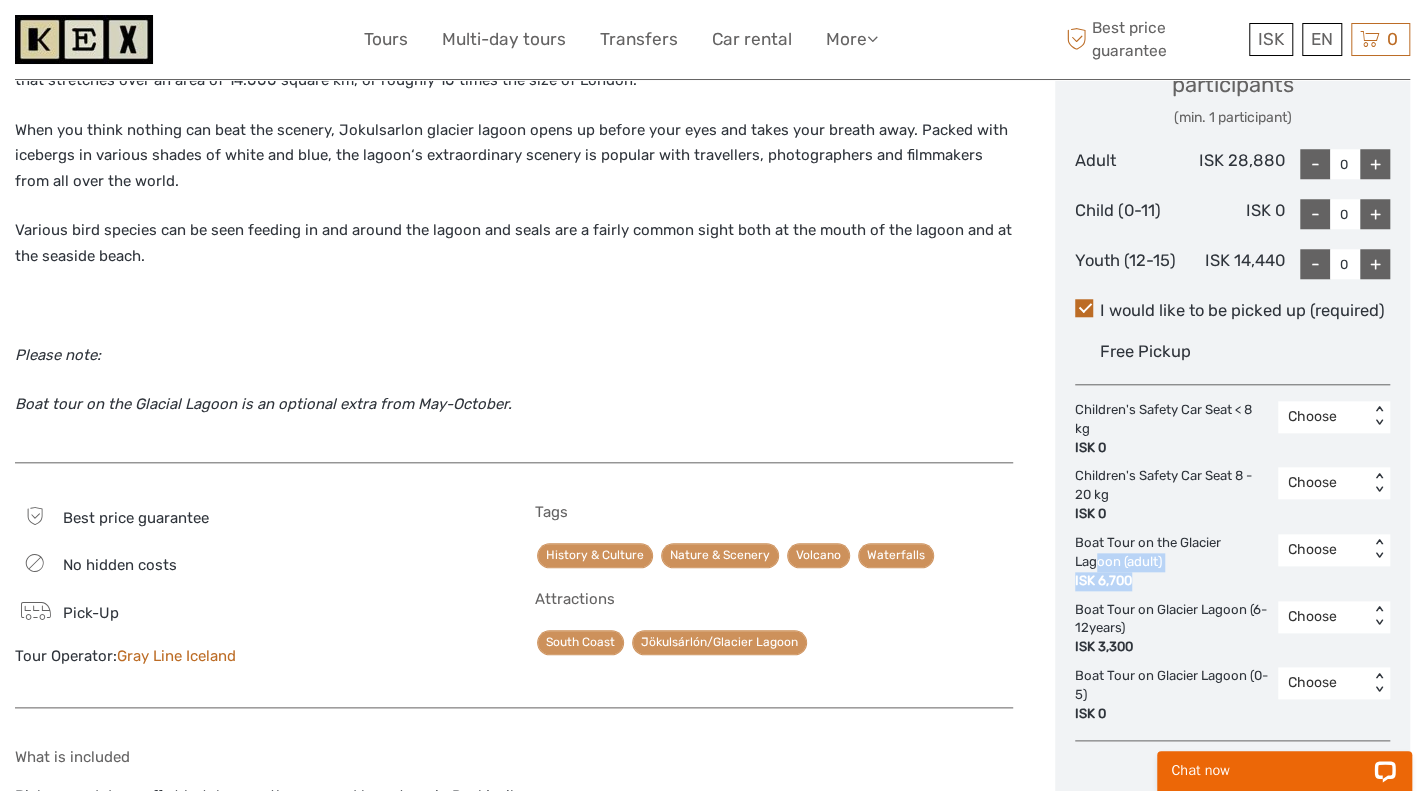 drag, startPoint x: 1189, startPoint y: 572, endPoint x: 1098, endPoint y: 564, distance: 91.350975 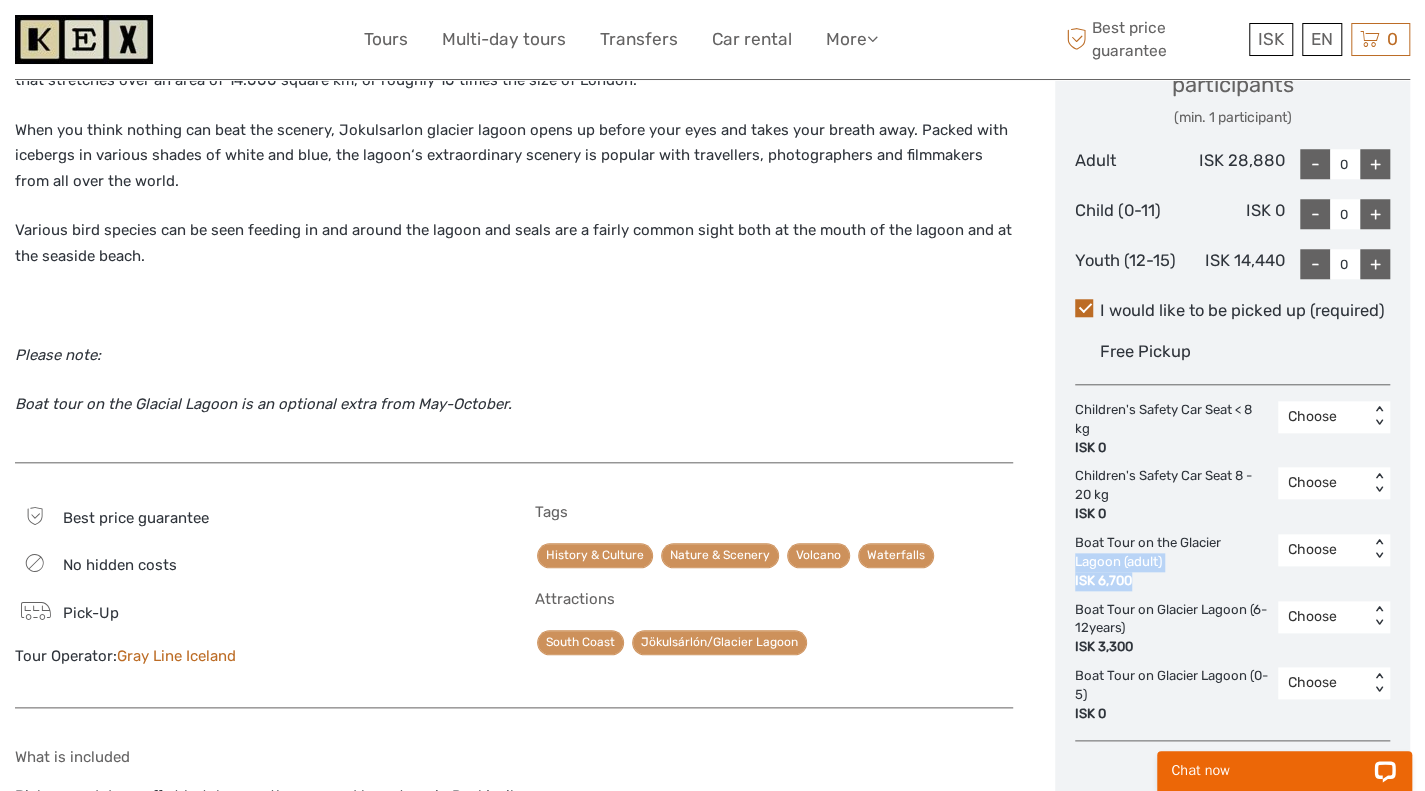drag, startPoint x: 1098, startPoint y: 564, endPoint x: 1166, endPoint y: 585, distance: 71.168816 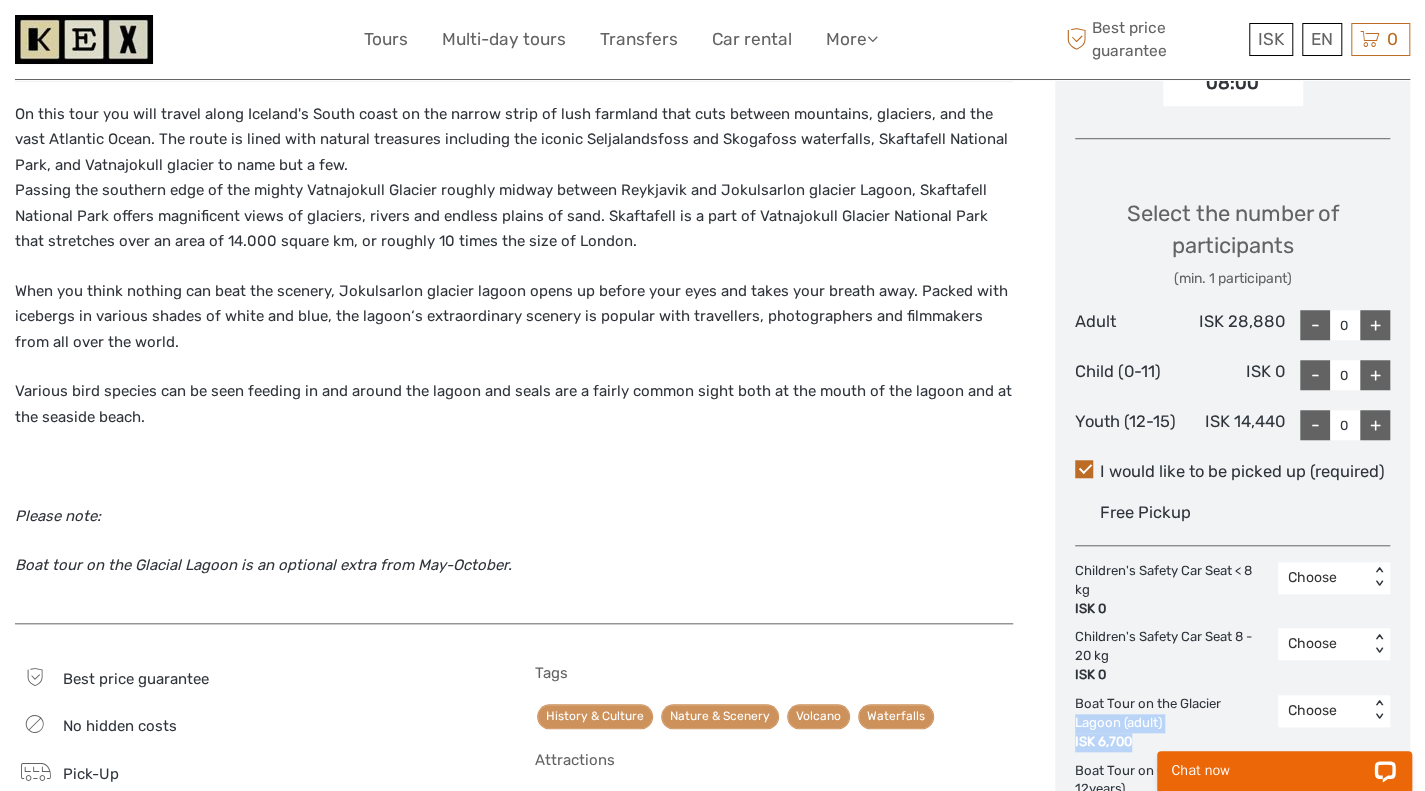 scroll, scrollTop: 581, scrollLeft: 0, axis: vertical 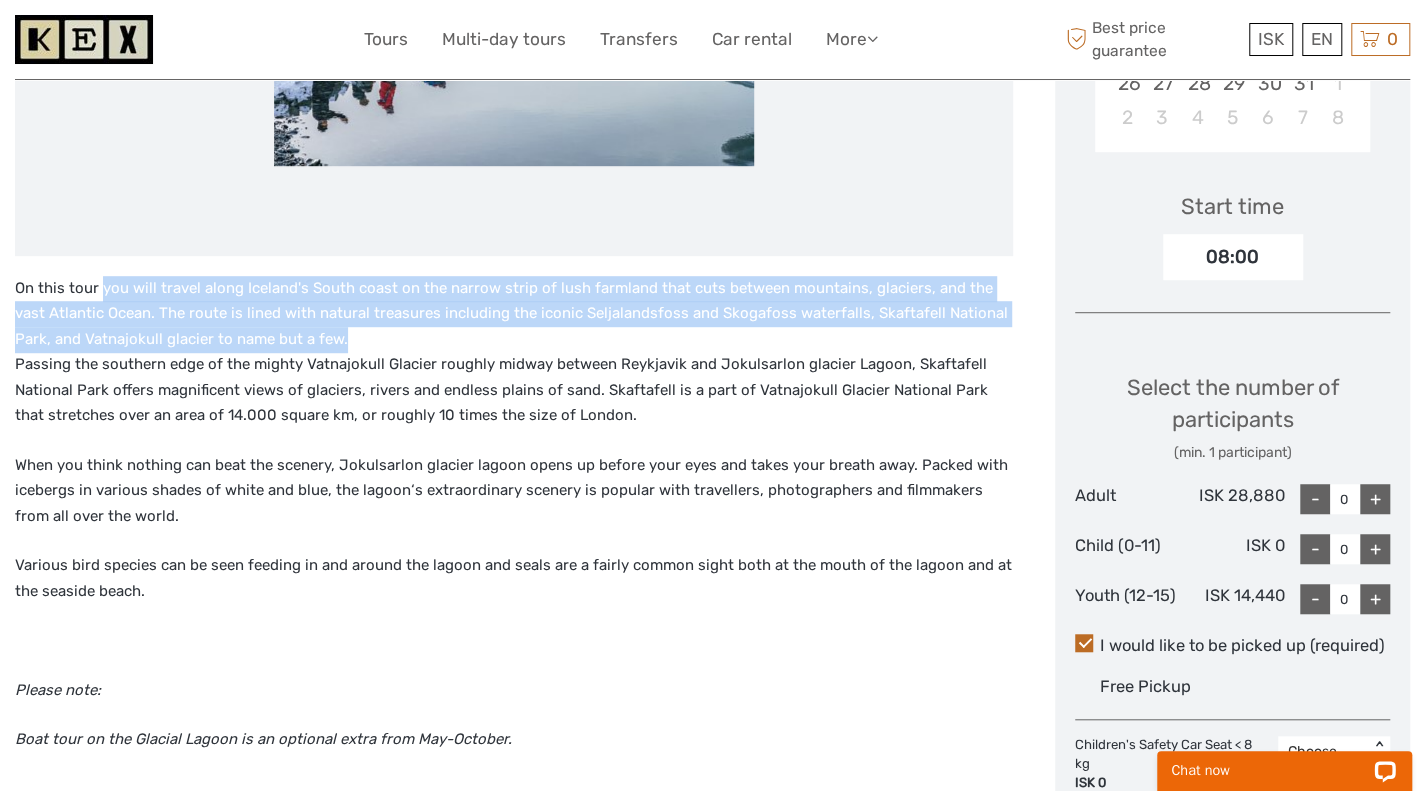 drag, startPoint x: 99, startPoint y: 285, endPoint x: 380, endPoint y: 347, distance: 287.75858 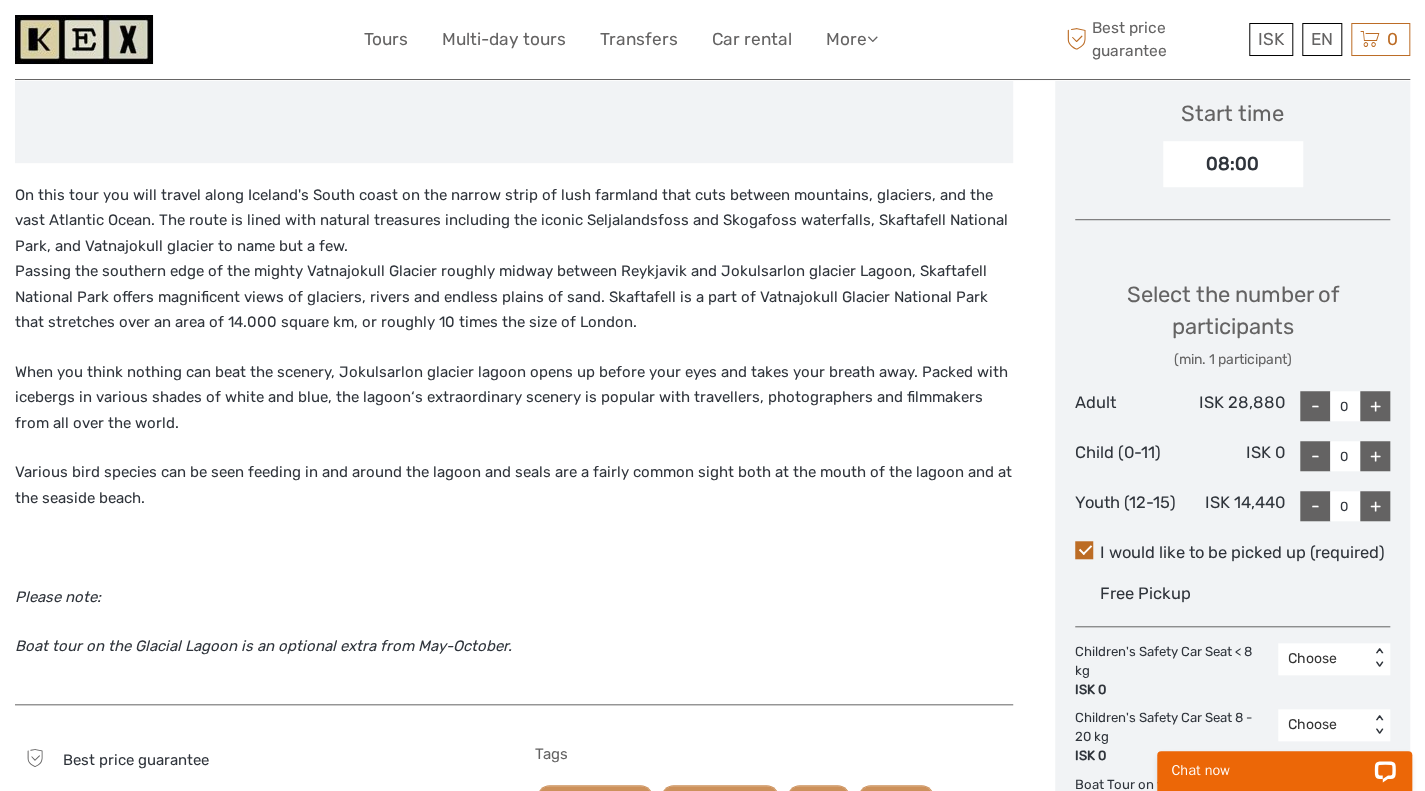 scroll, scrollTop: 680, scrollLeft: 0, axis: vertical 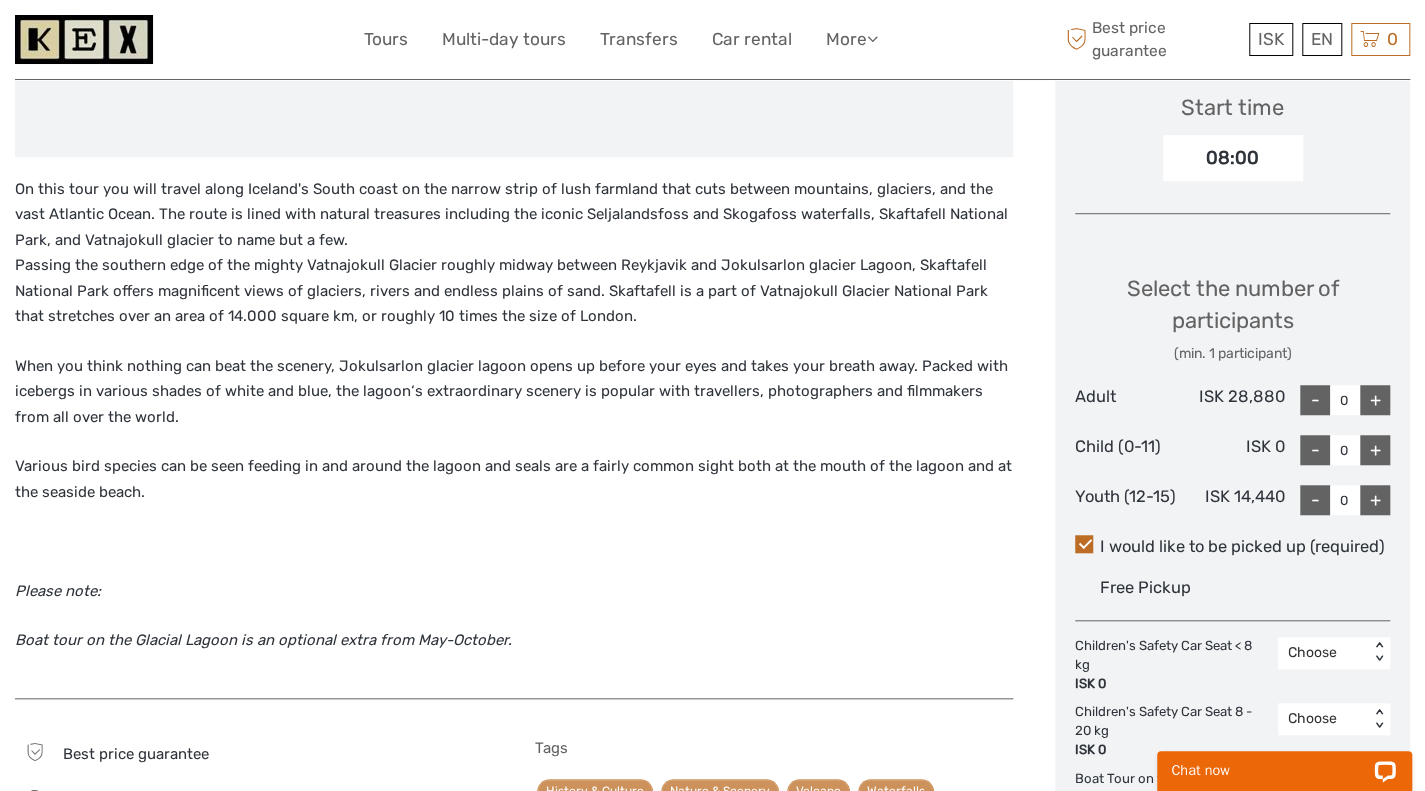 click on "On this tour you will travel along Iceland's South coast on the narrow strip of lush farmland that cuts between mountains, glaciers, and the vast Atlantic Ocean. The route is lined with natural treasures including the iconic Seljalandsfoss and Skogafoss waterfalls, Skaftafell National Park, and Vatnajokull glacier to name but a few. Passing the southern edge of the mighty Vatnajokull Glacier roughly midway between Reykjavik and Jokulsarlon glacier Lagoon, Skaftafell National Park offers magnificent views of glaciers, rivers and endless plains of sand. Skaftafell is a part of Vatnajokull Glacier National Park that stretches over an area of 14.000 square km, or roughly 10 times the size of London." at bounding box center [514, 253] 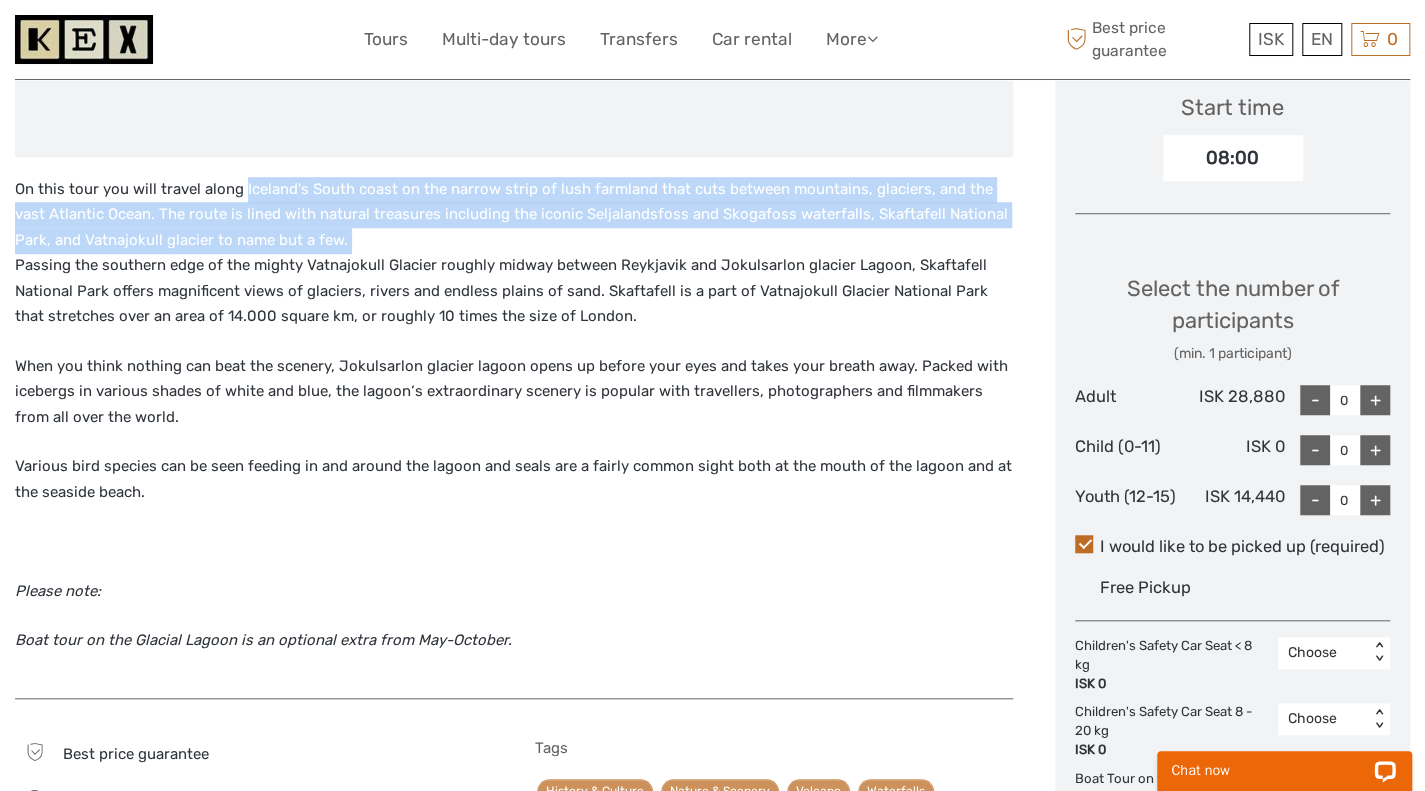 drag, startPoint x: 485, startPoint y: 245, endPoint x: 287, endPoint y: 189, distance: 205.76686 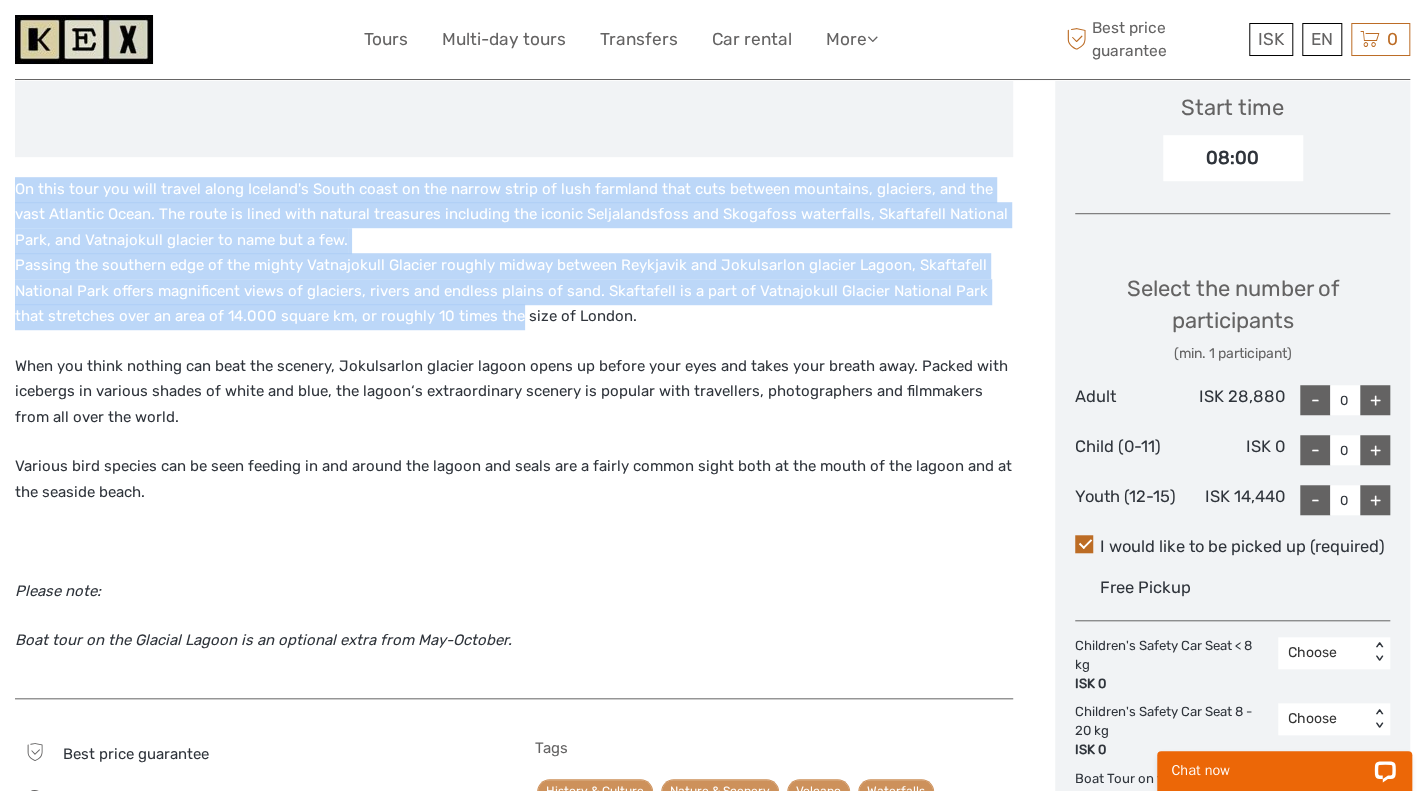 drag, startPoint x: 386, startPoint y: 249, endPoint x: 470, endPoint y: 304, distance: 100.40418 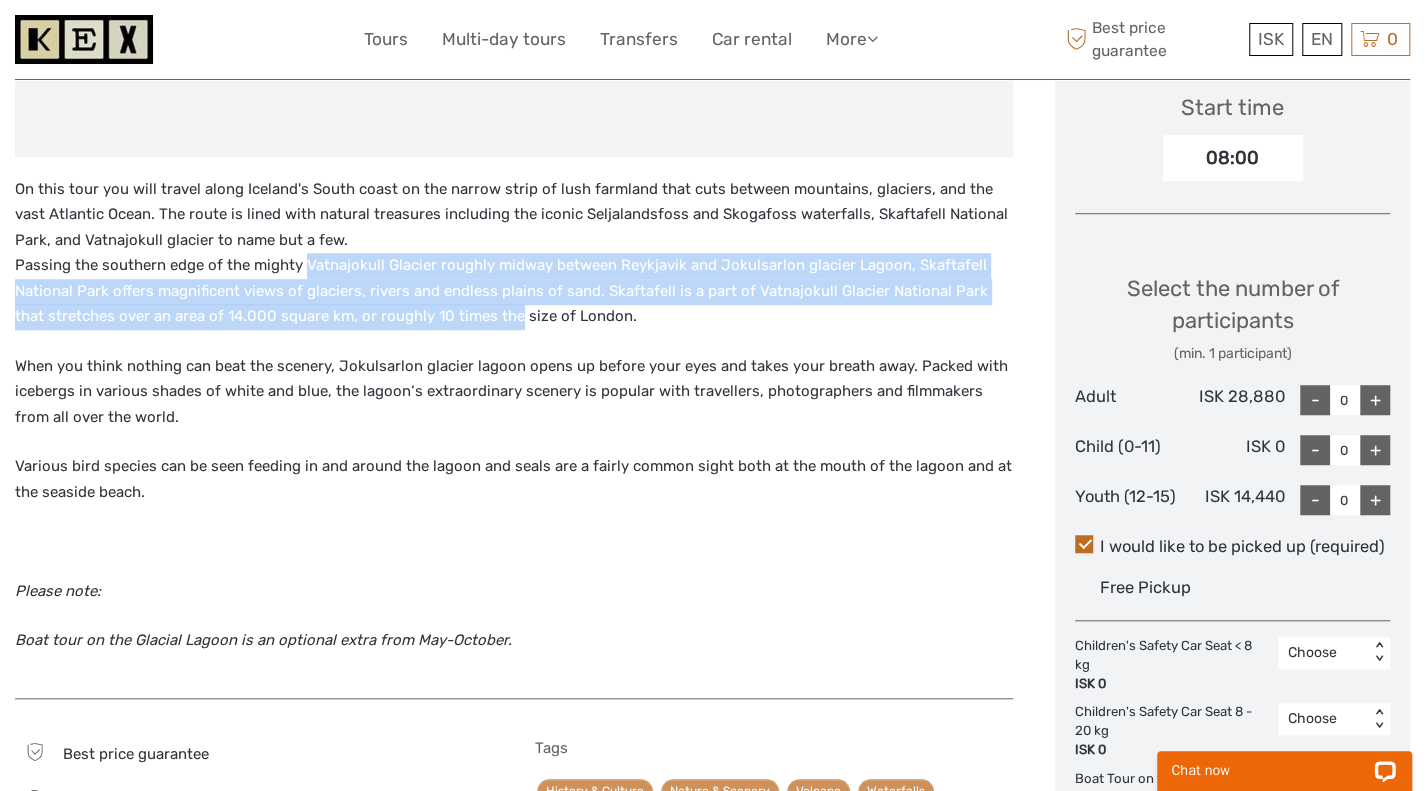 drag, startPoint x: 470, startPoint y: 304, endPoint x: 328, endPoint y: 256, distance: 149.8933 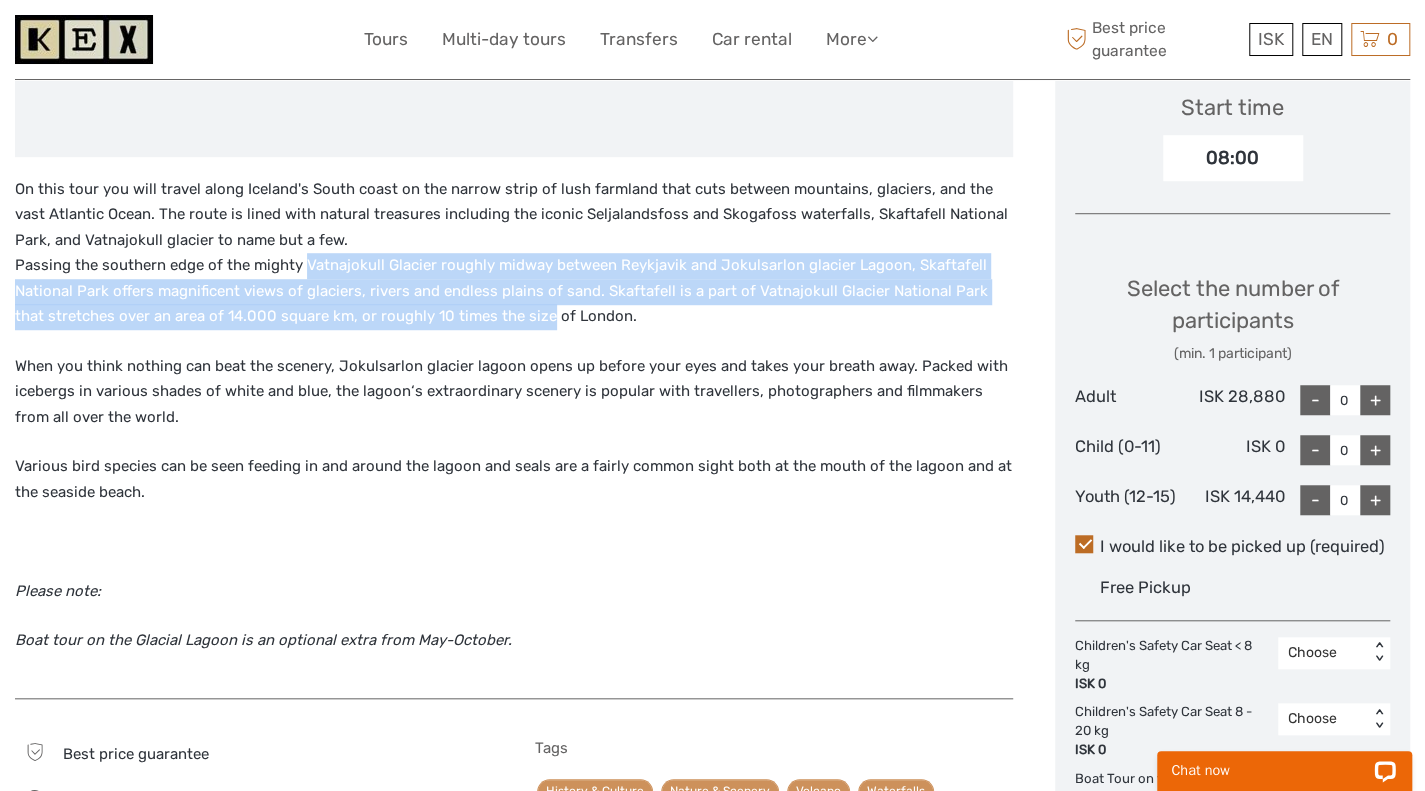drag, startPoint x: 328, startPoint y: 256, endPoint x: 498, endPoint y: 308, distance: 177.77515 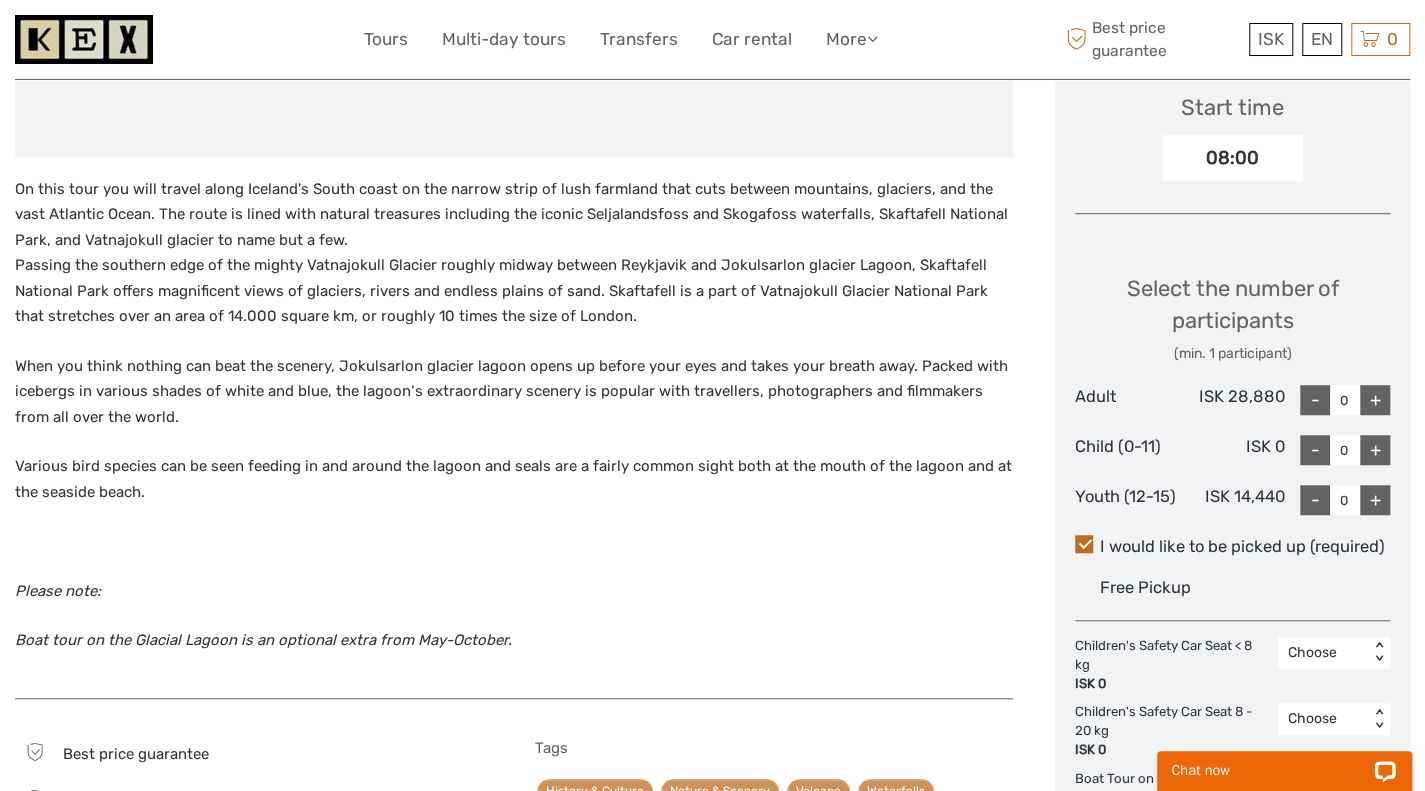 click on "On this tour you will travel along Iceland's South coast on the narrow strip of lush farmland that cuts between mountains, glaciers, and the vast Atlantic Ocean. The route is lined with natural treasures including the iconic Seljalandsfoss and Skogafoss waterfalls, Skaftafell National Park, and Vatnajokull glacier to name but a few. Passing the southern edge of the mighty Vatnajokull Glacier roughly midway between Reykjavik and Jokulsarlon glacier Lagoon, Skaftafell National Park offers magnificent views of glaciers, rivers and endless plains of sand. Skaftafell is a part of Vatnajokull Glacier National Park that stretches over an area of 14.000 square km, or roughly 10 times the size of London." at bounding box center [514, 253] 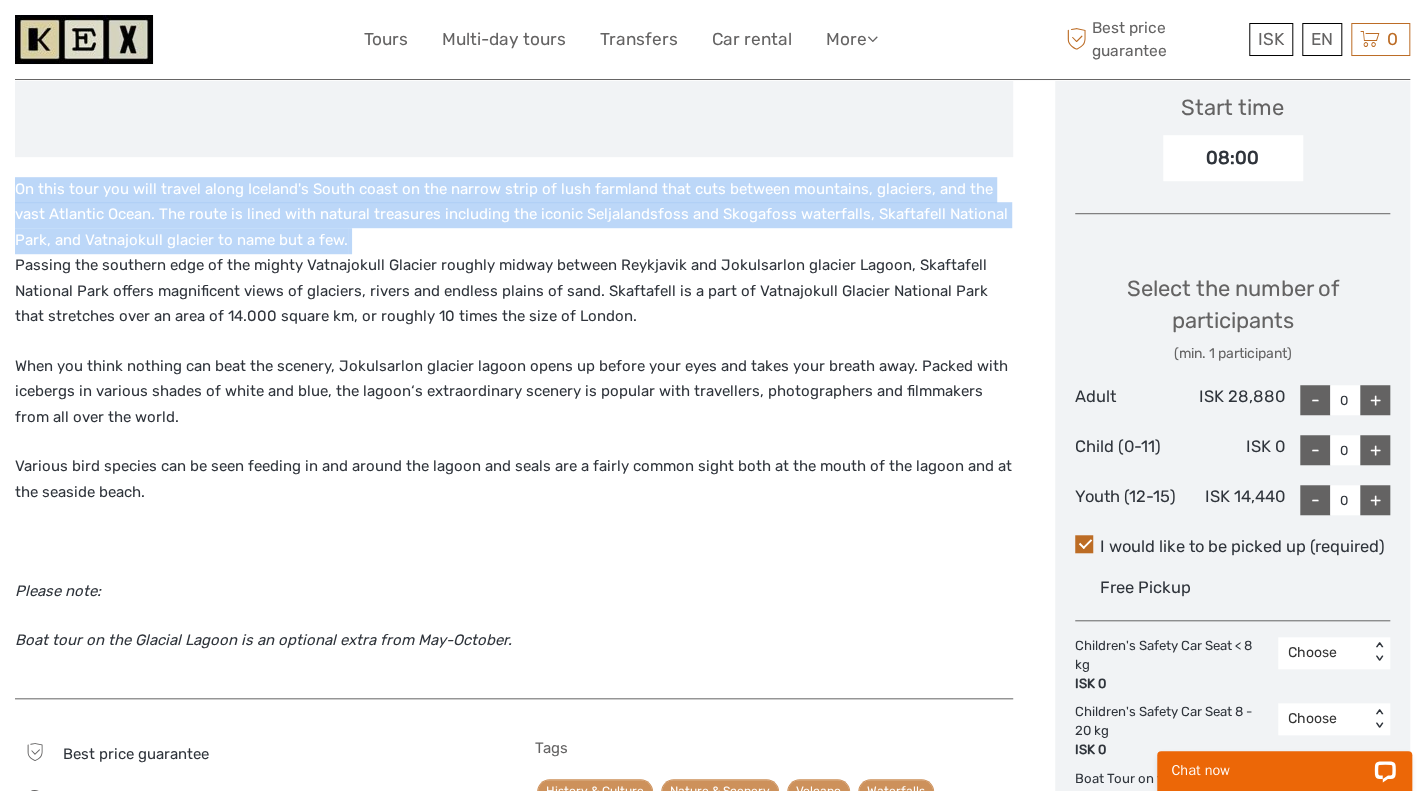 click on "On this tour you will travel along Iceland's South coast on the narrow strip of lush farmland that cuts between mountains, glaciers, and the vast Atlantic Ocean. The route is lined with natural treasures including the iconic Seljalandsfoss and Skogafoss waterfalls, Skaftafell National Park, and Vatnajokull glacier to name but a few. Passing the southern edge of the mighty Vatnajokull Glacier roughly midway between Reykjavik and Jokulsarlon glacier Lagoon, Skaftafell National Park offers magnificent views of glaciers, rivers and endless plains of sand. Skaftafell is a part of Vatnajokull Glacier National Park that stretches over an area of 14.000 square km, or roughly 10 times the size of London." at bounding box center [514, 253] 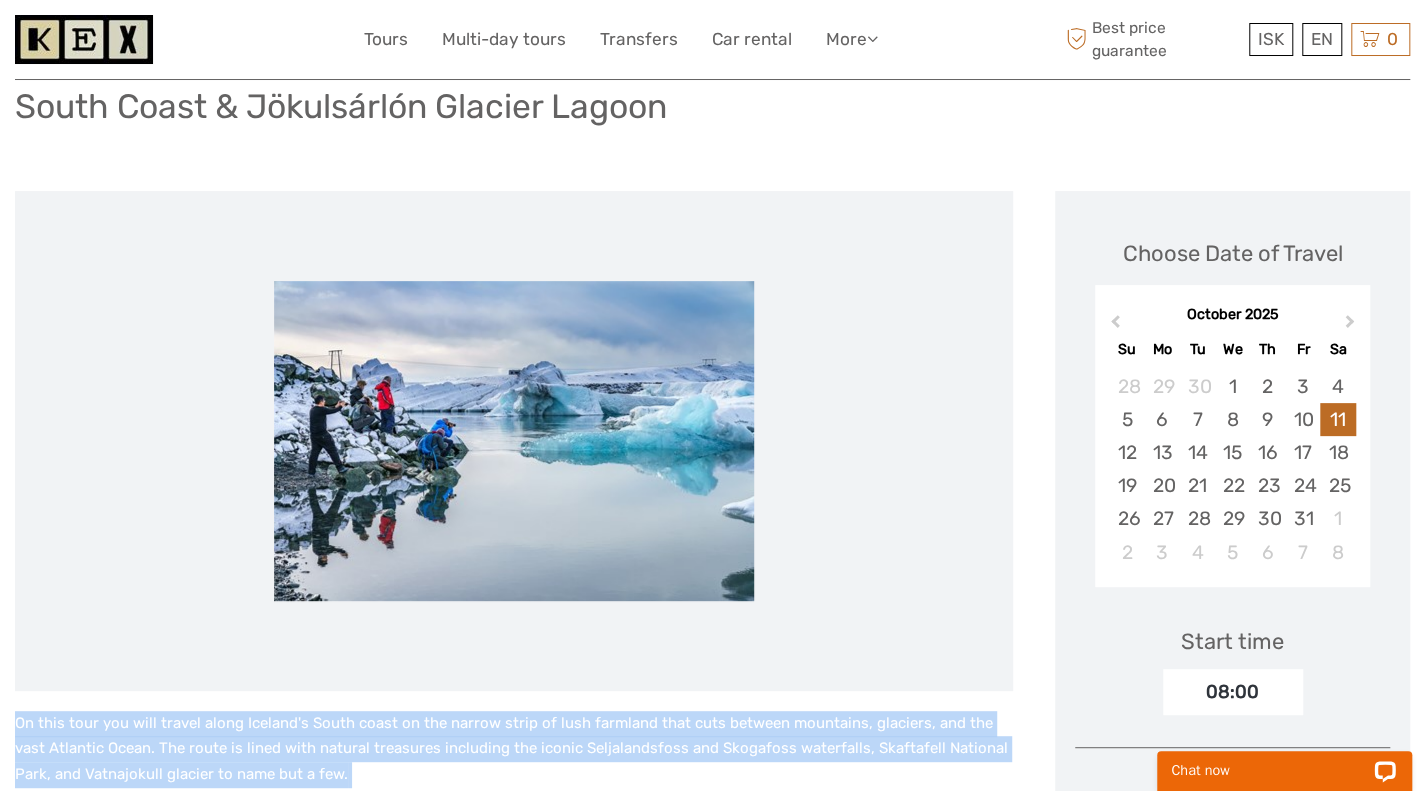scroll, scrollTop: 0, scrollLeft: 0, axis: both 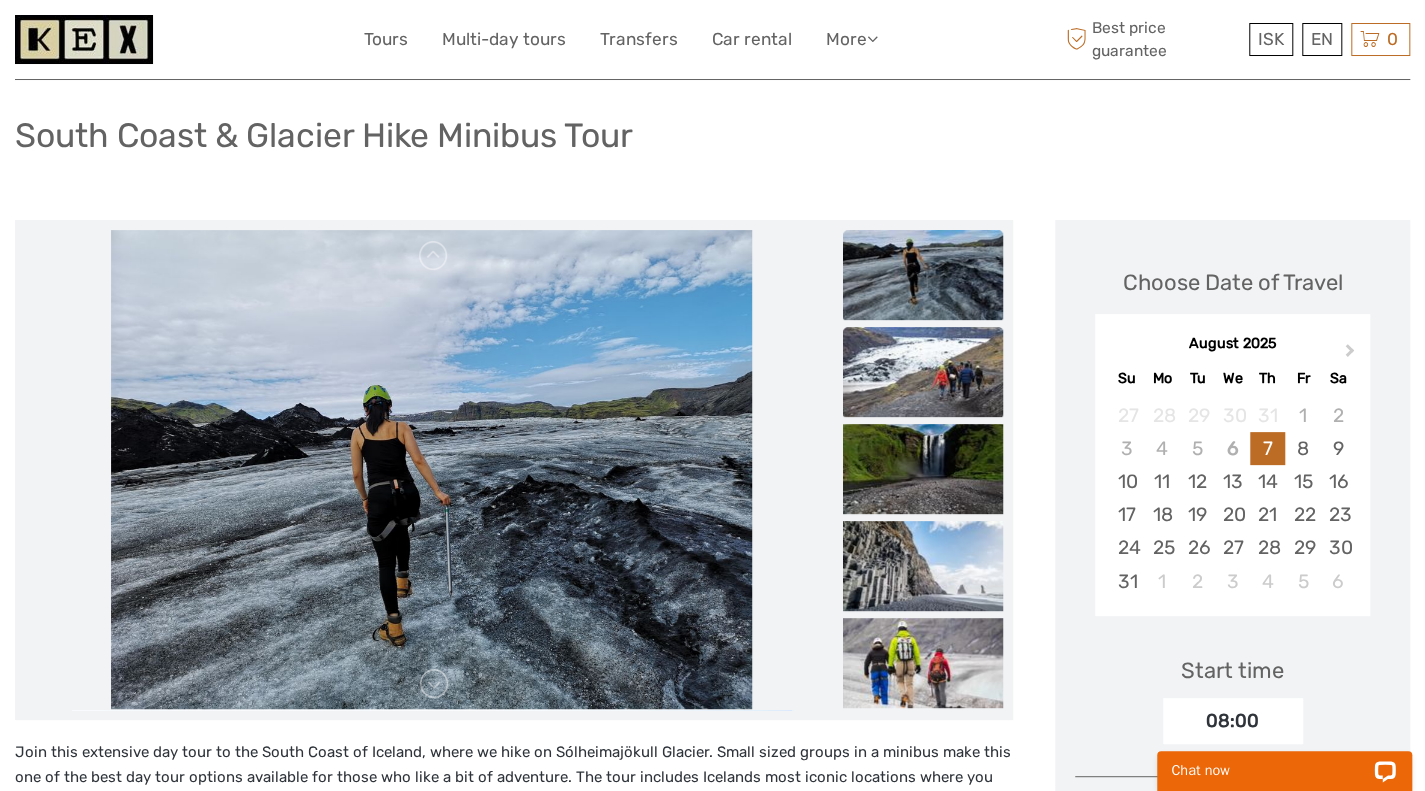 click at bounding box center [923, 372] 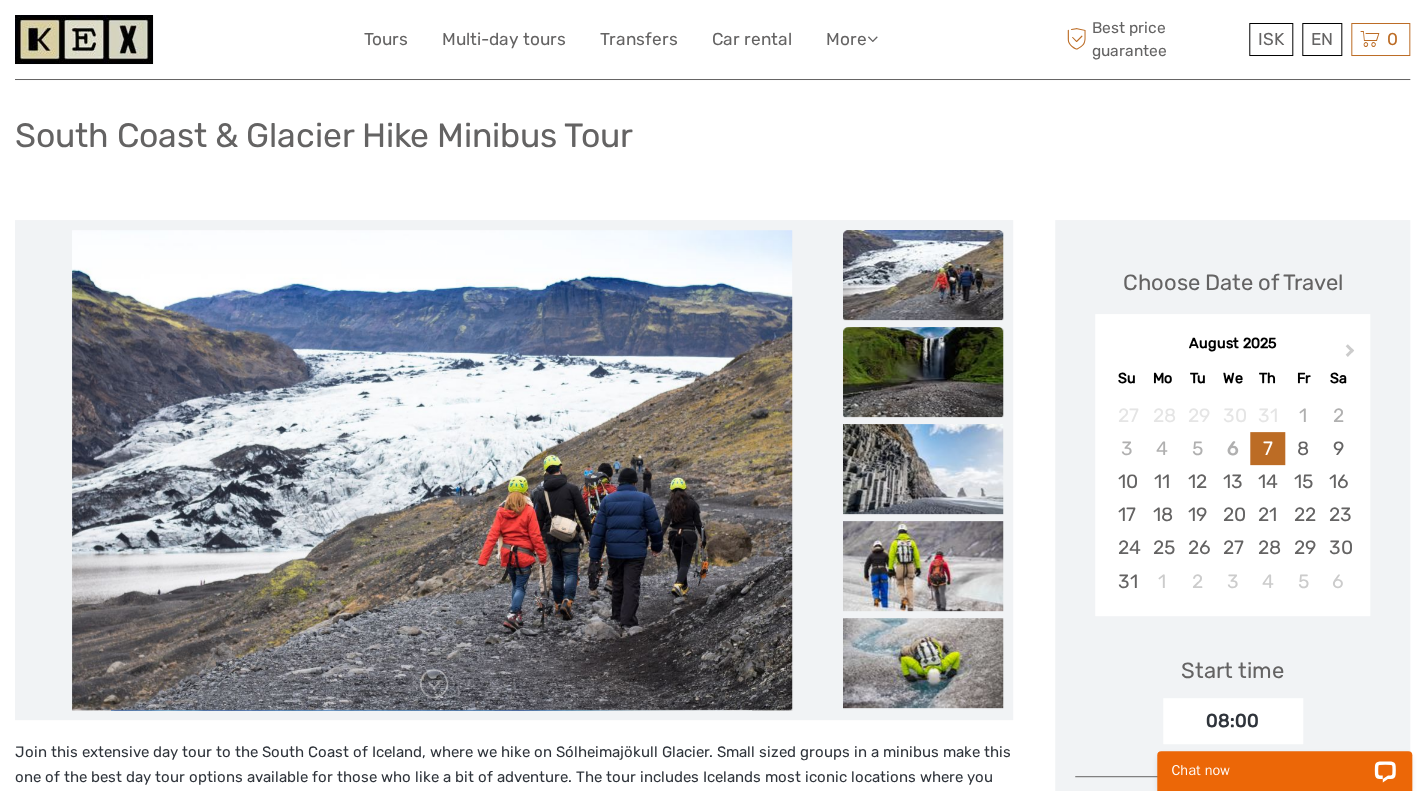 click at bounding box center [923, 667] 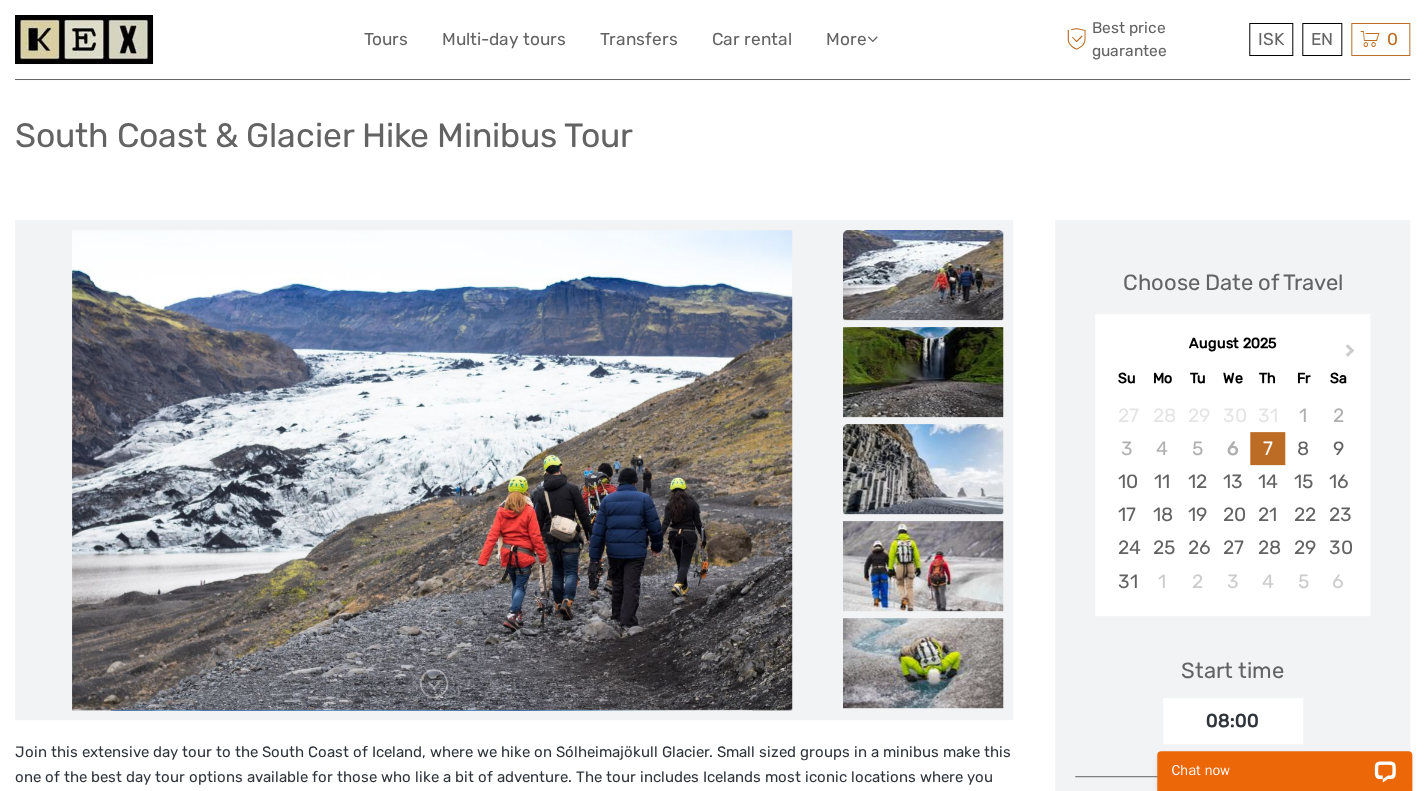 click at bounding box center (923, 469) 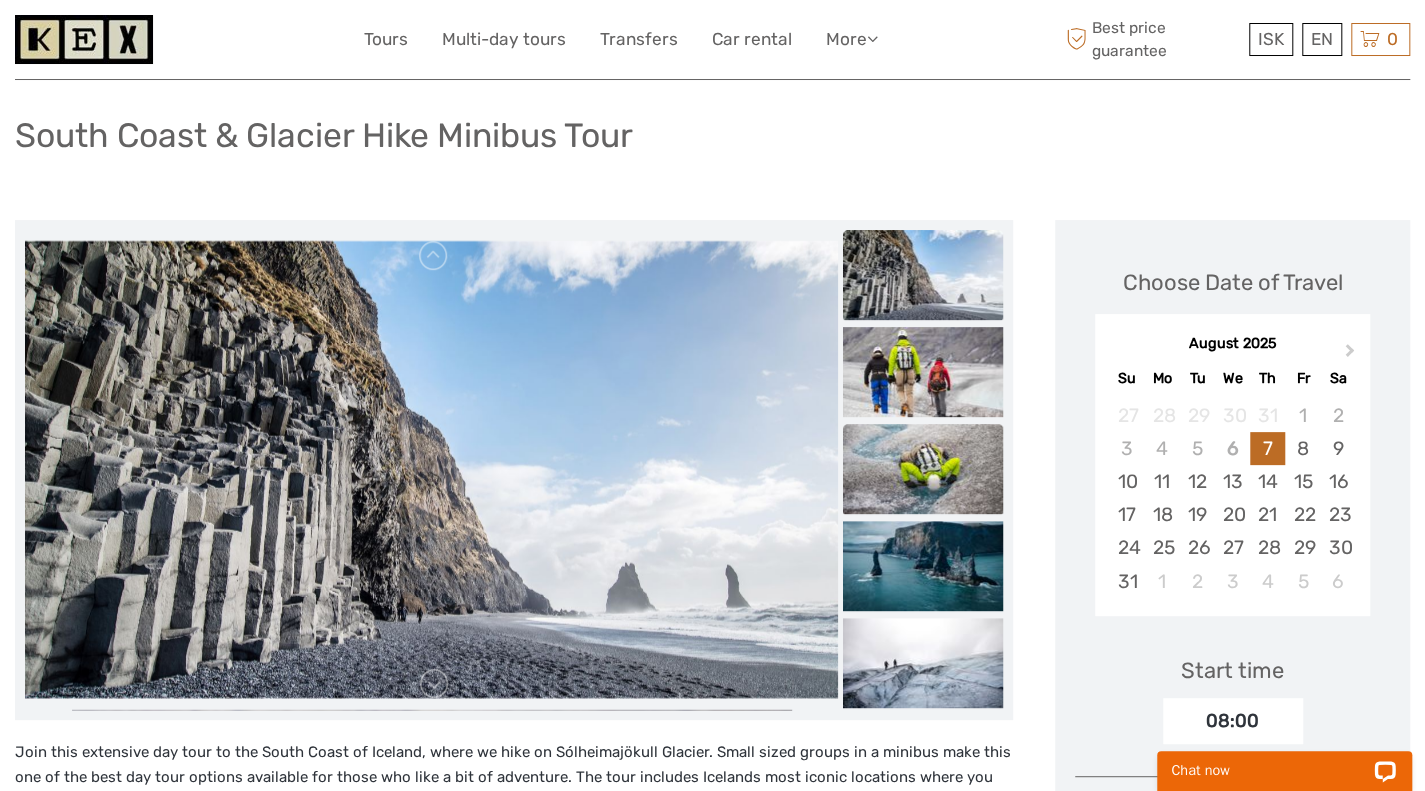 click at bounding box center [923, 469] 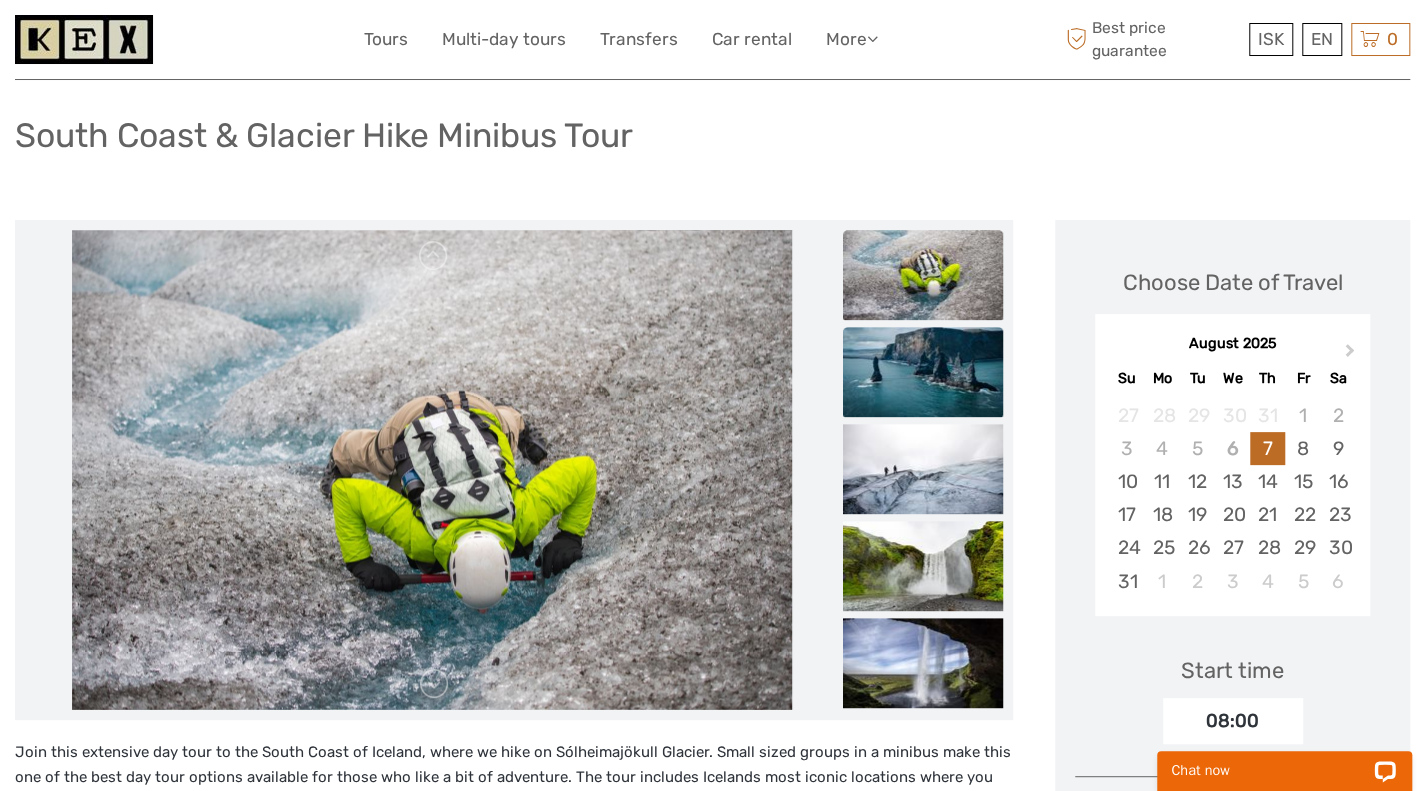 click at bounding box center [923, 372] 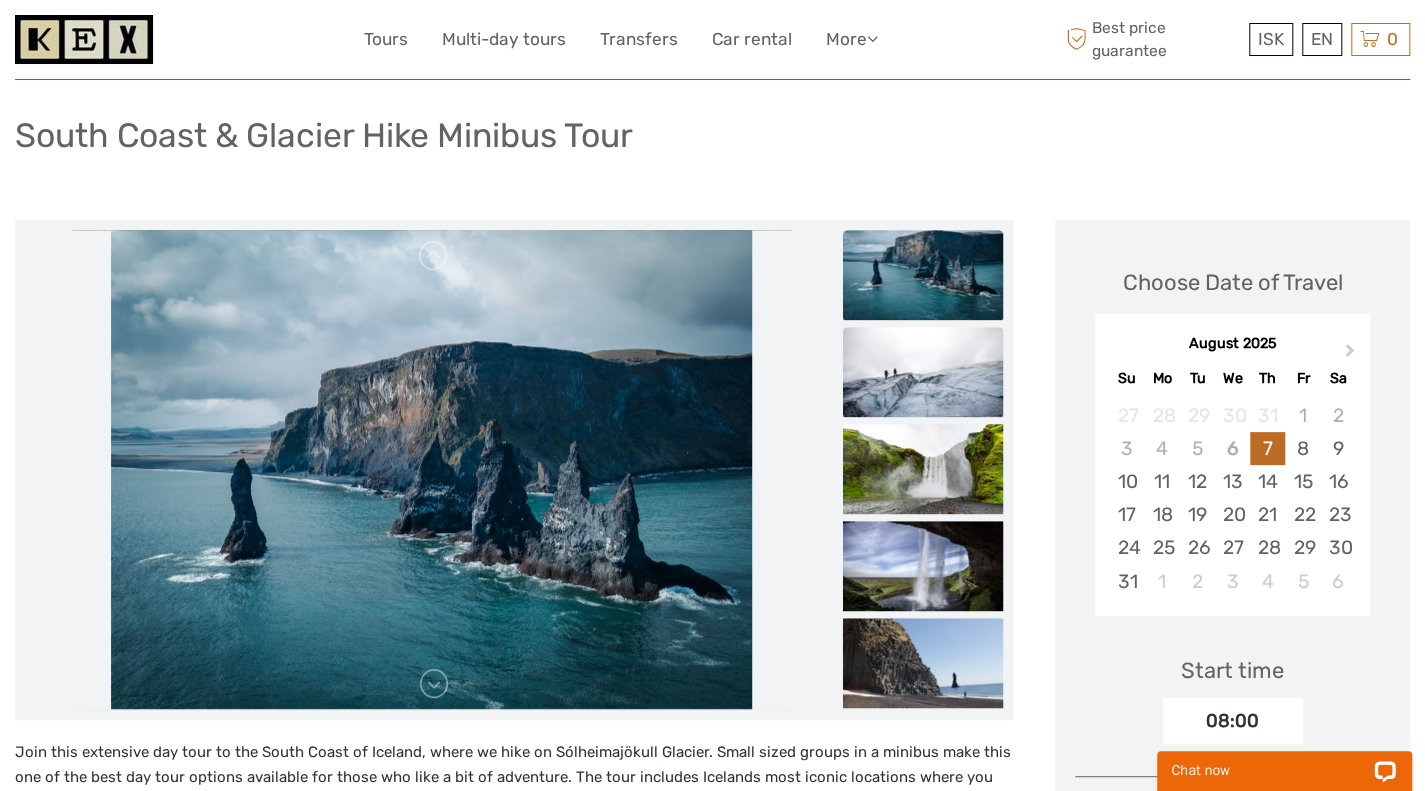 click at bounding box center (923, 372) 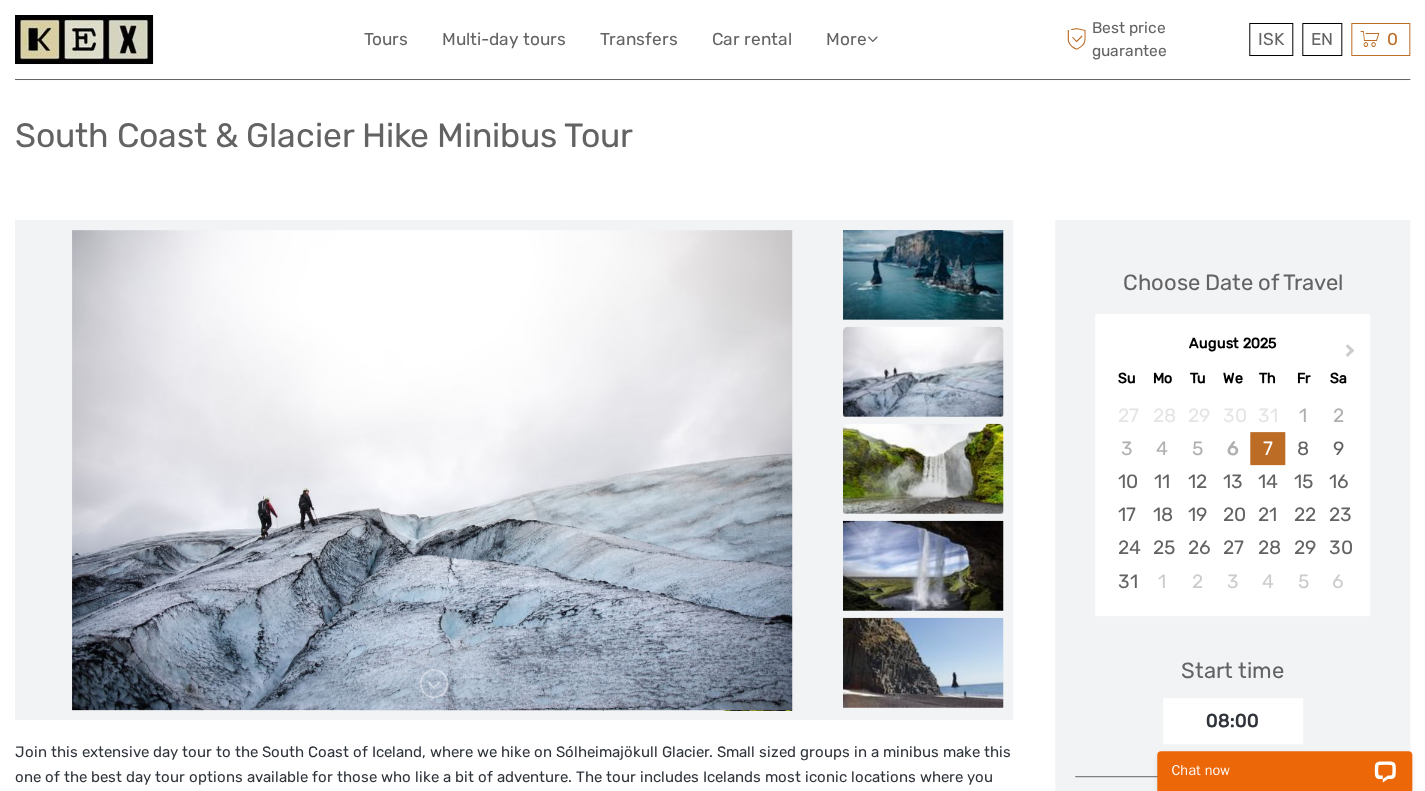 click at bounding box center [923, 468] 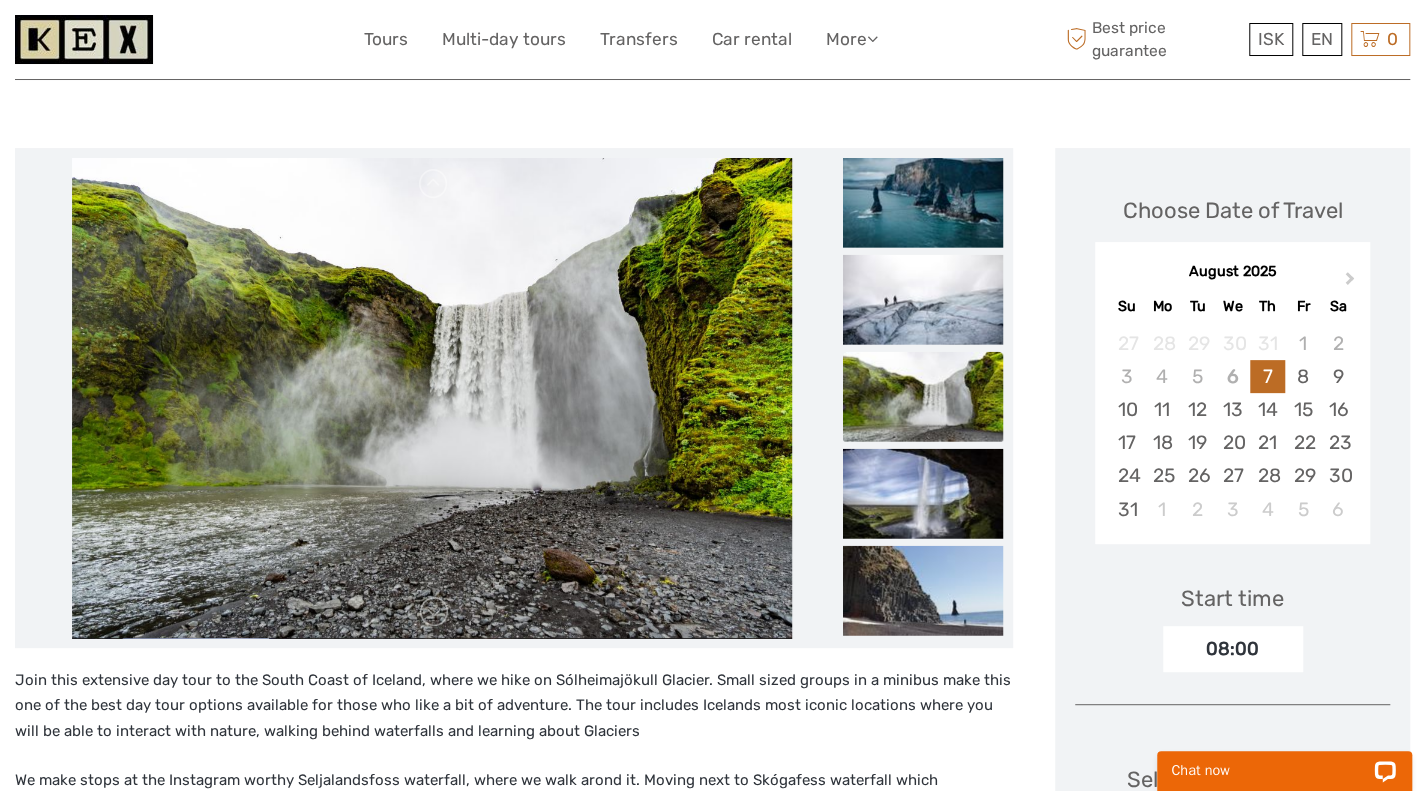 scroll, scrollTop: 208, scrollLeft: 0, axis: vertical 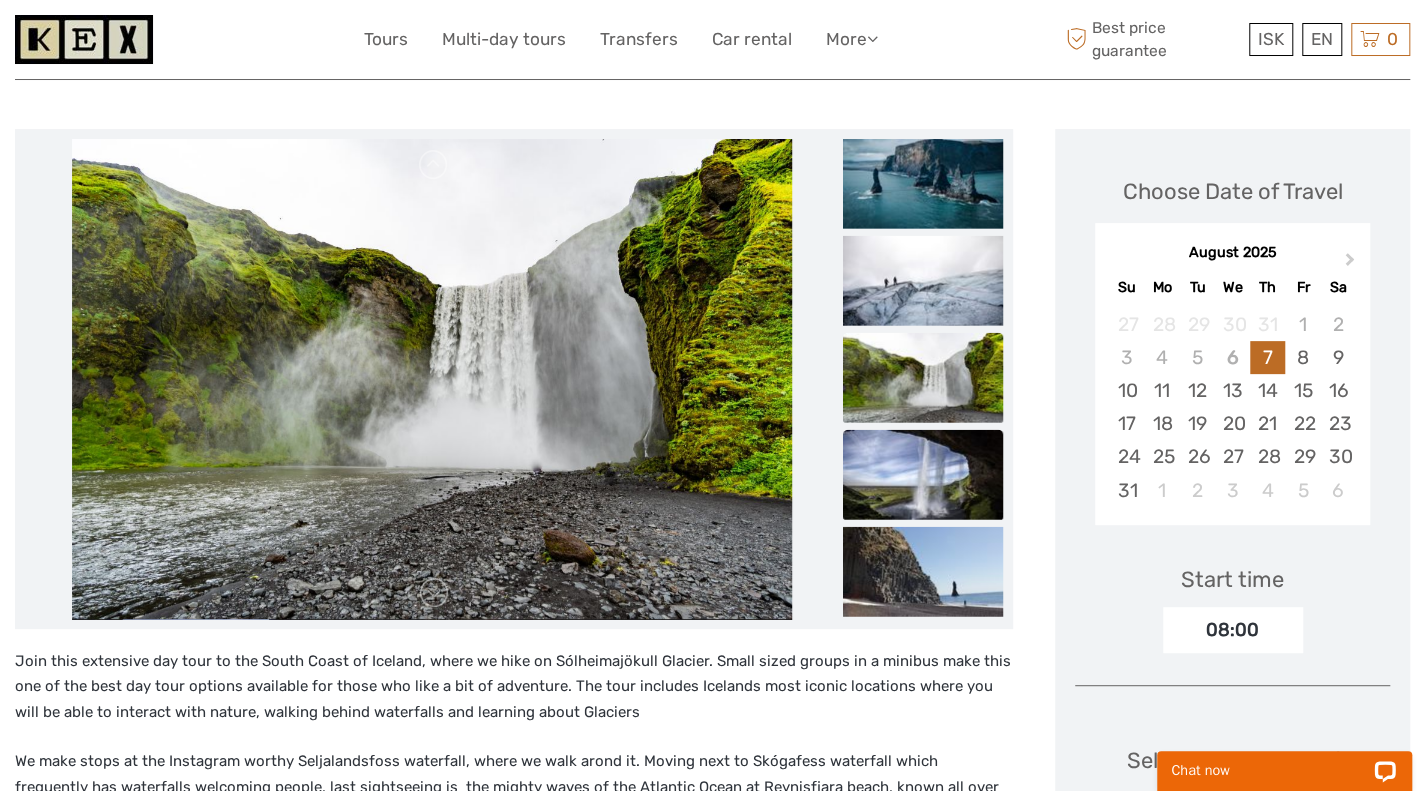 click at bounding box center [923, 474] 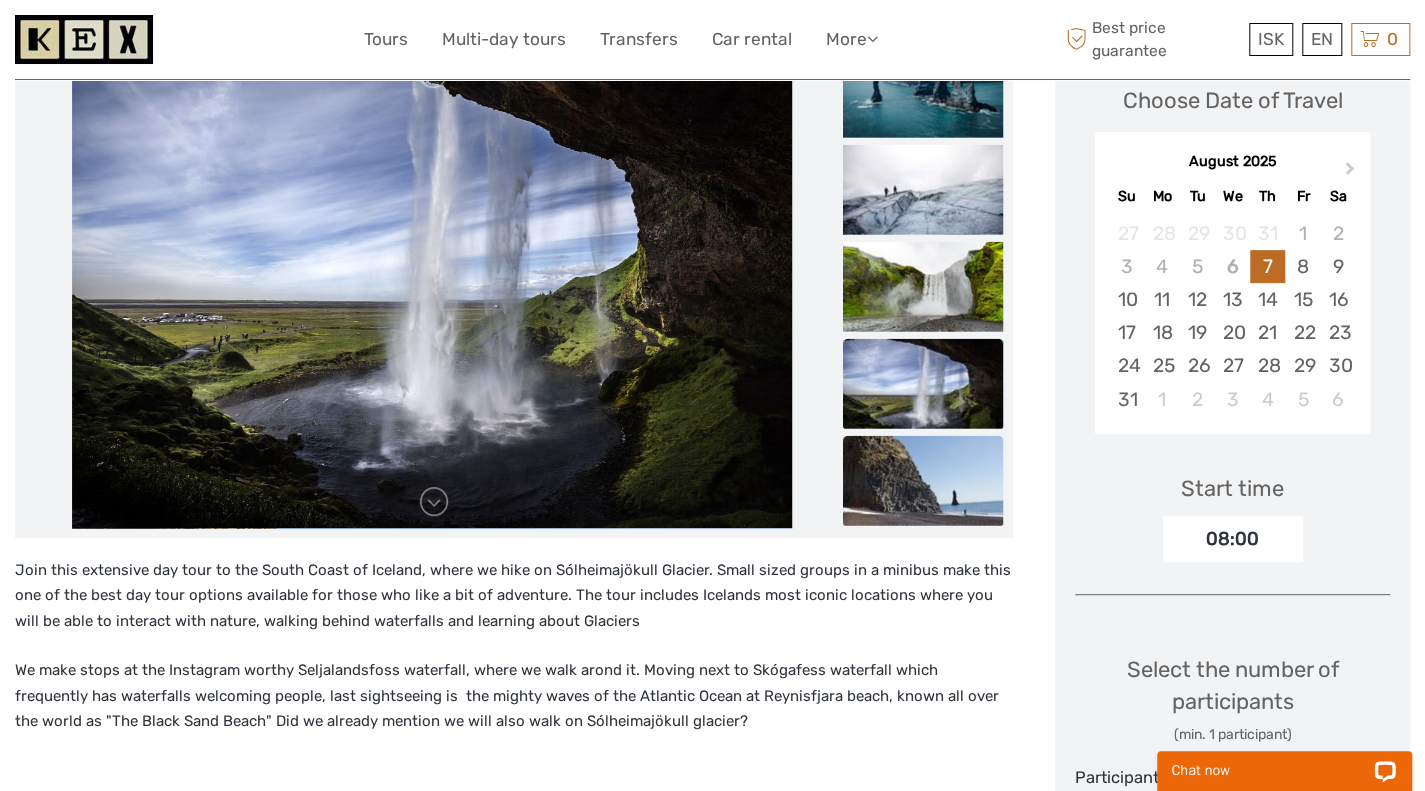 scroll, scrollTop: 290, scrollLeft: 0, axis: vertical 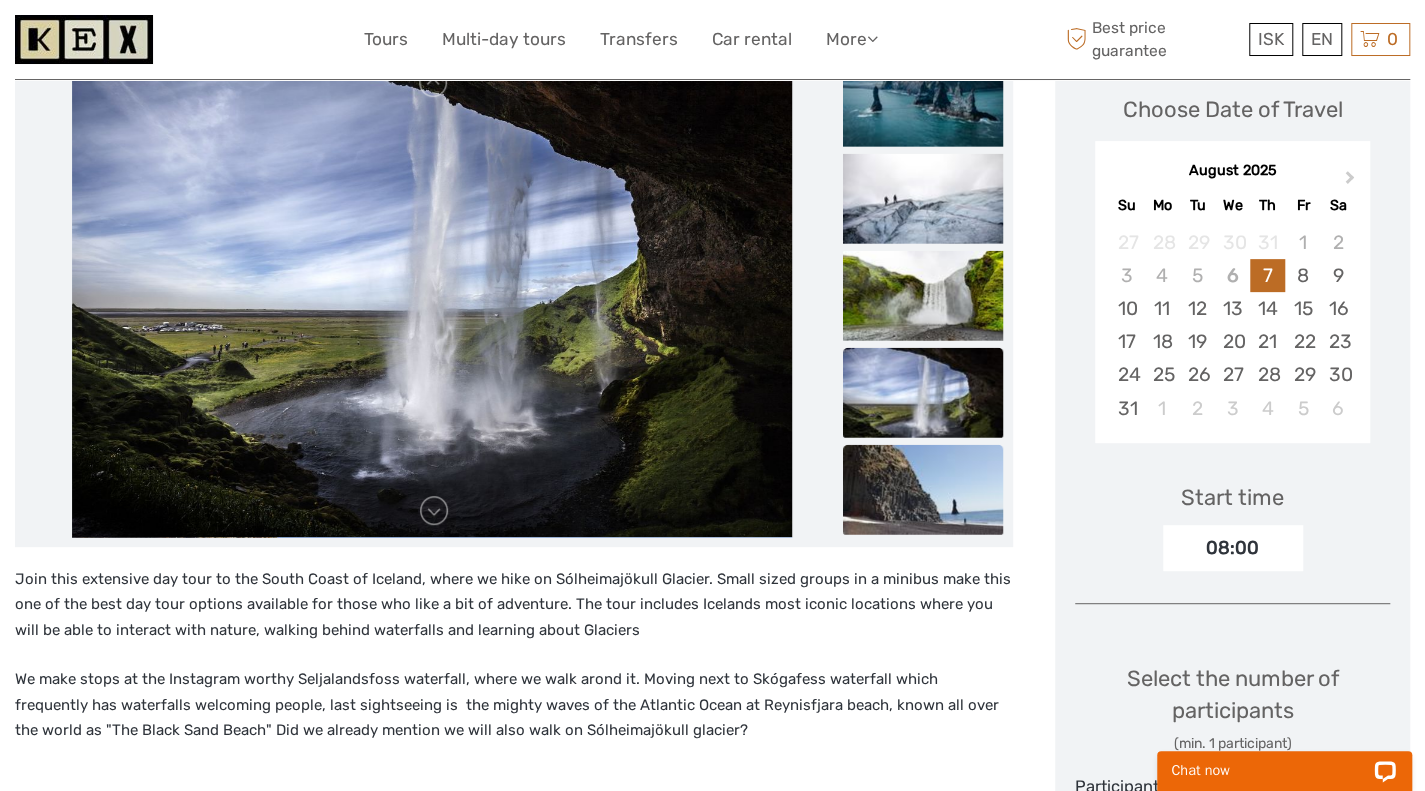 click at bounding box center (923, 489) 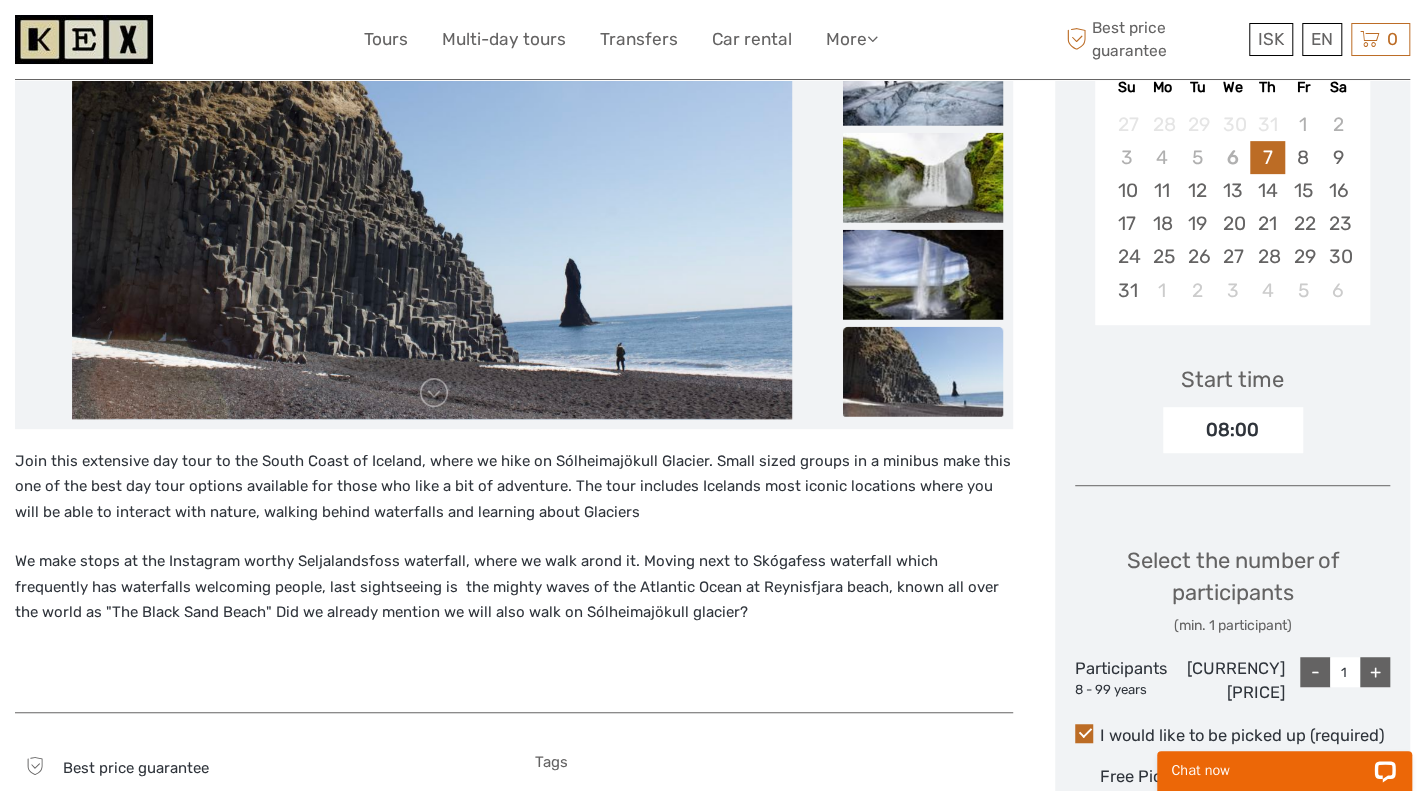 scroll, scrollTop: 411, scrollLeft: 0, axis: vertical 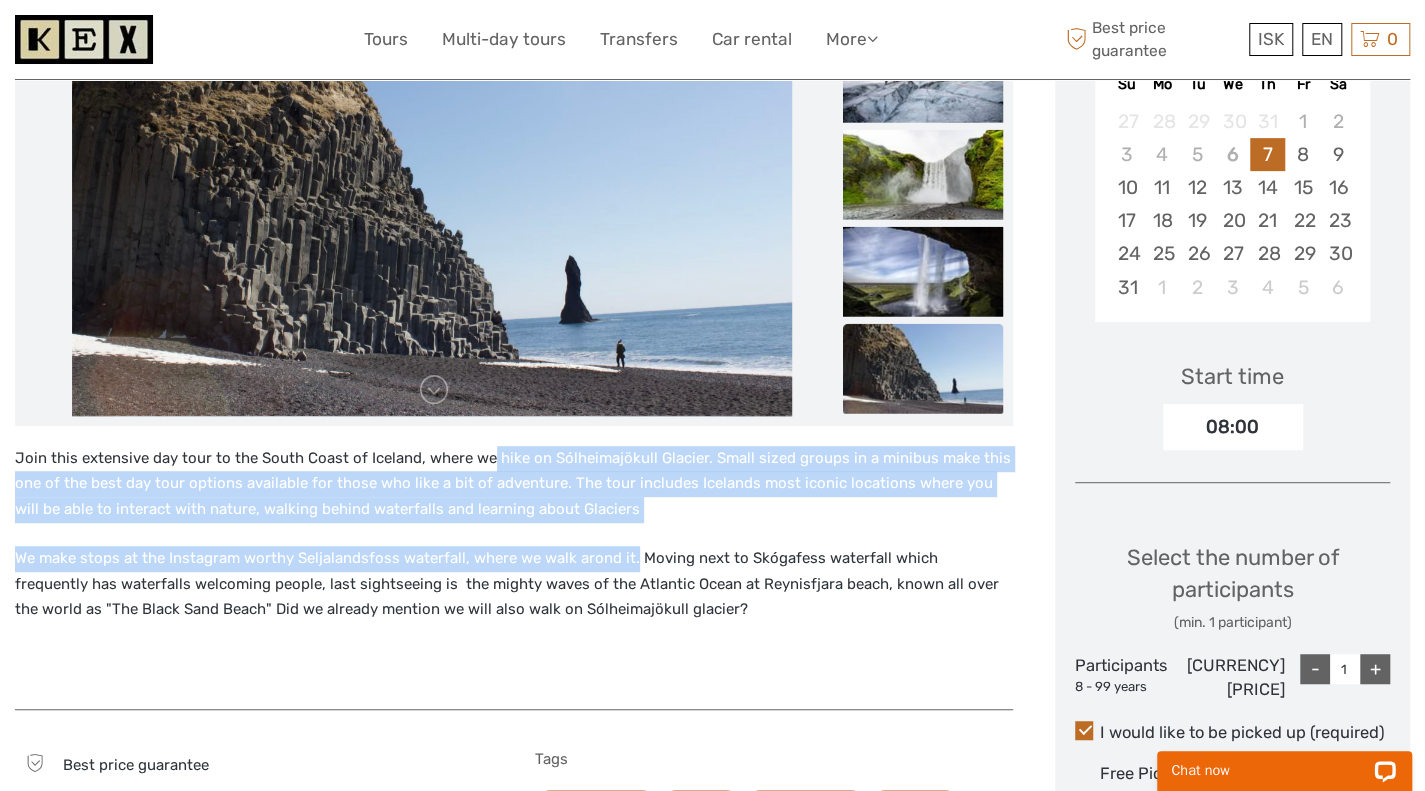 drag, startPoint x: 628, startPoint y: 522, endPoint x: 490, endPoint y: 458, distance: 152.11838 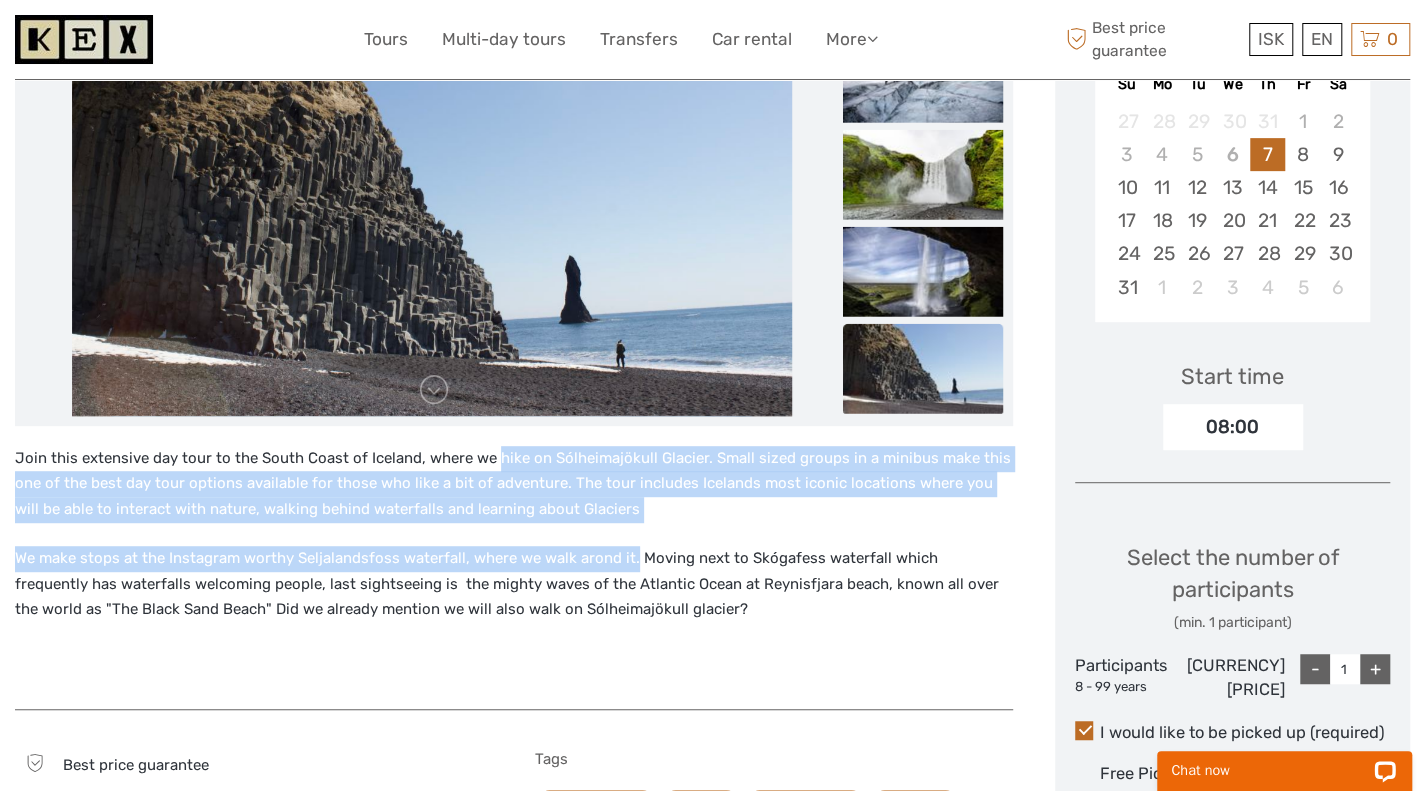 click on "Join this extensive day tour to the South Coast of Iceland, where we hike on Sólheimajökull Glacier. Small sized groups in a minibus make this one of the best day tour options available for those who like a bit of adventure. The tour includes Icelands most iconic locations where you will be able to interact with nature, walking behind waterfalls and learning about Glaciers" at bounding box center [514, 484] 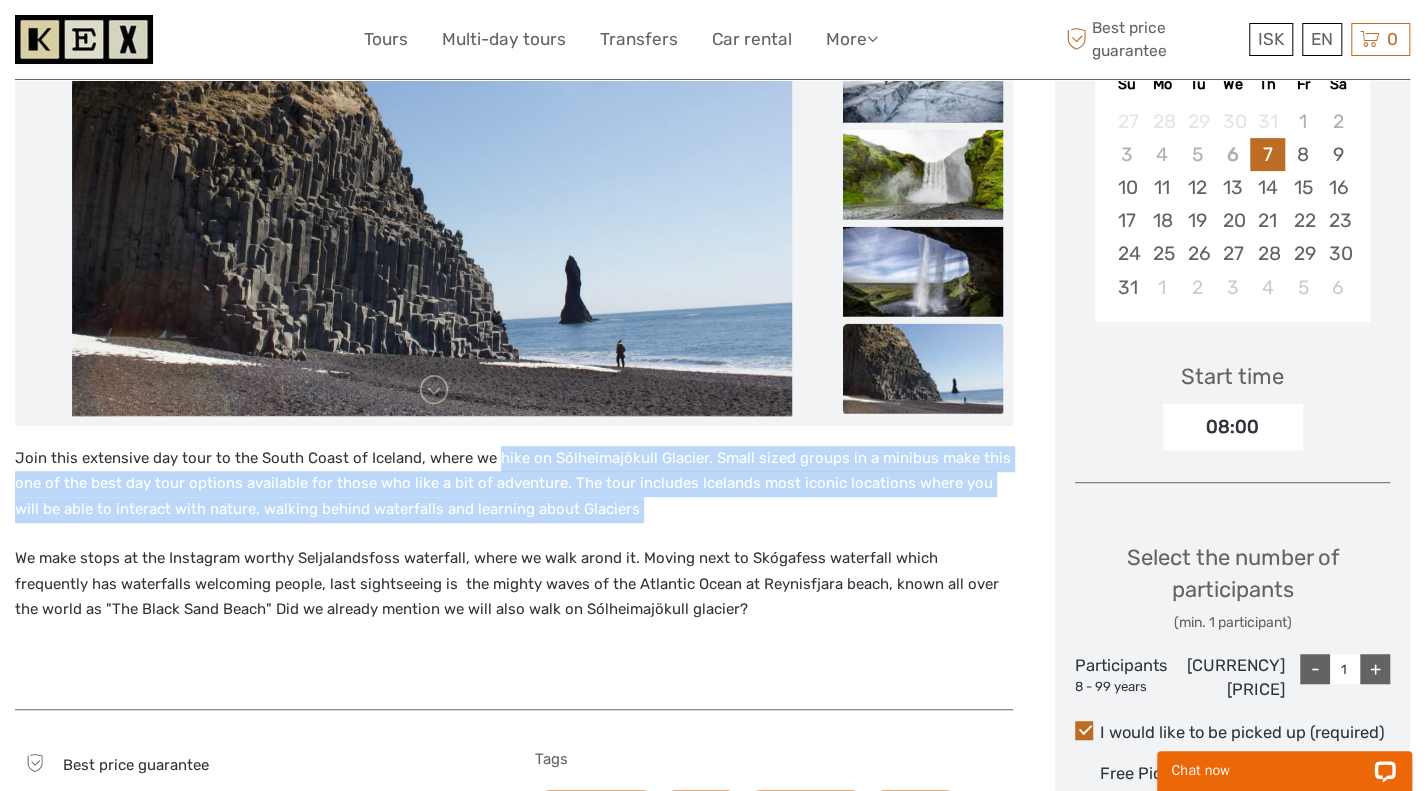 drag, startPoint x: 490, startPoint y: 458, endPoint x: 636, endPoint y: 500, distance: 151.92104 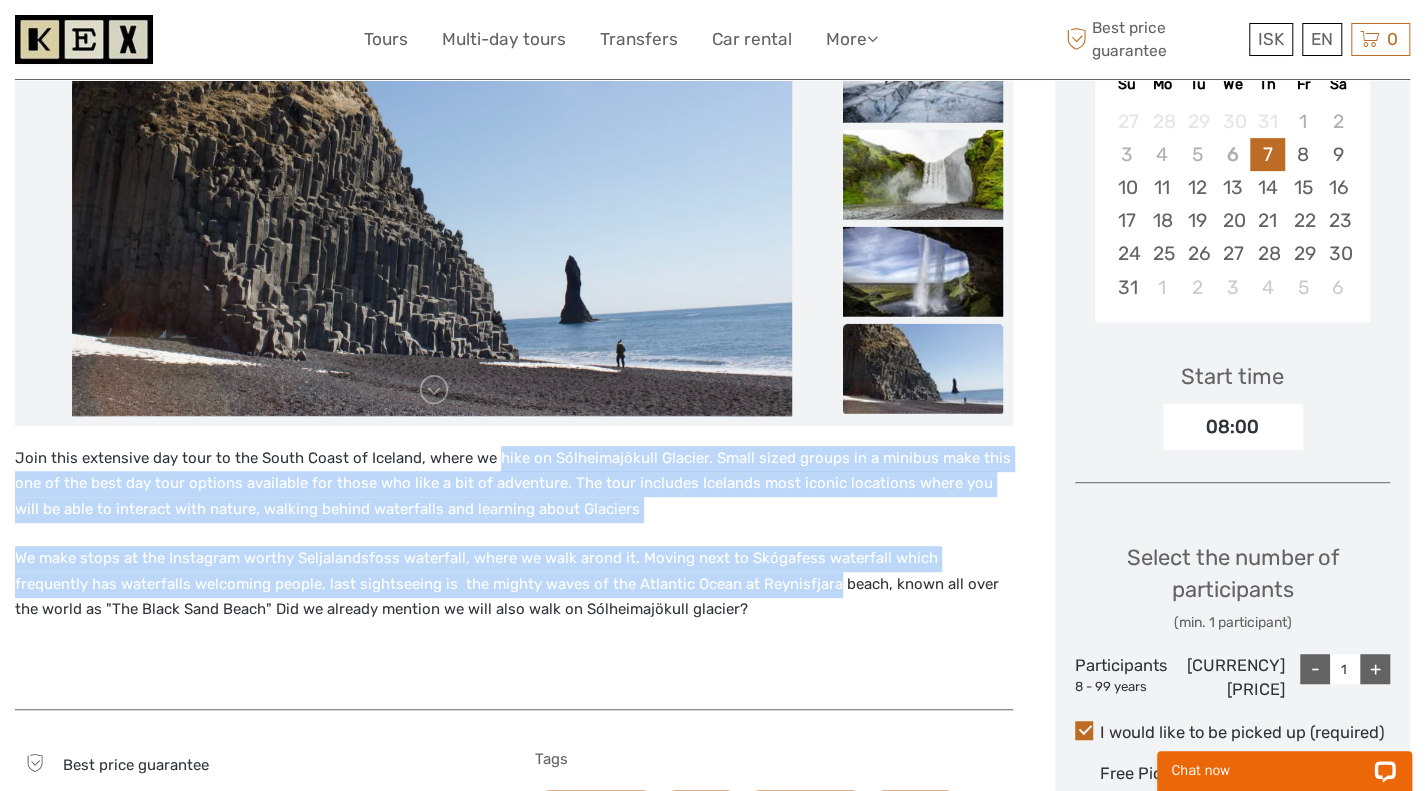 drag, startPoint x: 508, startPoint y: 455, endPoint x: 687, endPoint y: 592, distance: 225.41074 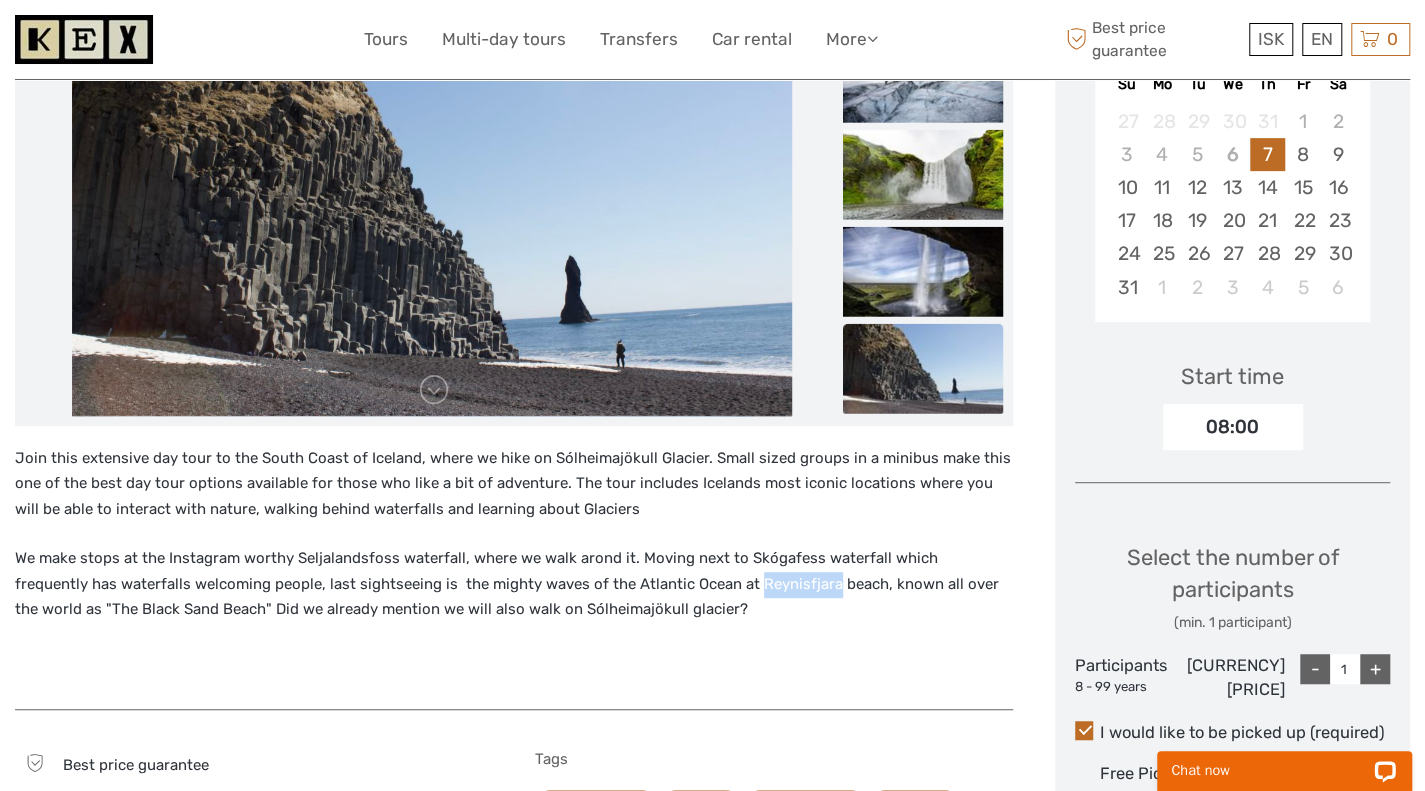 click on "We make stops at the Instagram worthy Seljalandsfoss waterfall, where we walk arond it. Moving next to Skógafess waterfall which frequently has waterfalls welcoming people, last sightseeing is  the mighty waves of the Atlantic Ocean at Reynisfjara beach, known all over the world as "The Black Sand Beach" Did we already mention we will also walk on Sólheimajökull glacier?" at bounding box center [514, 584] 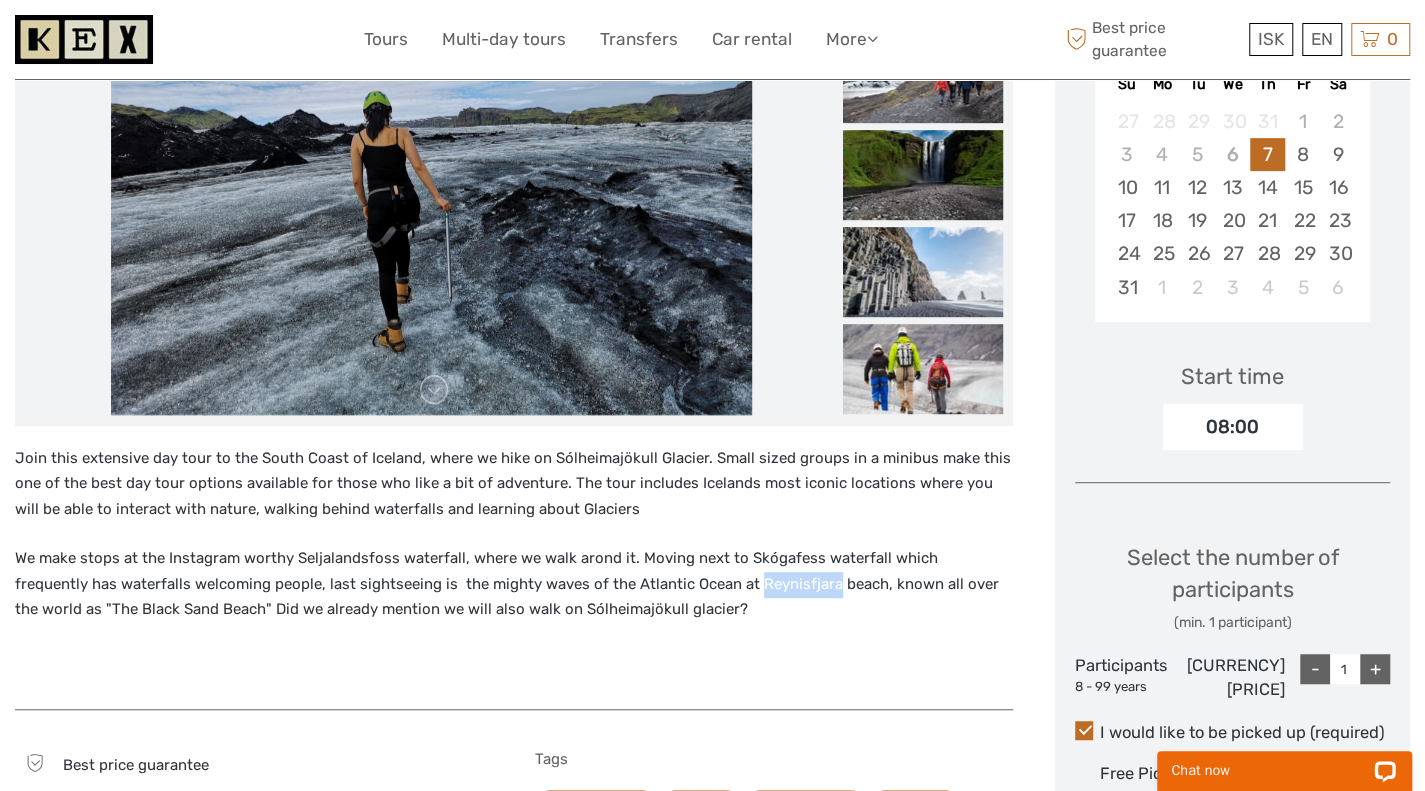 drag, startPoint x: 680, startPoint y: 619, endPoint x: 464, endPoint y: 544, distance: 228.65039 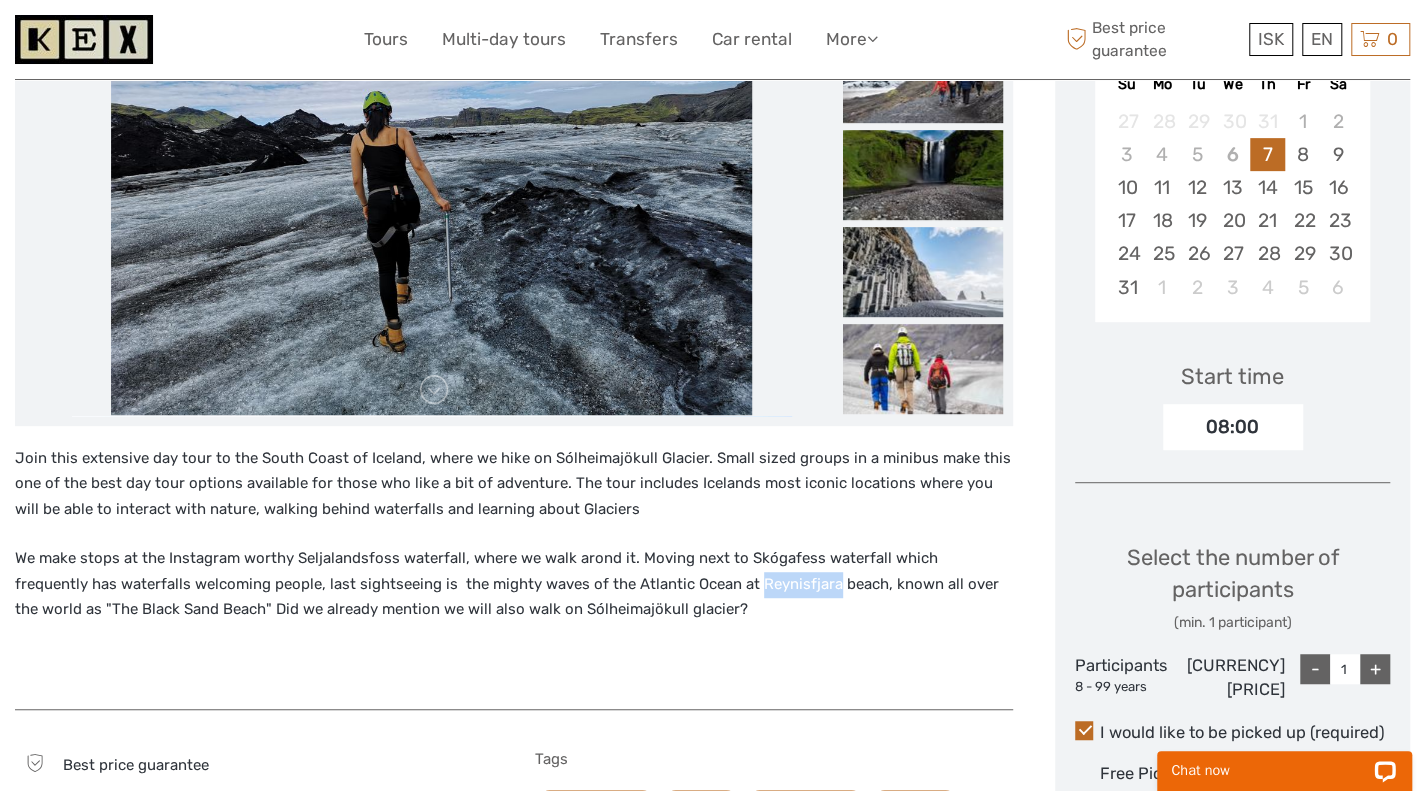 click on "Join this extensive day tour to the South Coast of Iceland, where we hike on Sólheimajökull Glacier. Small sized groups in a minibus make this one of the best day tour options available for those who like a bit of adventure. The tour includes Icelands most iconic locations where you will be able to interact with nature, walking behind waterfalls and learning about Glaciers We make stops at the Instagram worthy Seljalandsfoss waterfall, where we walk arond it. Moving next to Skógafess waterfall which frequently has waterfalls welcoming people, last sightseeing is  the mighty waves of the Atlantic Ocean at Reynisfjara beach, known all over the world as "The Black Sand Beach" Did we already mention we will also walk on Sólheimajökull glacier?" at bounding box center [514, 568] 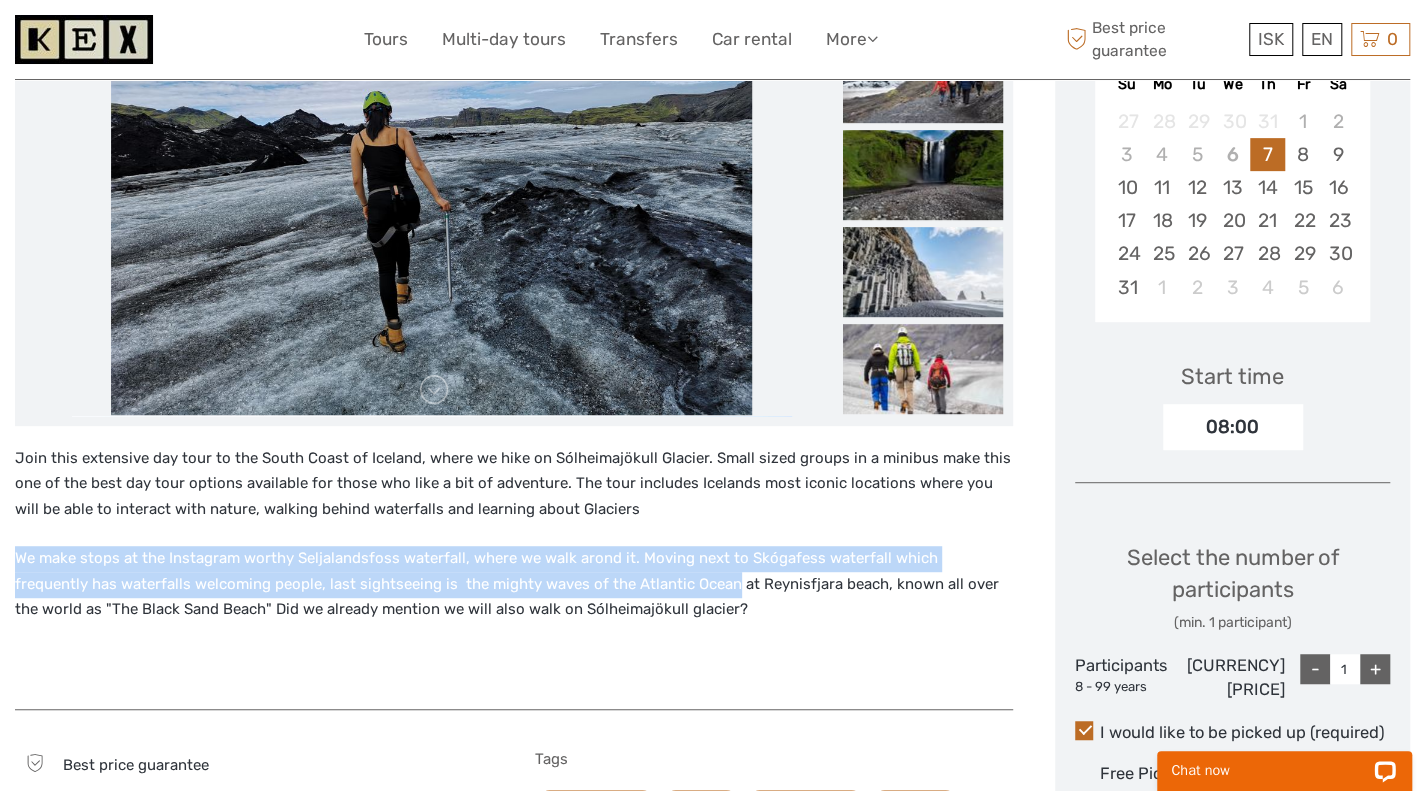 drag, startPoint x: 665, startPoint y: 608, endPoint x: 647, endPoint y: 568, distance: 43.863426 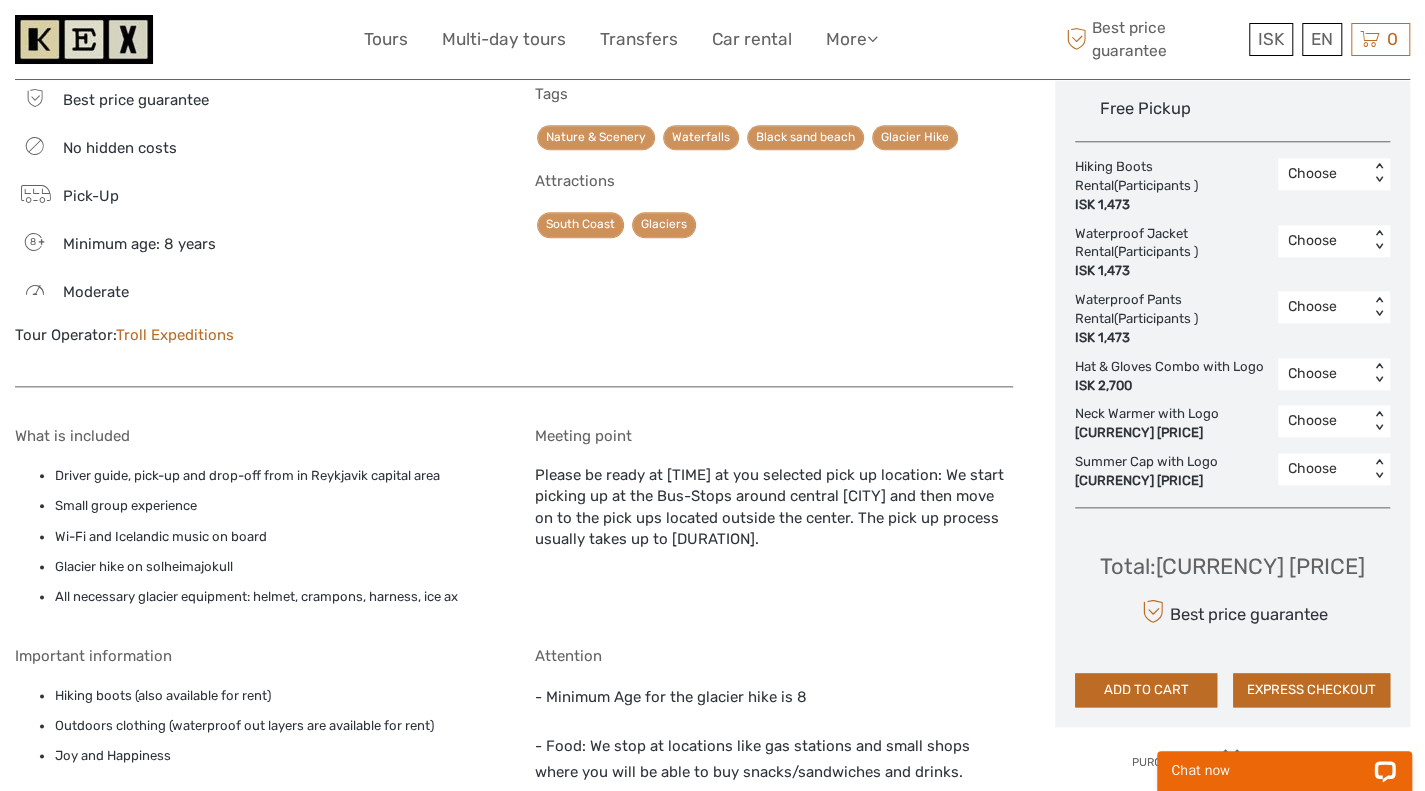 scroll, scrollTop: 1077, scrollLeft: 0, axis: vertical 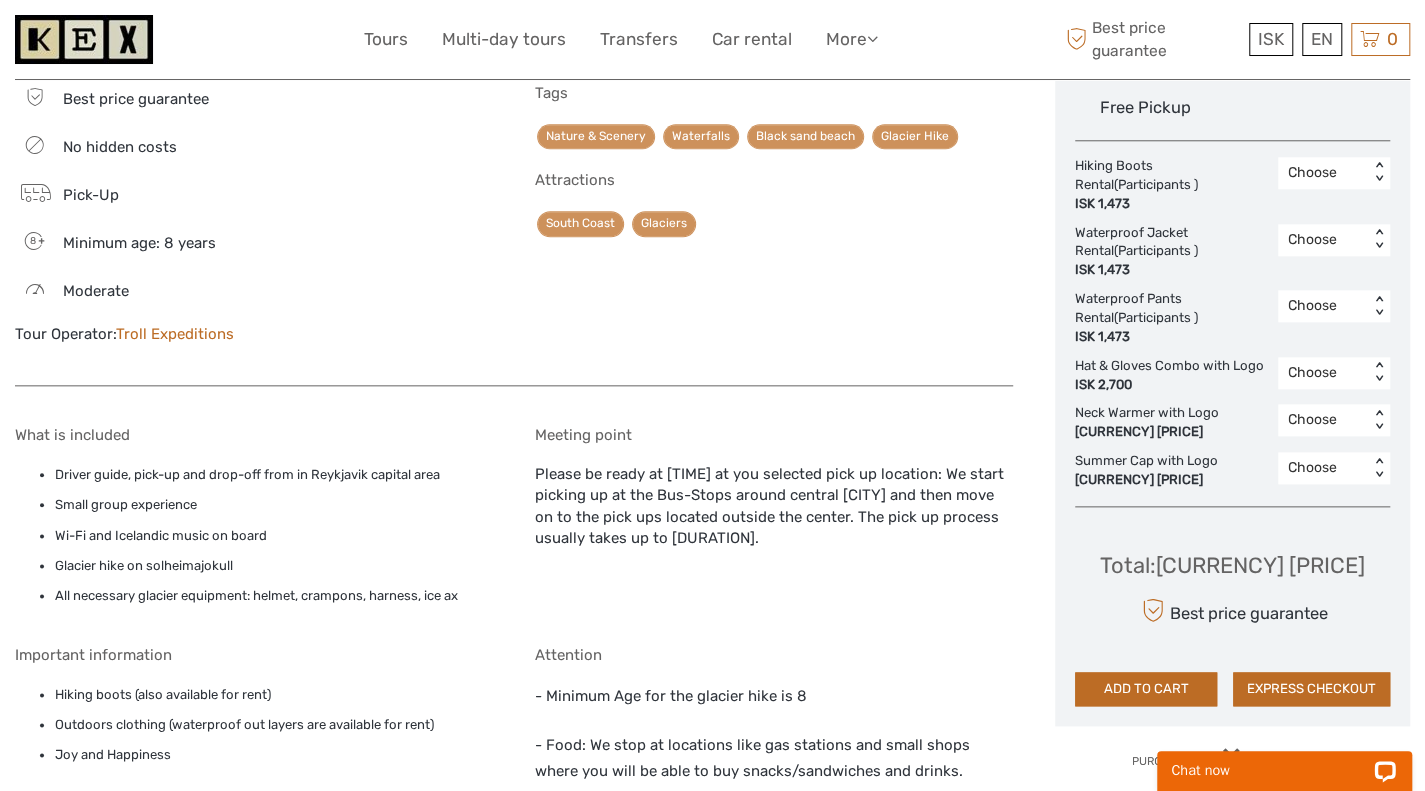 drag, startPoint x: 754, startPoint y: 555, endPoint x: 595, endPoint y: 475, distance: 177.99158 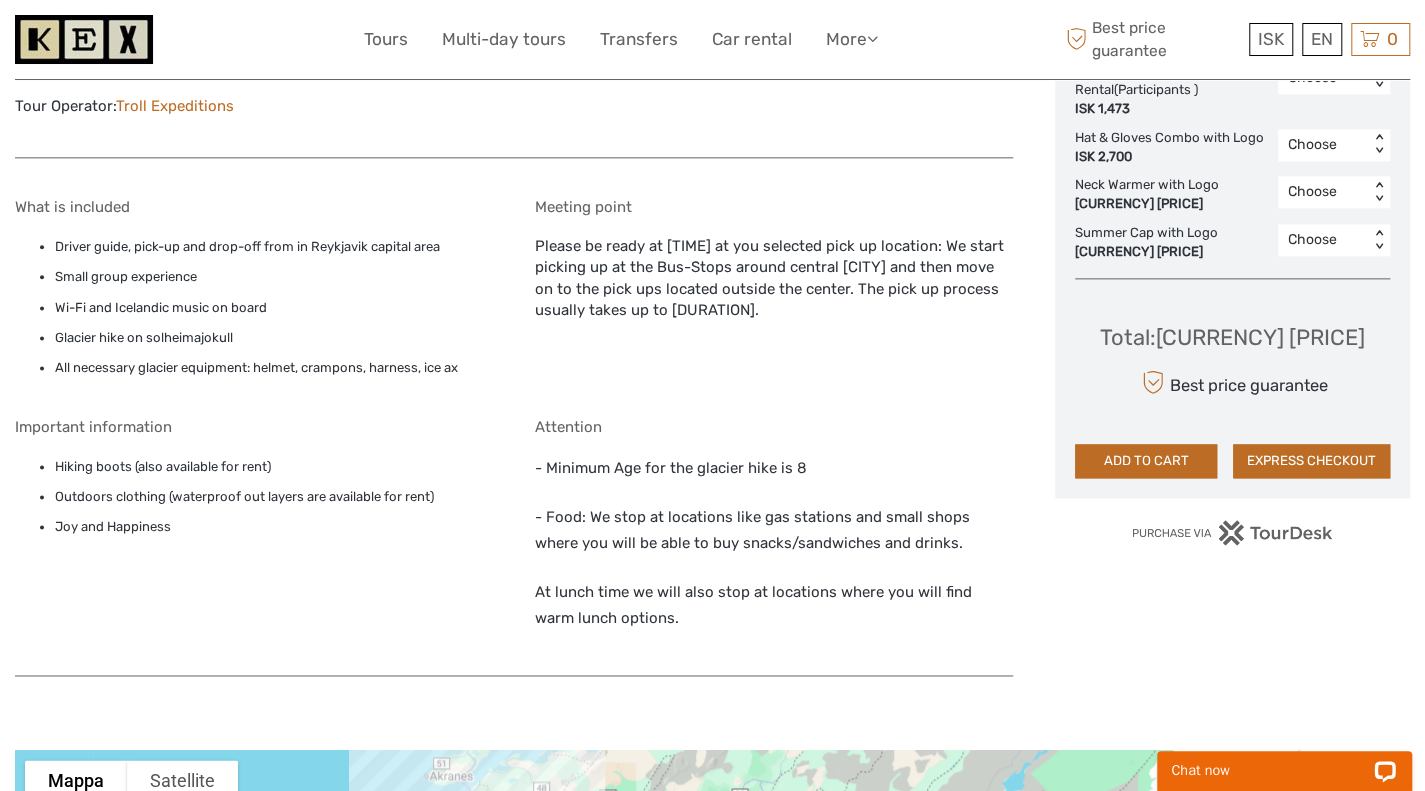 scroll, scrollTop: 1328, scrollLeft: 0, axis: vertical 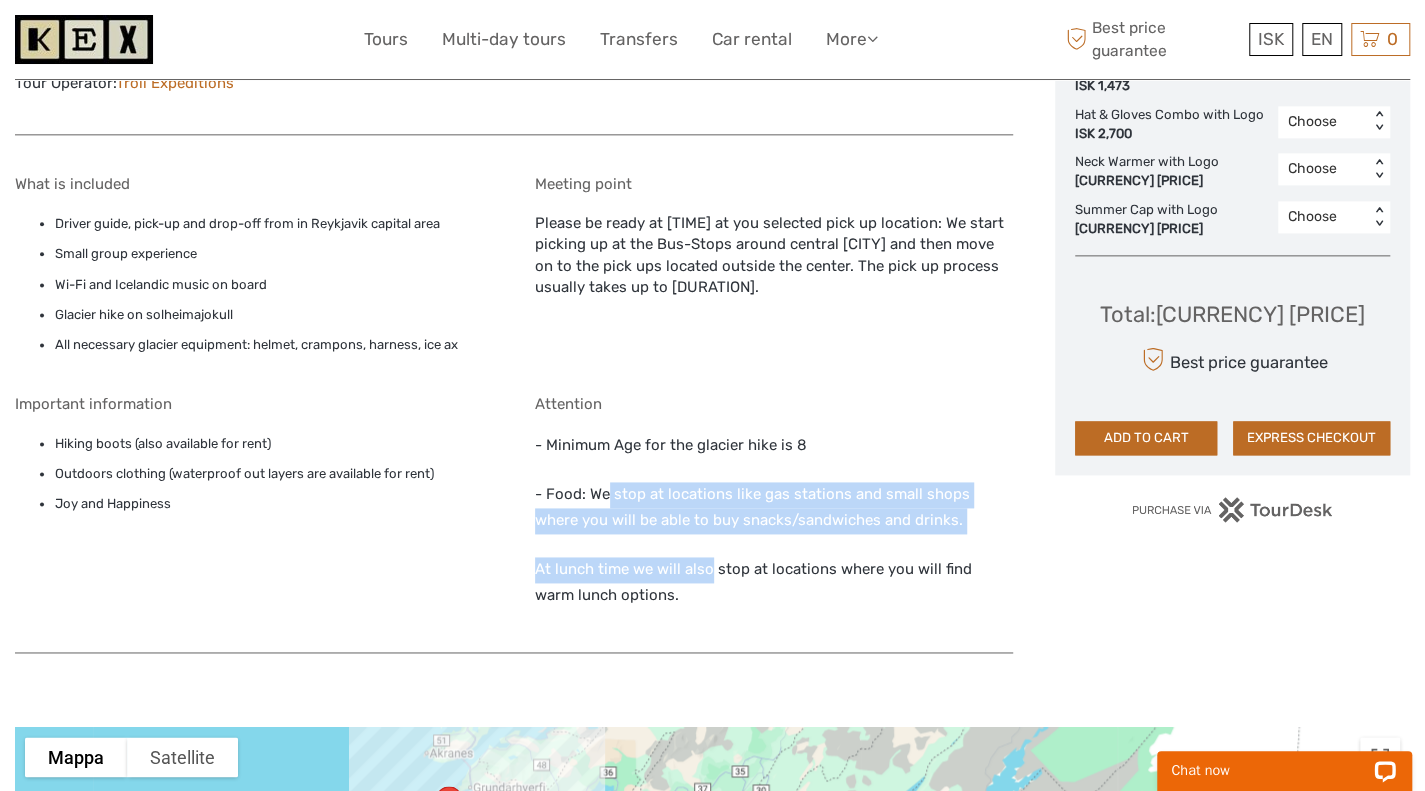 drag, startPoint x: 705, startPoint y: 536, endPoint x: 604, endPoint y: 484, distance: 113.600174 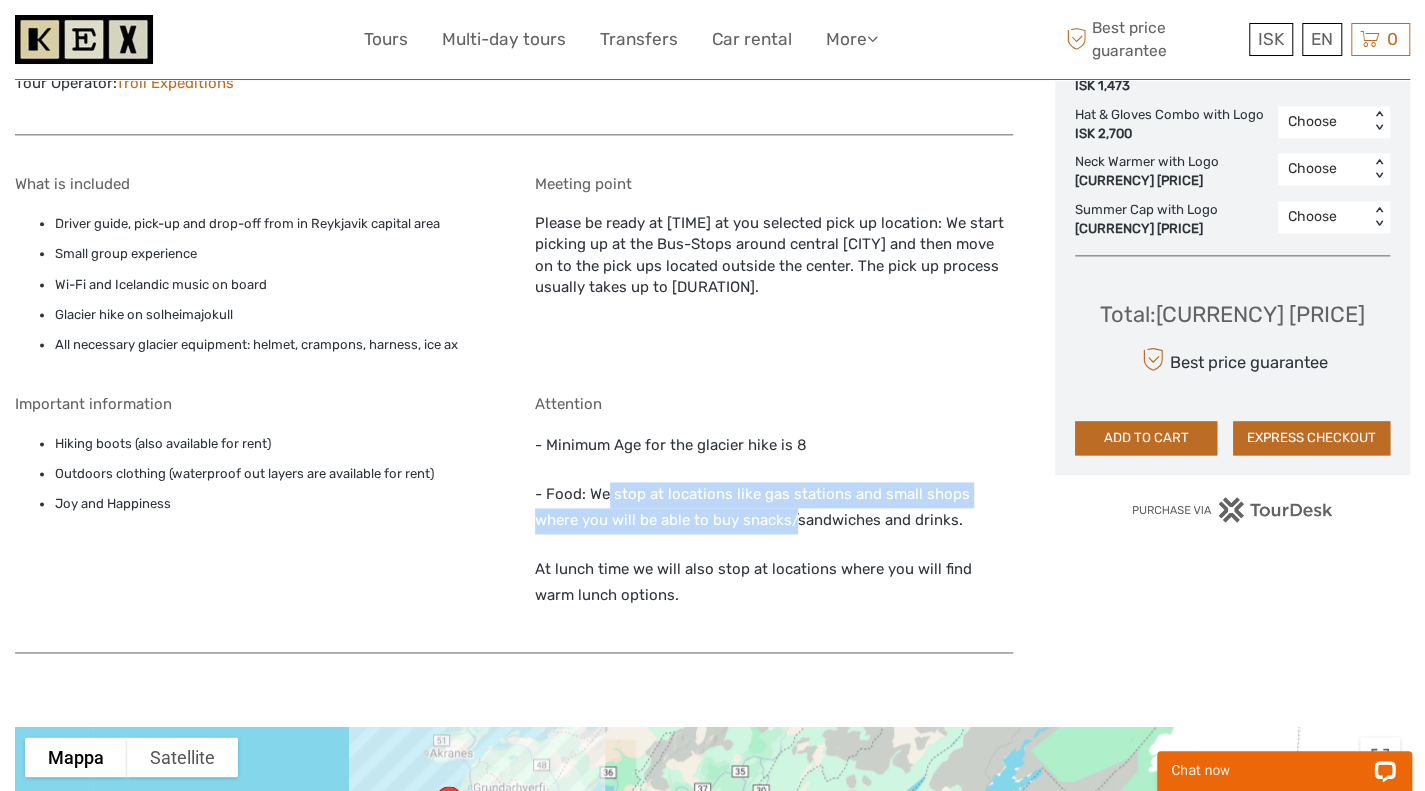 drag, startPoint x: 604, startPoint y: 484, endPoint x: 744, endPoint y: 517, distance: 143.83672 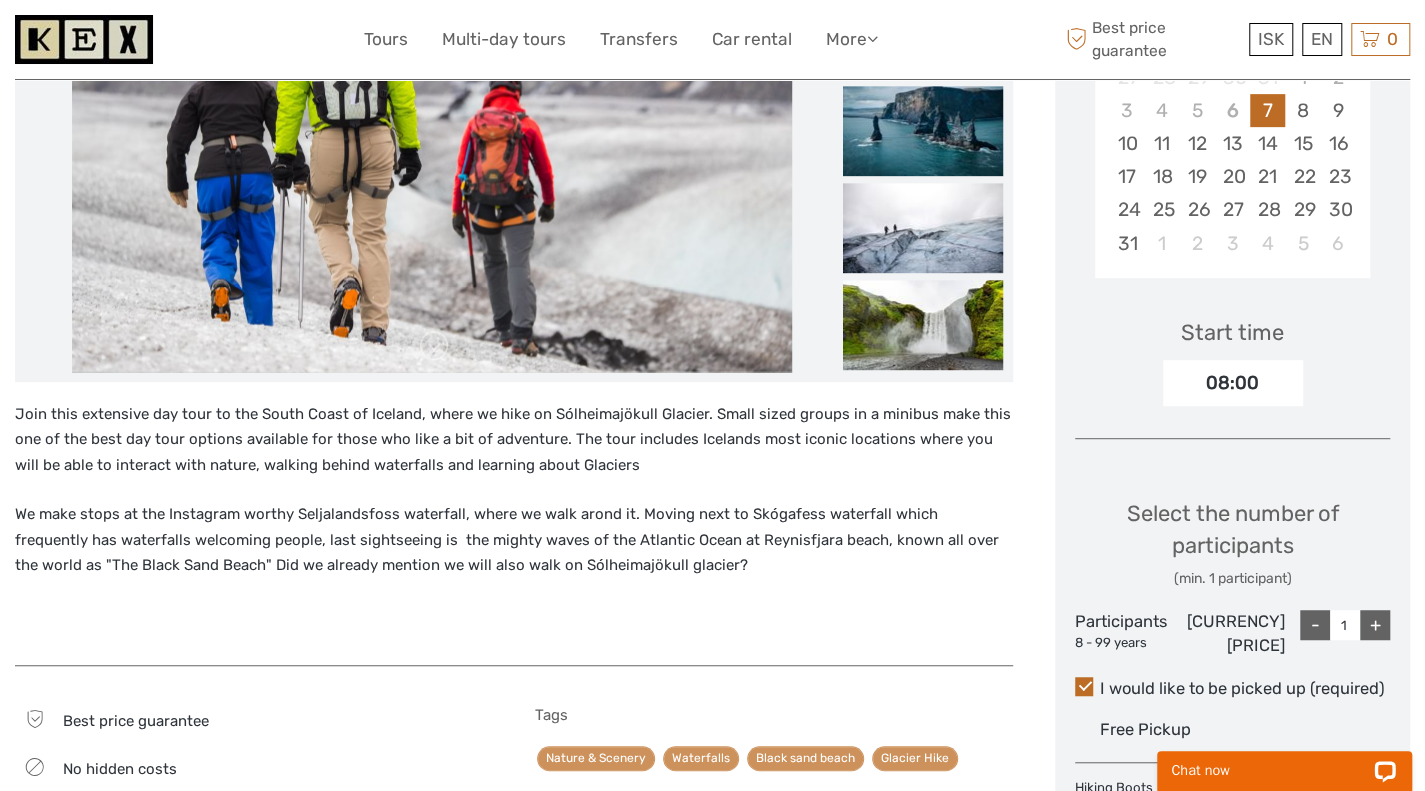 scroll, scrollTop: 456, scrollLeft: 0, axis: vertical 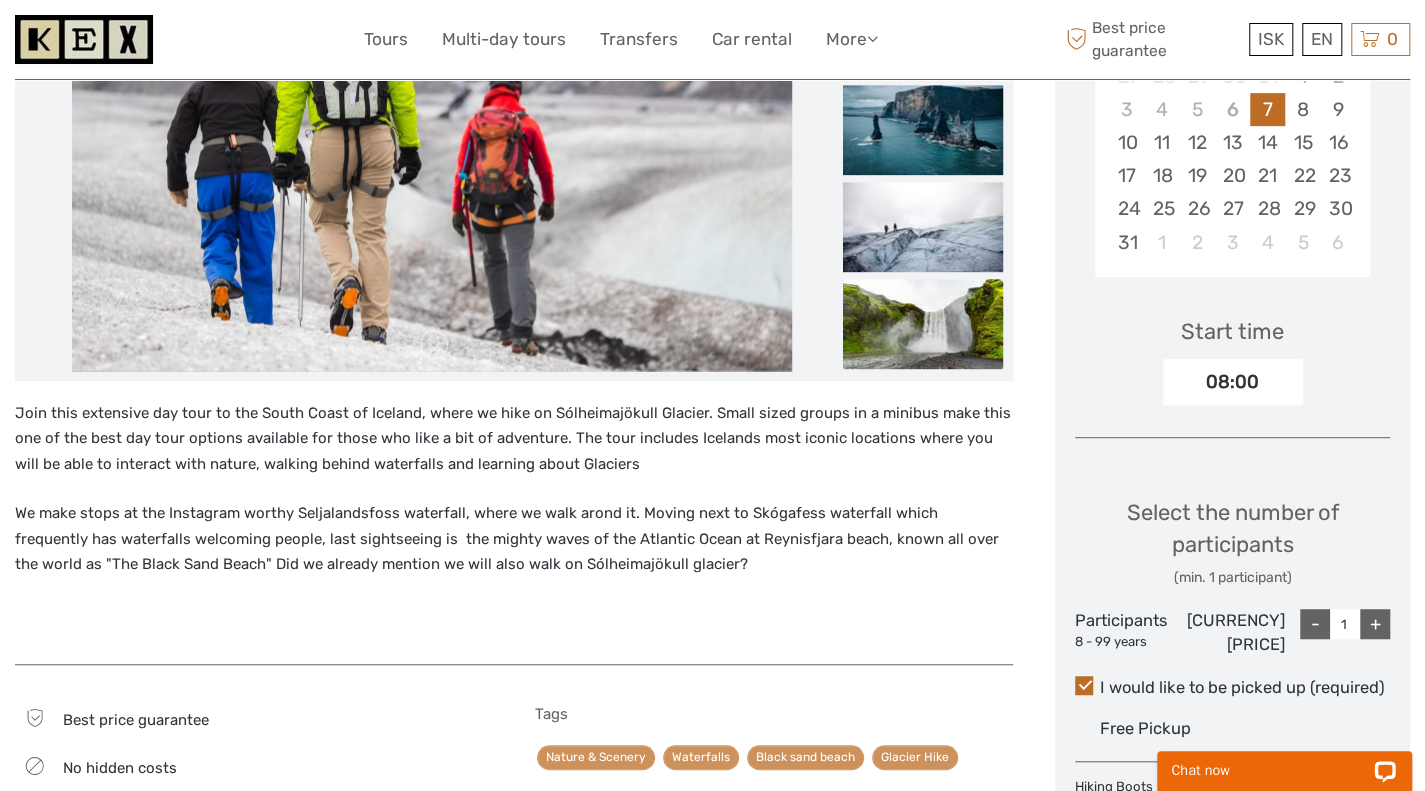 click at bounding box center (923, 324) 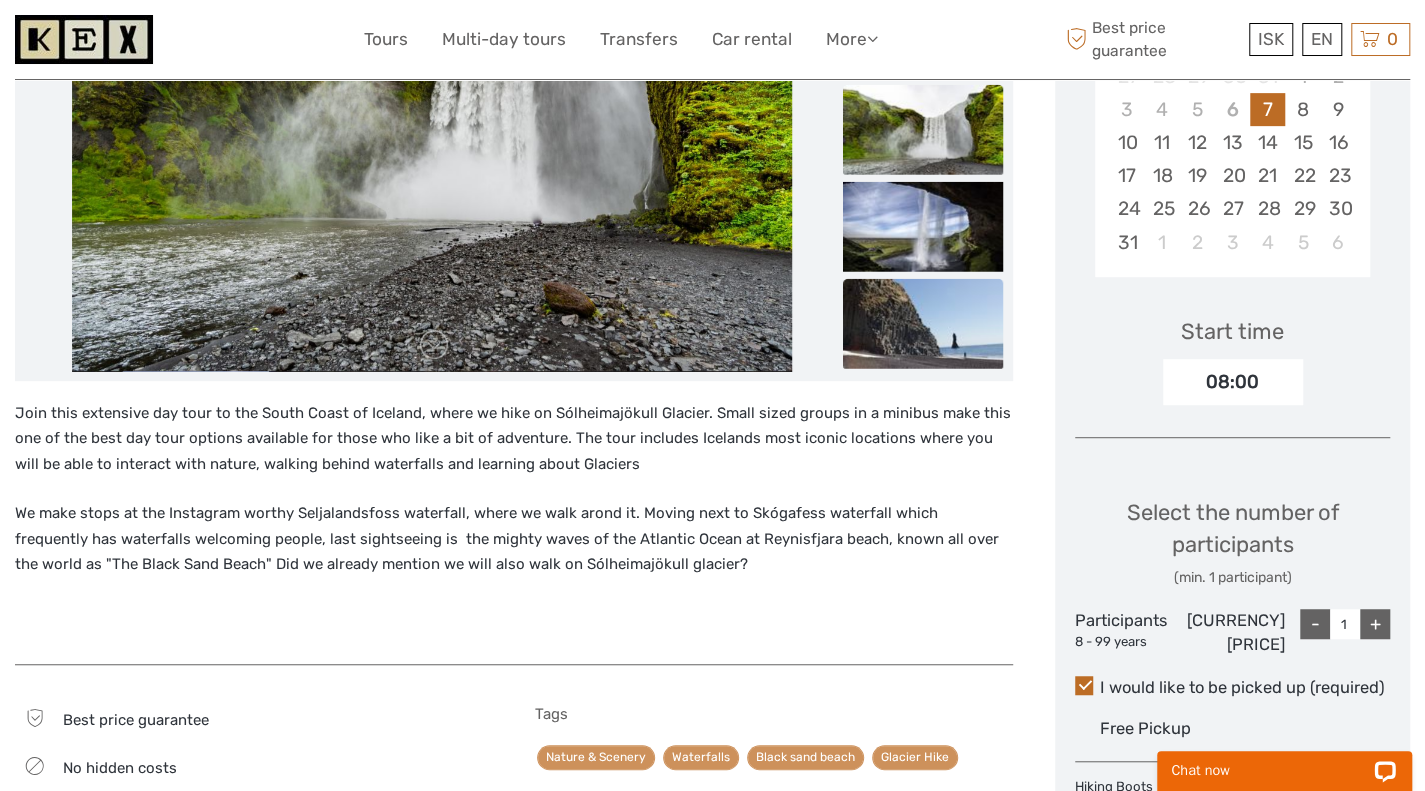 click at bounding box center (923, 323) 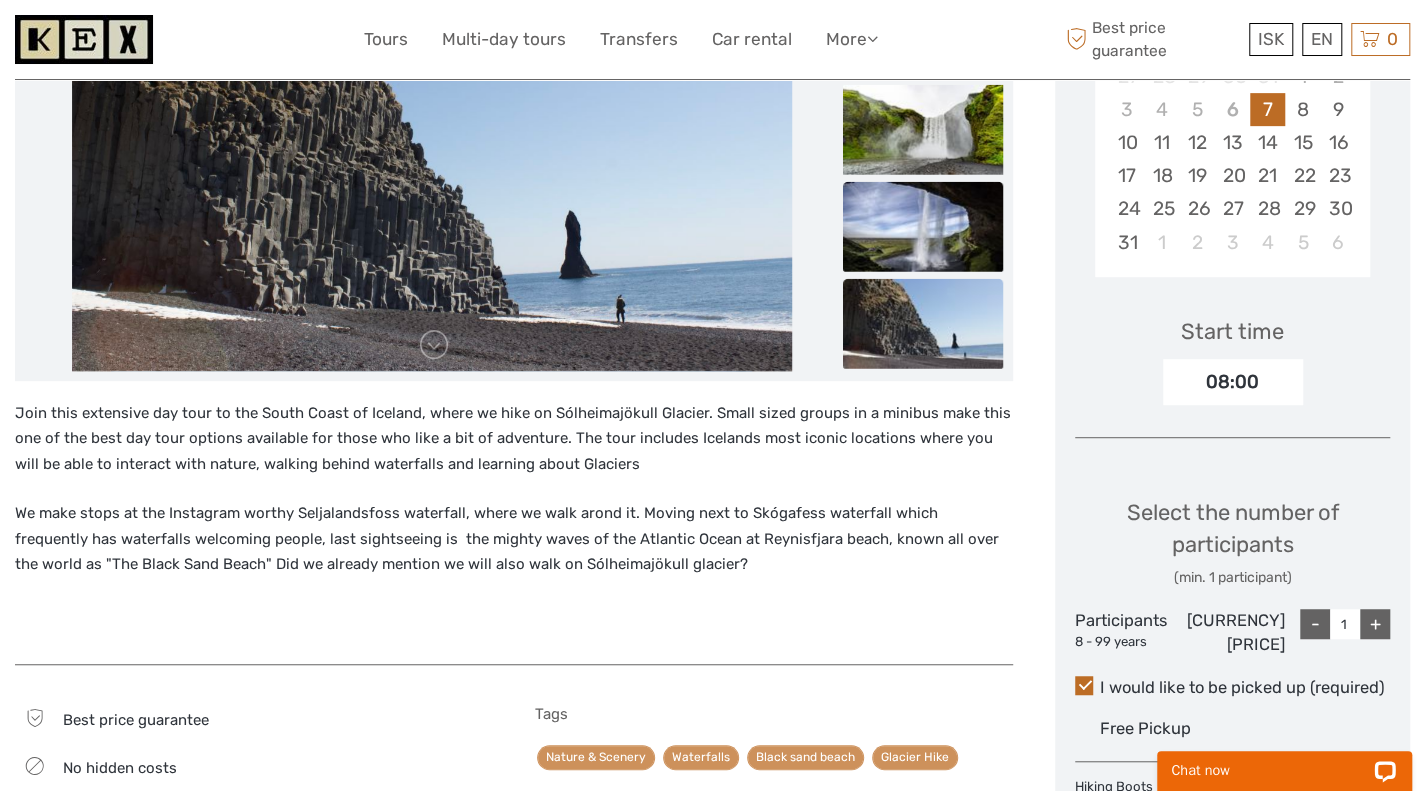 click at bounding box center (923, 226) 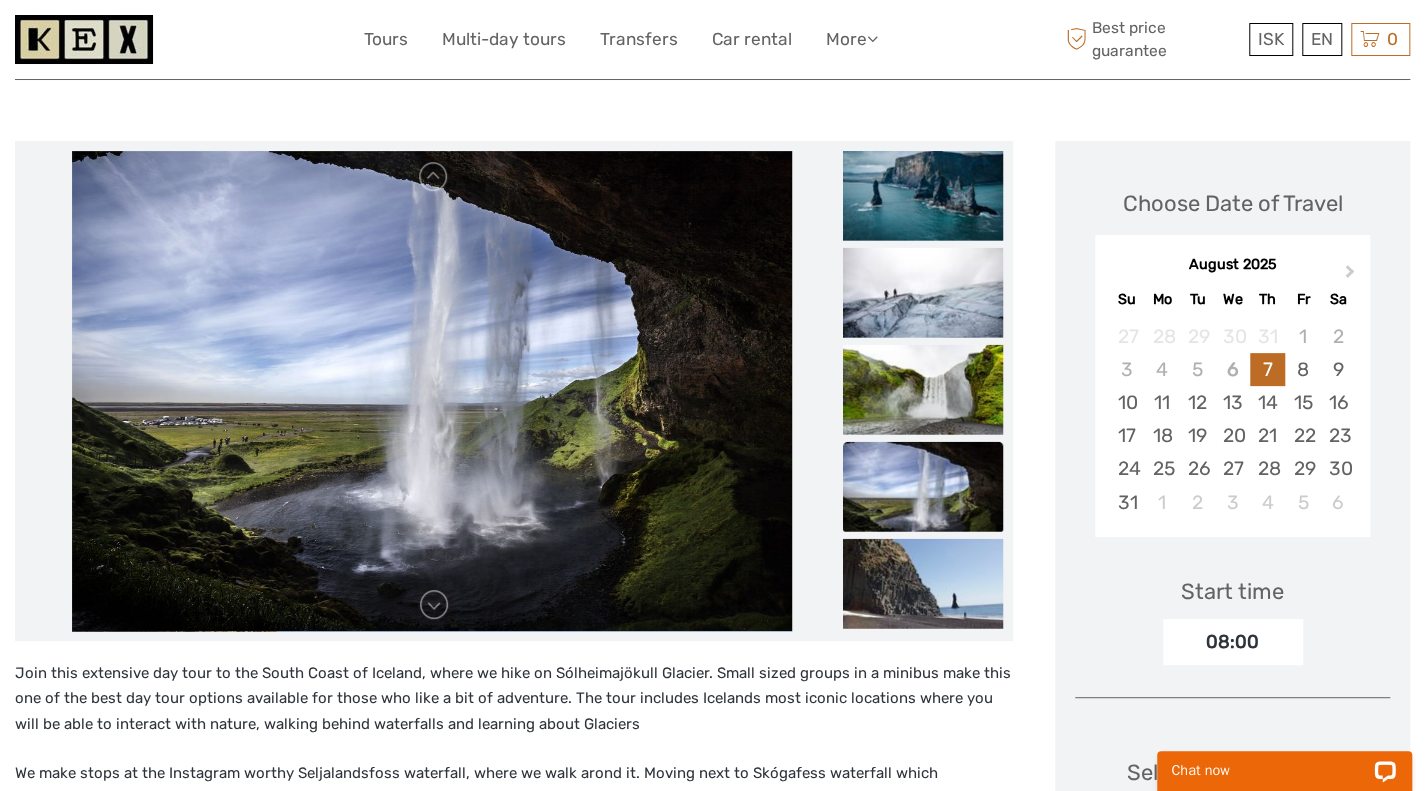 scroll, scrollTop: 194, scrollLeft: 0, axis: vertical 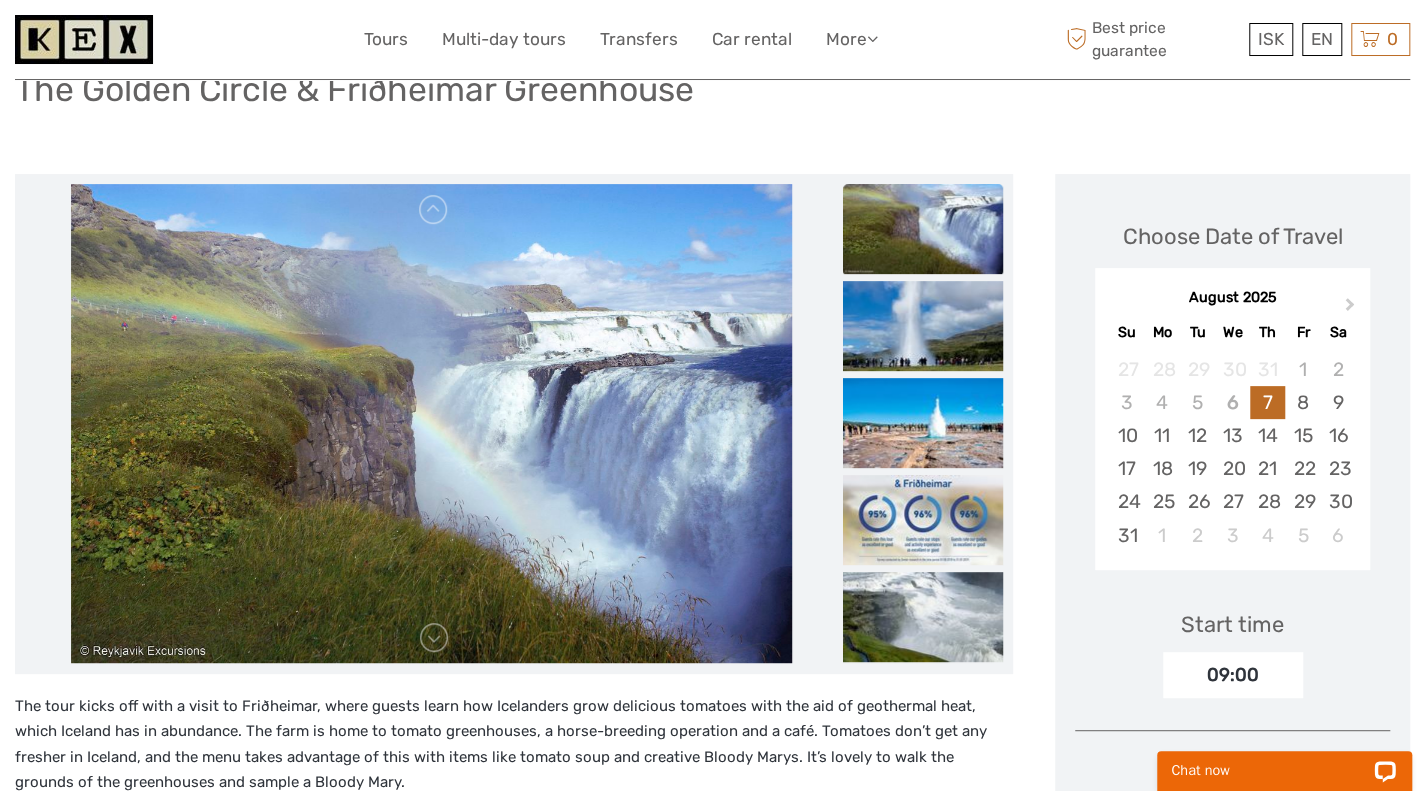click at bounding box center (923, 229) 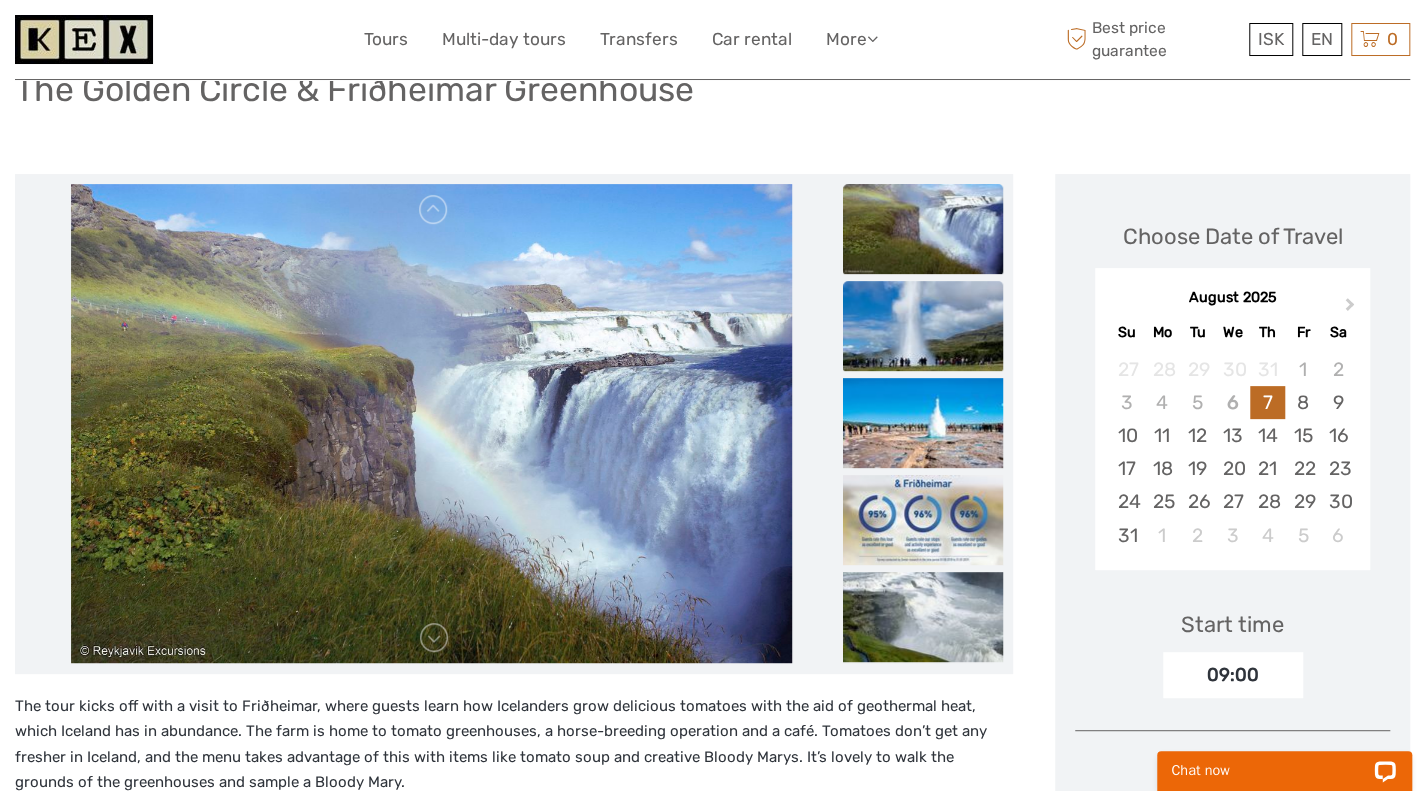click at bounding box center (923, 326) 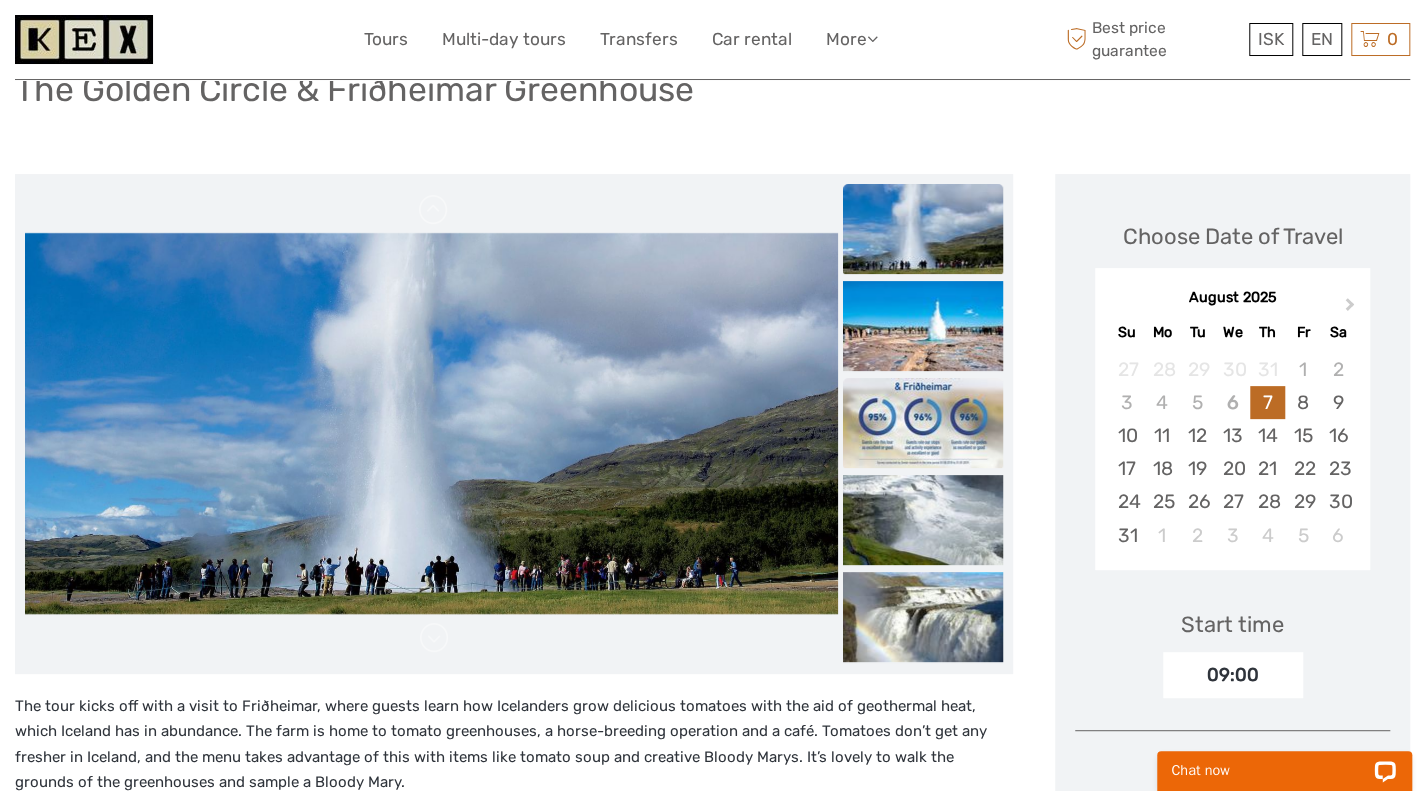 click at bounding box center (923, 423) 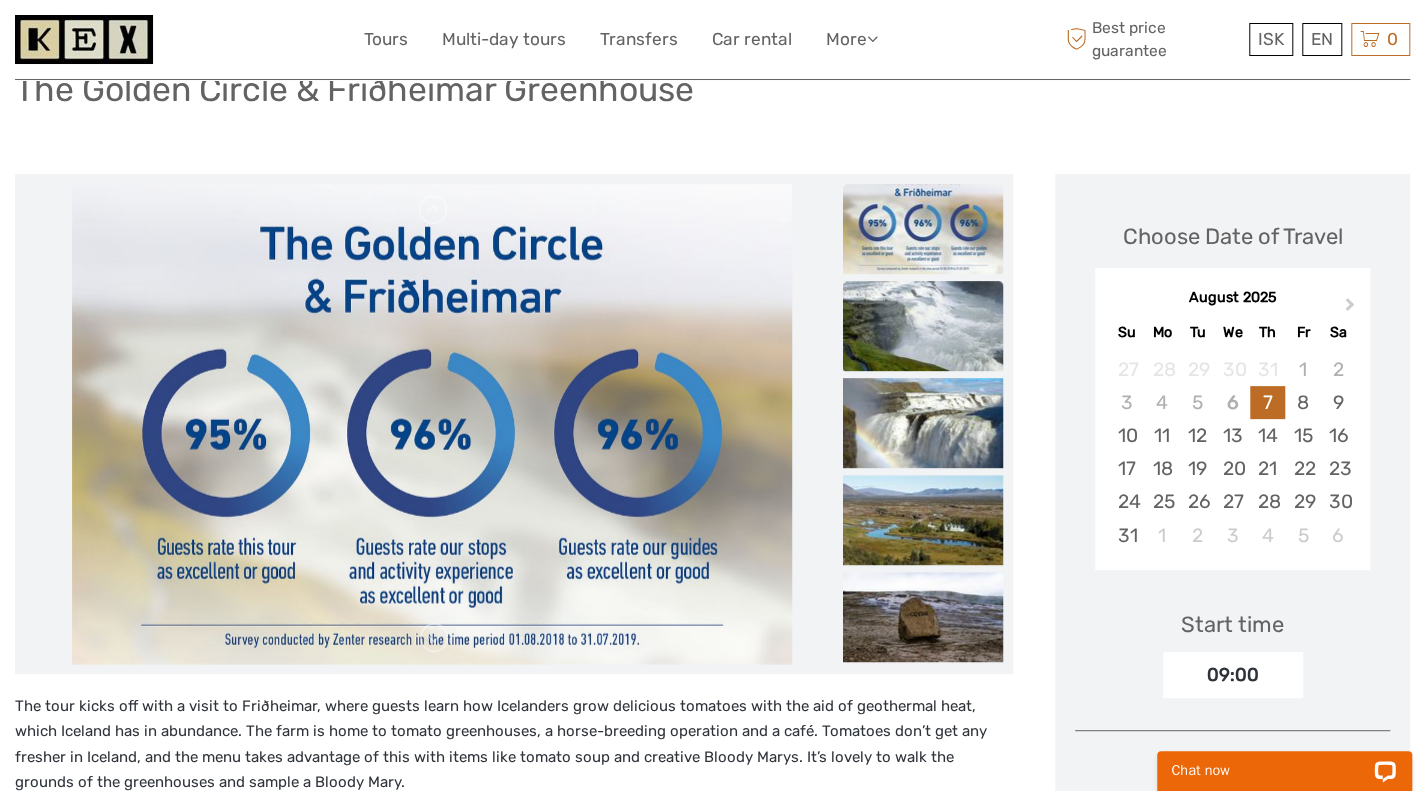 click at bounding box center [923, 326] 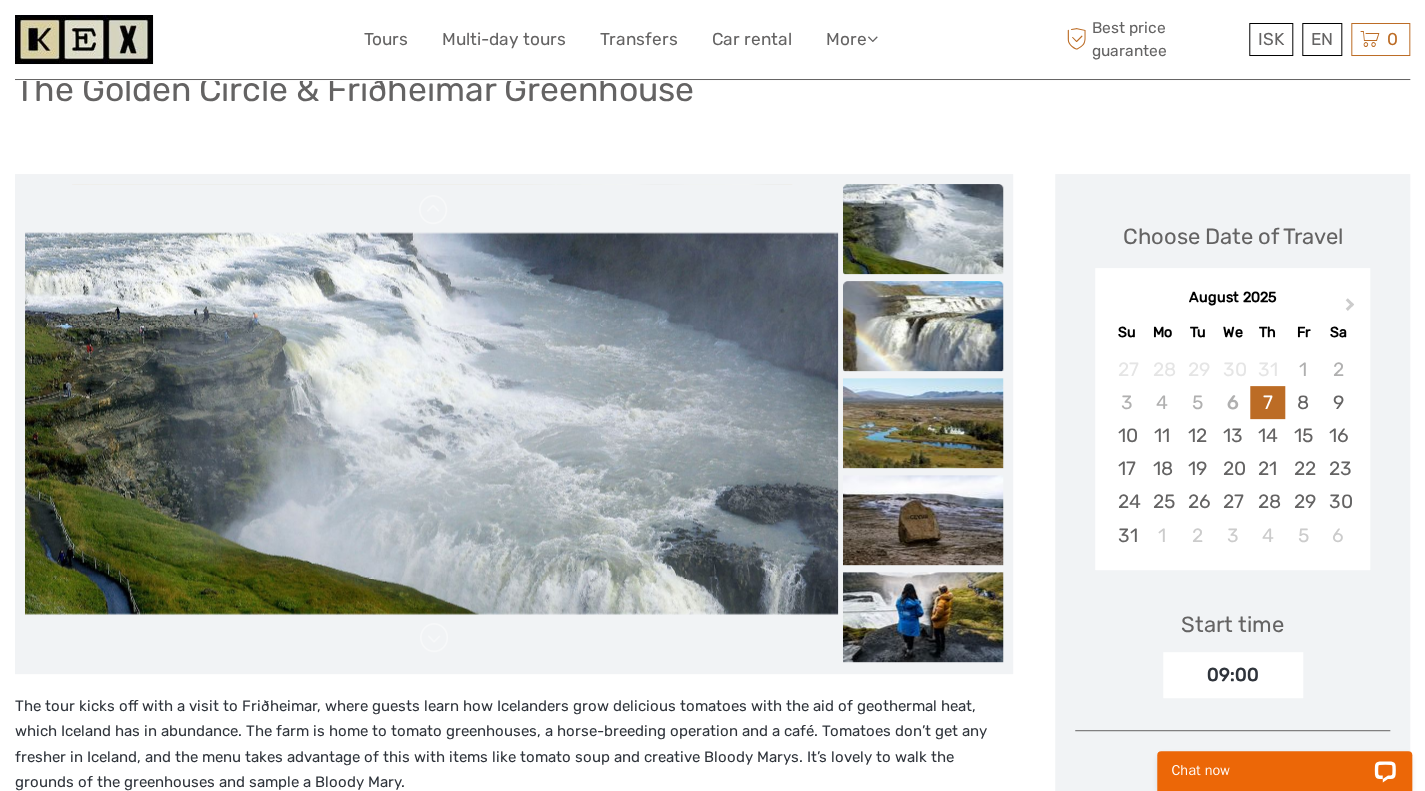 click at bounding box center (923, 326) 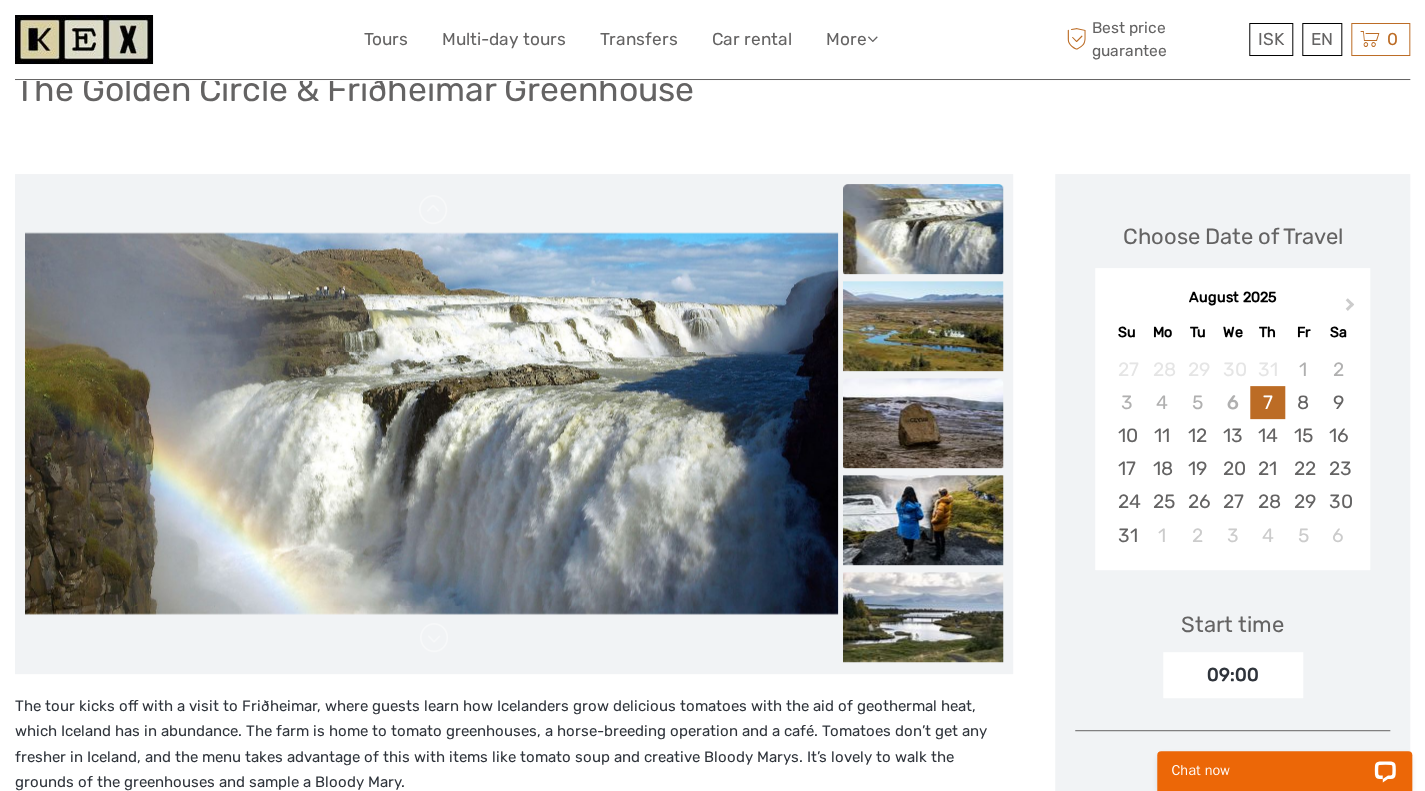 click at bounding box center [923, 423] 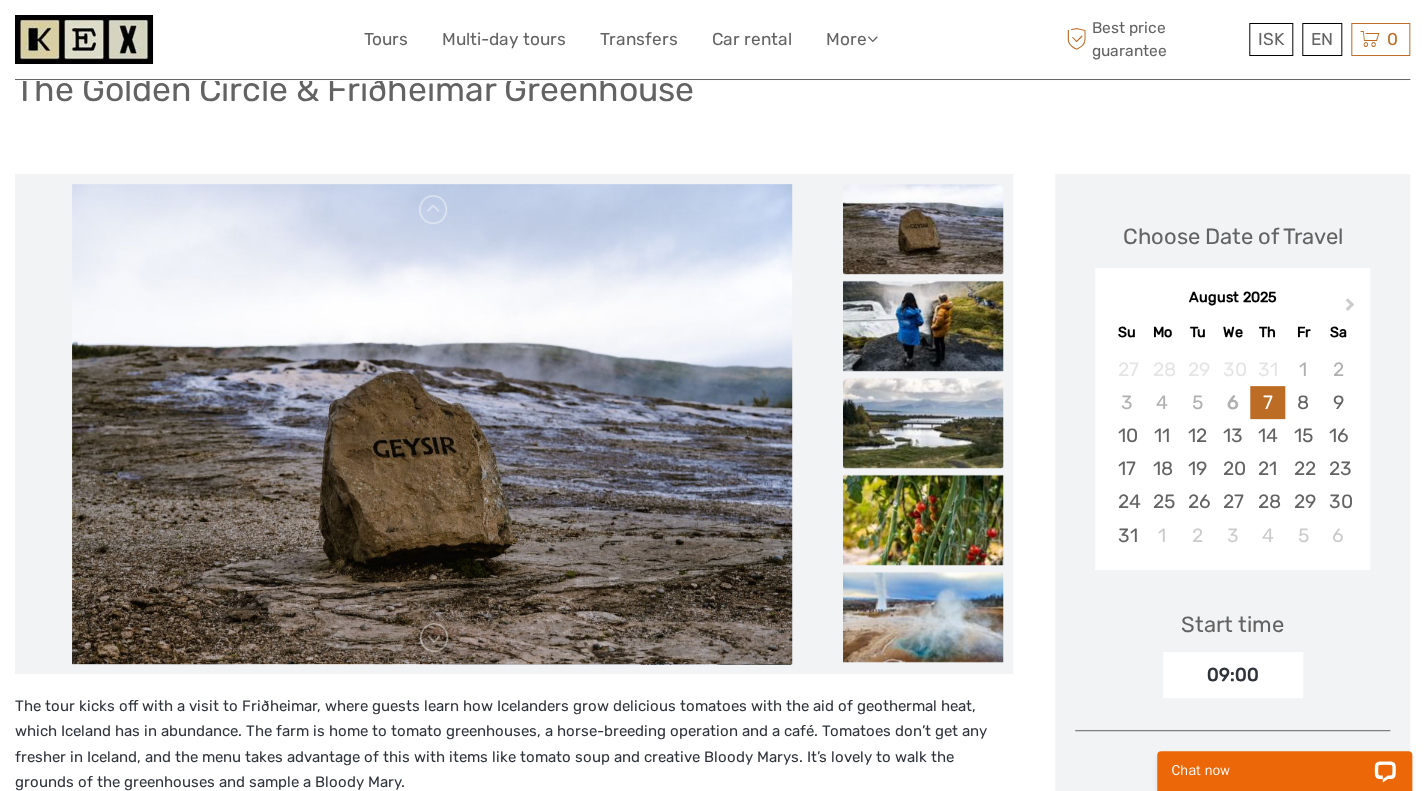 click at bounding box center (923, 423) 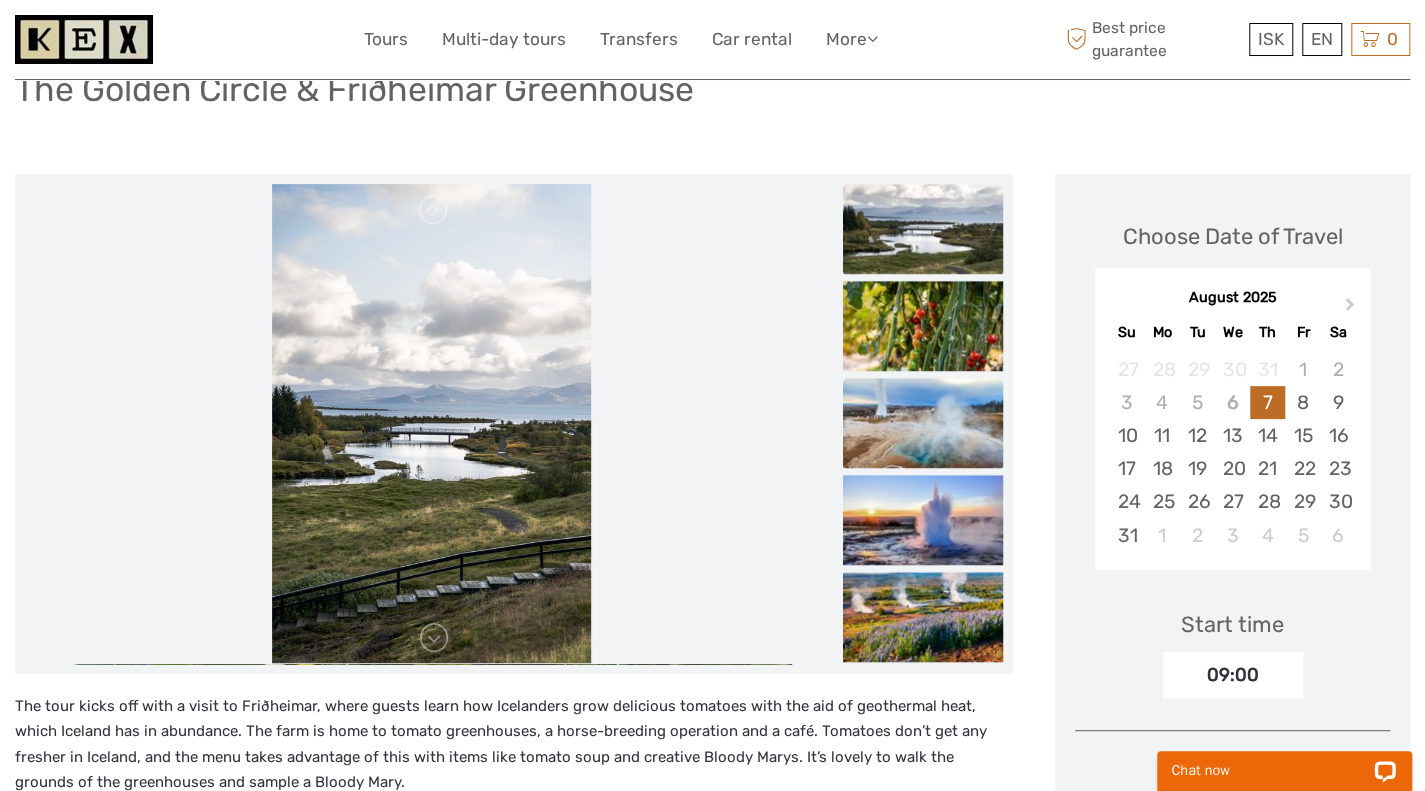 click at bounding box center [923, 423] 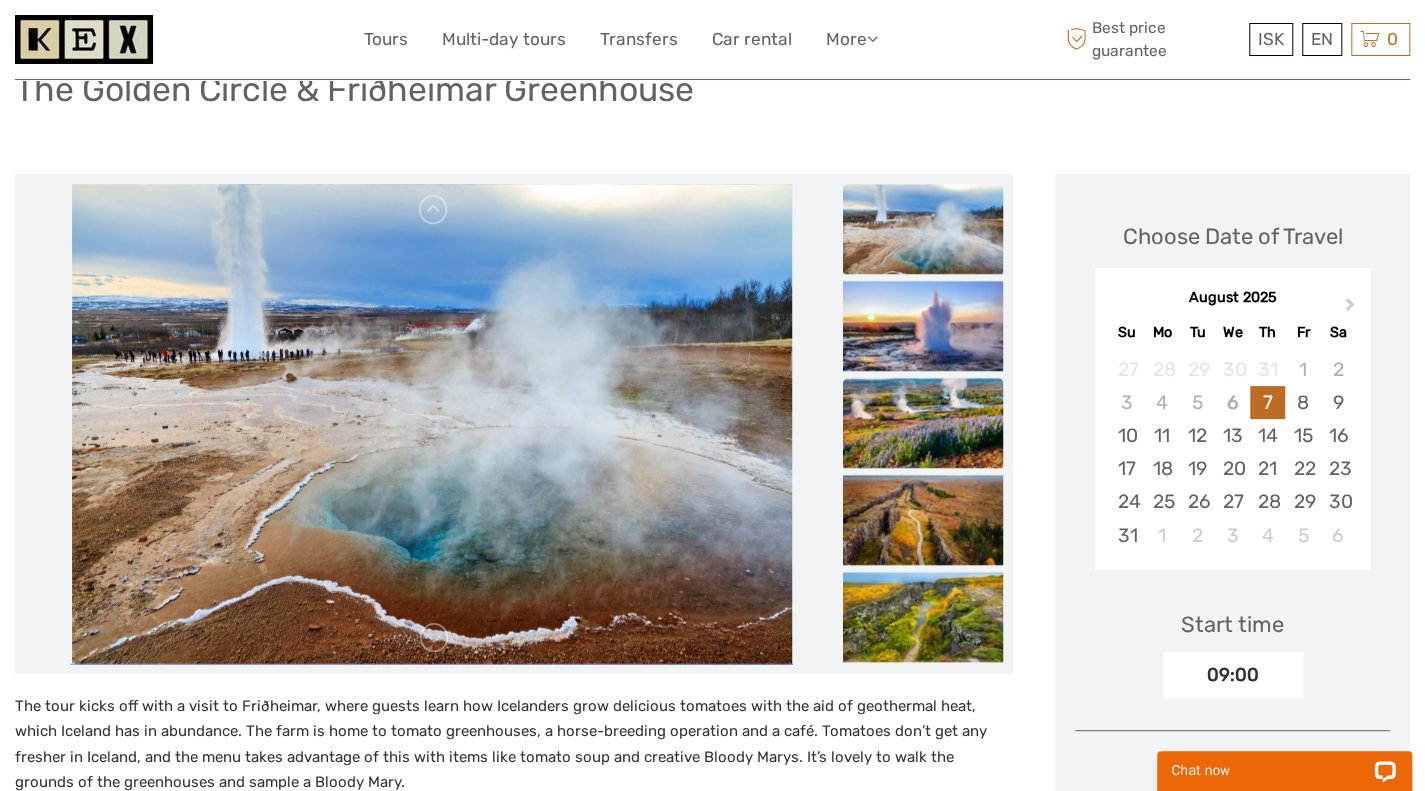 click at bounding box center [923, 423] 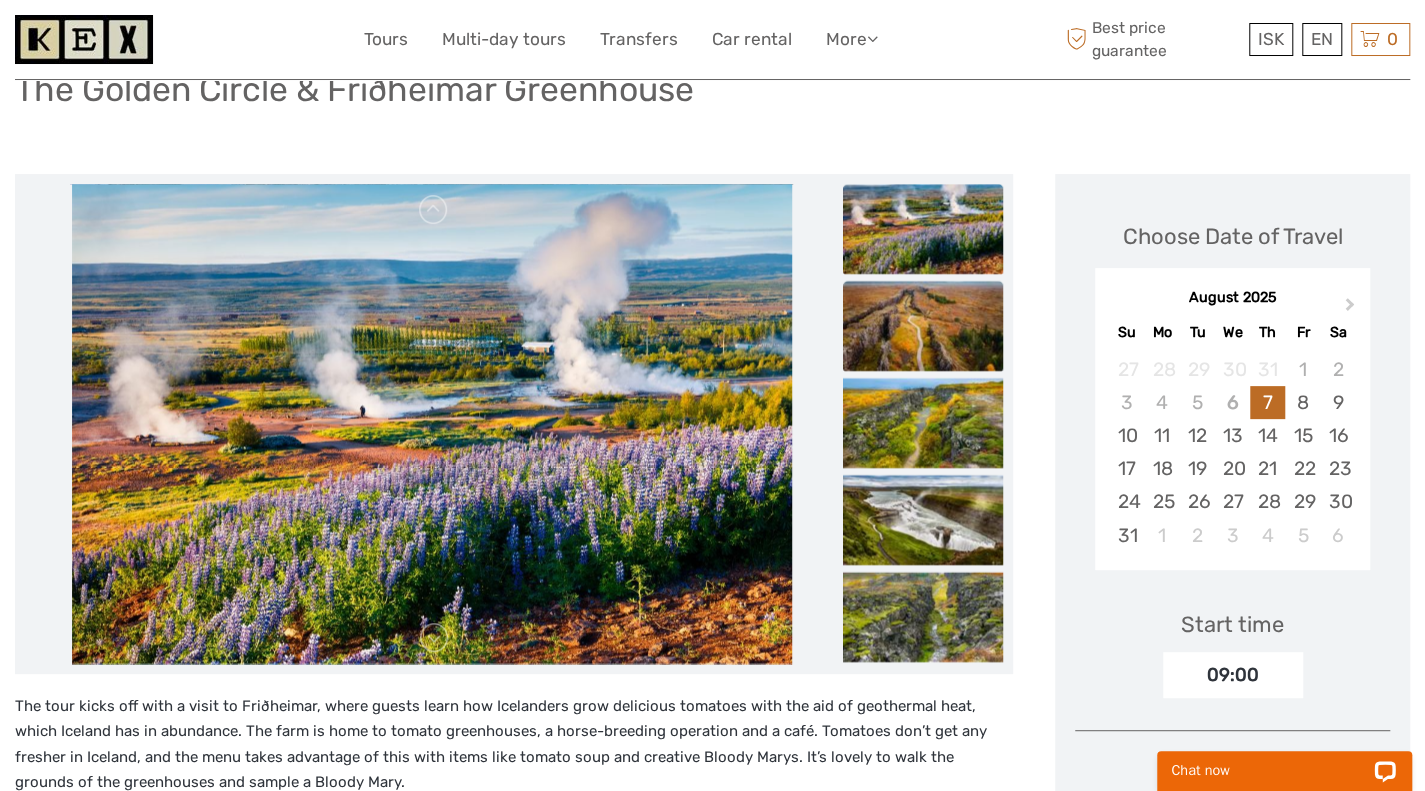 click at bounding box center (923, 326) 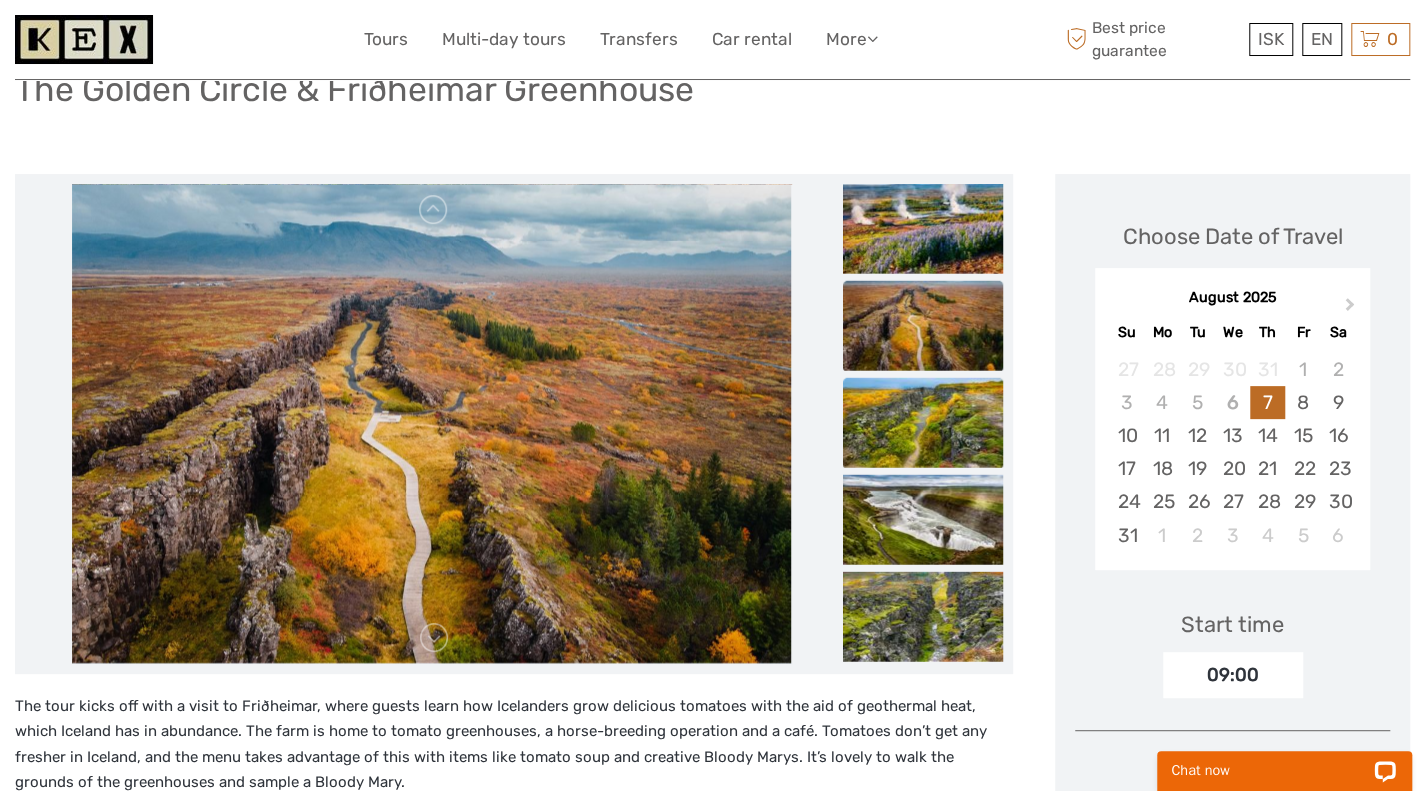 click at bounding box center [923, 422] 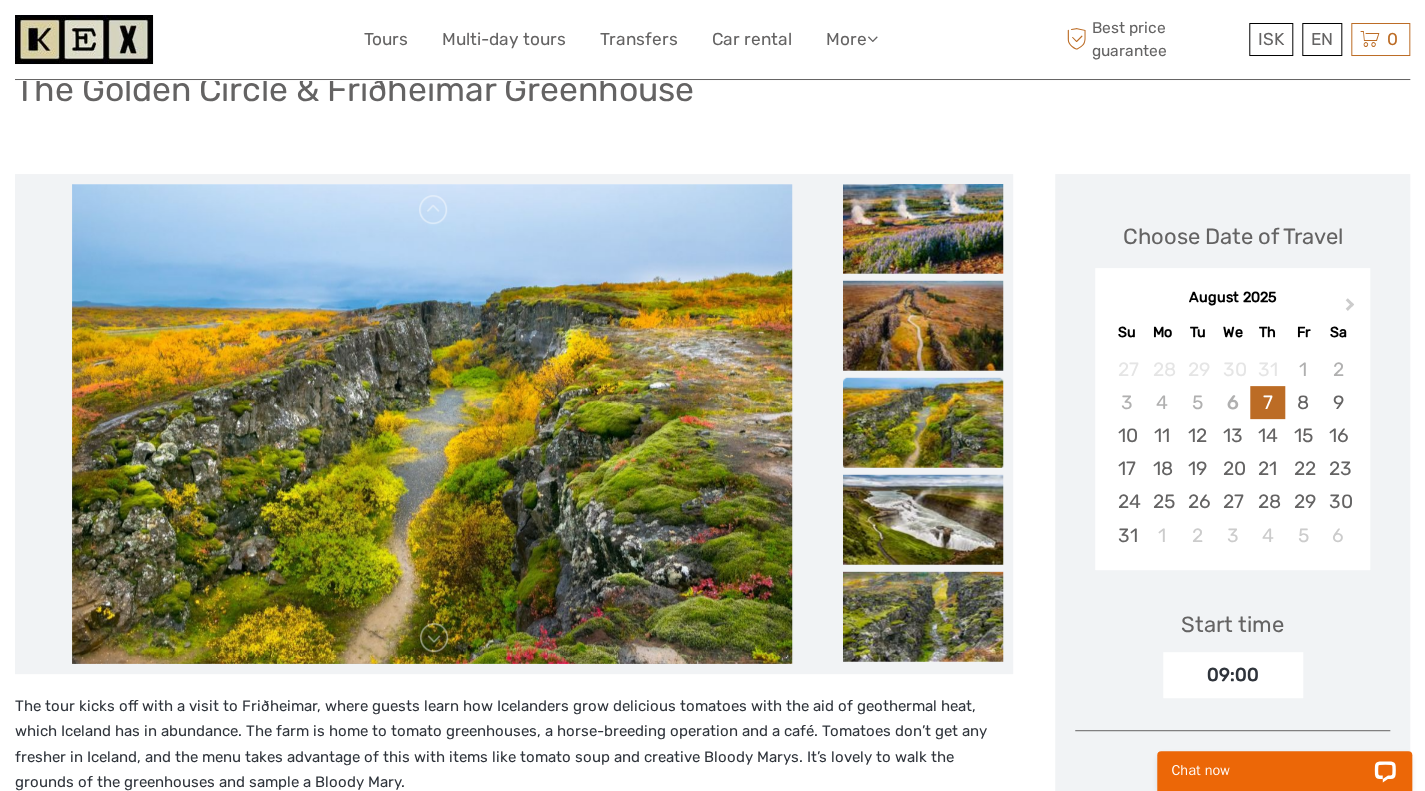 click at bounding box center [923, 422] 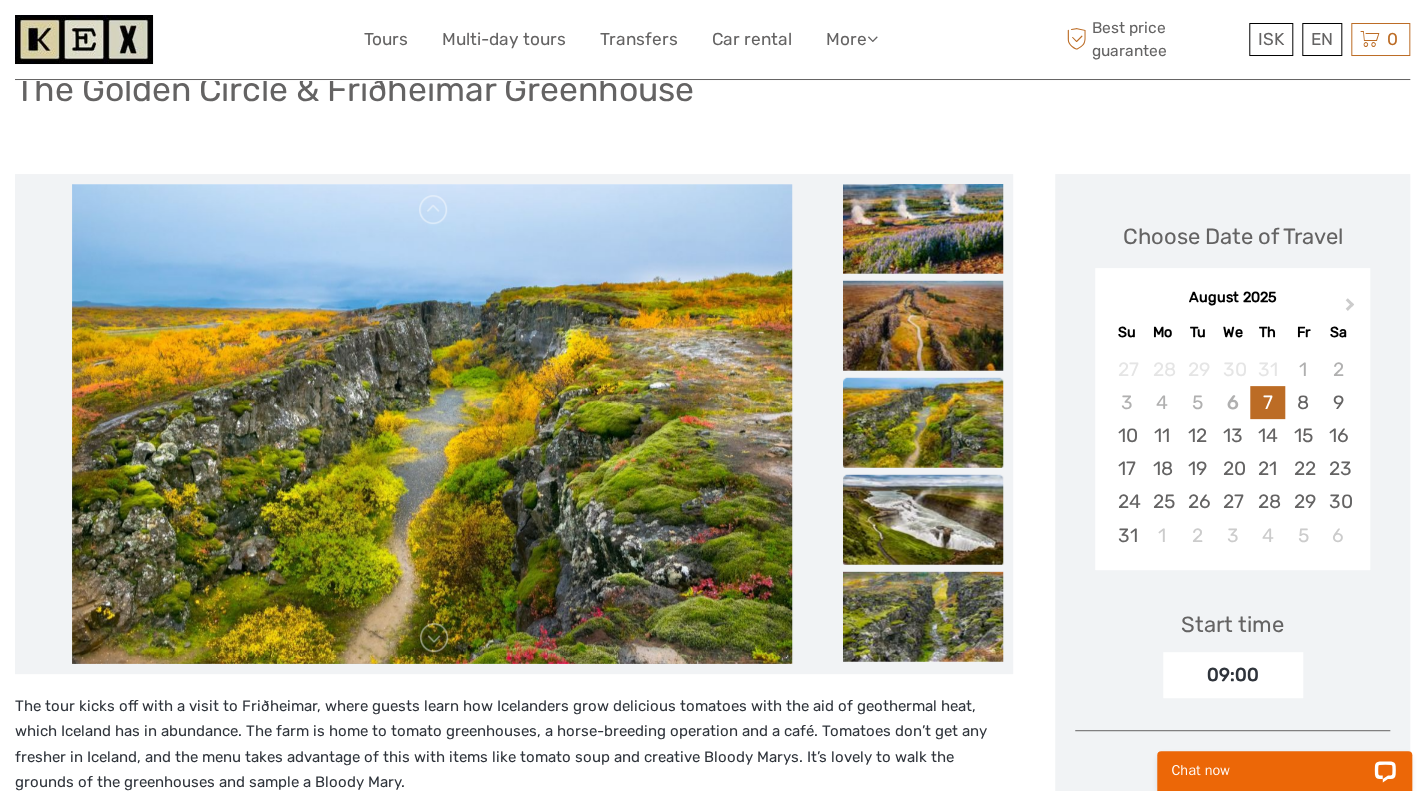 click at bounding box center (923, 519) 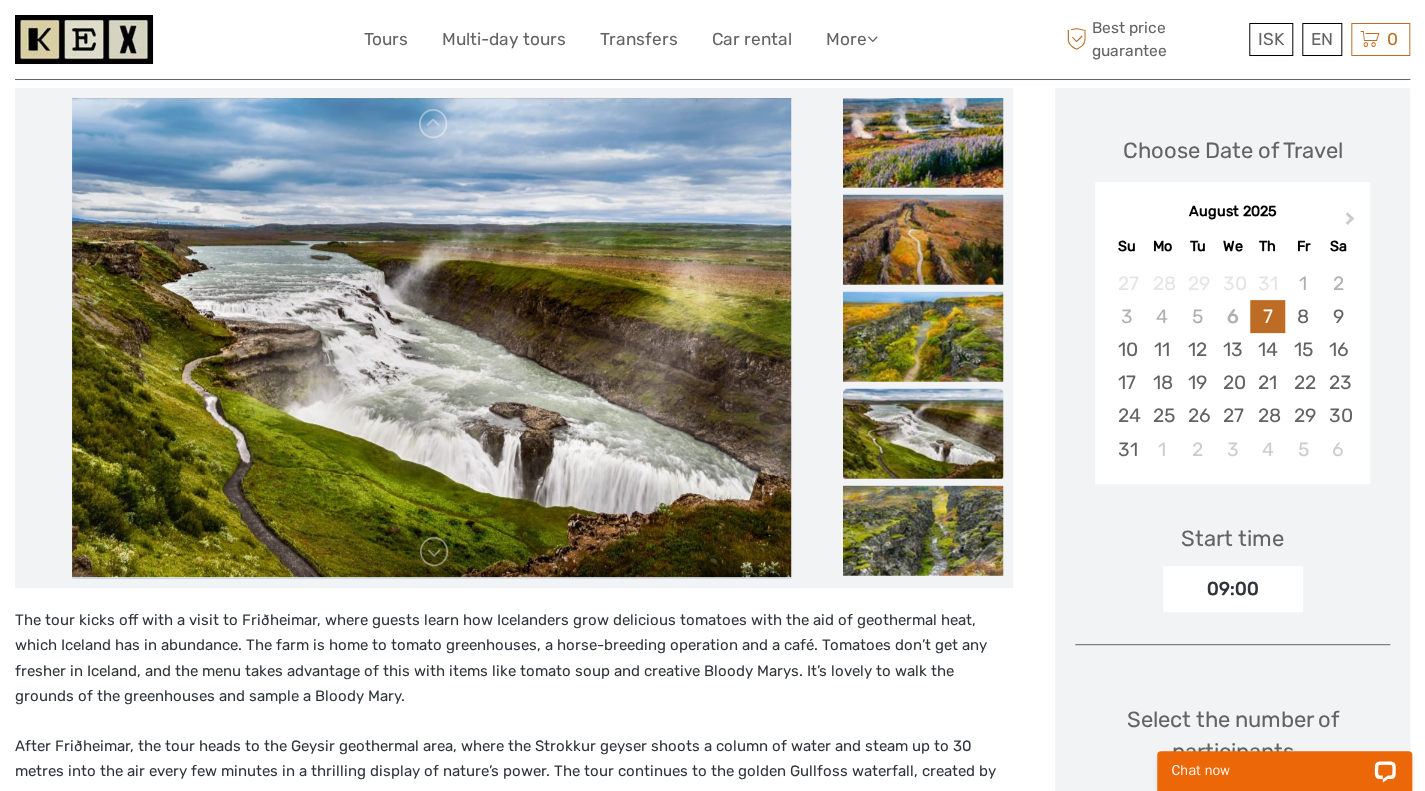 scroll, scrollTop: 259, scrollLeft: 0, axis: vertical 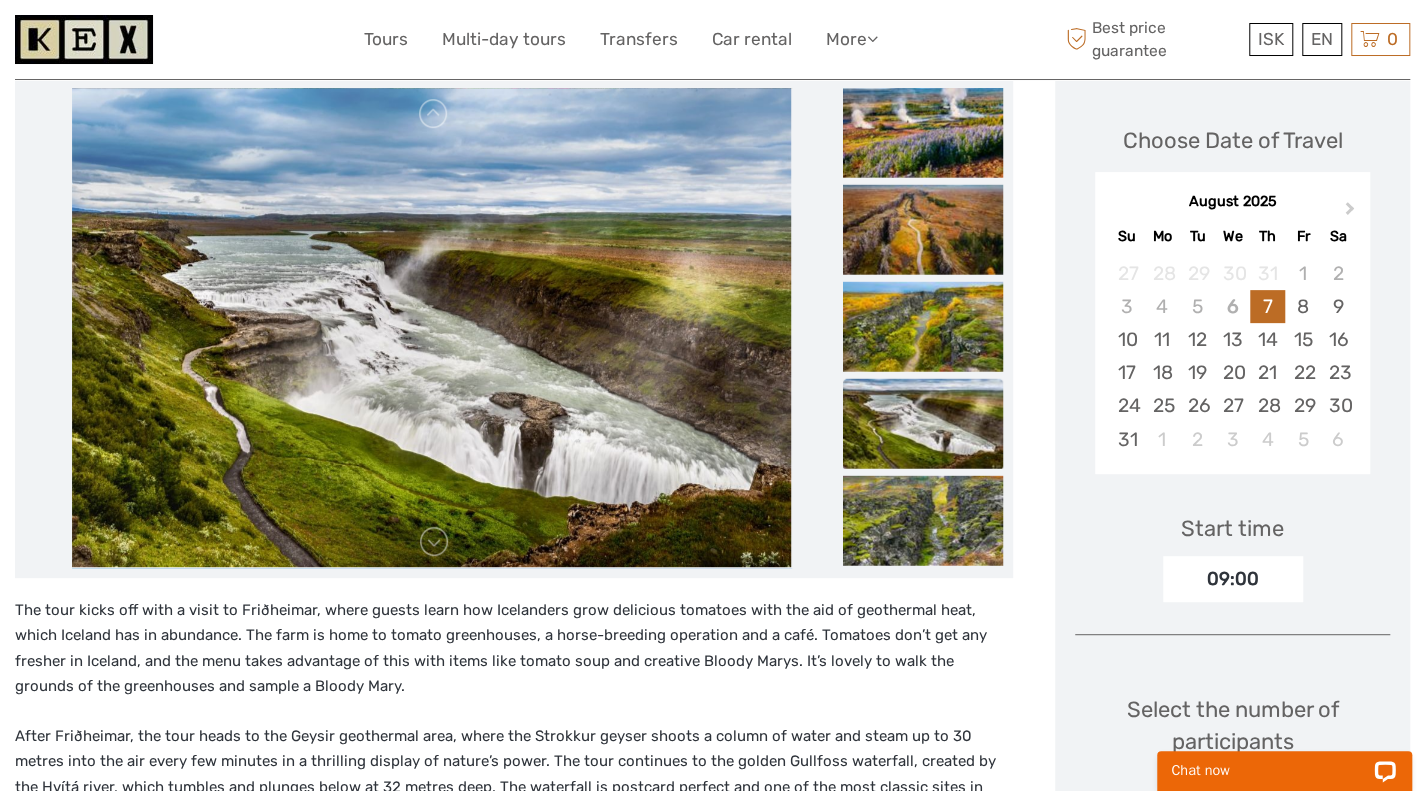 click at bounding box center [923, 520] 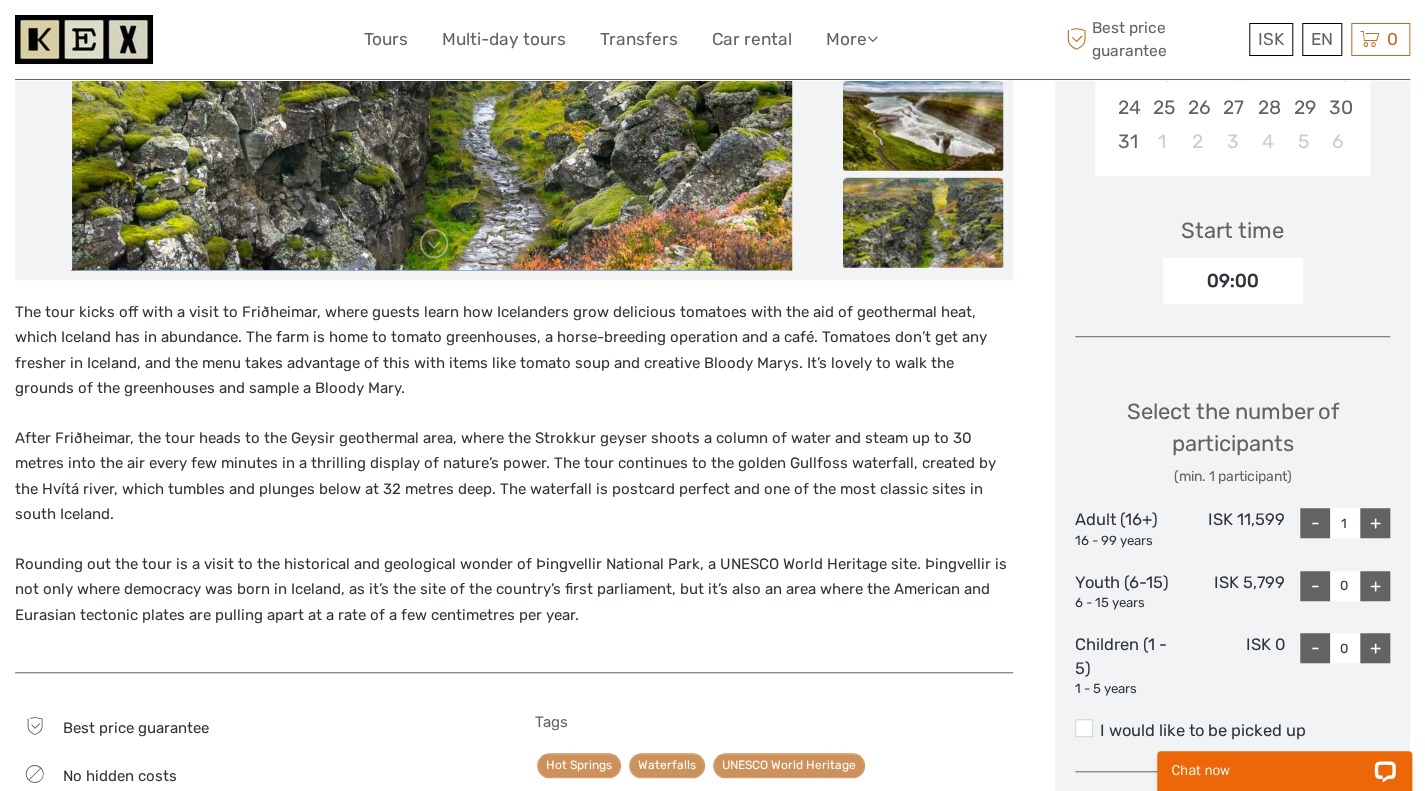 scroll, scrollTop: 562, scrollLeft: 0, axis: vertical 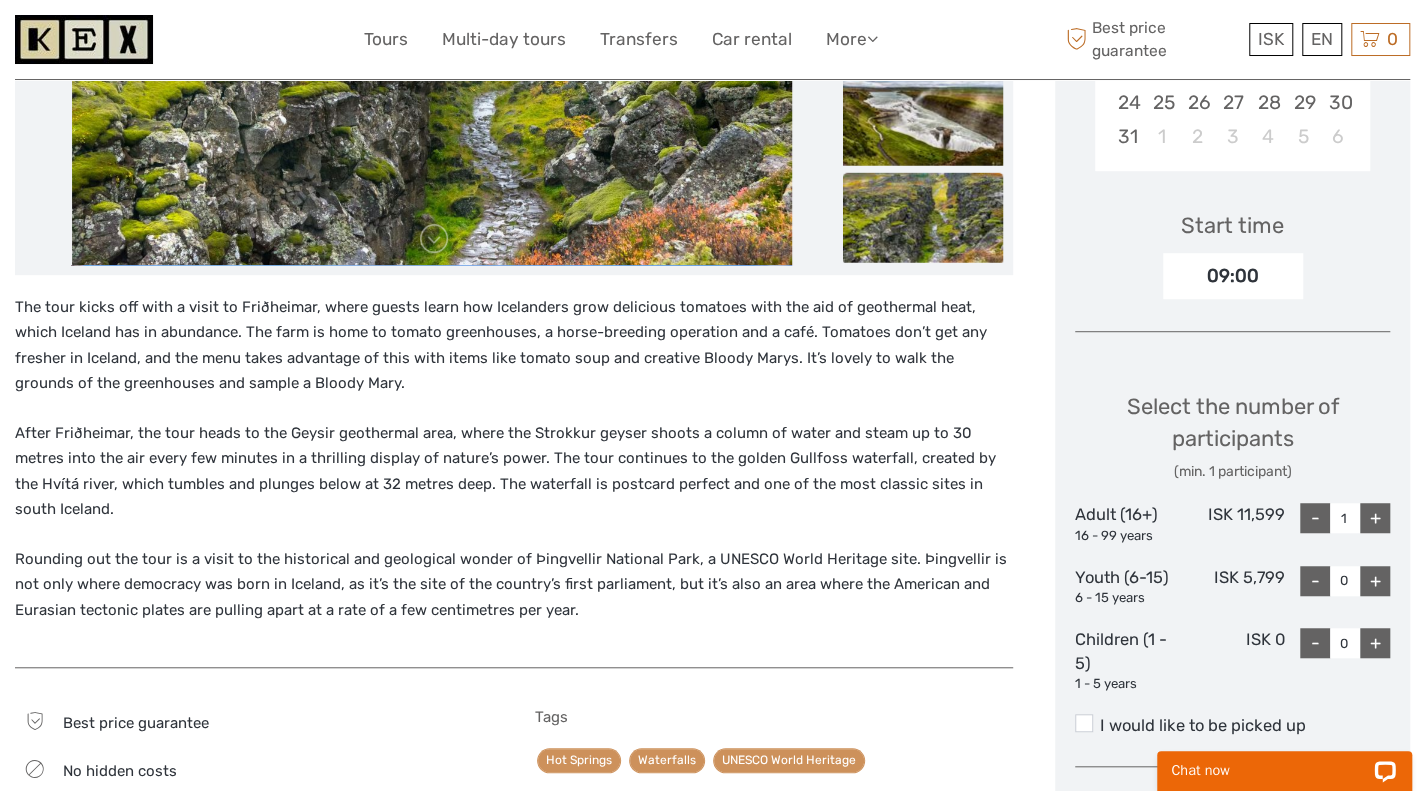 drag, startPoint x: 254, startPoint y: 305, endPoint x: 377, endPoint y: 384, distance: 146.18481 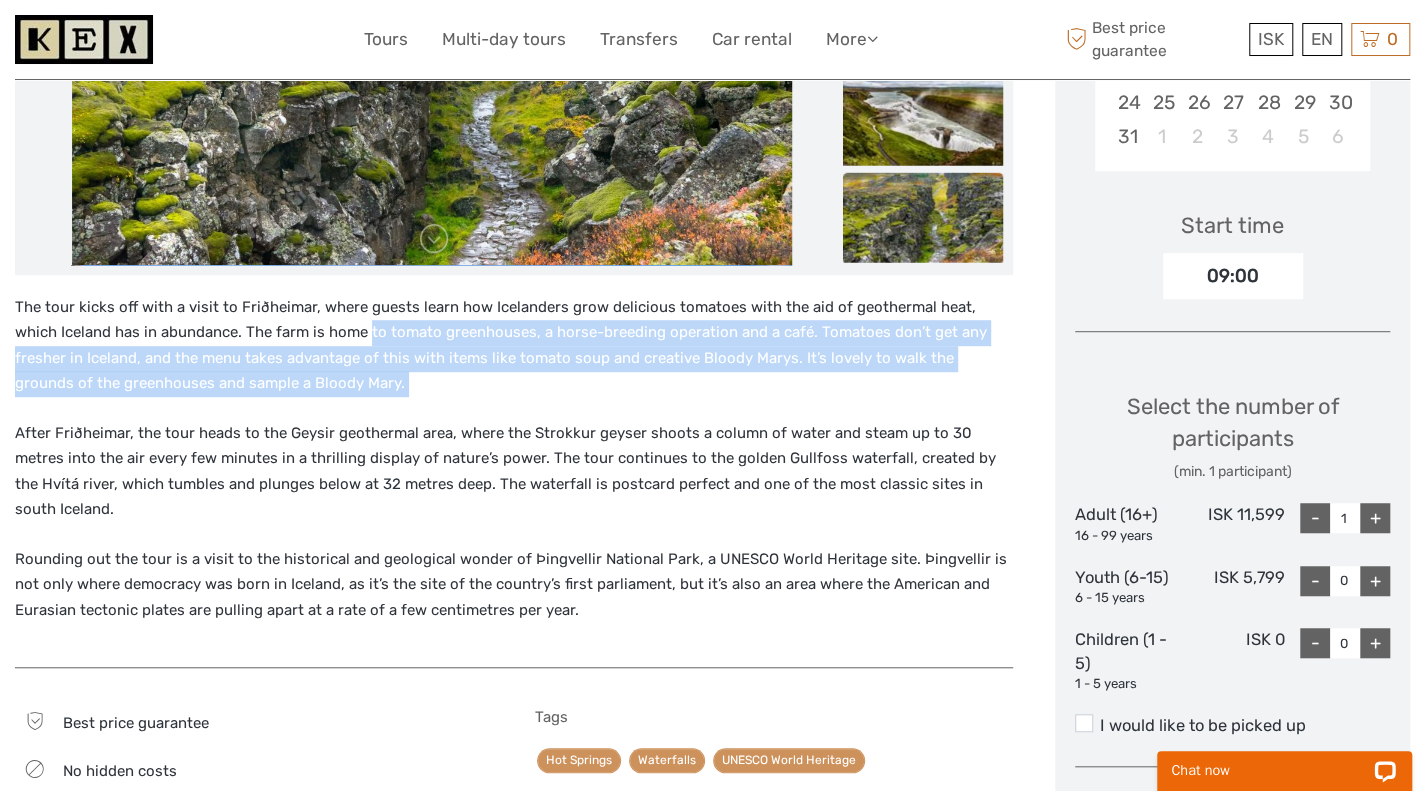 drag, startPoint x: 377, startPoint y: 384, endPoint x: 323, endPoint y: 324, distance: 80.72174 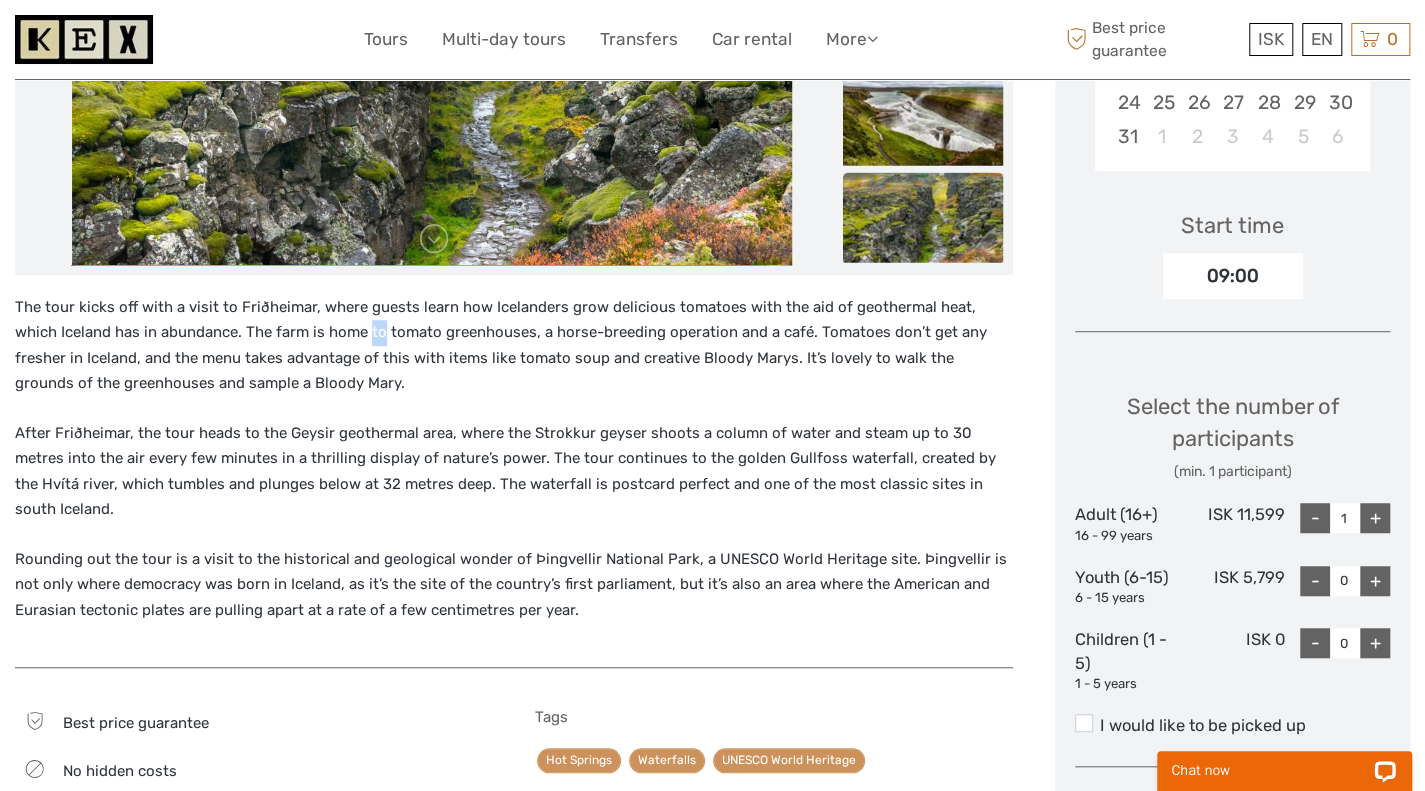 click on "The tour kicks off with a visit to Friðheimar, where guests learn how Icelanders grow delicious tomatoes with the aid of geothermal heat, which Iceland has in abundance. The farm is home to tomato greenhouses, a horse-breeding operation and a café. Tomatoes don’t get any fresher in Iceland, and the menu takes advantage of this with items like tomato soup and creative Bloody Marys. It’s lovely to walk the grounds of the greenhouses and sample a Bloody Mary." at bounding box center (514, 346) 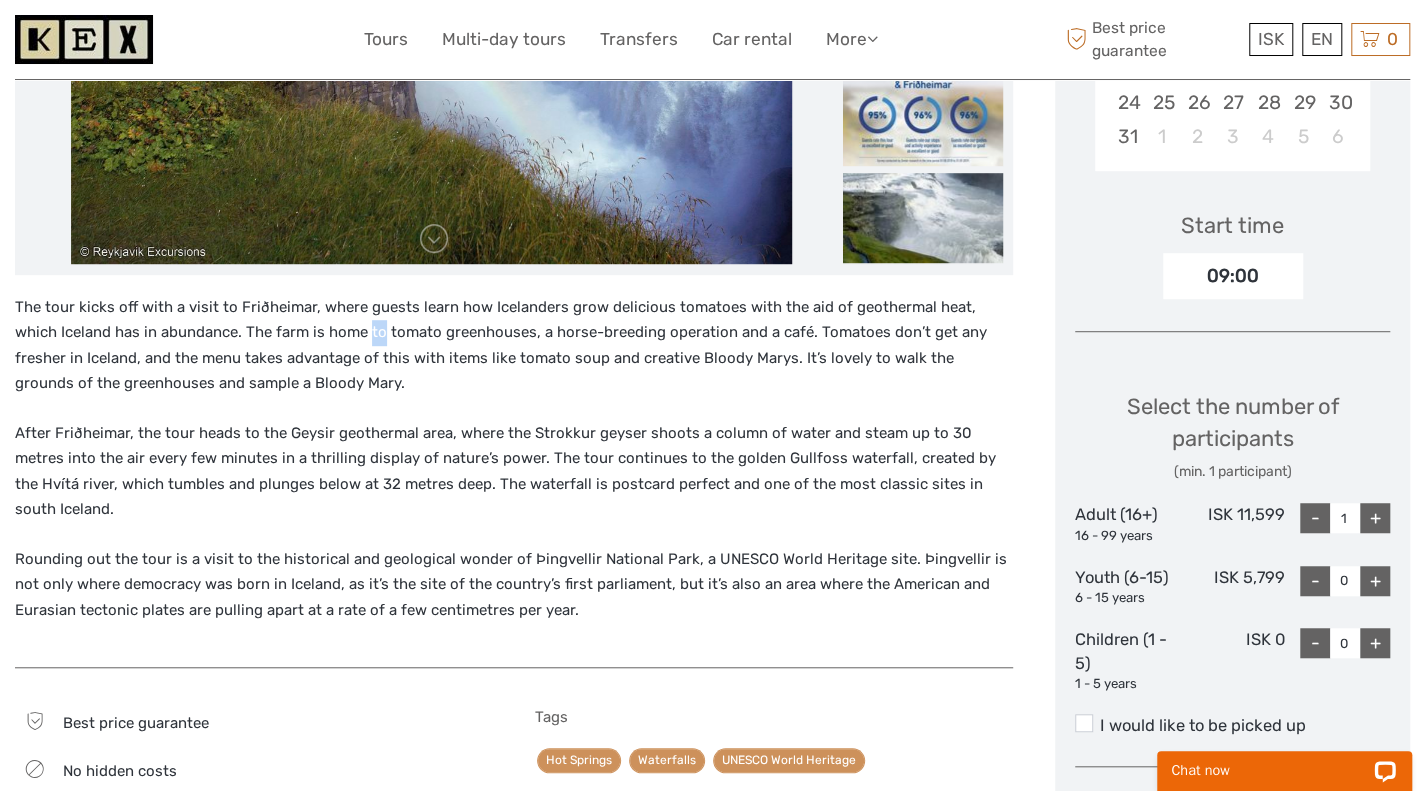 drag, startPoint x: 323, startPoint y: 324, endPoint x: 417, endPoint y: 390, distance: 114.85643 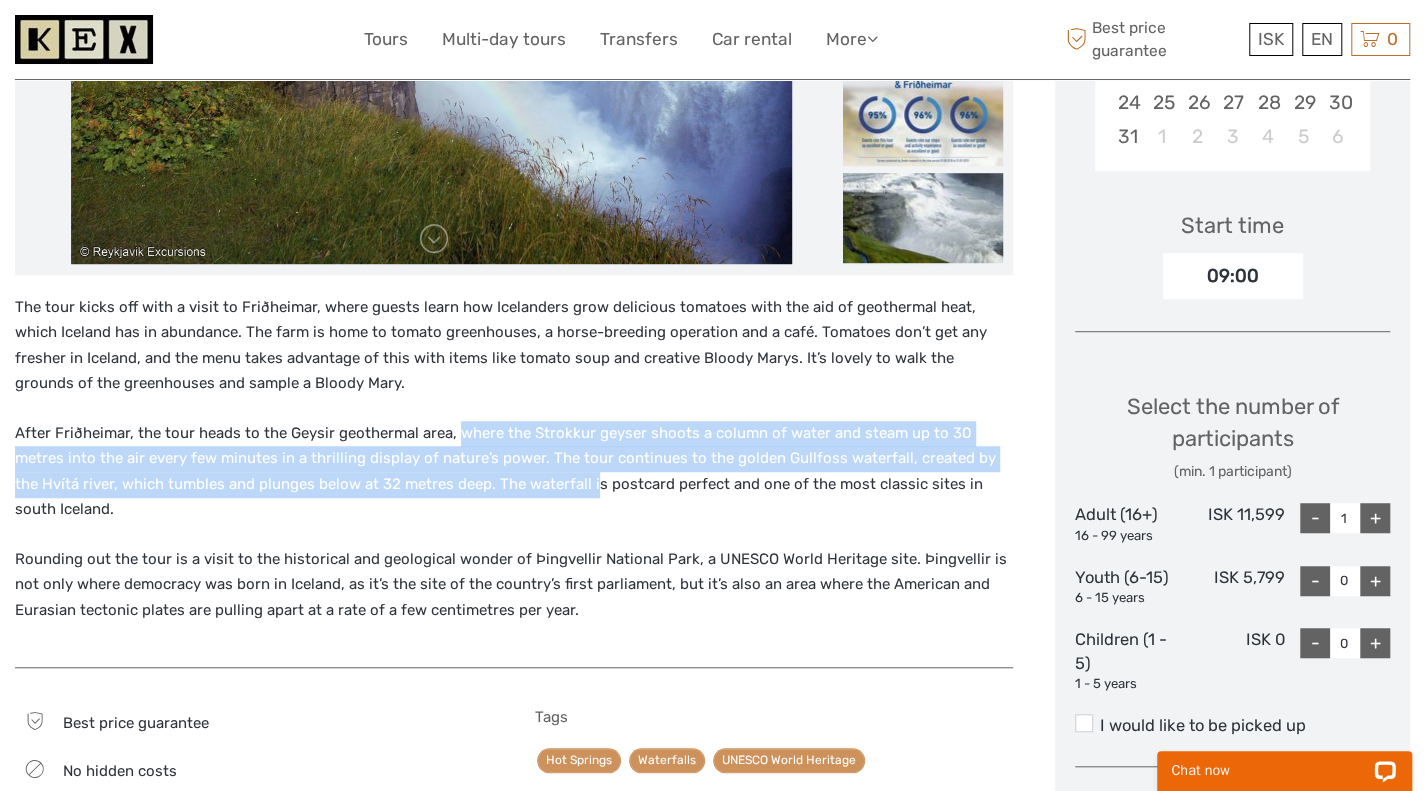 drag, startPoint x: 525, startPoint y: 492, endPoint x: 452, endPoint y: 425, distance: 99.08582 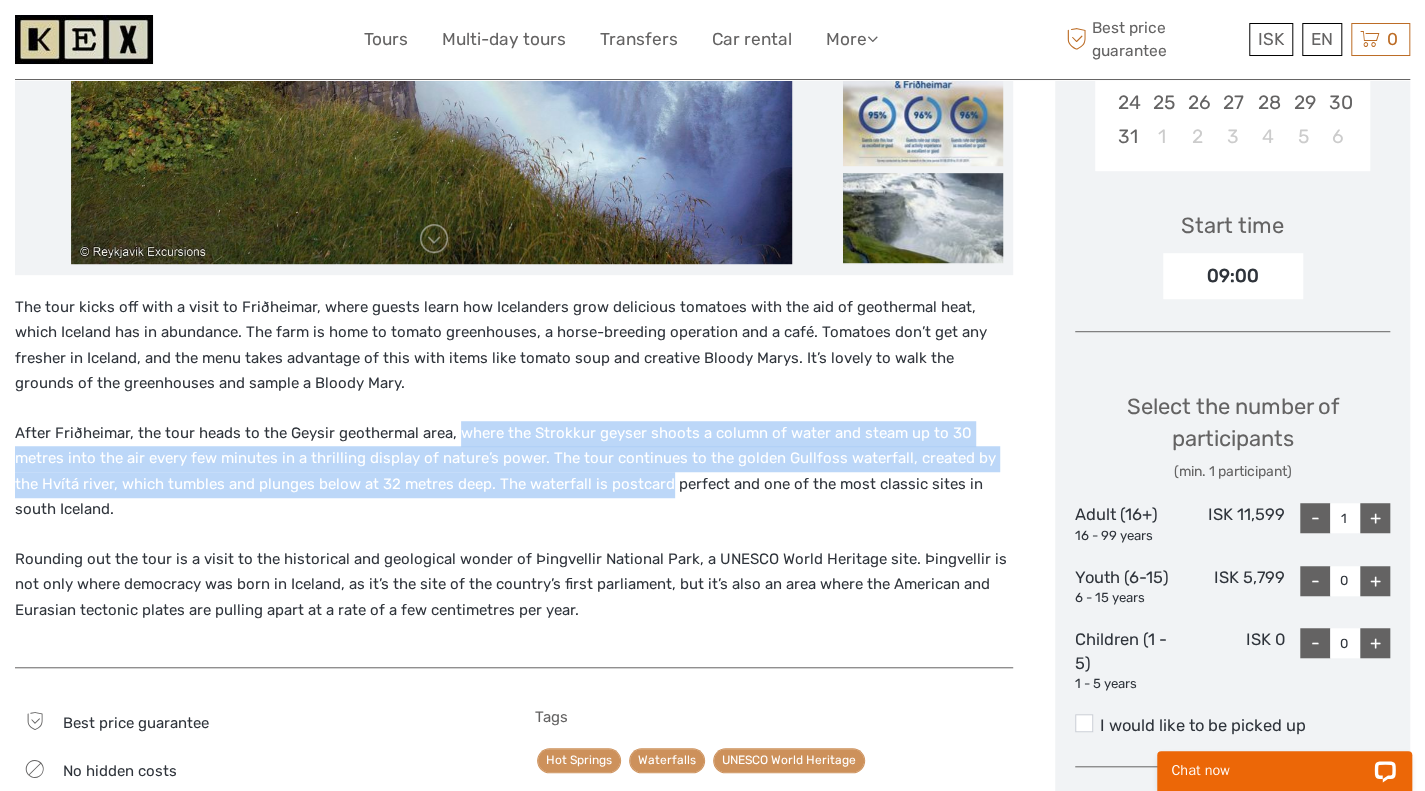 drag, startPoint x: 452, startPoint y: 425, endPoint x: 576, endPoint y: 483, distance: 136.89412 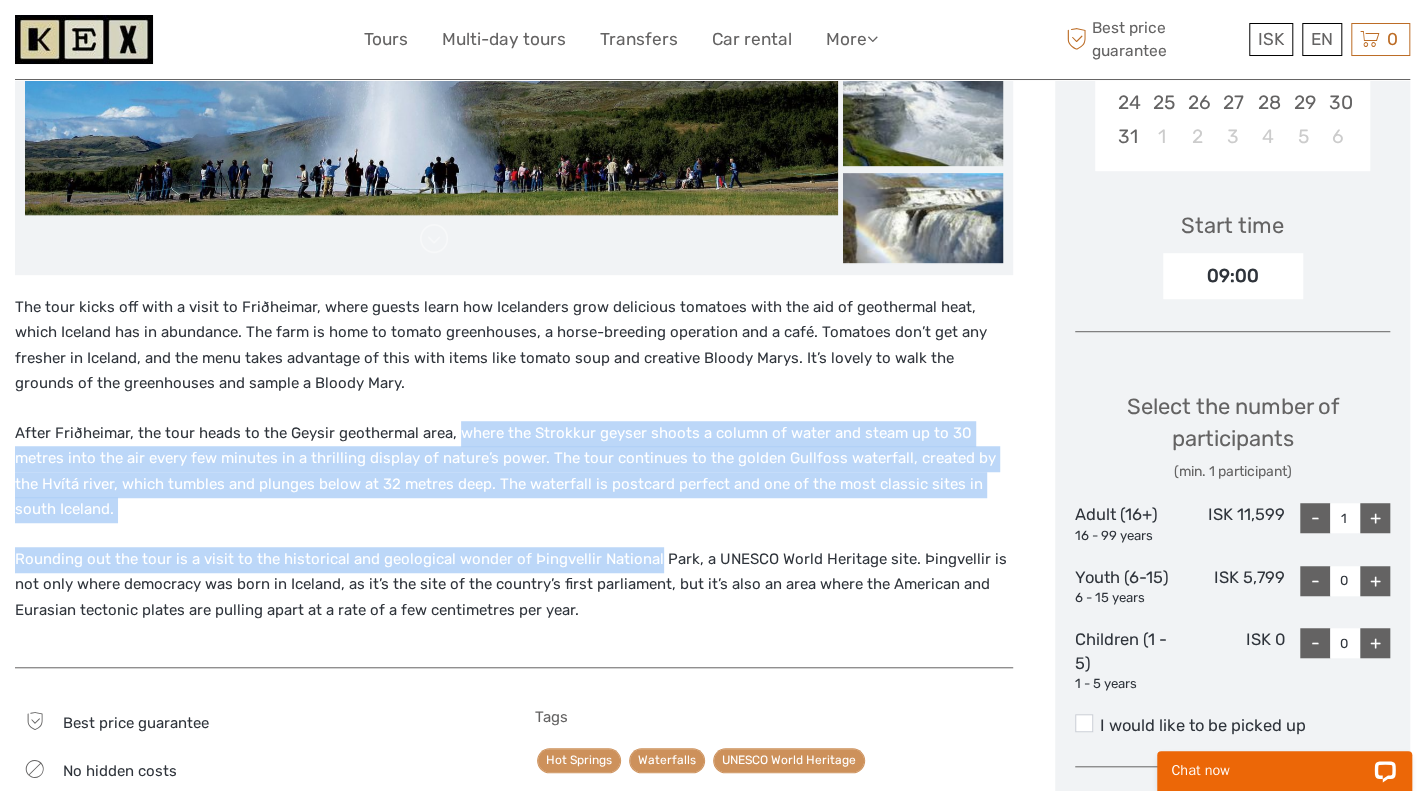 drag, startPoint x: 490, startPoint y: 440, endPoint x: 616, endPoint y: 495, distance: 137.48091 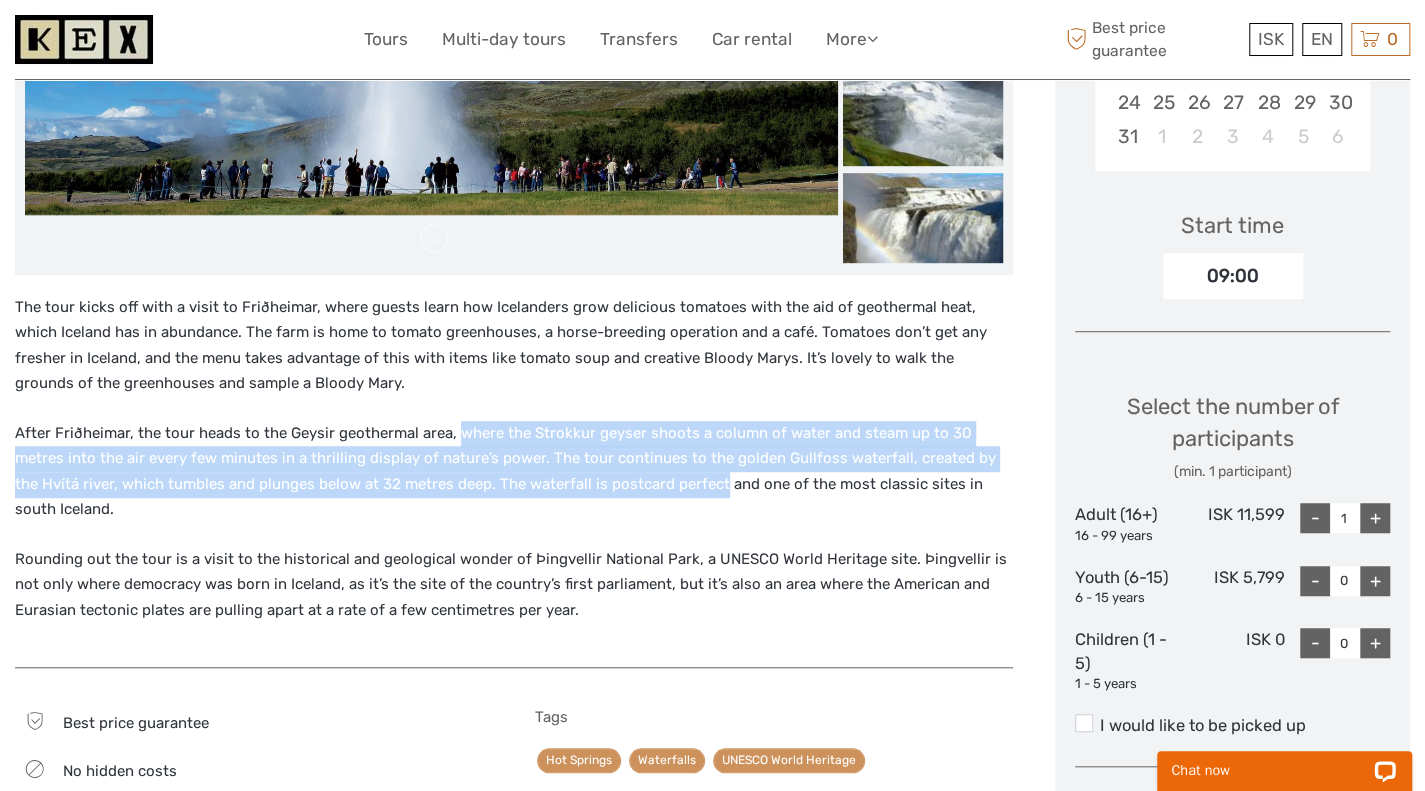 click on "After Friðheimar, the tour heads to the Geysir geothermal area, where the Strokkur geyser shoots a column of water and steam up to 30 metres into the air every few minutes in a thrilling display of nature’s power. The tour continues to the golden Gullfoss waterfall, created by the Hvítá river, which tumbles and plunges below at 32 metres deep. The waterfall is postcard perfect and one of the most classic sites in south Iceland." at bounding box center [514, 472] 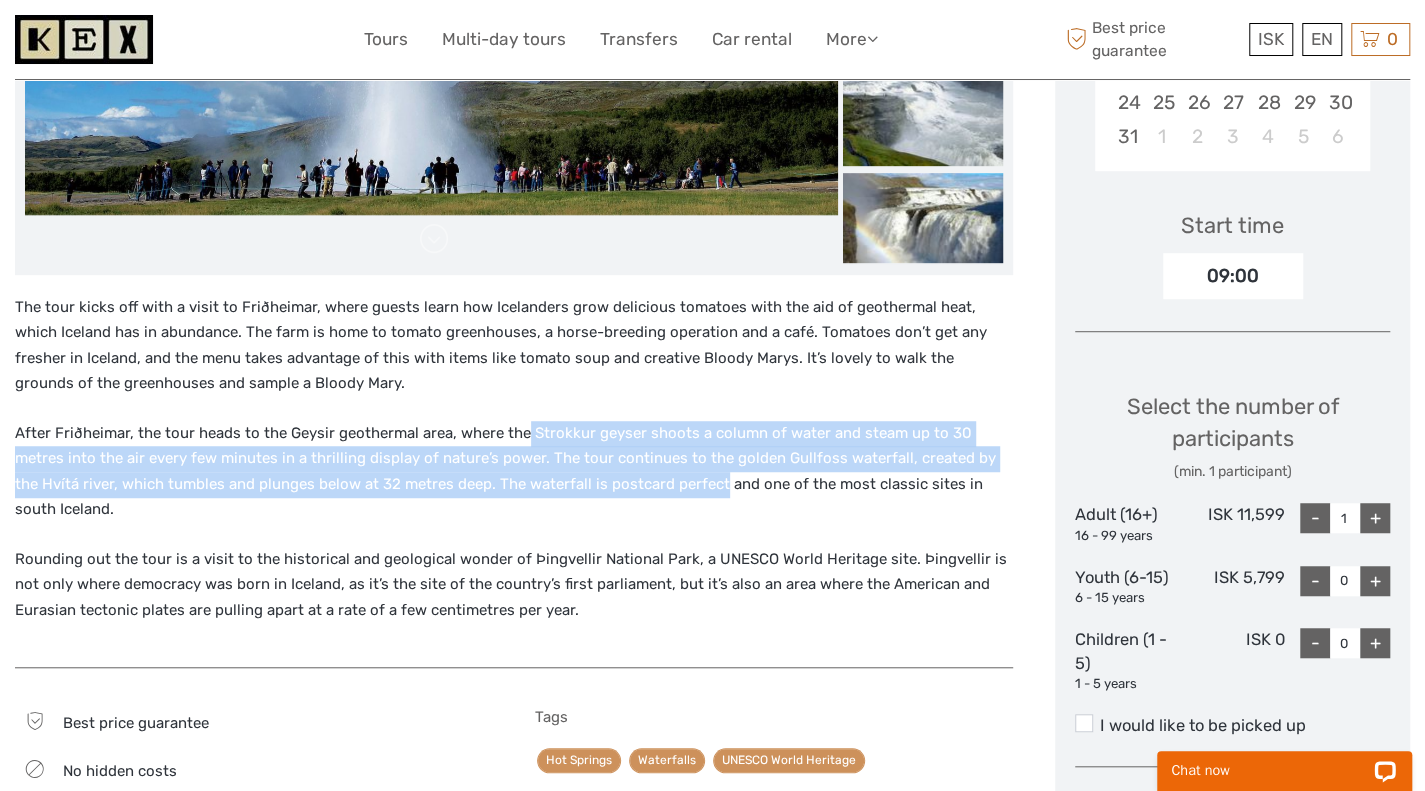 drag, startPoint x: 616, startPoint y: 495, endPoint x: 524, endPoint y: 429, distance: 113.22544 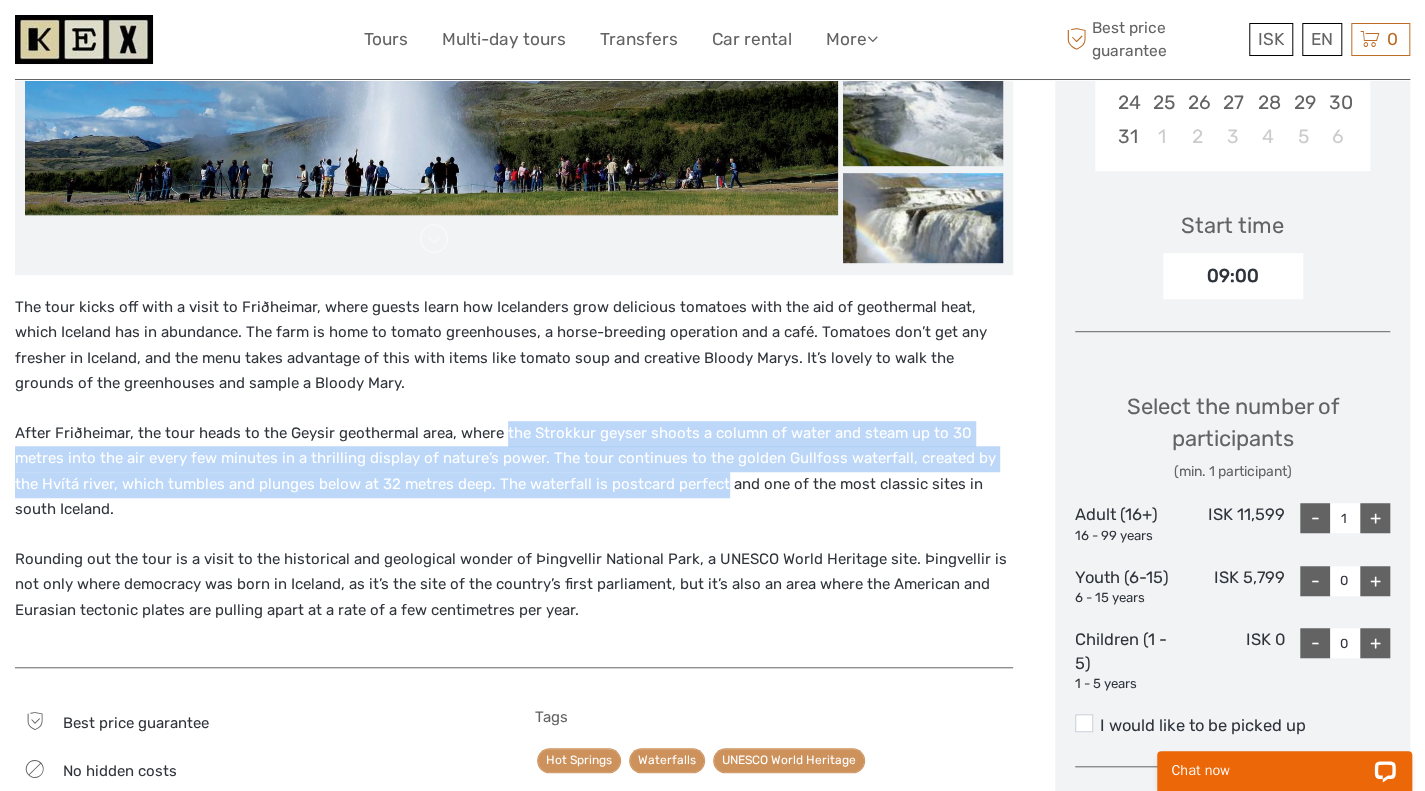 drag, startPoint x: 631, startPoint y: 487, endPoint x: 502, endPoint y: 424, distance: 143.56183 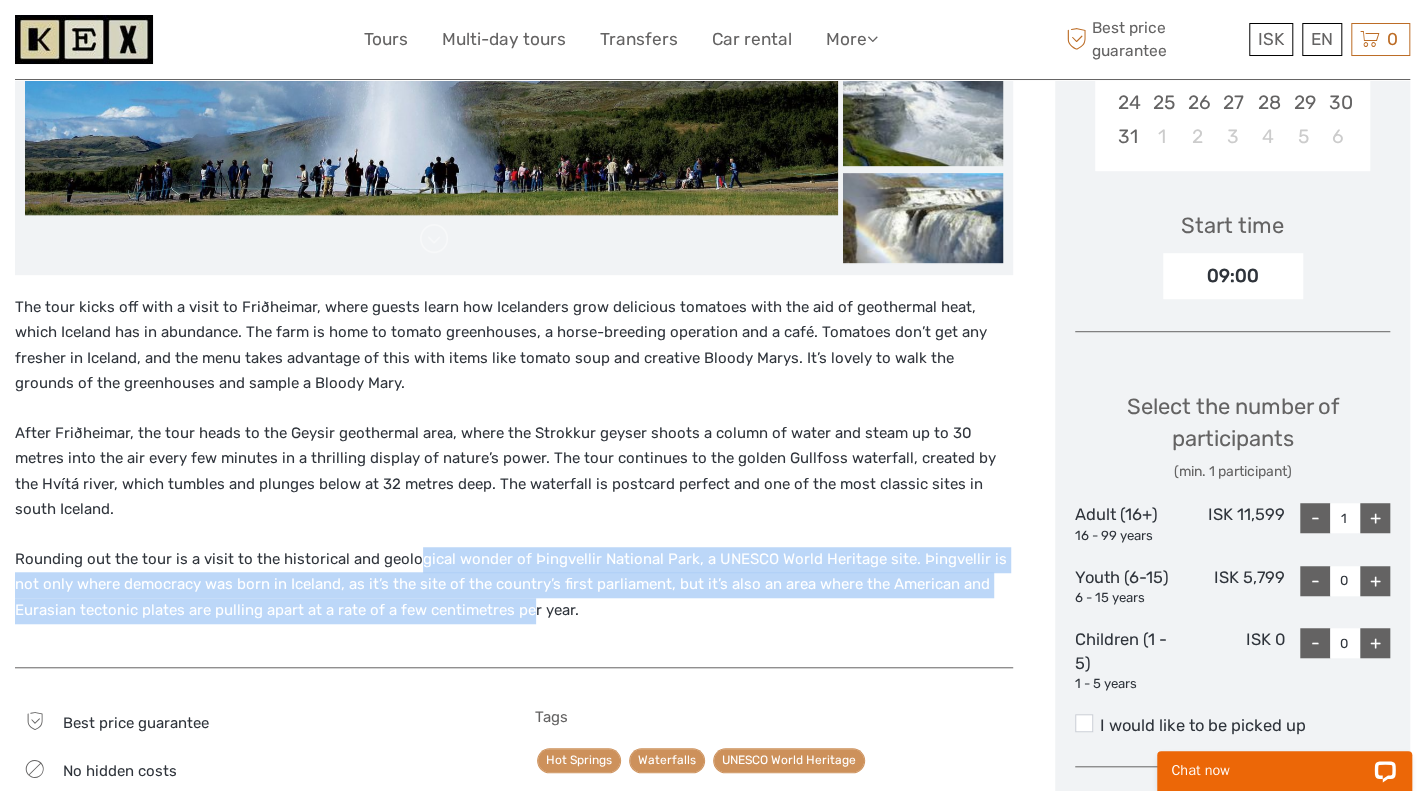drag, startPoint x: 528, startPoint y: 585, endPoint x: 412, endPoint y: 531, distance: 127.95312 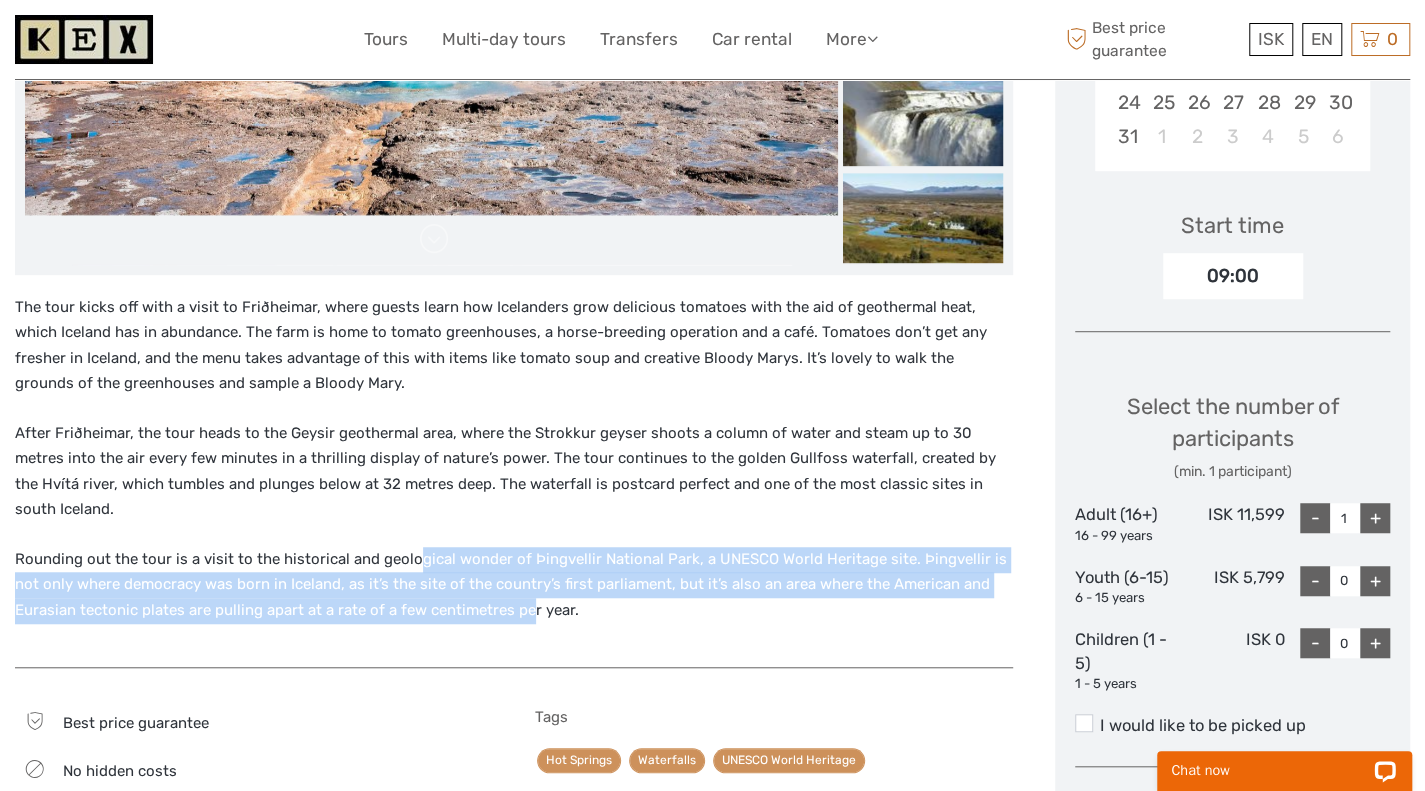 click on "Rounding out the tour is a visit to the historical and geological wonder of Þingvellir National Park, a UNESCO World Heritage site. Þingvellir is not only where democracy was born in Iceland, as it’s the site of the country’s first parliament, but it’s also an area where the American and Eurasian tectonic plates are pulling apart at a rate of a few centimetres per year." at bounding box center [514, 585] 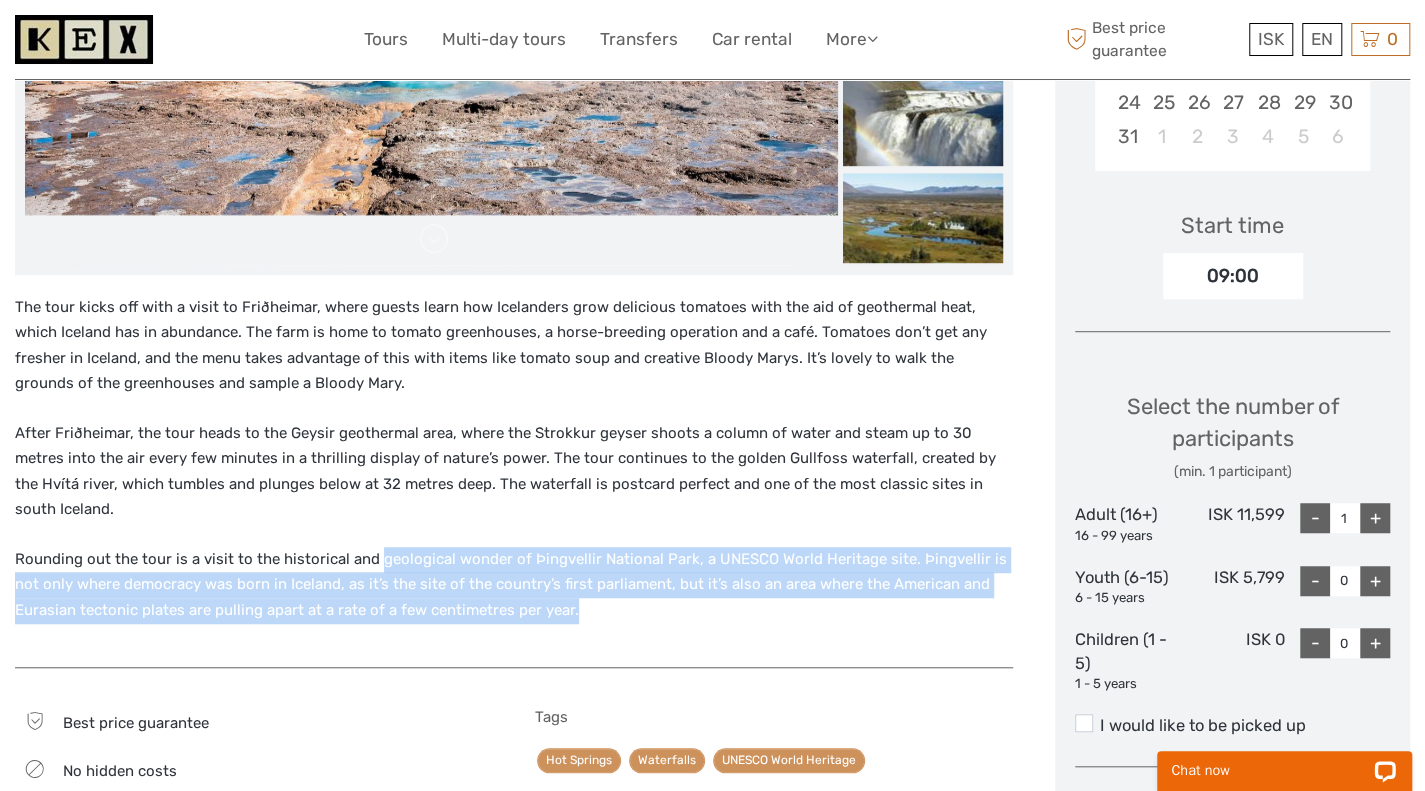 drag, startPoint x: 412, startPoint y: 531, endPoint x: 600, endPoint y: 581, distance: 194.53534 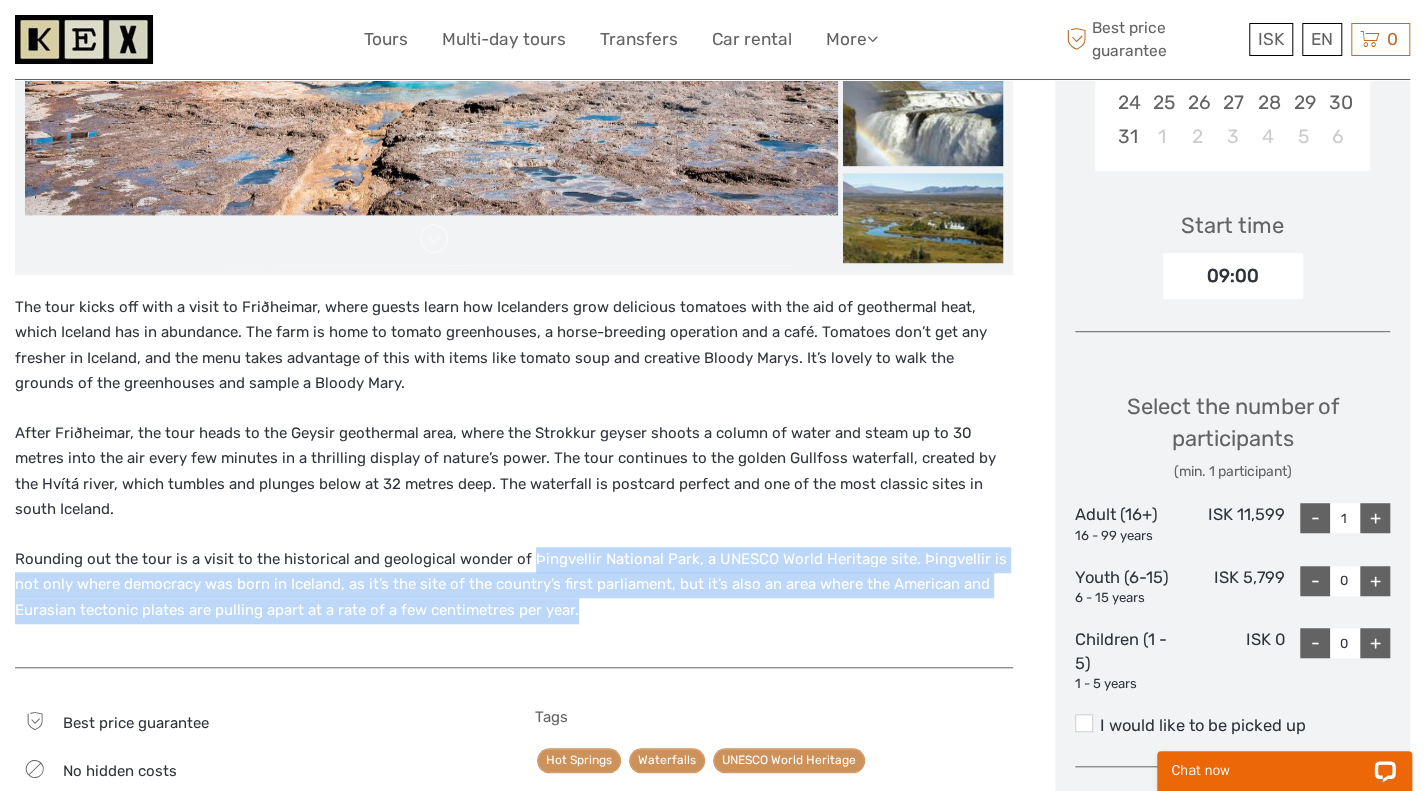 drag, startPoint x: 600, startPoint y: 581, endPoint x: 528, endPoint y: 539, distance: 83.35467 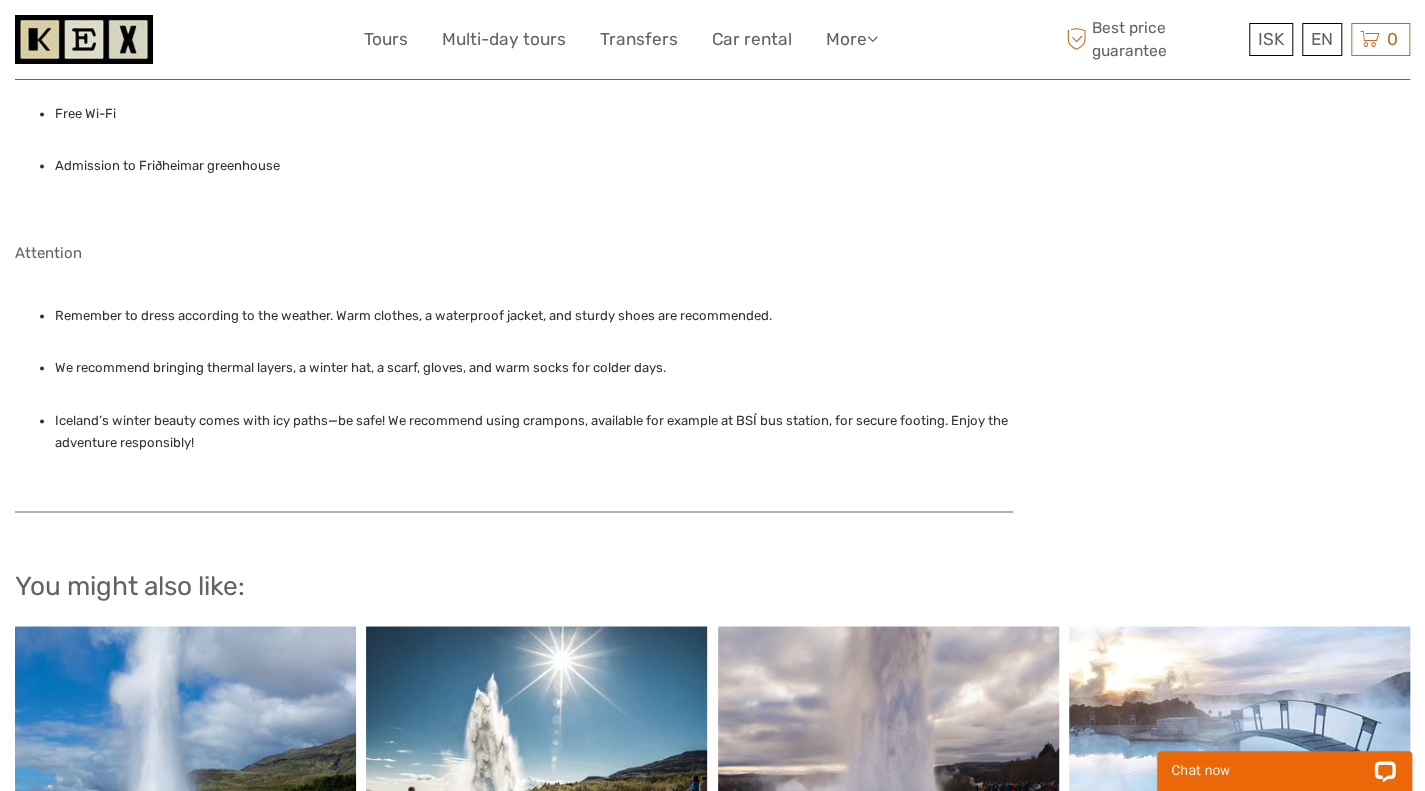 scroll, scrollTop: 1577, scrollLeft: 0, axis: vertical 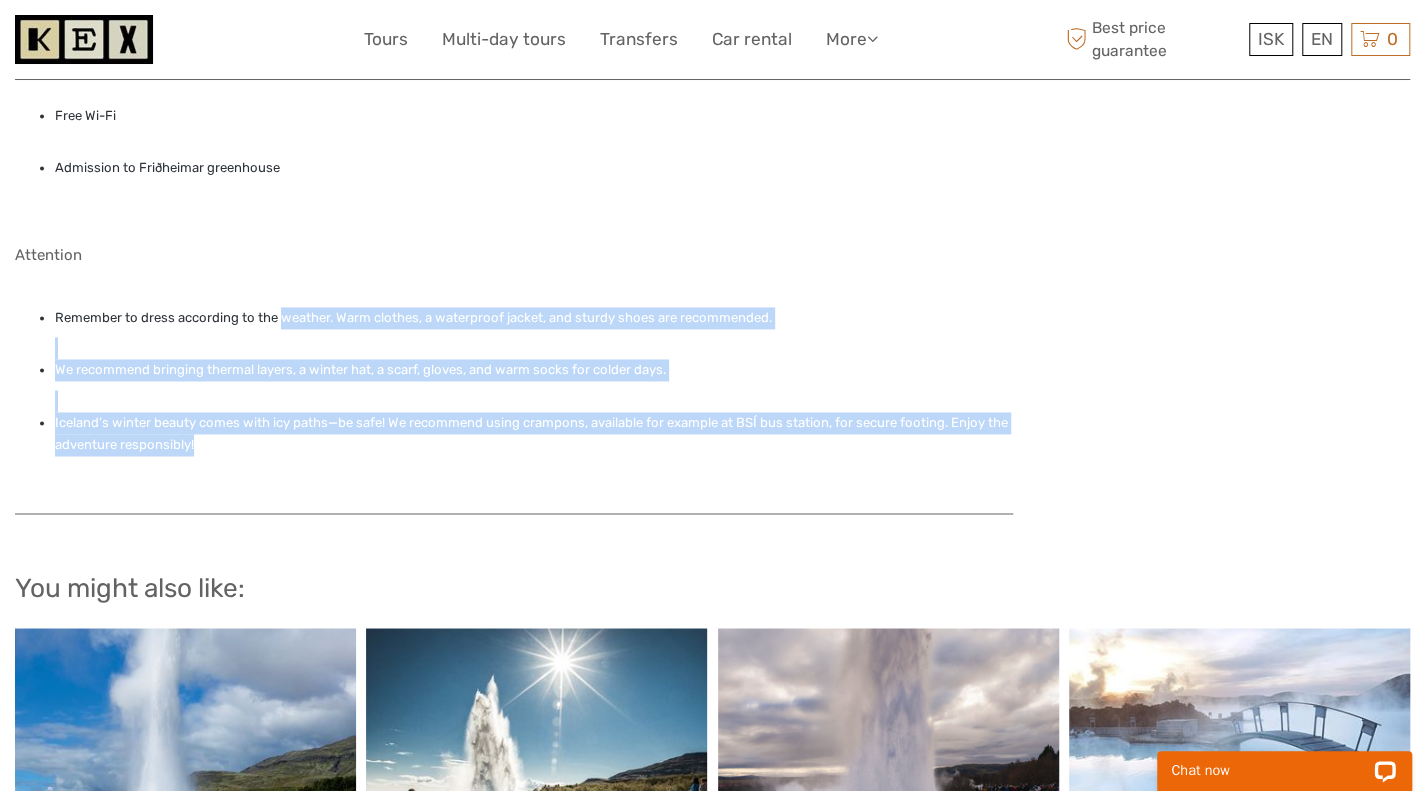 drag, startPoint x: 357, startPoint y: 417, endPoint x: 279, endPoint y: 289, distance: 149.8933 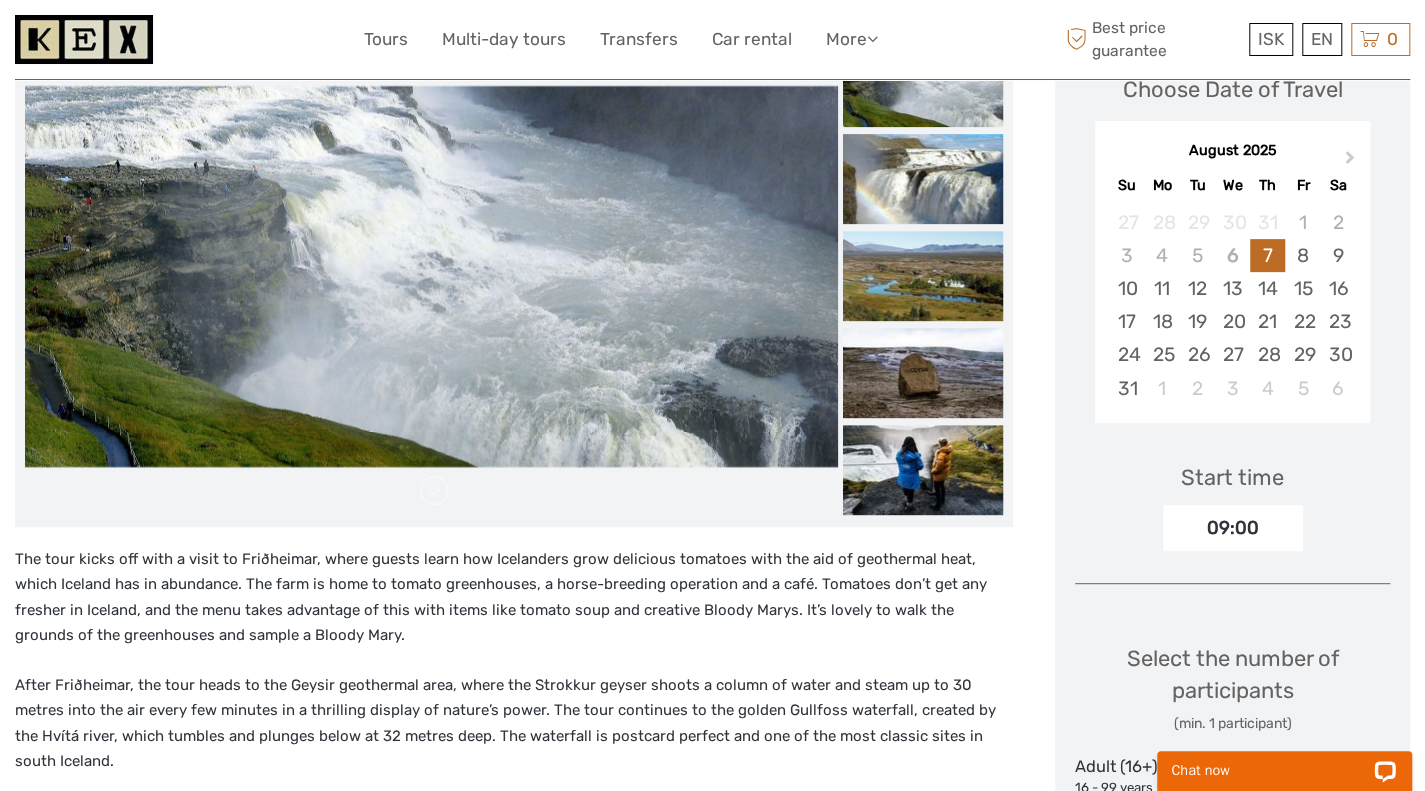 scroll, scrollTop: 299, scrollLeft: 0, axis: vertical 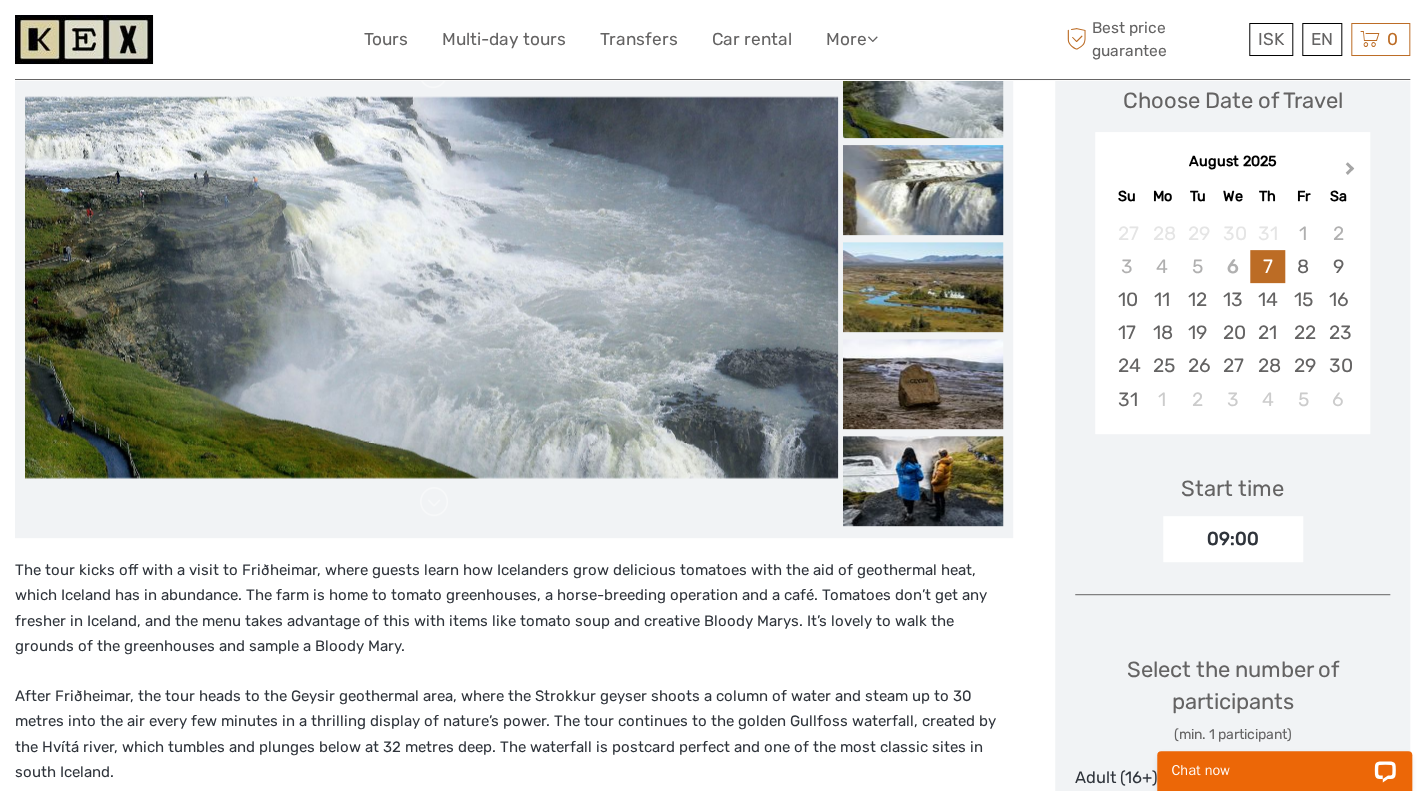 click on "Next Month" at bounding box center [1352, 173] 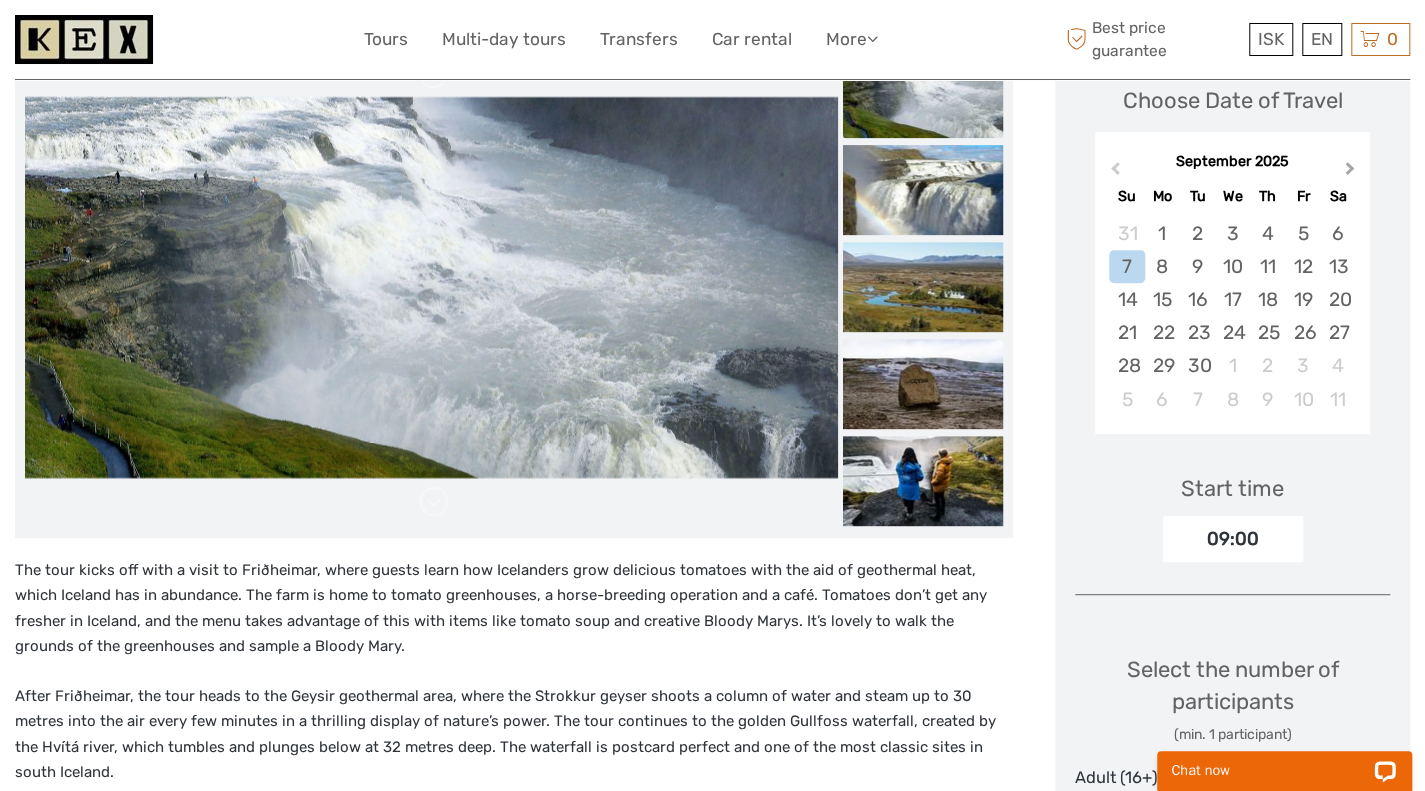 click on "Next Month" at bounding box center (1352, 173) 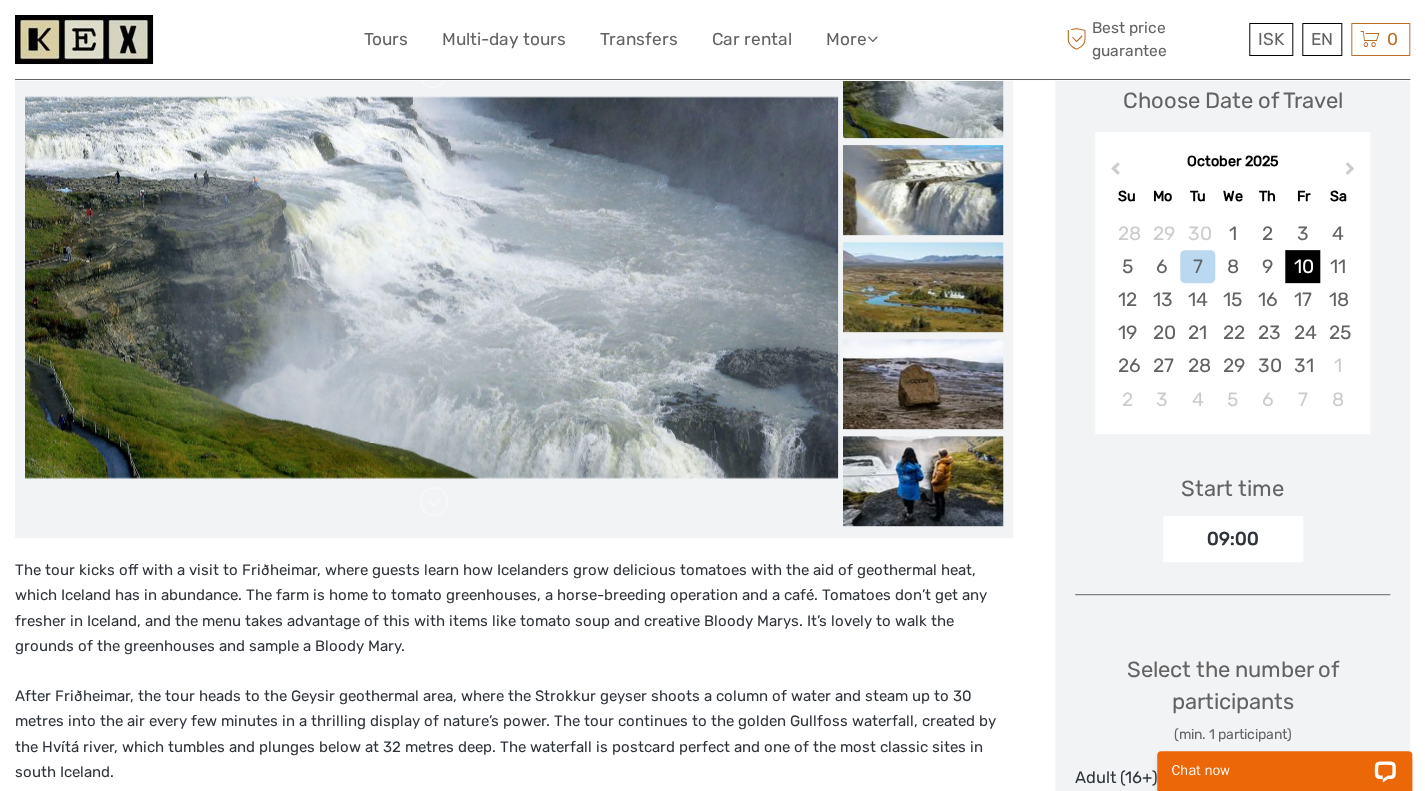 click on "10" at bounding box center (1302, 266) 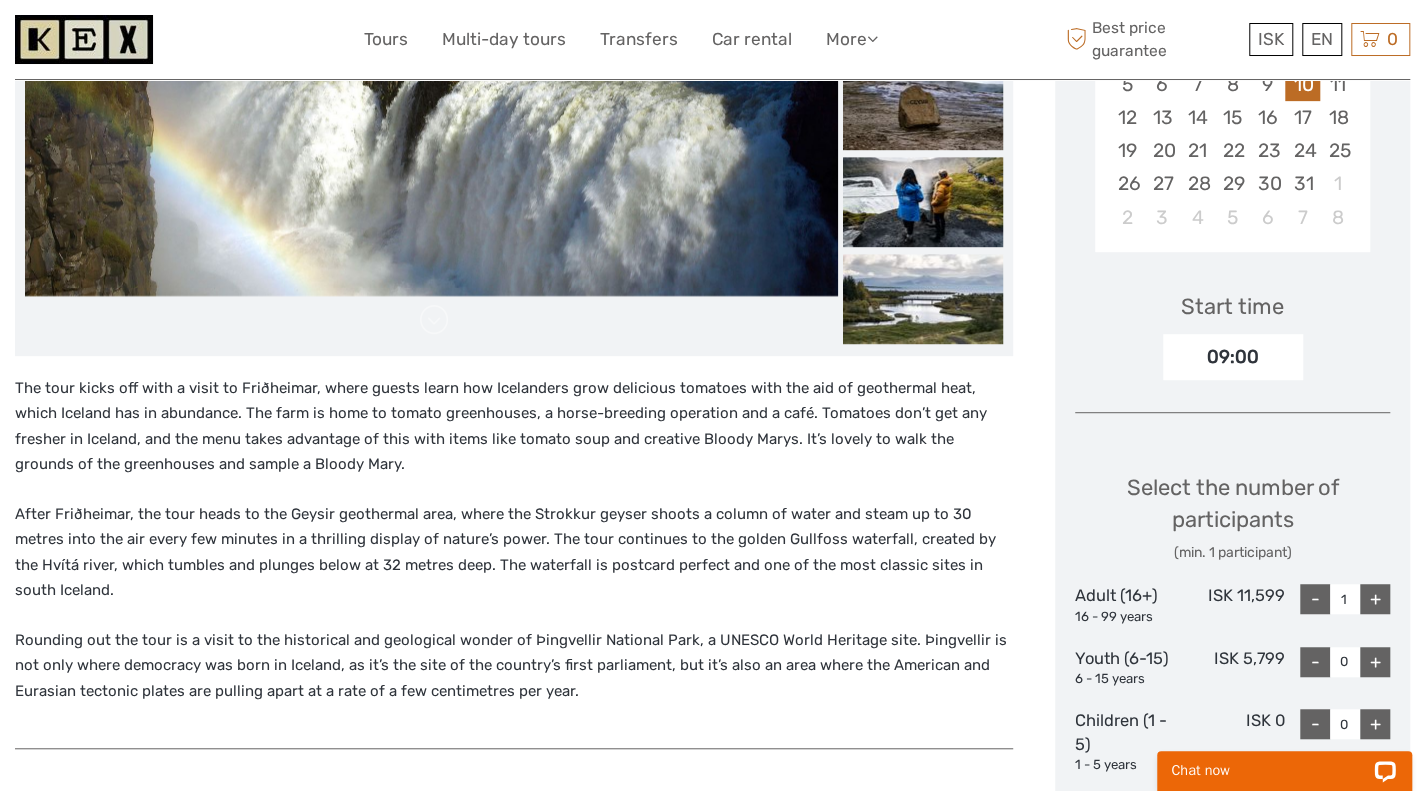scroll, scrollTop: 494, scrollLeft: 0, axis: vertical 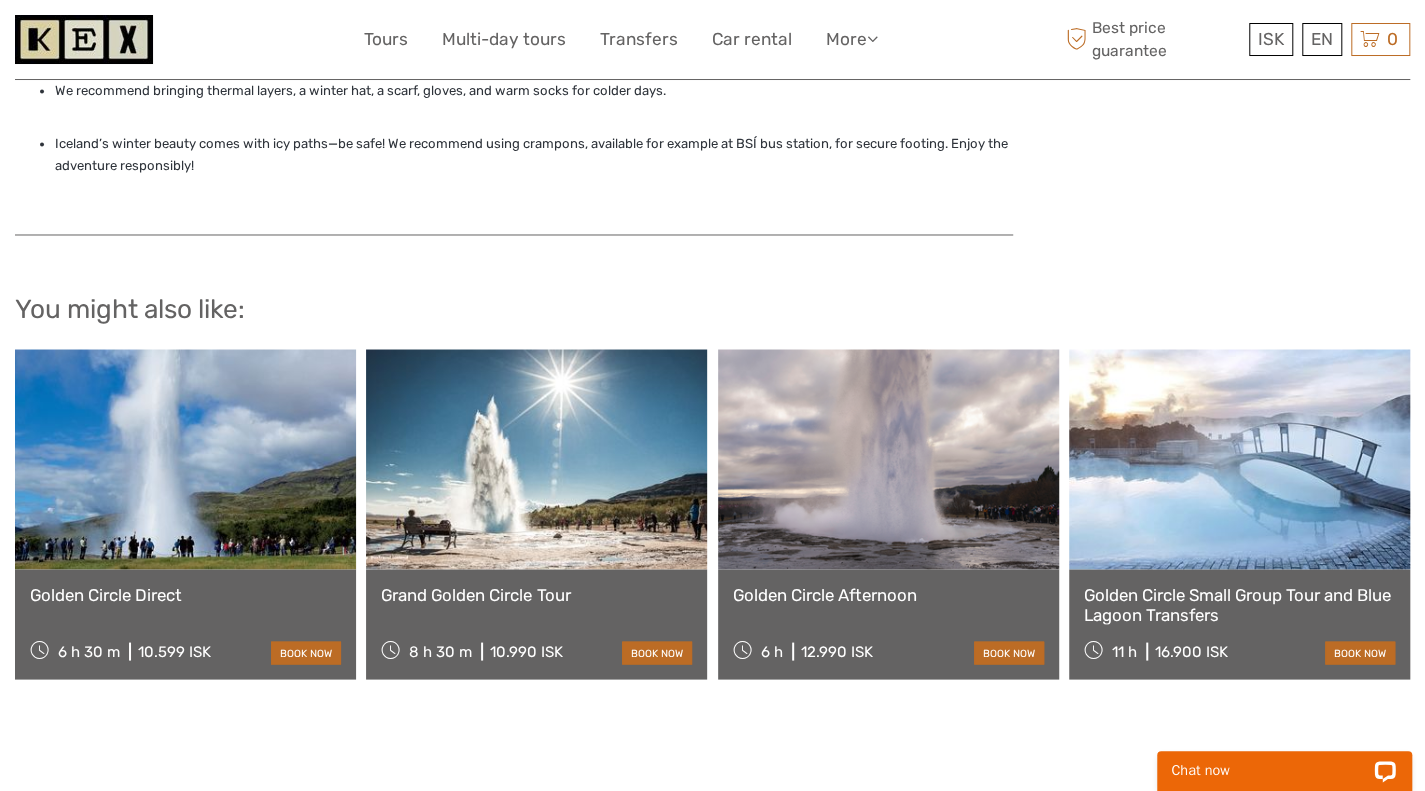 click at bounding box center (1239, 459) 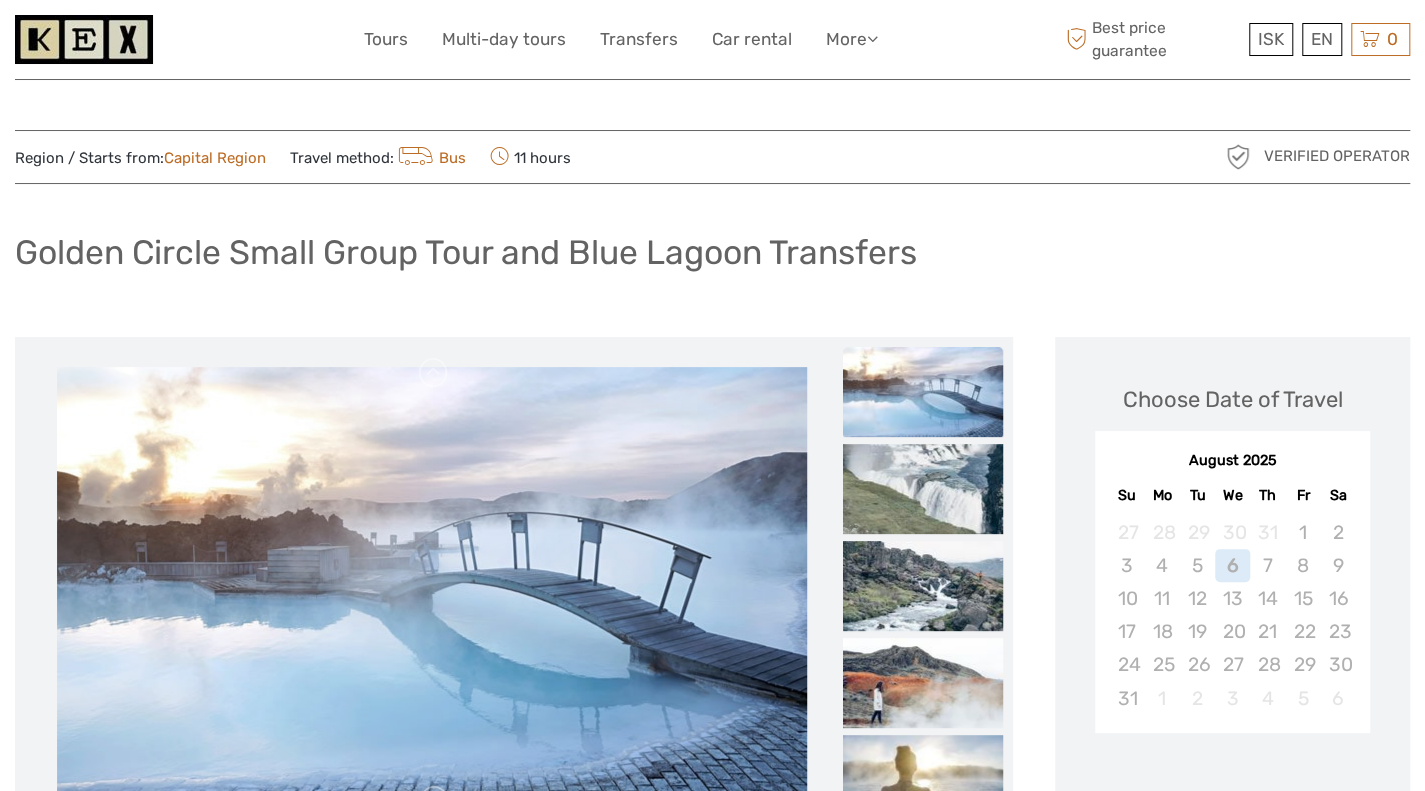 scroll, scrollTop: 338, scrollLeft: 0, axis: vertical 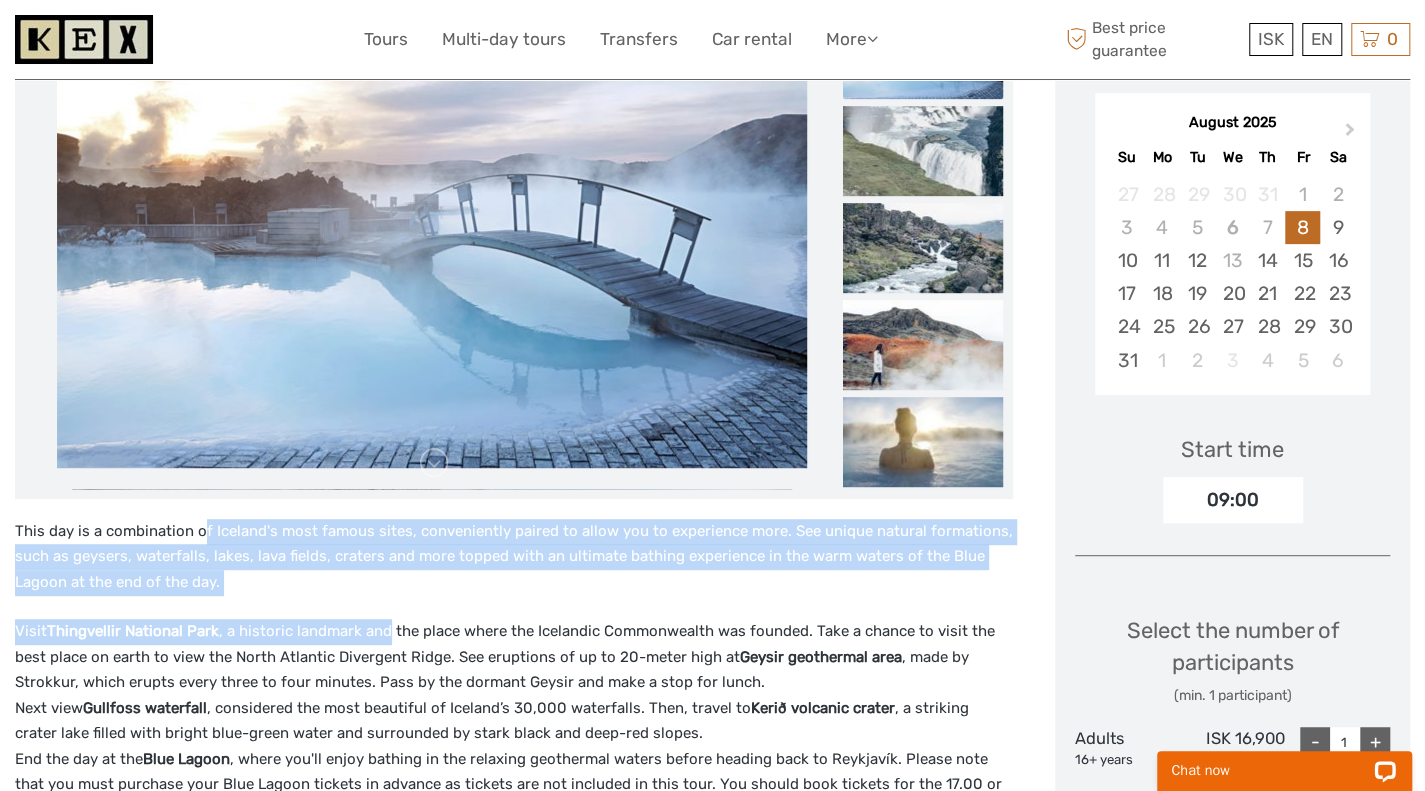 drag, startPoint x: 386, startPoint y: 613, endPoint x: 204, endPoint y: 525, distance: 202.15836 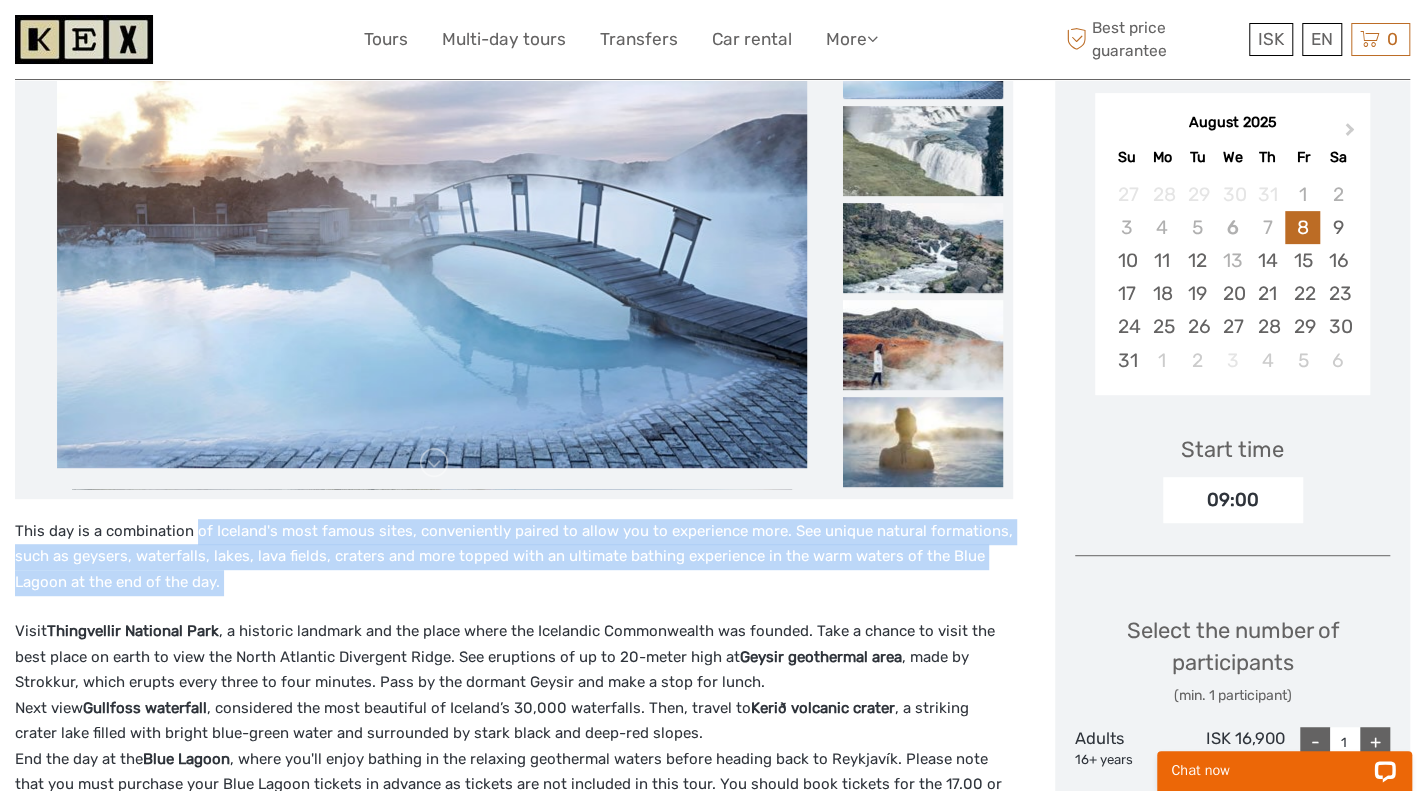 drag, startPoint x: 204, startPoint y: 525, endPoint x: 316, endPoint y: 592, distance: 130.51053 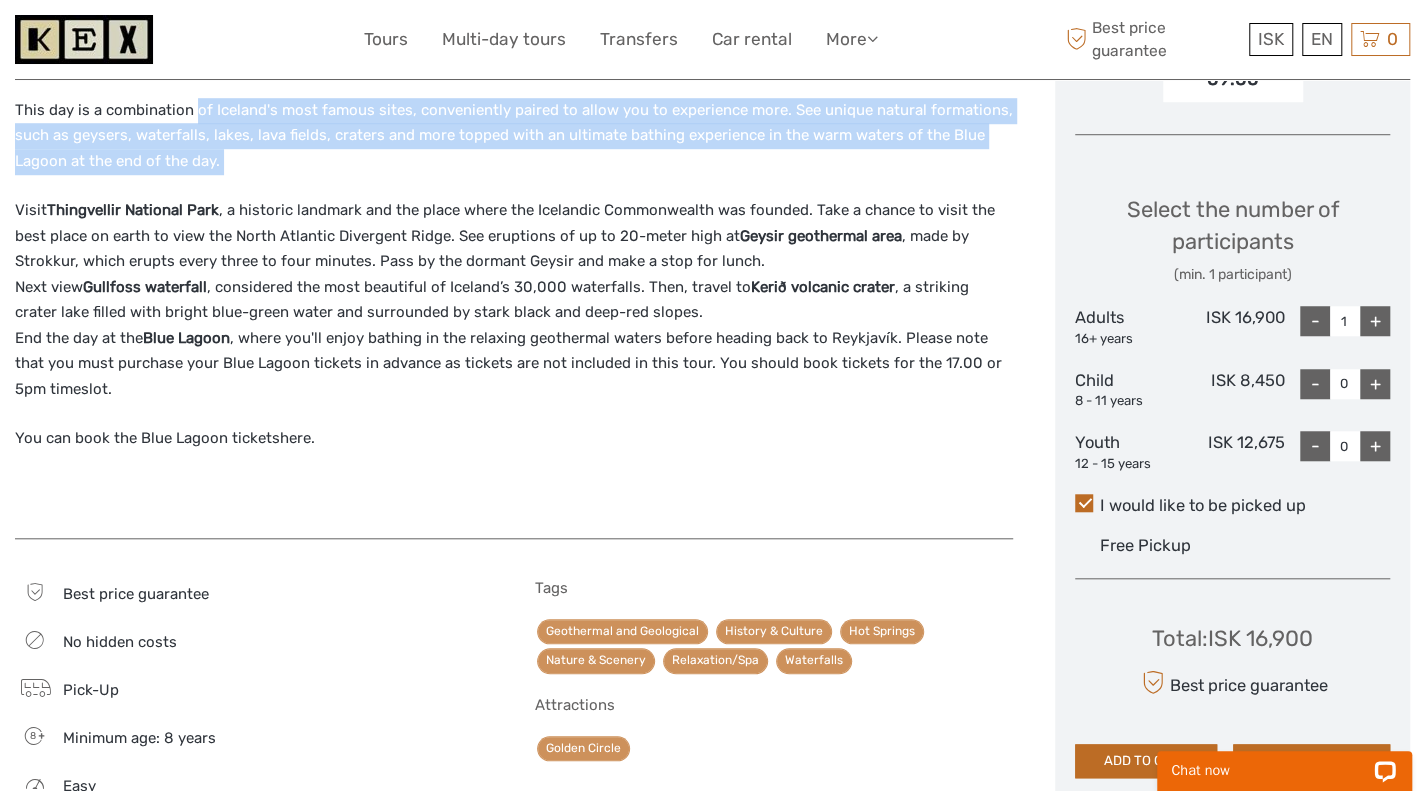 scroll, scrollTop: 752, scrollLeft: 0, axis: vertical 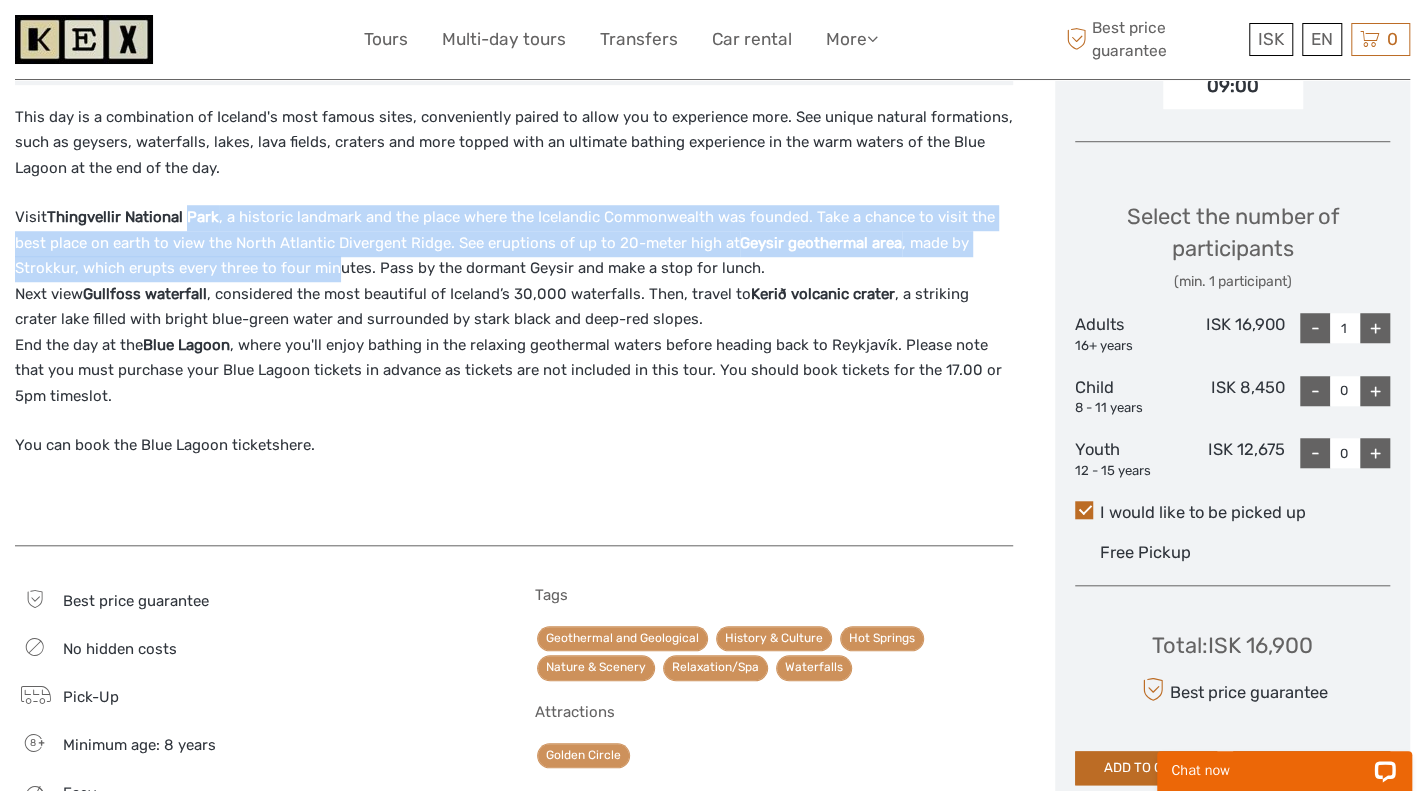 drag, startPoint x: 185, startPoint y: 224, endPoint x: 331, endPoint y: 267, distance: 152.20053 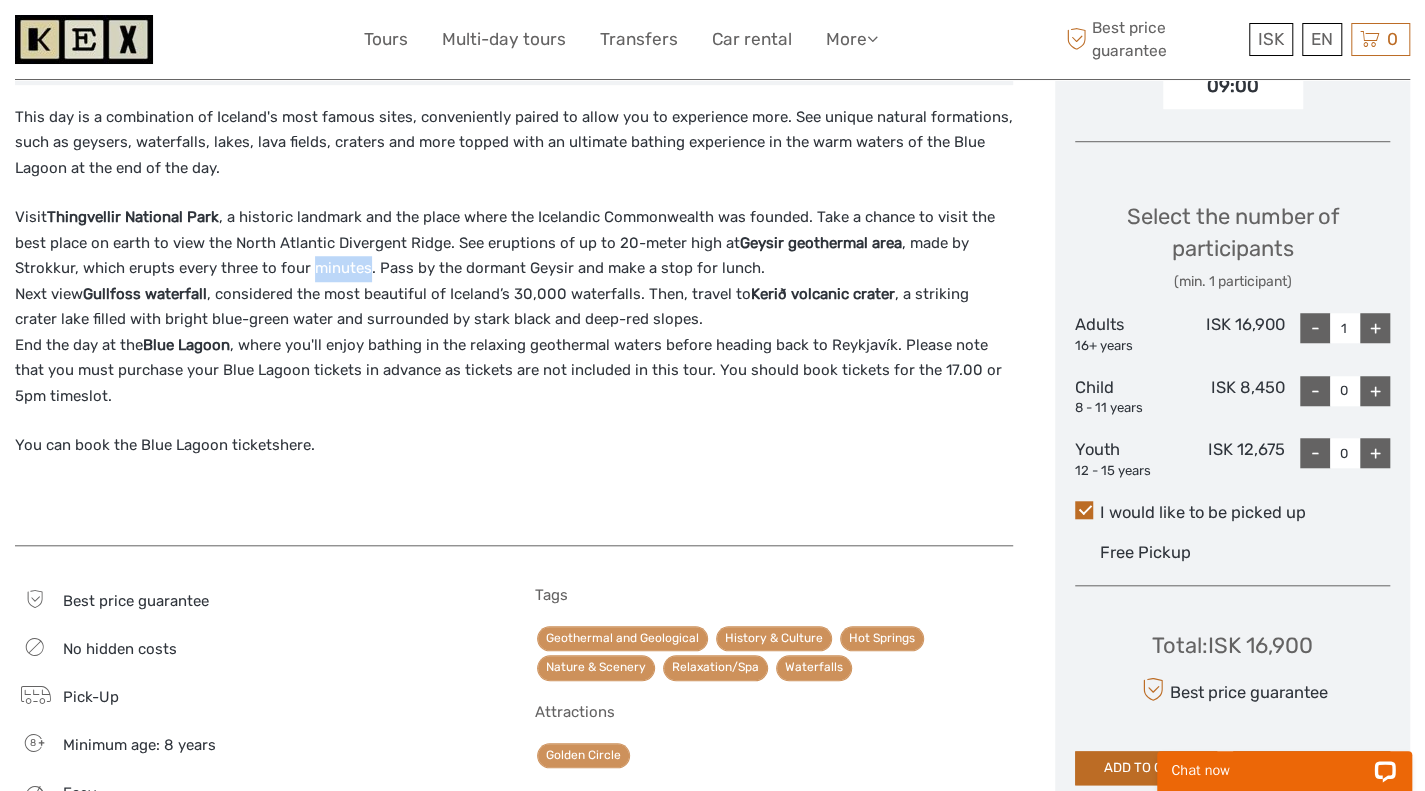 click on "Visit  Thingvellir National Park , a historic landmark and the place where the Icelandic Commonwealth was founded. Take a chance to visit the best place on earth to view the North Atlantic Divergent Ridge. See eruptions of up to 20-meter high at  Geysir geothermal area , made by Strokkur, which erupts every three to four minutes. Pass by the dormant Geysir and make a stop for lunch. Next view  Gullfoss waterfall , considered the most beautiful of Iceland’s 30,000 waterfalls. Then, travel to  Kerið volcanic crater , a striking crater lake filled with bright blue-green water and surrounded by stark black and deep-red slopes. End the day at the  Blue Lagoon , where you'll enjoy bathing in the relaxing geothermal waters before heading back to Reykjavík. Please note that you must purchase your Blue Lagoon tickets in advance as tickets are not included in this tour. You should book tickets for the 17.00 or 5pm timeslot." at bounding box center (514, 307) 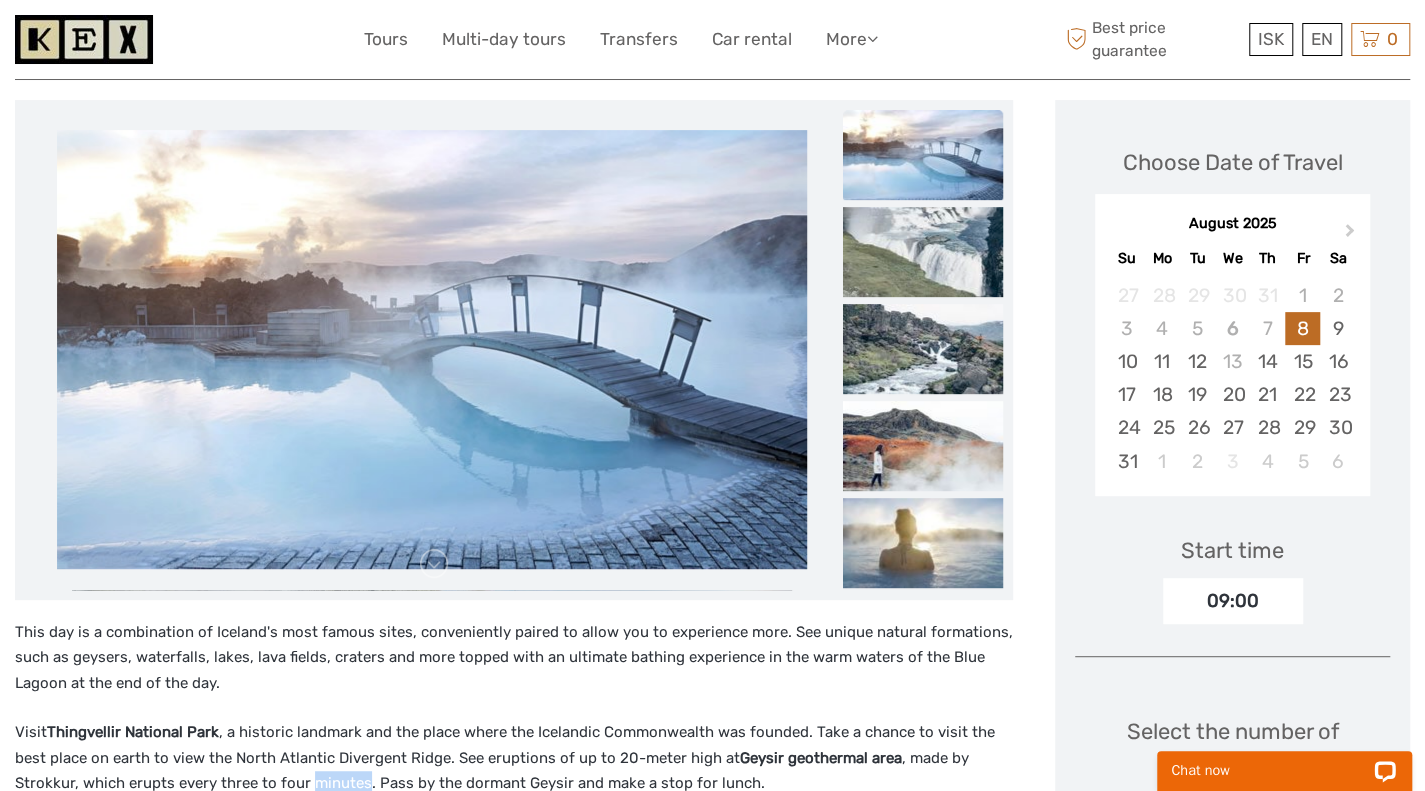 scroll, scrollTop: 221, scrollLeft: 0, axis: vertical 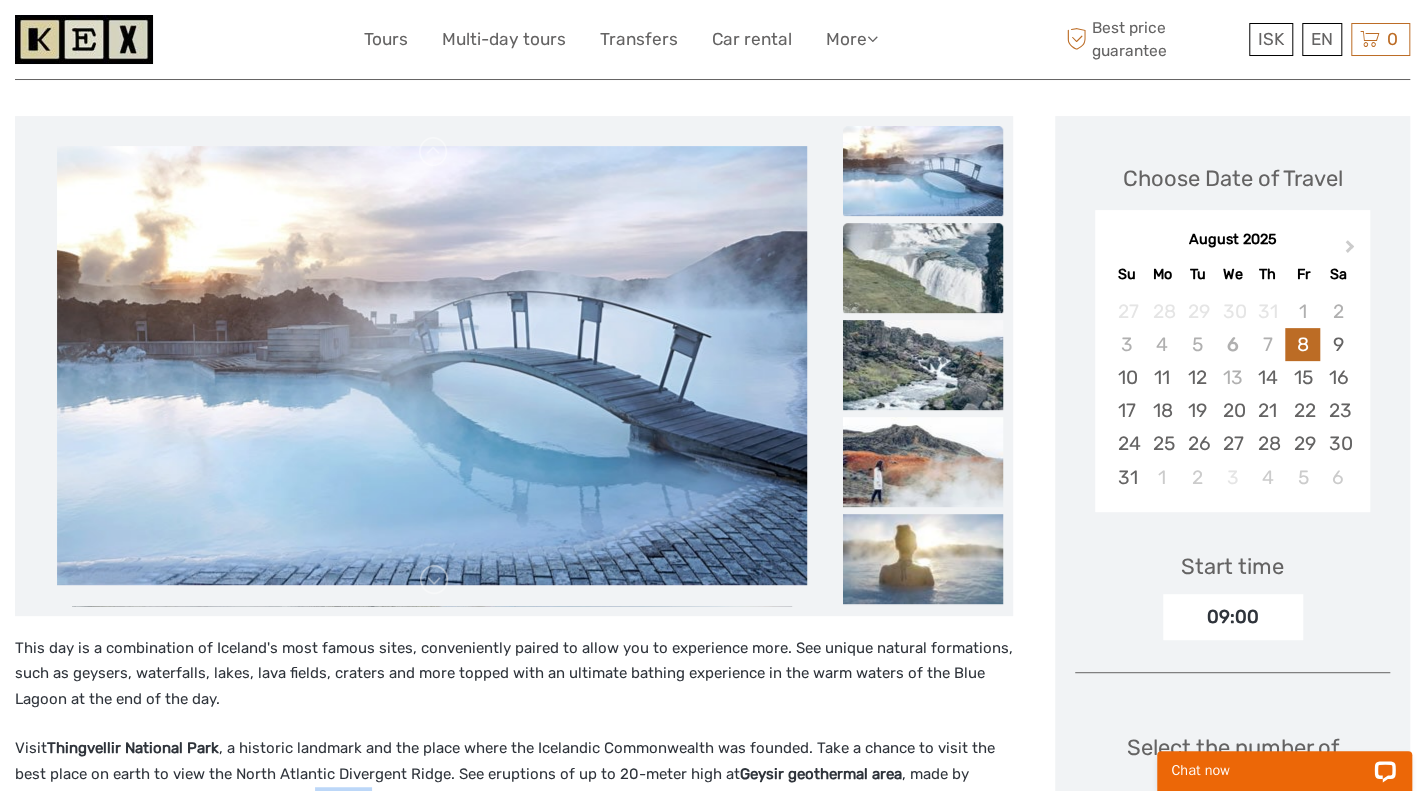 click at bounding box center (923, 268) 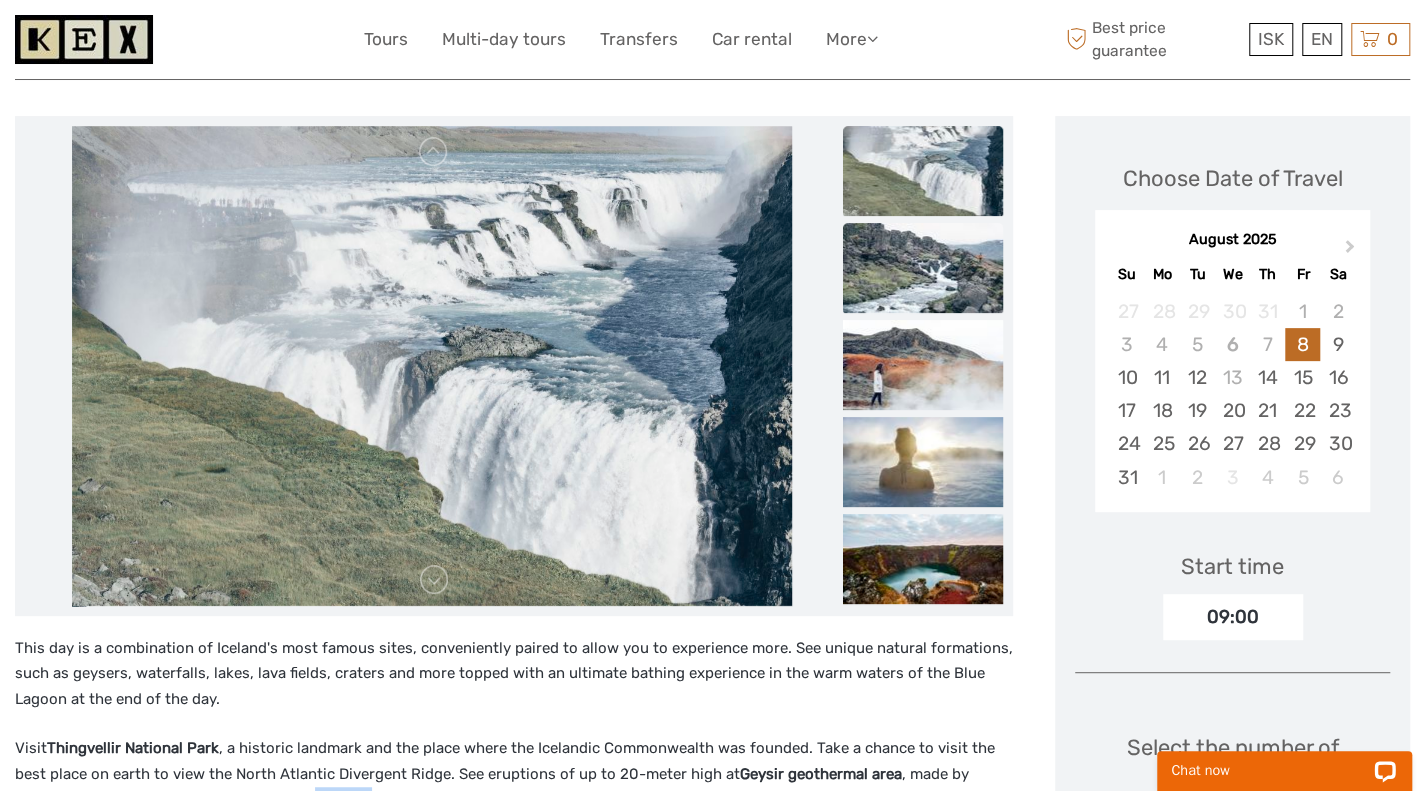 click at bounding box center (923, 268) 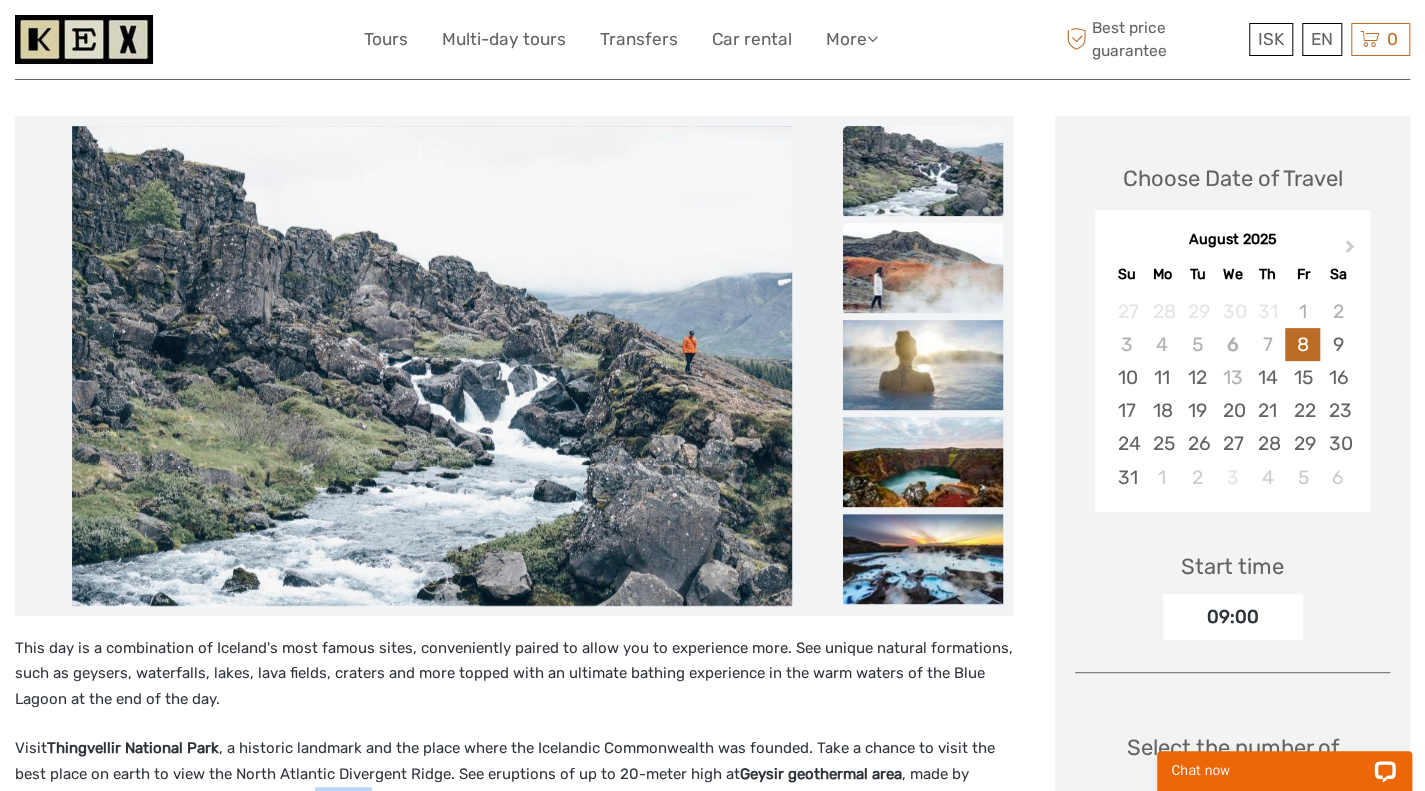 click at bounding box center [923, 268] 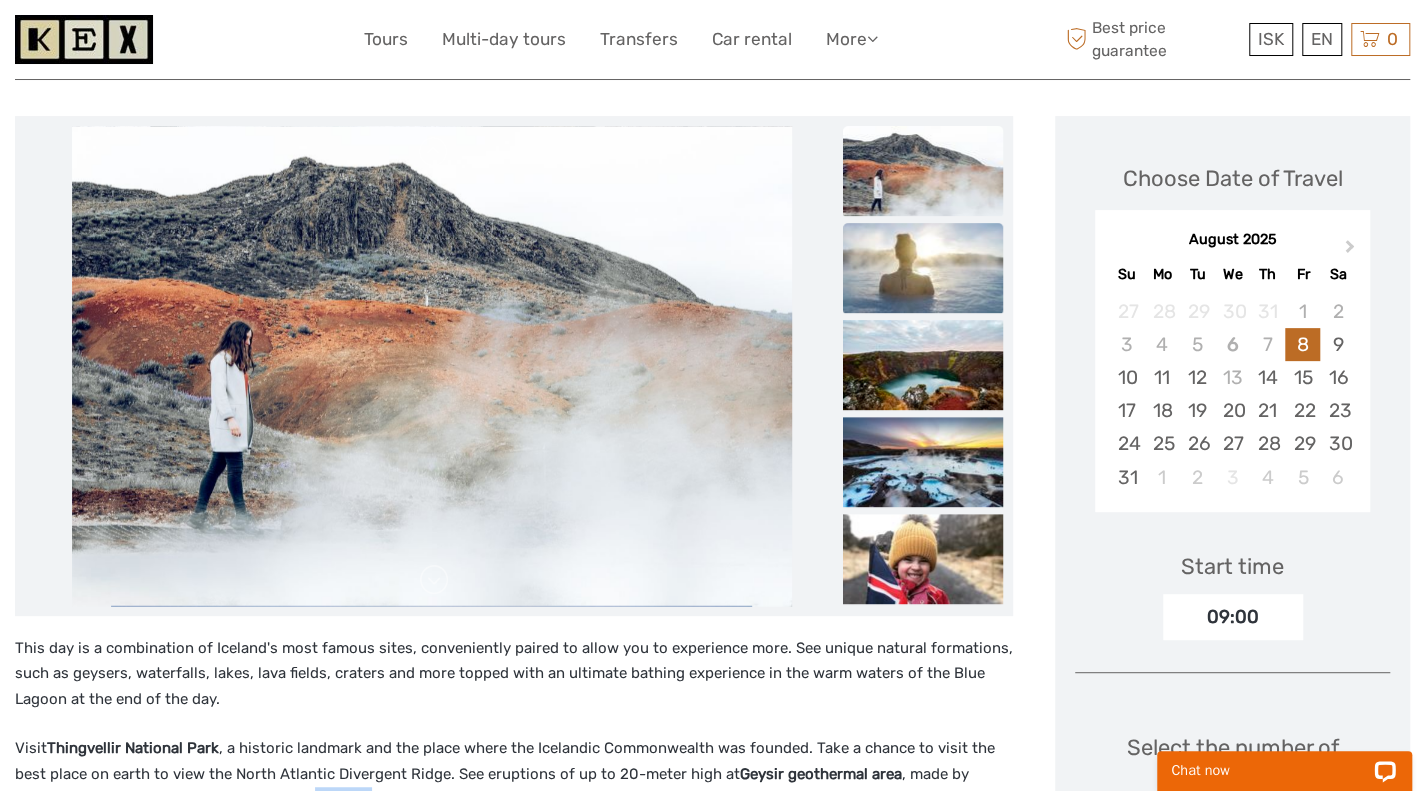 click at bounding box center (923, 269) 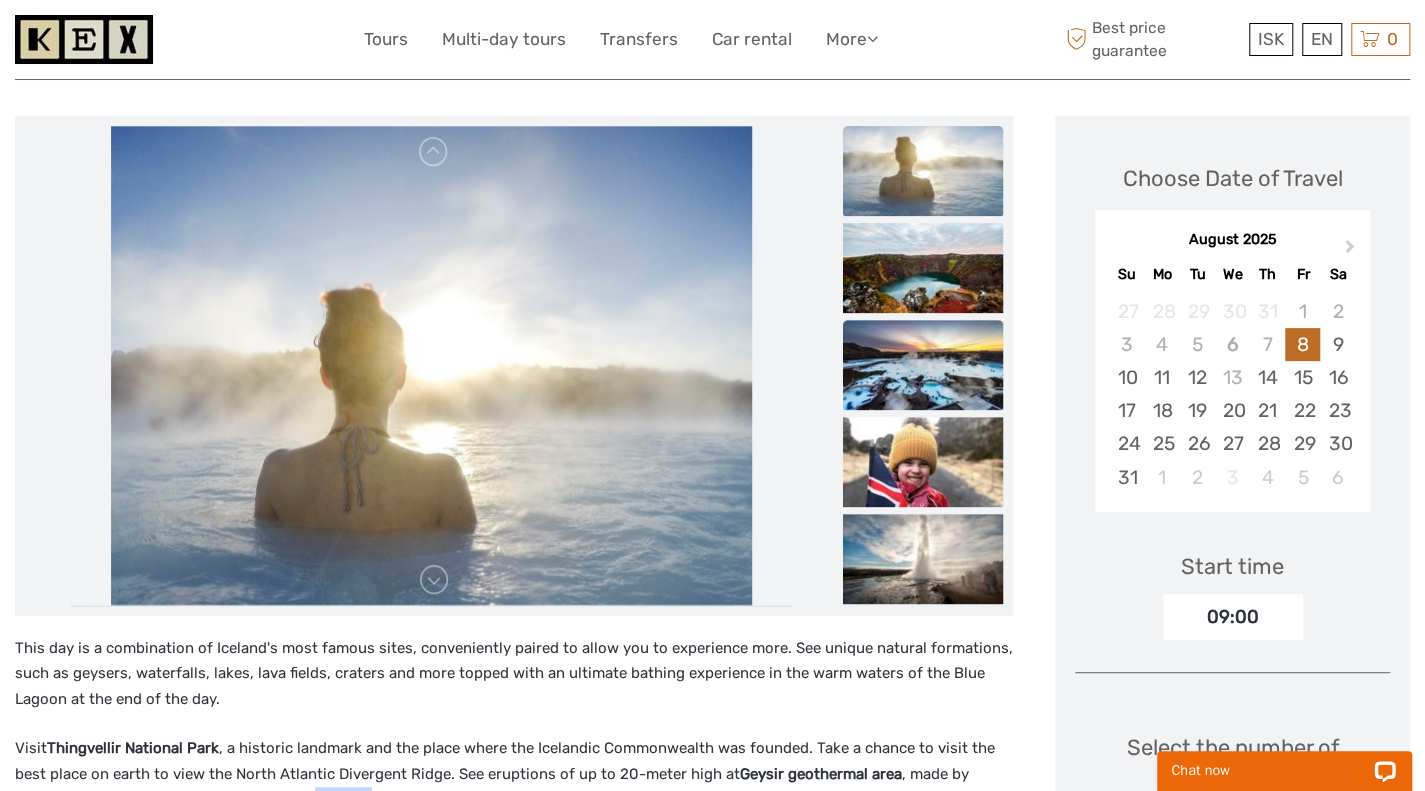 click at bounding box center (923, 365) 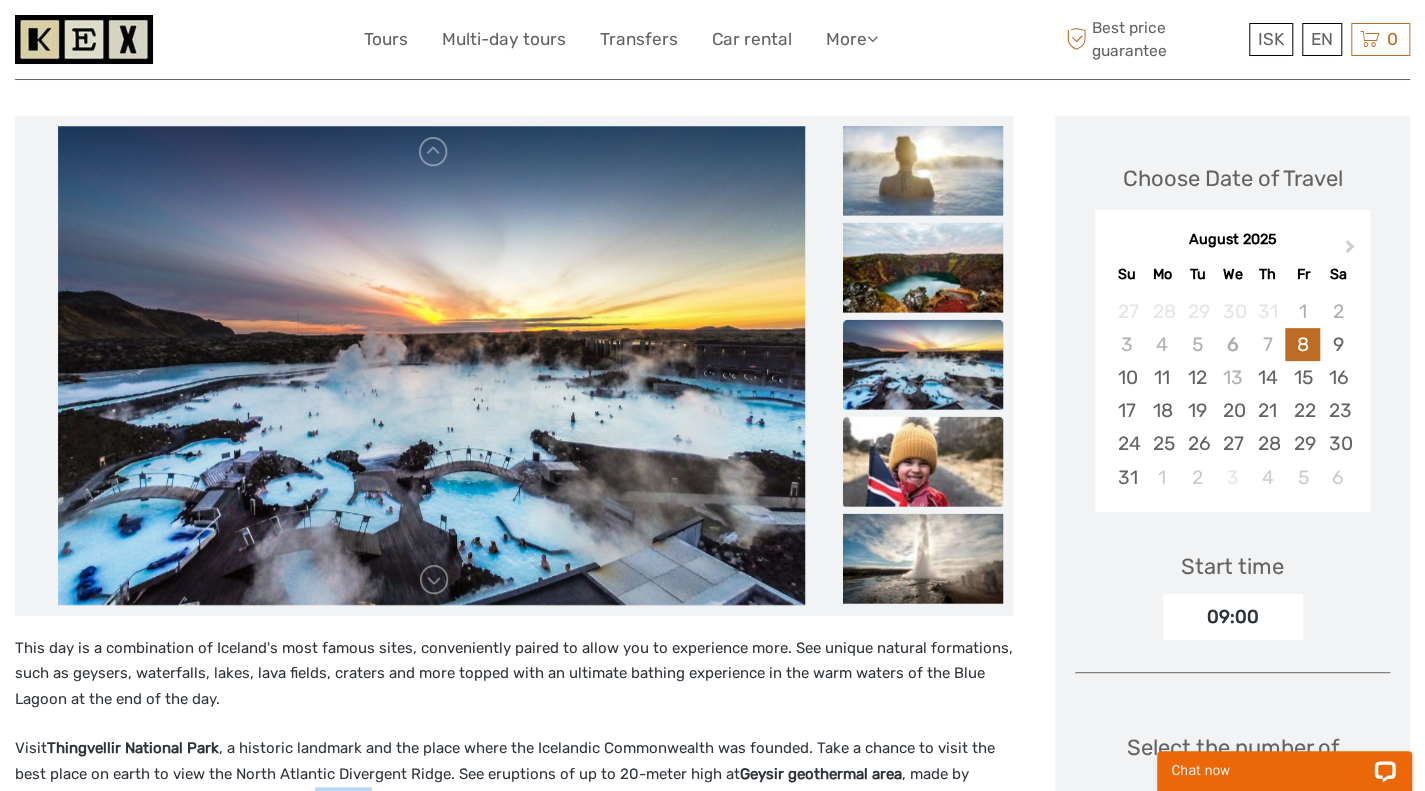 click at bounding box center (923, 461) 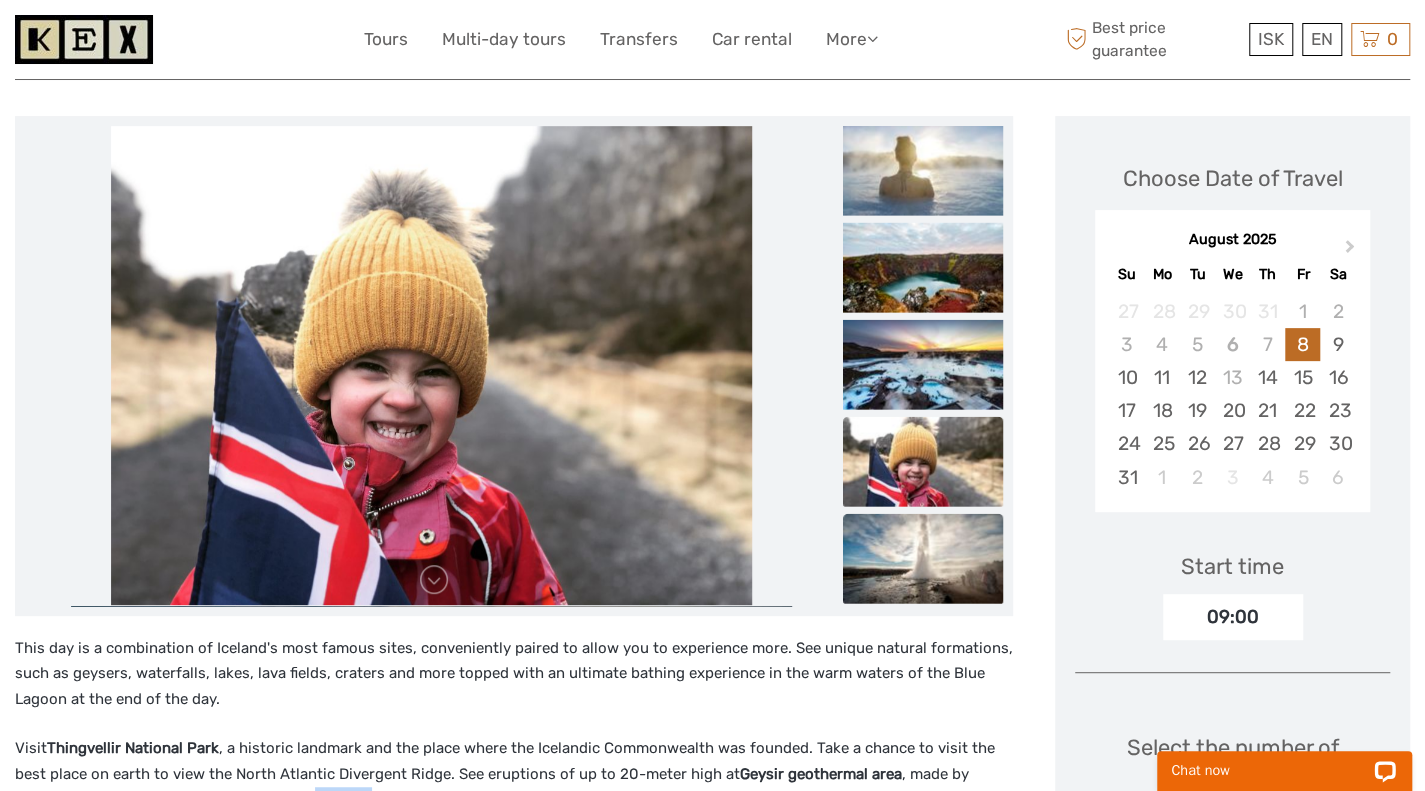 click at bounding box center (923, 558) 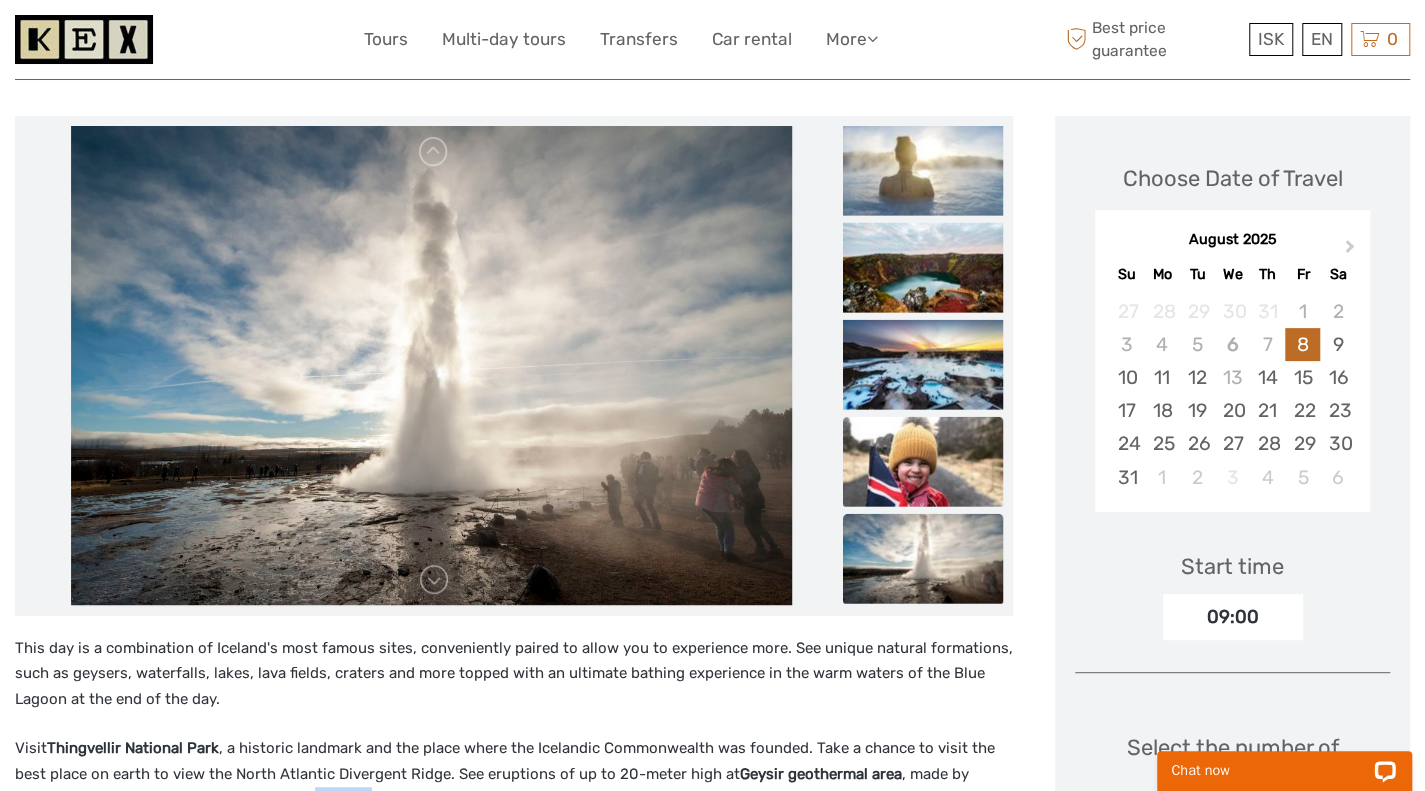 click at bounding box center (923, 461) 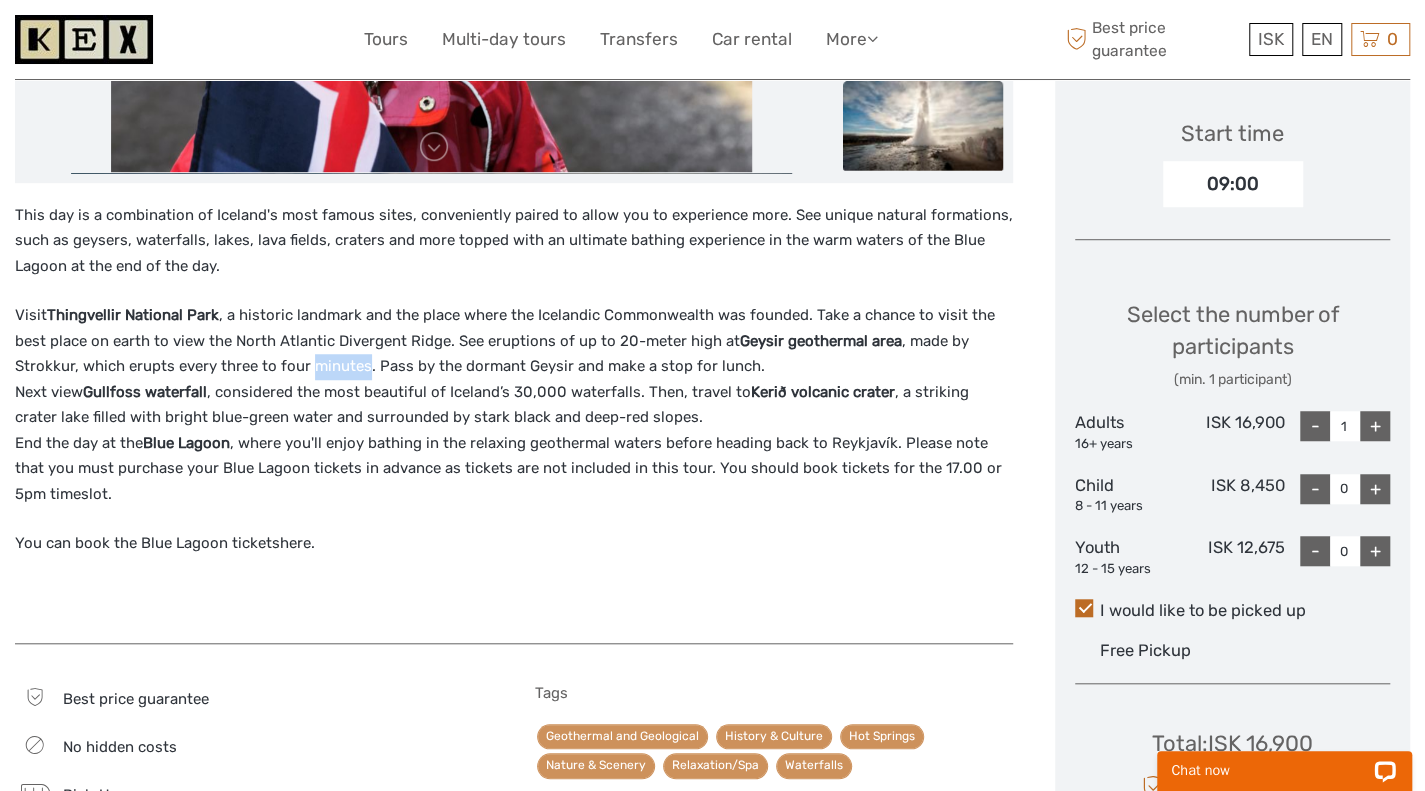 scroll, scrollTop: 657, scrollLeft: 0, axis: vertical 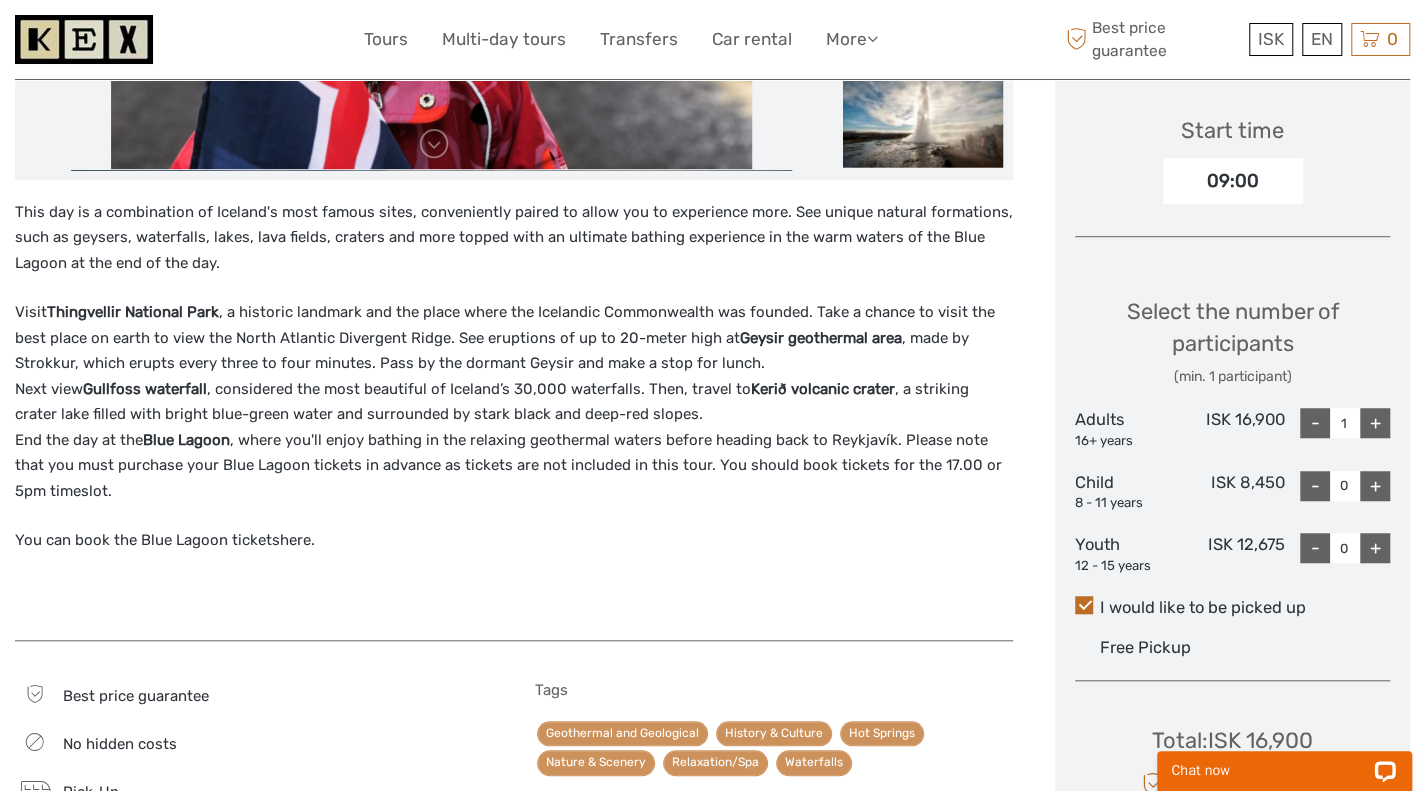 click on "Visit  Thingvellir National Park , a historic landmark and the place where the Icelandic Commonwealth was founded. Take a chance to visit the best place on earth to view the North Atlantic Divergent Ridge. See eruptions of up to 20-meter high at  Geysir geothermal area , made by Strokkur, which erupts every three to four minutes. Pass by the dormant Geysir and make a stop for lunch. Next view  Gullfoss waterfall , considered the most beautiful of Iceland’s 30,000 waterfalls. Then, travel to  Kerið volcanic crater , a striking crater lake filled with bright blue-green water and surrounded by stark black and deep-red slopes. End the day at the  Blue Lagoon , where you'll enjoy bathing in the relaxing geothermal waters before heading back to Reykjavík. Please note that you must purchase your Blue Lagoon tickets in advance as tickets are not included in this tour. You should book tickets for the 17.00 or 5pm timeslot." at bounding box center (514, 402) 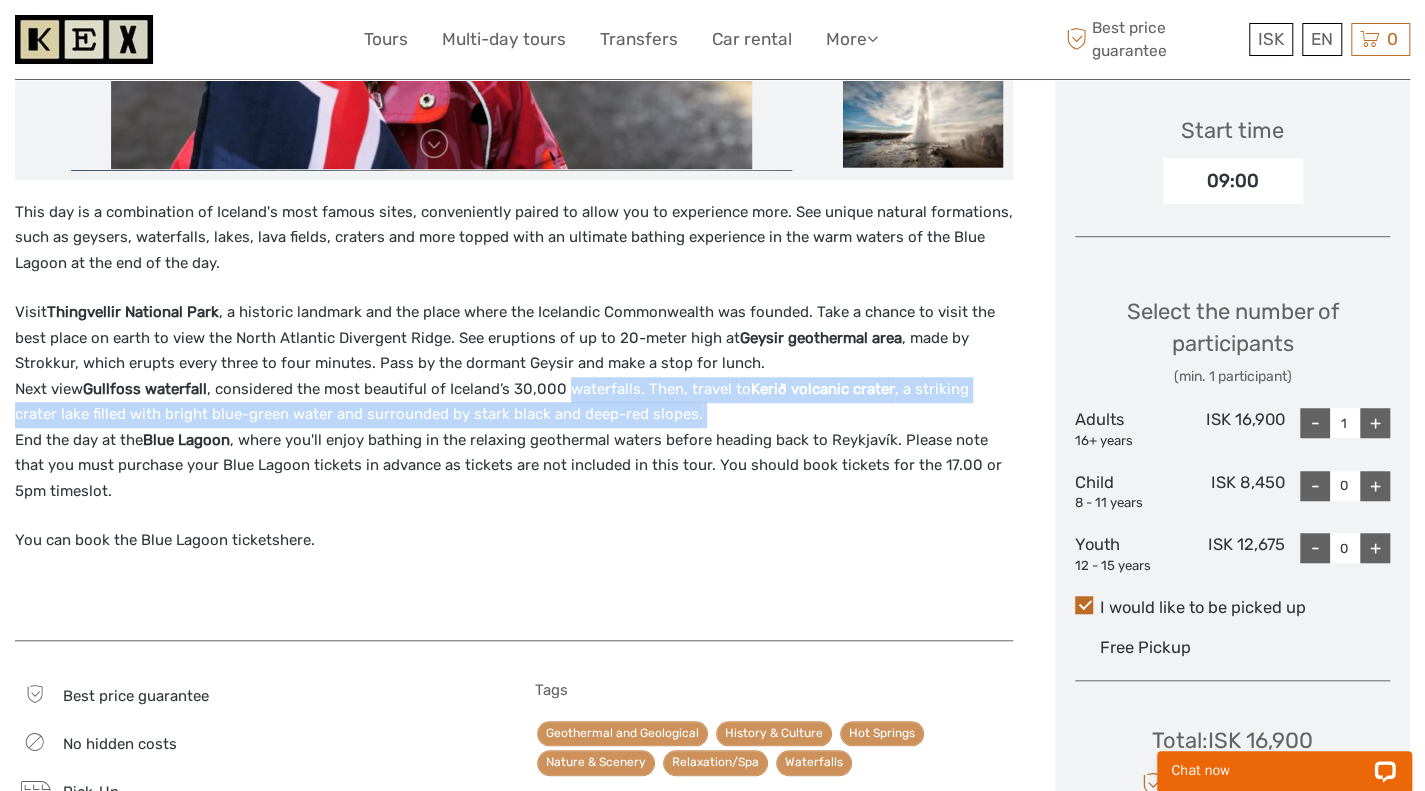drag, startPoint x: 713, startPoint y: 407, endPoint x: 577, endPoint y: 378, distance: 139.05754 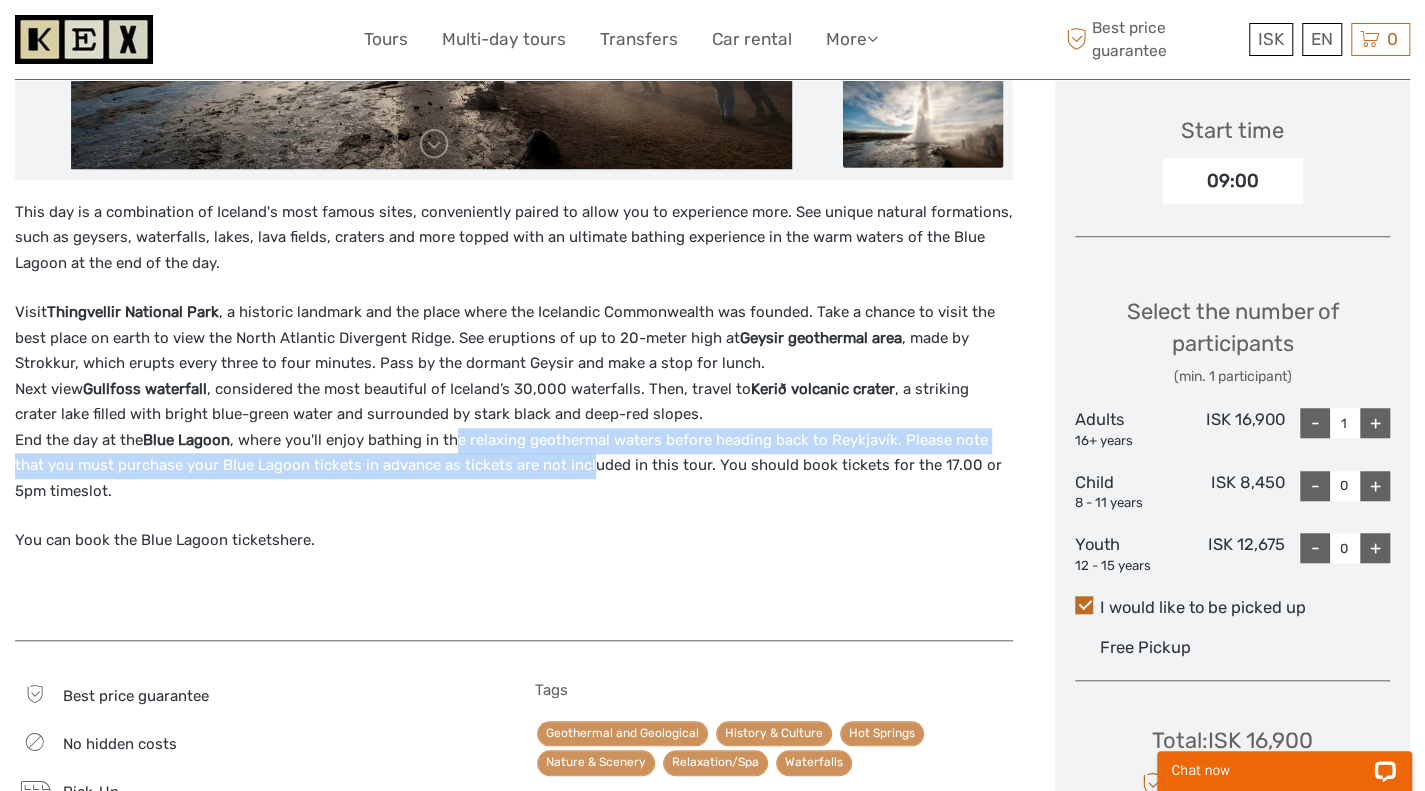 drag, startPoint x: 458, startPoint y: 434, endPoint x: 594, endPoint y: 465, distance: 139.48836 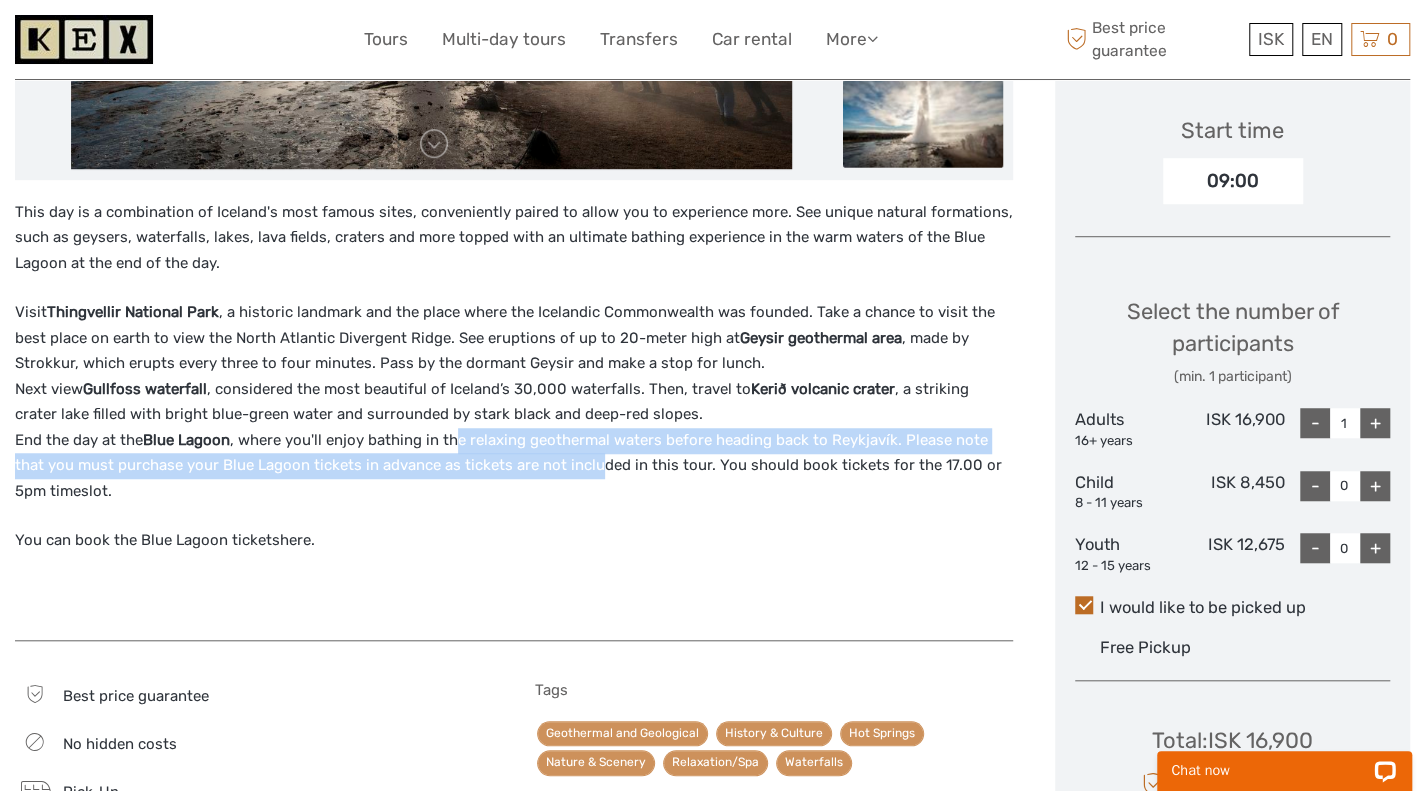 click on "Visit  Thingvellir National Park , a historic landmark and the place where the Icelandic Commonwealth was founded. Take a chance to visit the best place on earth to view the North Atlantic Divergent Ridge. See eruptions of up to 20-meter high at  Geysir geothermal area , made by Strokkur, which erupts every three to four minutes. Pass by the dormant Geysir and make a stop for lunch. Next view  Gullfoss waterfall , considered the most beautiful of Iceland’s 30,000 waterfalls. Then, travel to  Kerið volcanic crater , a striking crater lake filled with bright blue-green water and surrounded by stark black and deep-red slopes. End the day at the  Blue Lagoon , where you'll enjoy bathing in the relaxing geothermal waters before heading back to Reykjavík. Please note that you must purchase your Blue Lagoon tickets in advance as tickets are not included in this tour. You should book tickets for the 17.00 or 5pm timeslot." at bounding box center (514, 402) 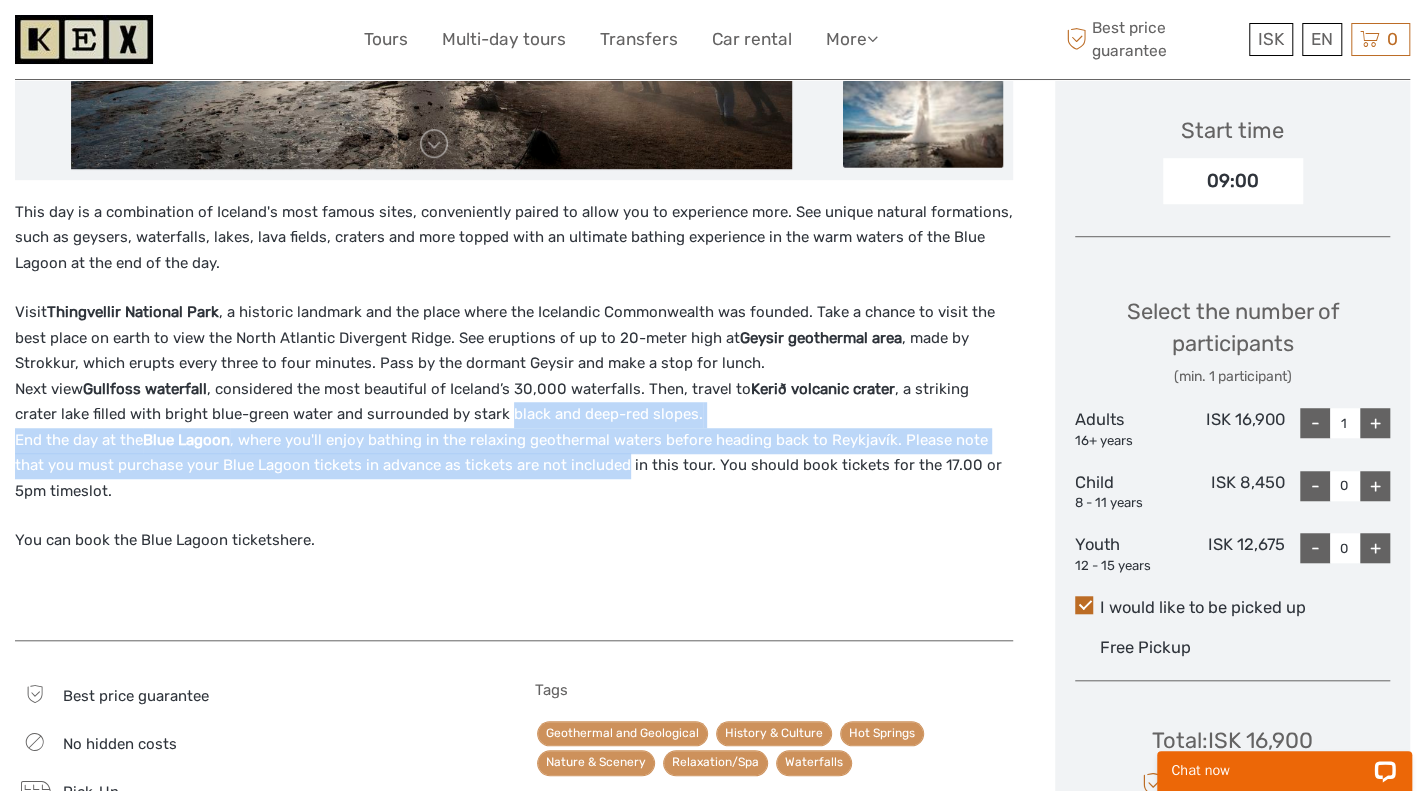 drag, startPoint x: 594, startPoint y: 465, endPoint x: 486, endPoint y: 423, distance: 115.87925 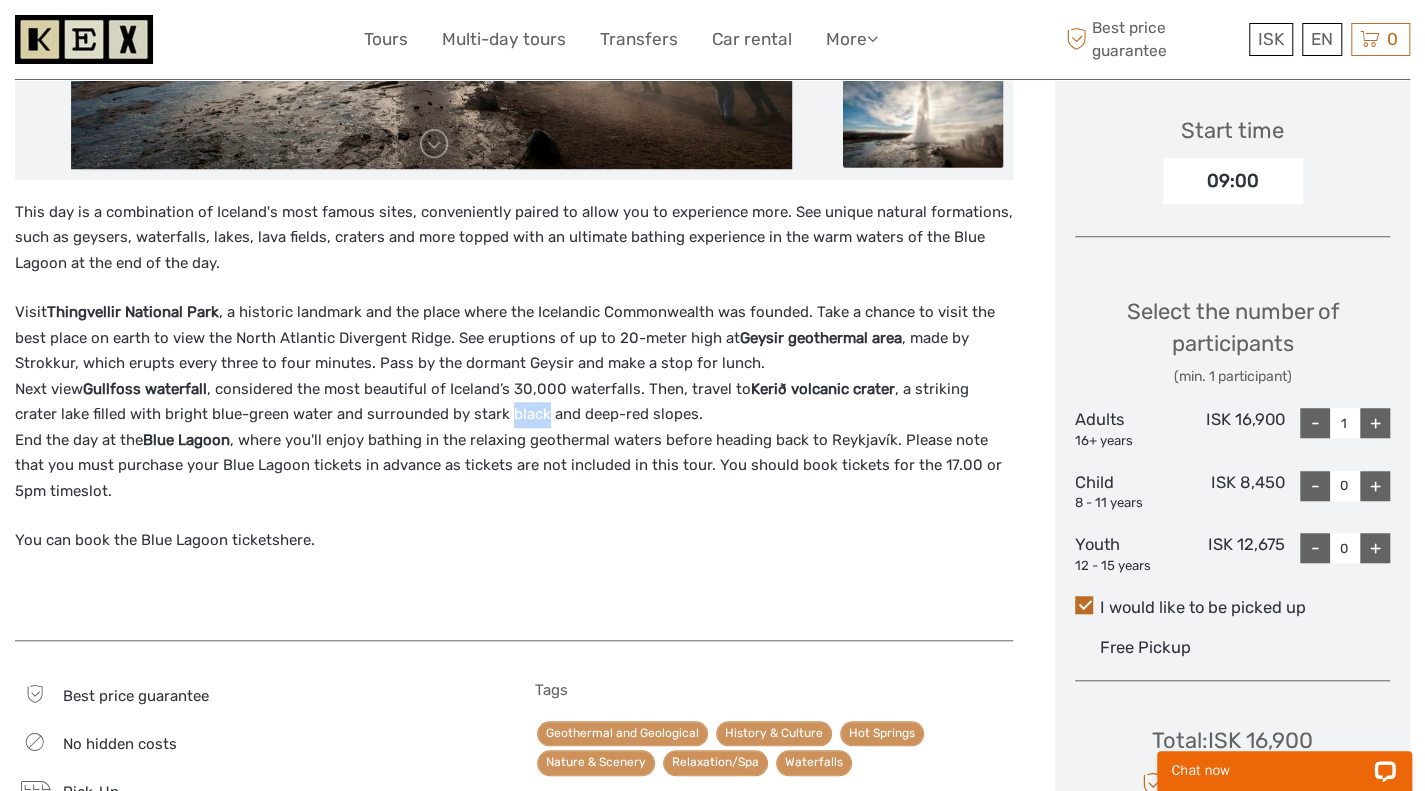 click on "Visit  Thingvellir National Park , a historic landmark and the place where the Icelandic Commonwealth was founded. Take a chance to visit the best place on earth to view the North Atlantic Divergent Ridge. See eruptions of up to 20-meter high at  Geysir geothermal area , made by Strokkur, which erupts every three to four minutes. Pass by the dormant Geysir and make a stop for lunch. Next view  Gullfoss waterfall , considered the most beautiful of Iceland’s 30,000 waterfalls. Then, travel to  Kerið volcanic crater , a striking crater lake filled with bright blue-green water and surrounded by stark black and deep-red slopes. End the day at the  Blue Lagoon , where you'll enjoy bathing in the relaxing geothermal waters before heading back to Reykjavík. Please note that you must purchase your Blue Lagoon tickets in advance as tickets are not included in this tour. You should book tickets for the 17.00 or 5pm timeslot." at bounding box center [514, 402] 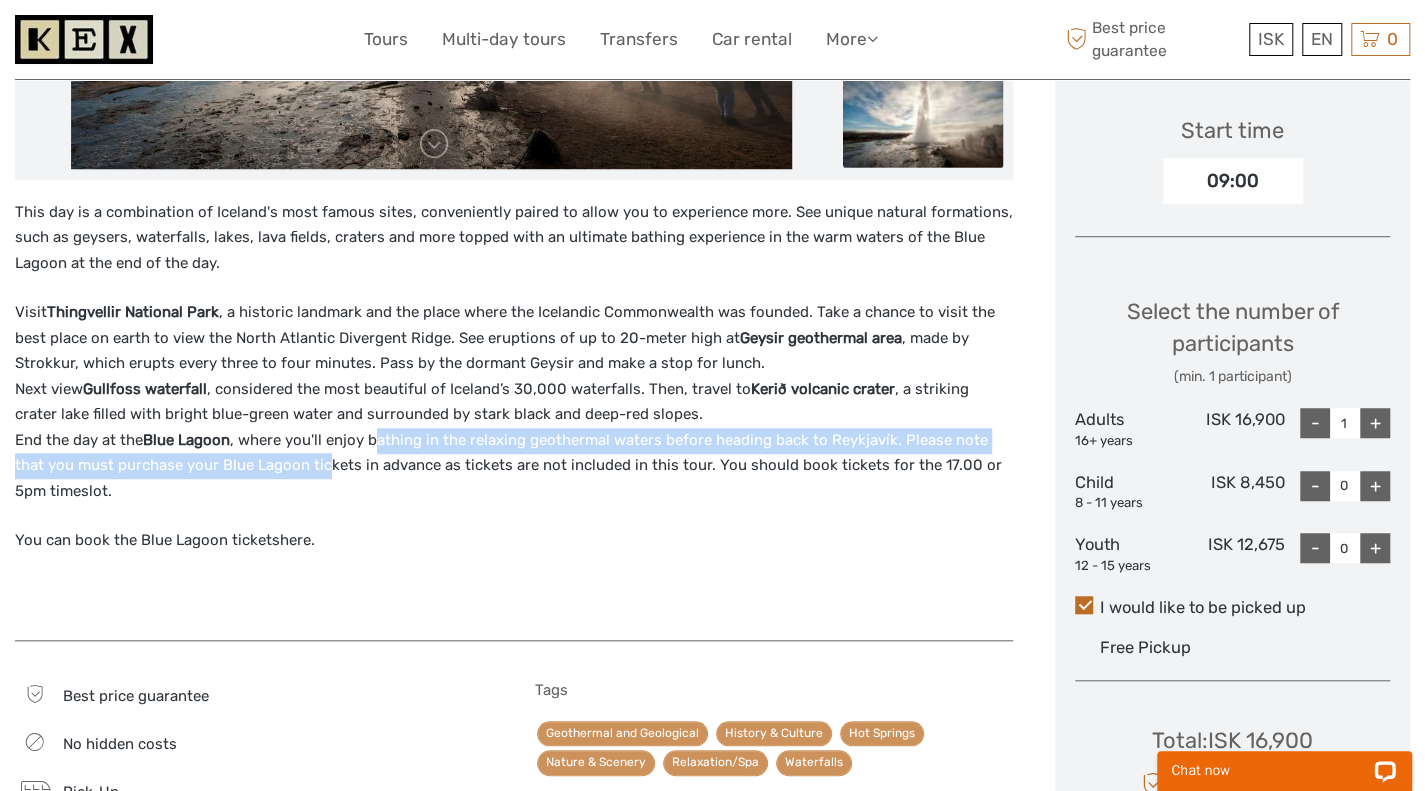 drag, startPoint x: 329, startPoint y: 455, endPoint x: 379, endPoint y: 434, distance: 54.230988 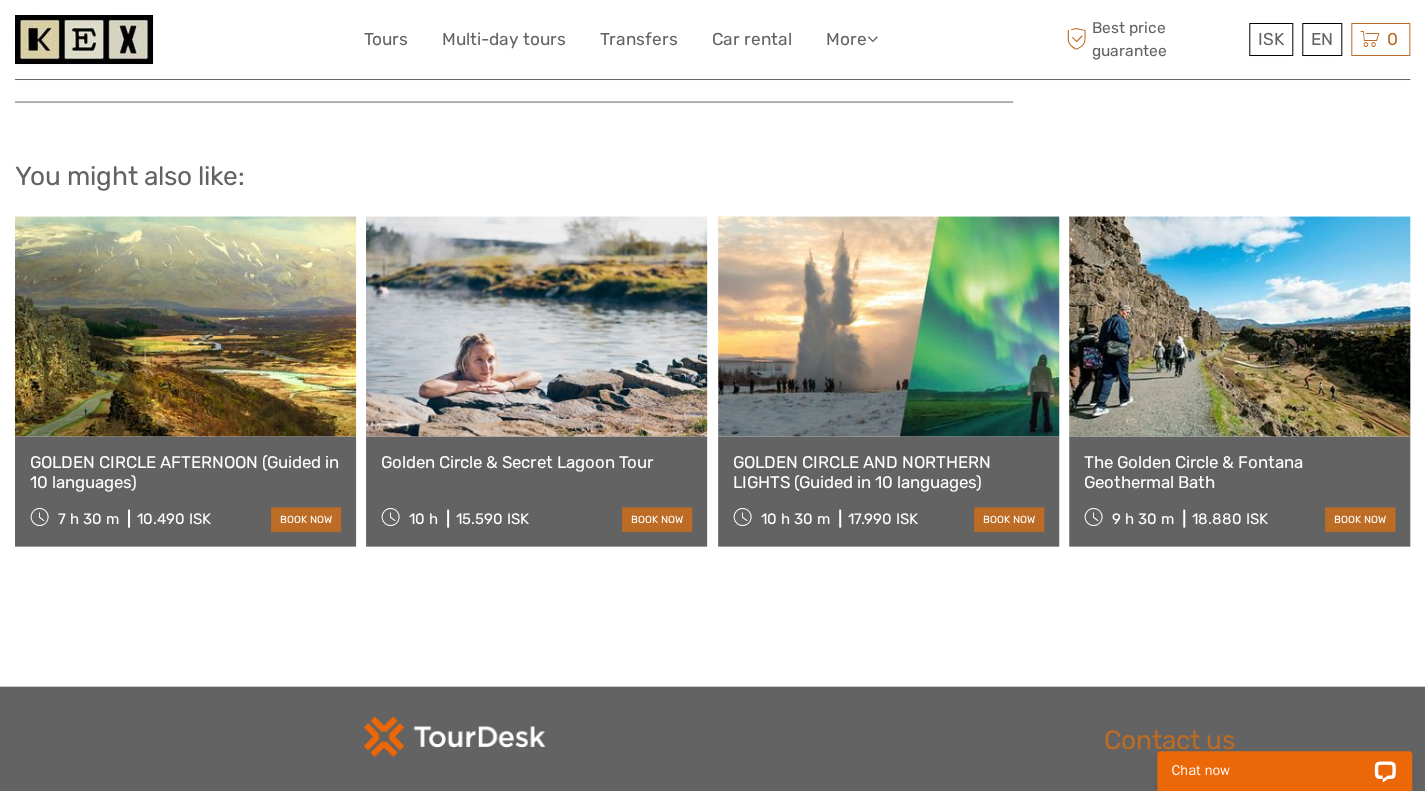scroll, scrollTop: 2221, scrollLeft: 0, axis: vertical 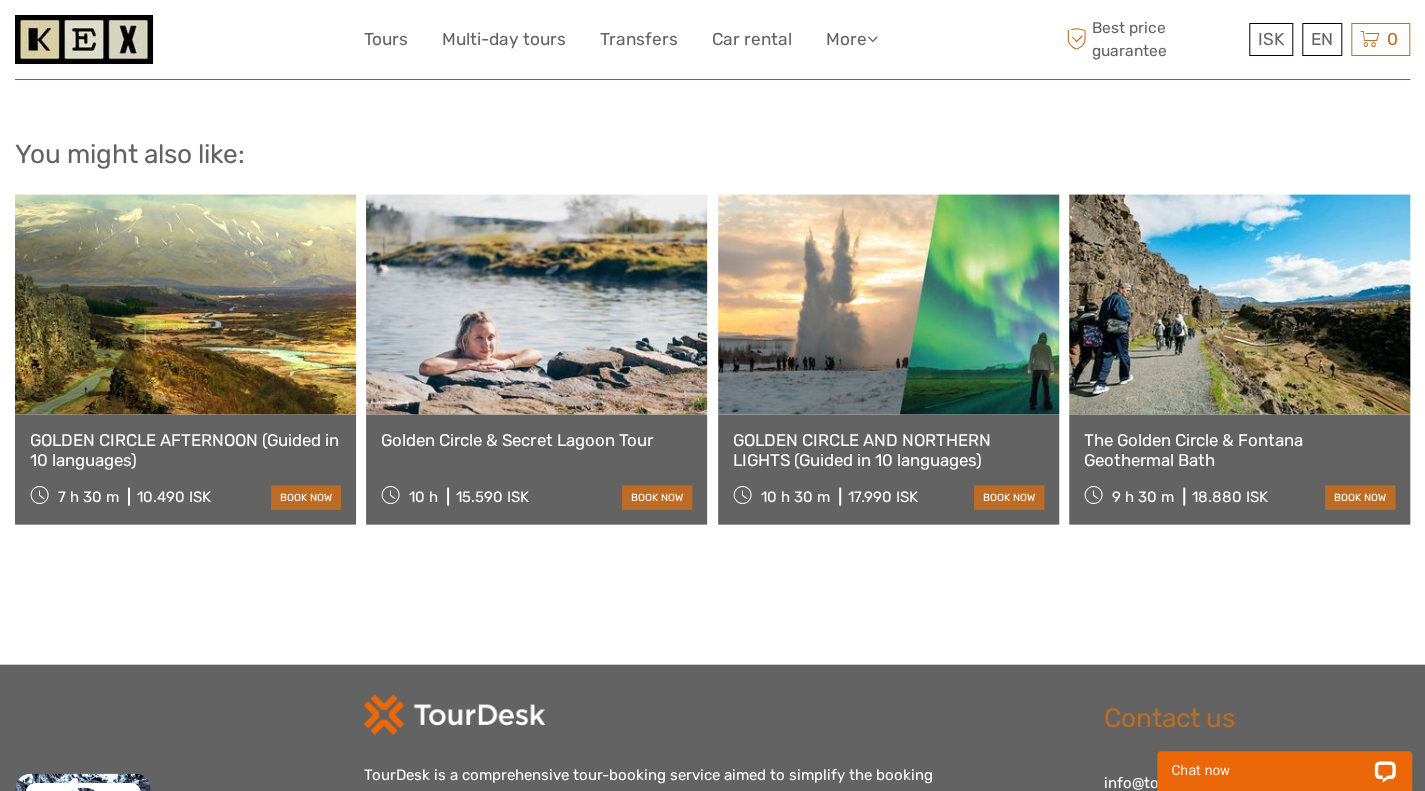 click at bounding box center (888, 305) 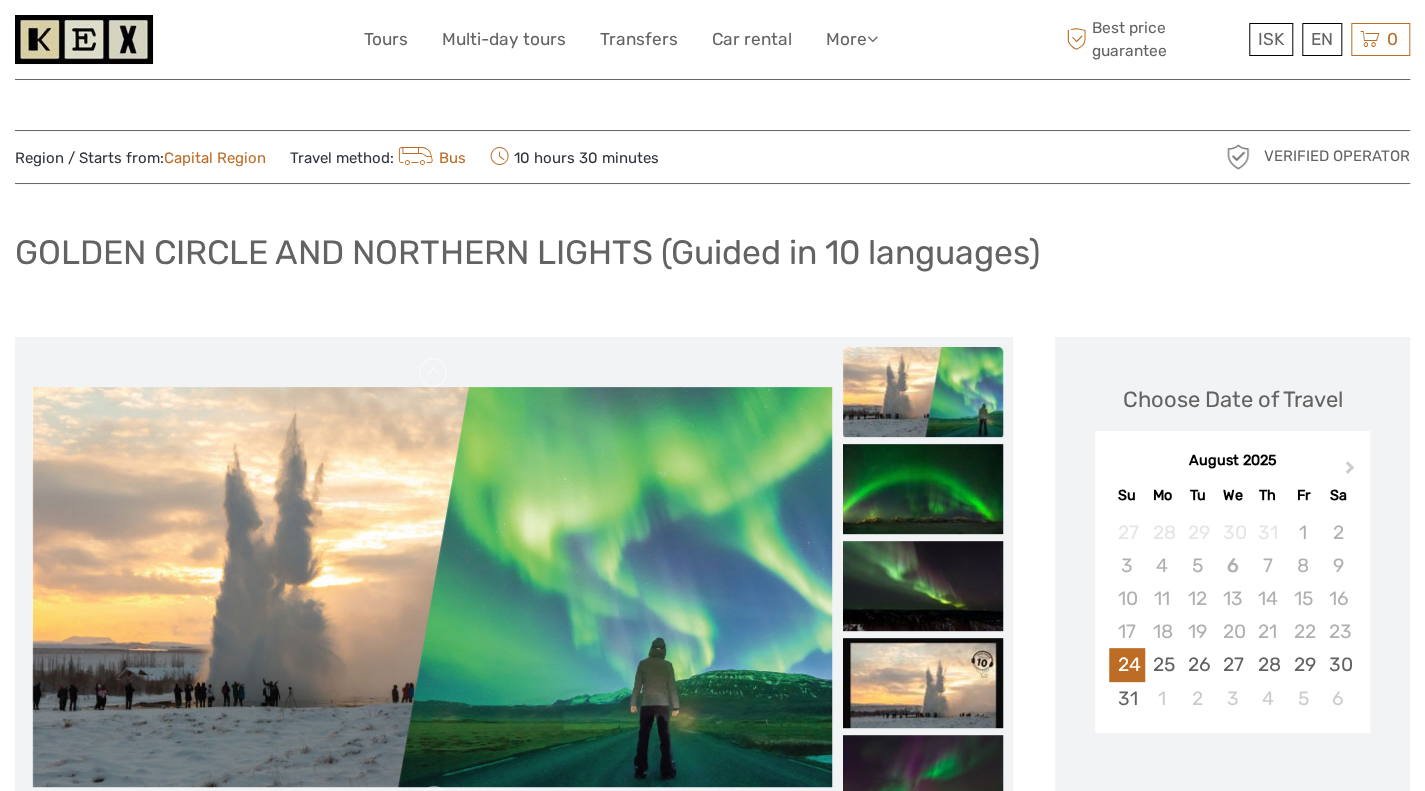 scroll, scrollTop: 214, scrollLeft: 0, axis: vertical 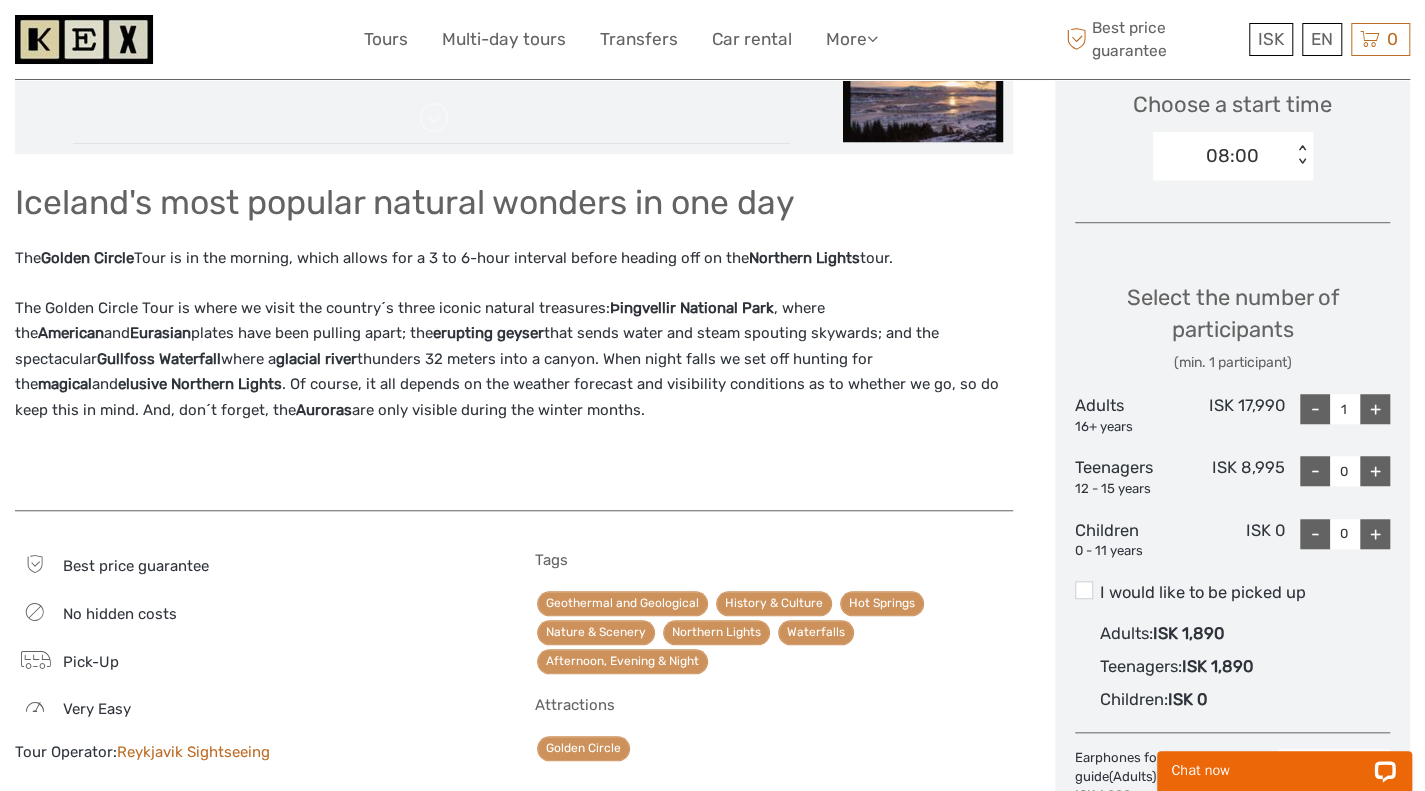 drag, startPoint x: 686, startPoint y: 419, endPoint x: 567, endPoint y: 343, distance: 141.19844 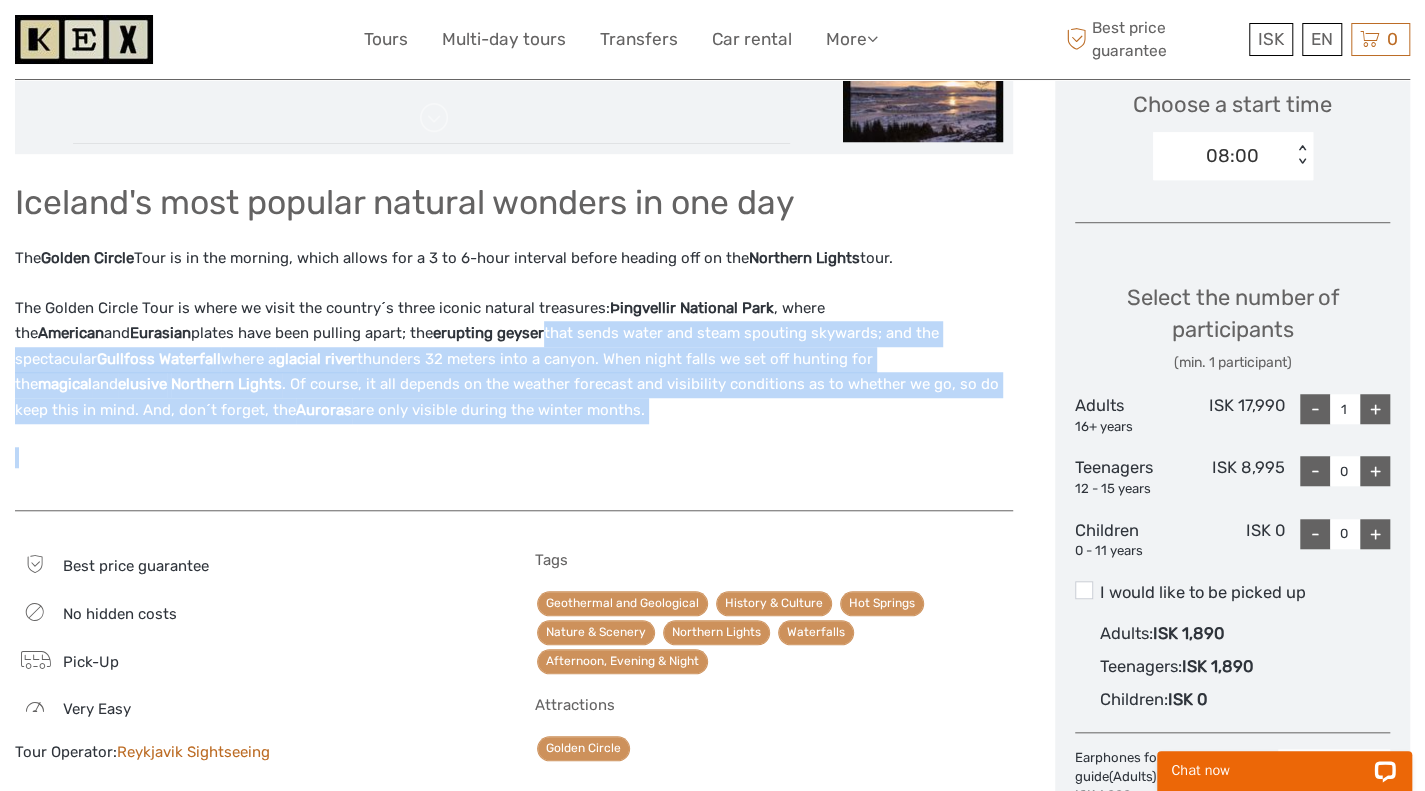 drag, startPoint x: 567, startPoint y: 343, endPoint x: 692, endPoint y: 423, distance: 148.40822 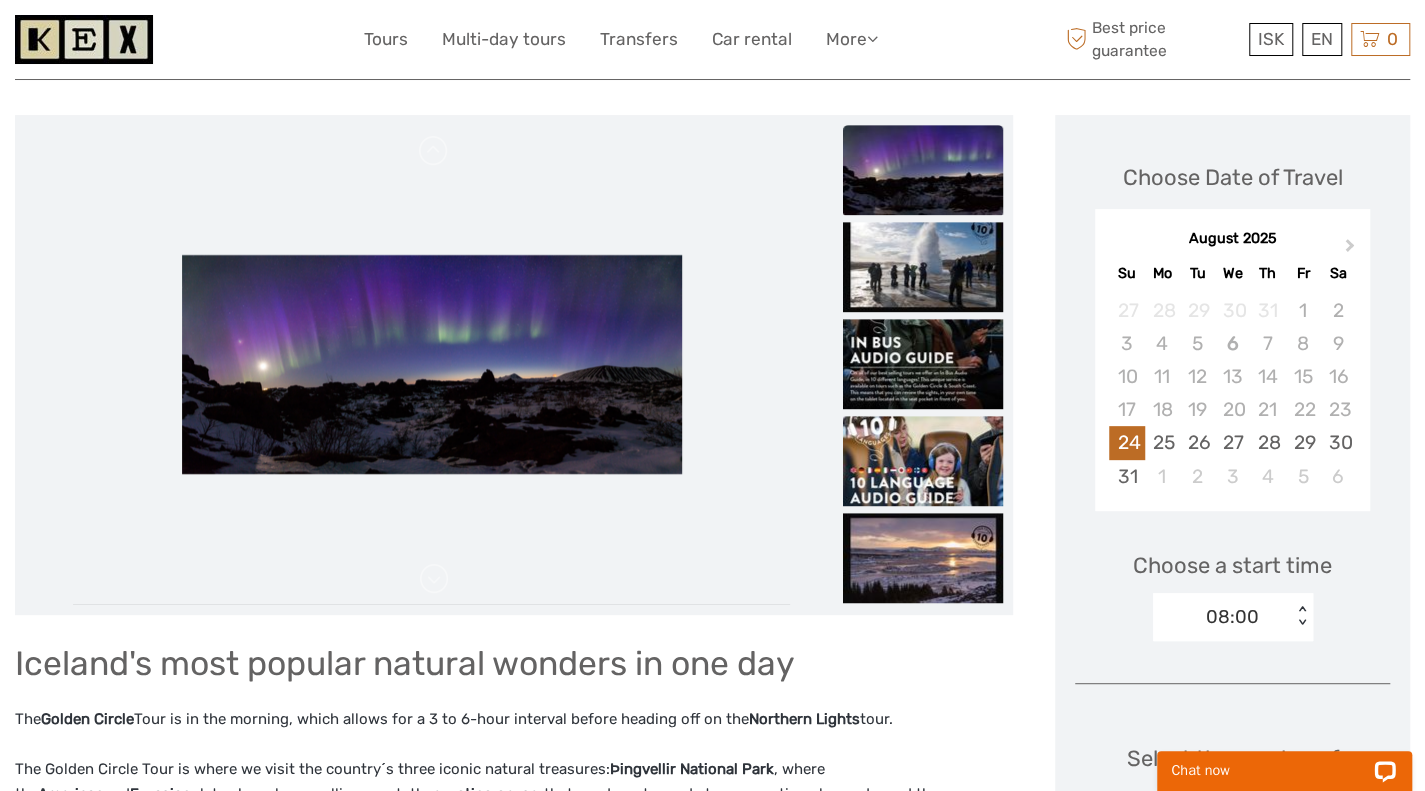 scroll, scrollTop: 221, scrollLeft: 0, axis: vertical 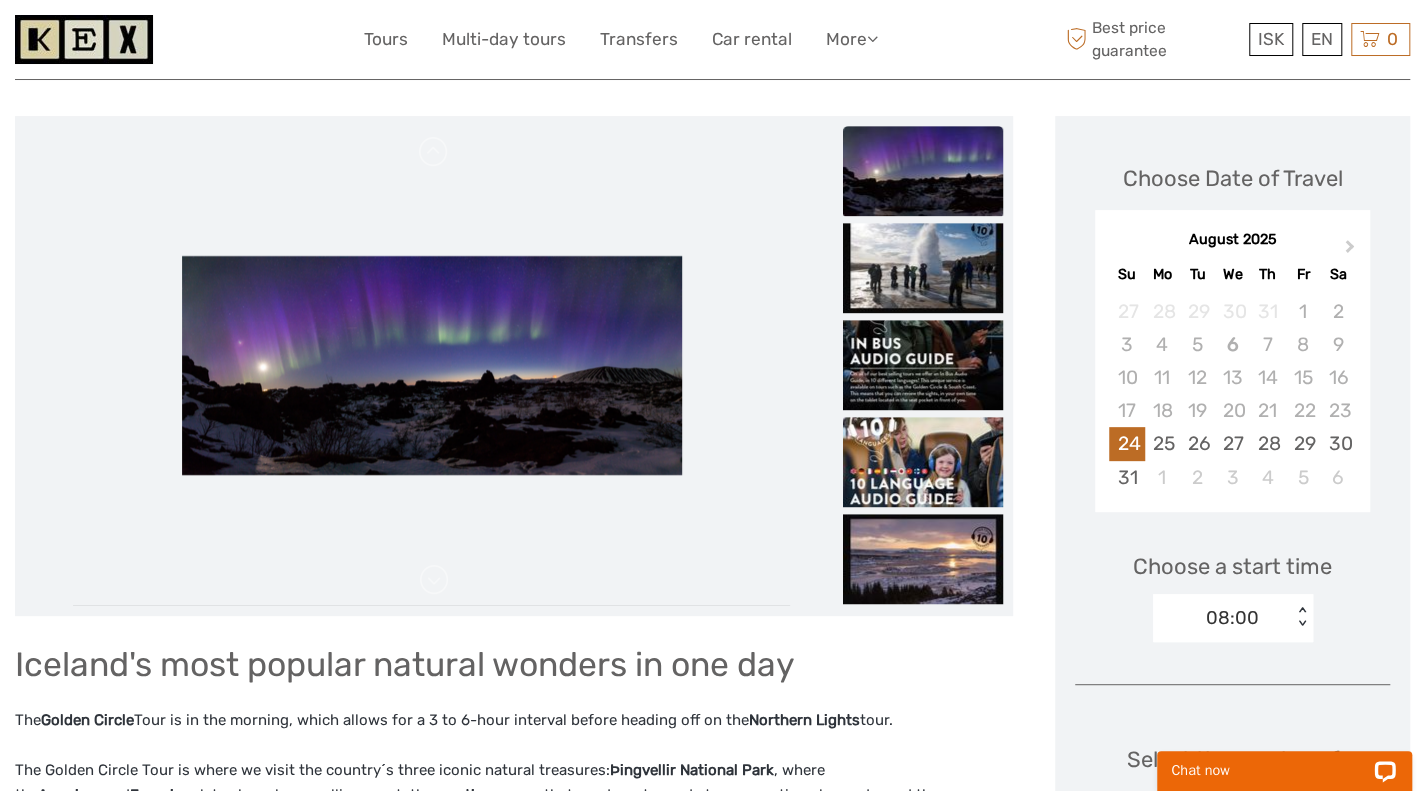 click at bounding box center (923, 171) 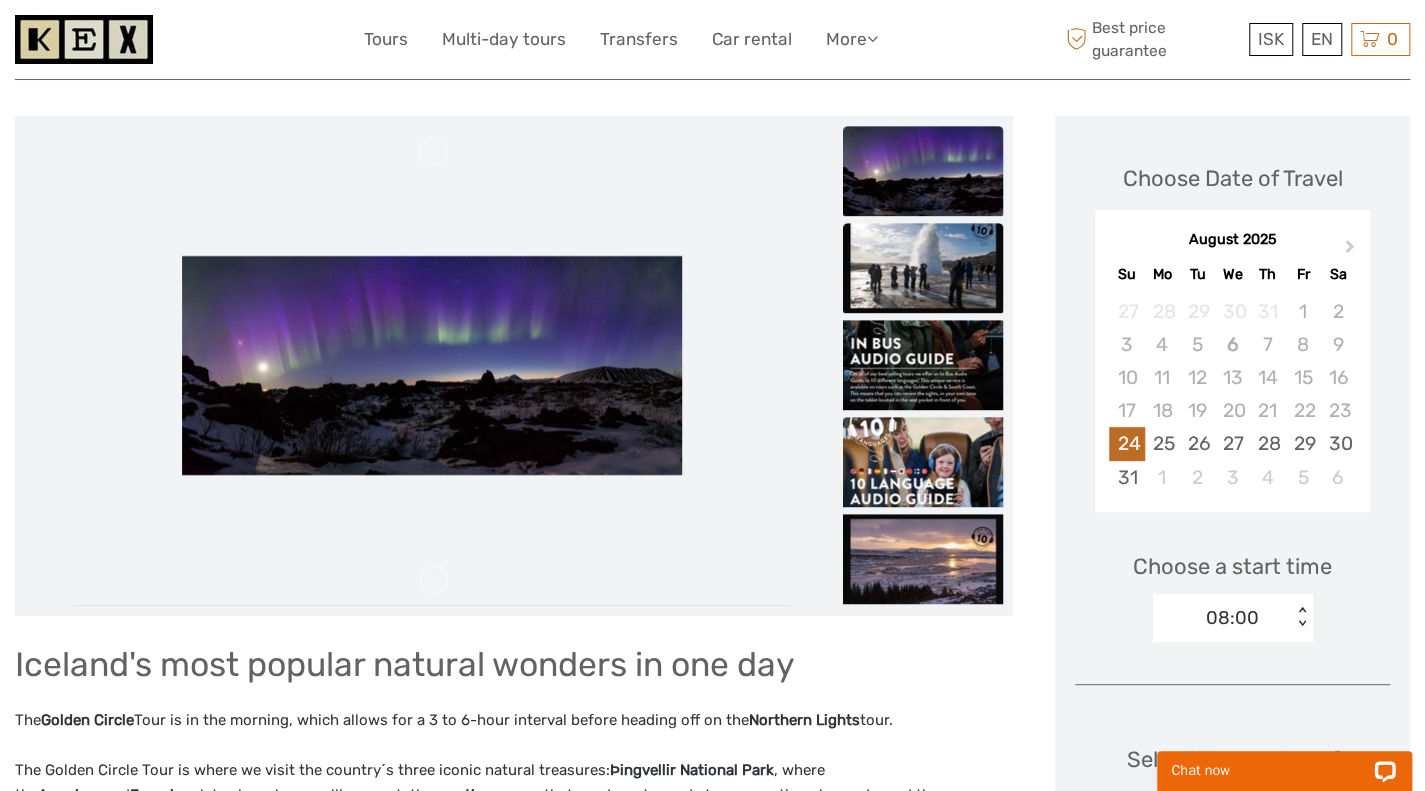 click at bounding box center (923, 268) 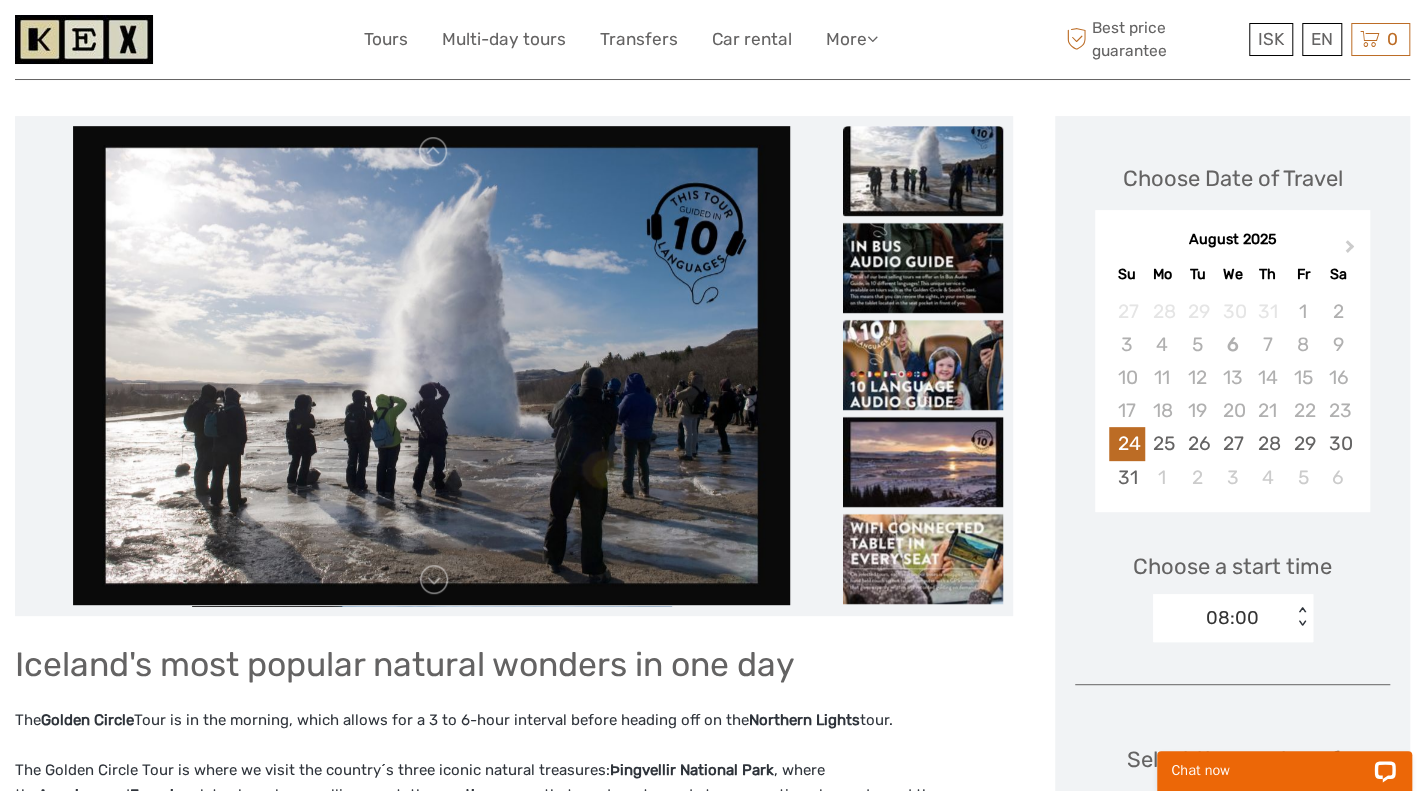 click at bounding box center (923, 268) 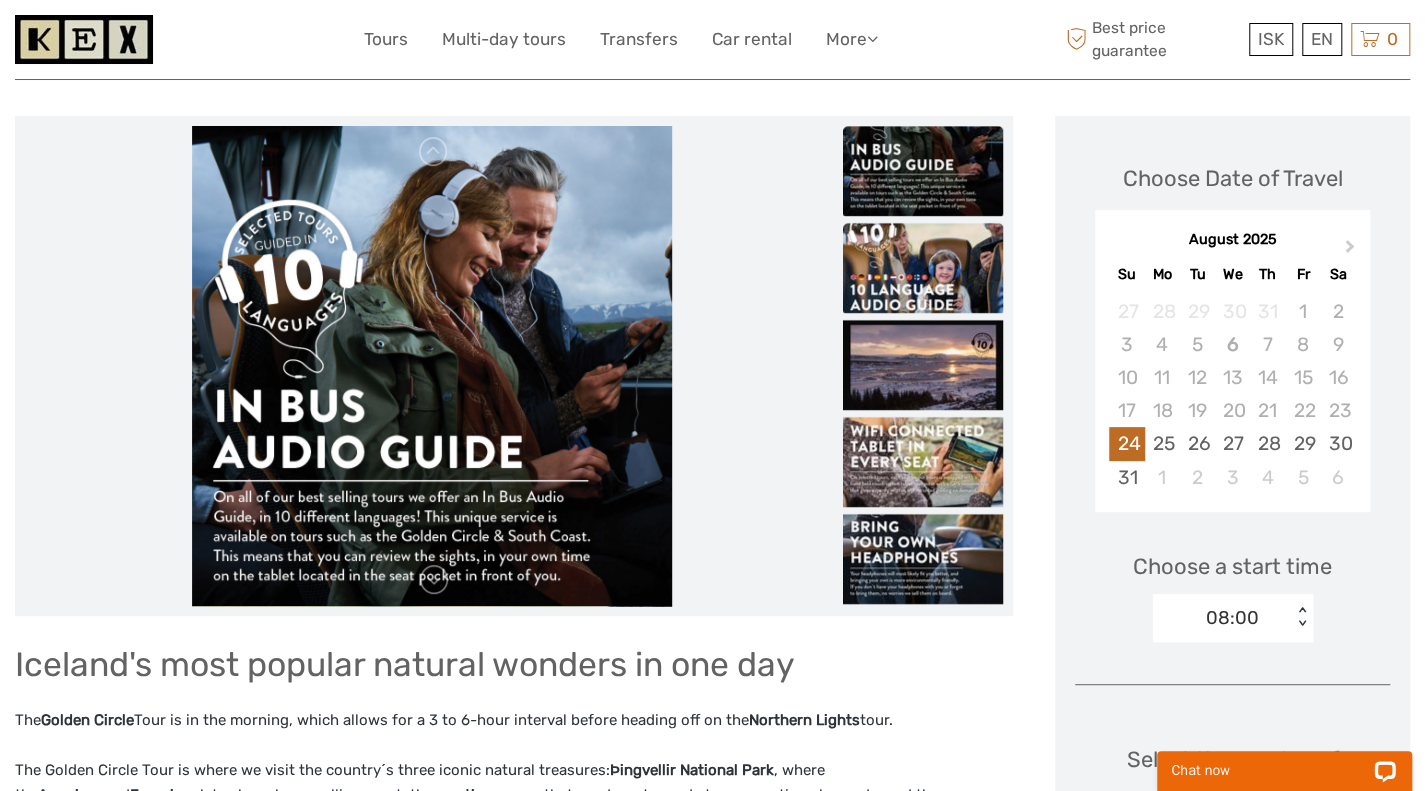 click at bounding box center [923, 268] 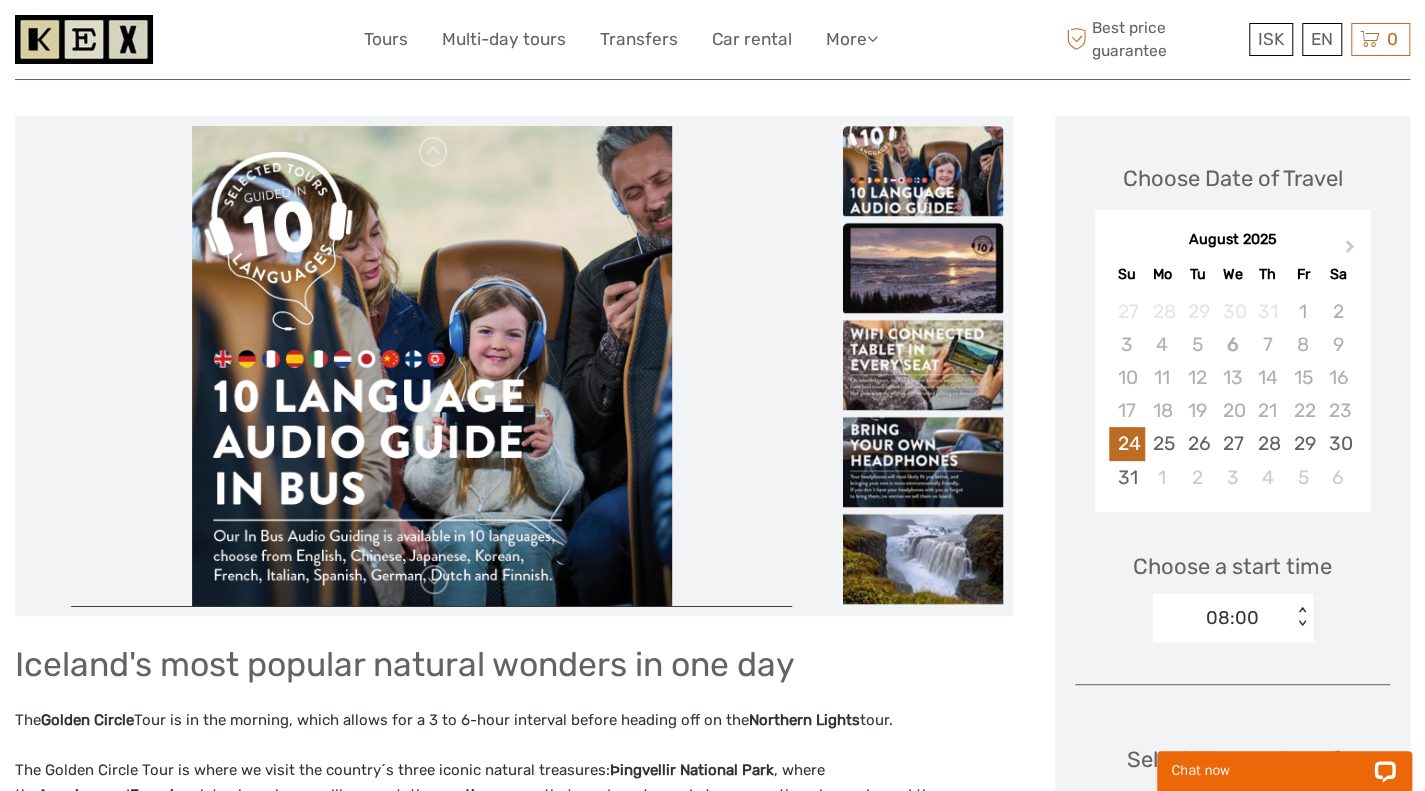 click at bounding box center (923, 268) 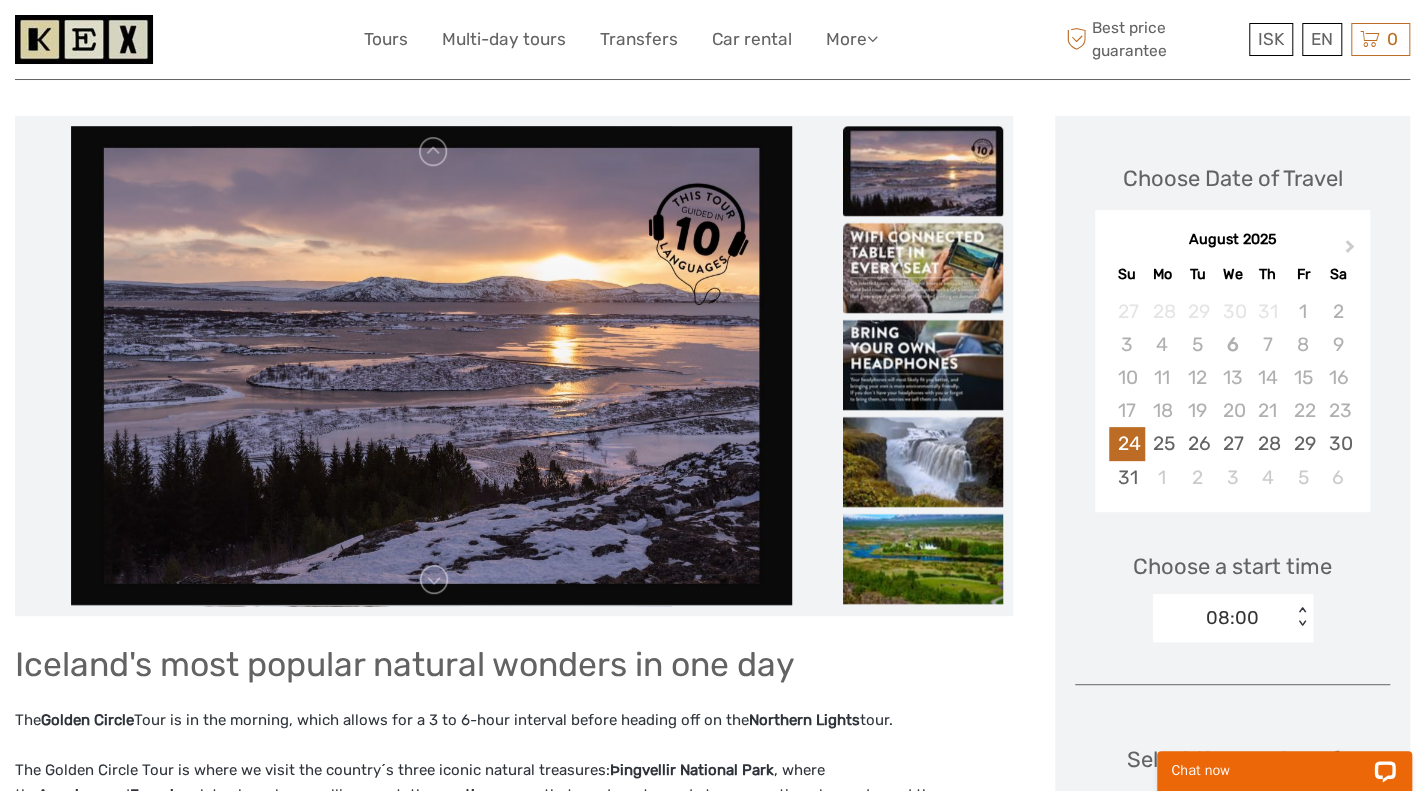 click at bounding box center [923, 268] 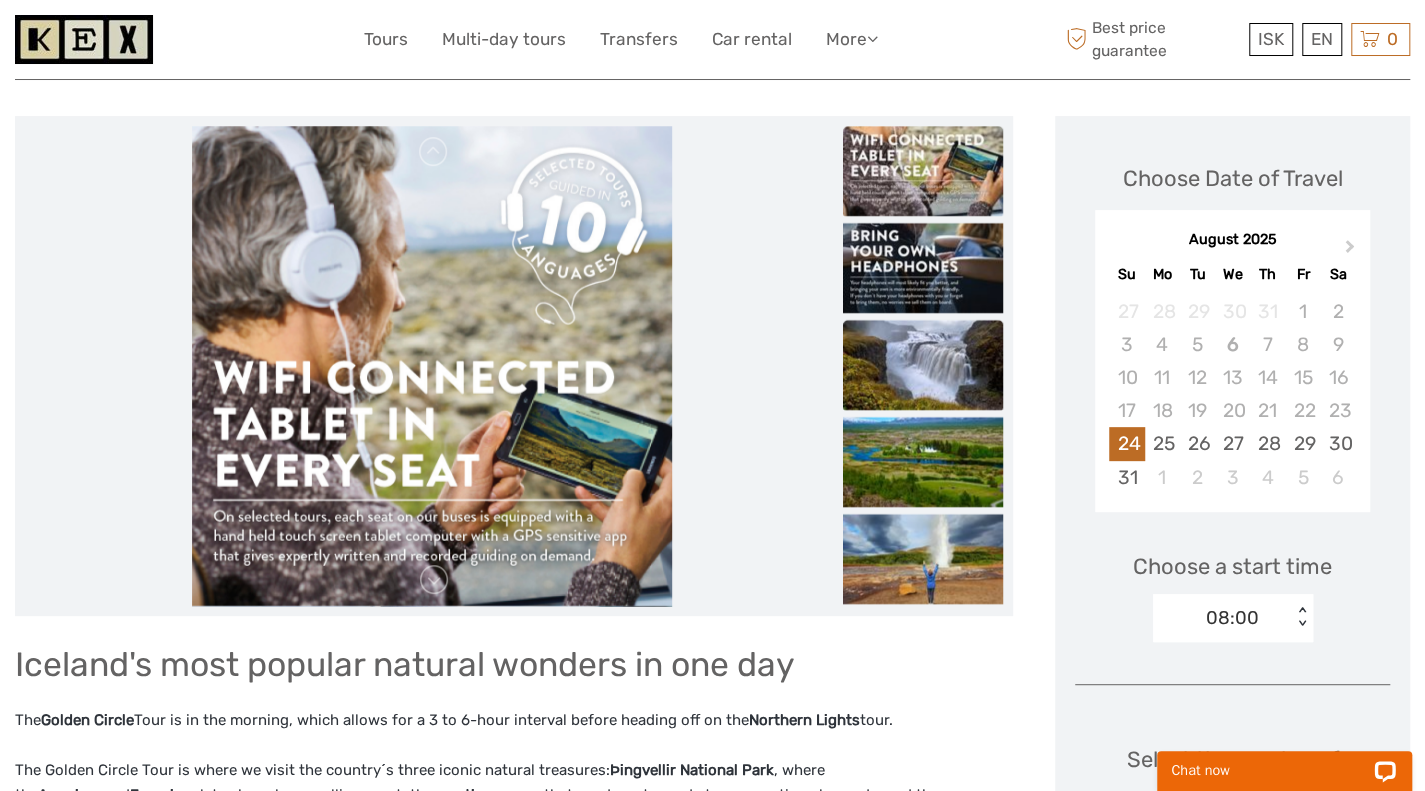 click at bounding box center [923, 365] 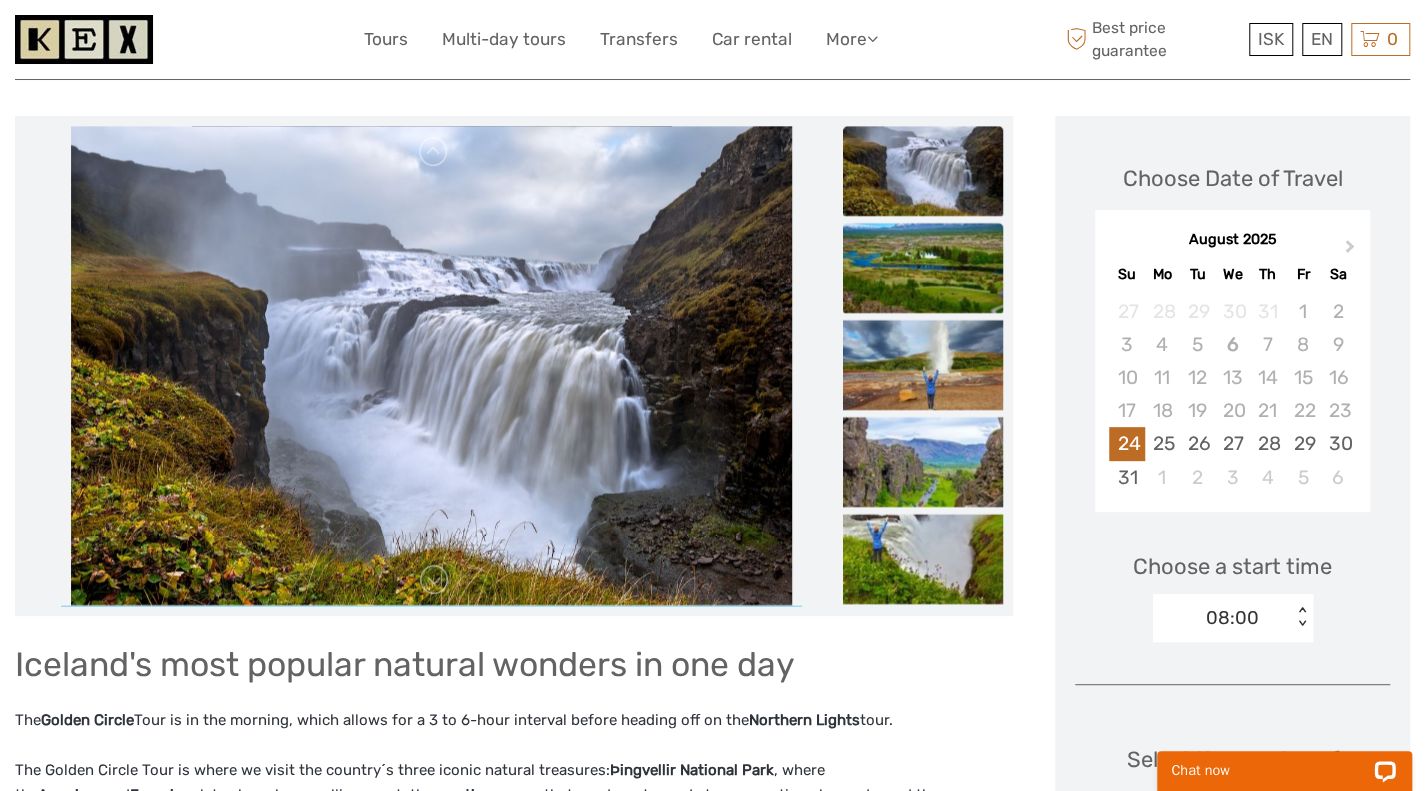 click at bounding box center (923, 268) 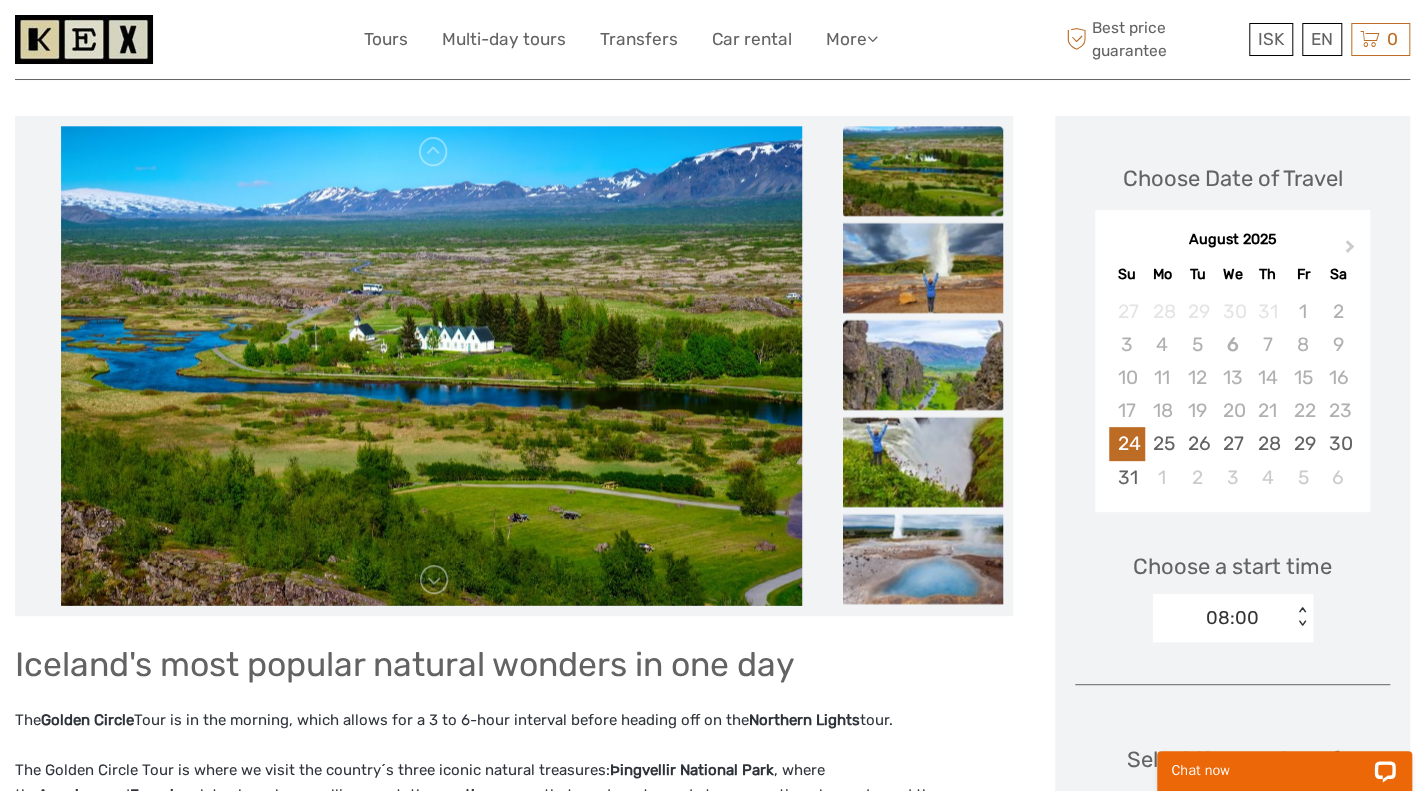 click at bounding box center [923, 365] 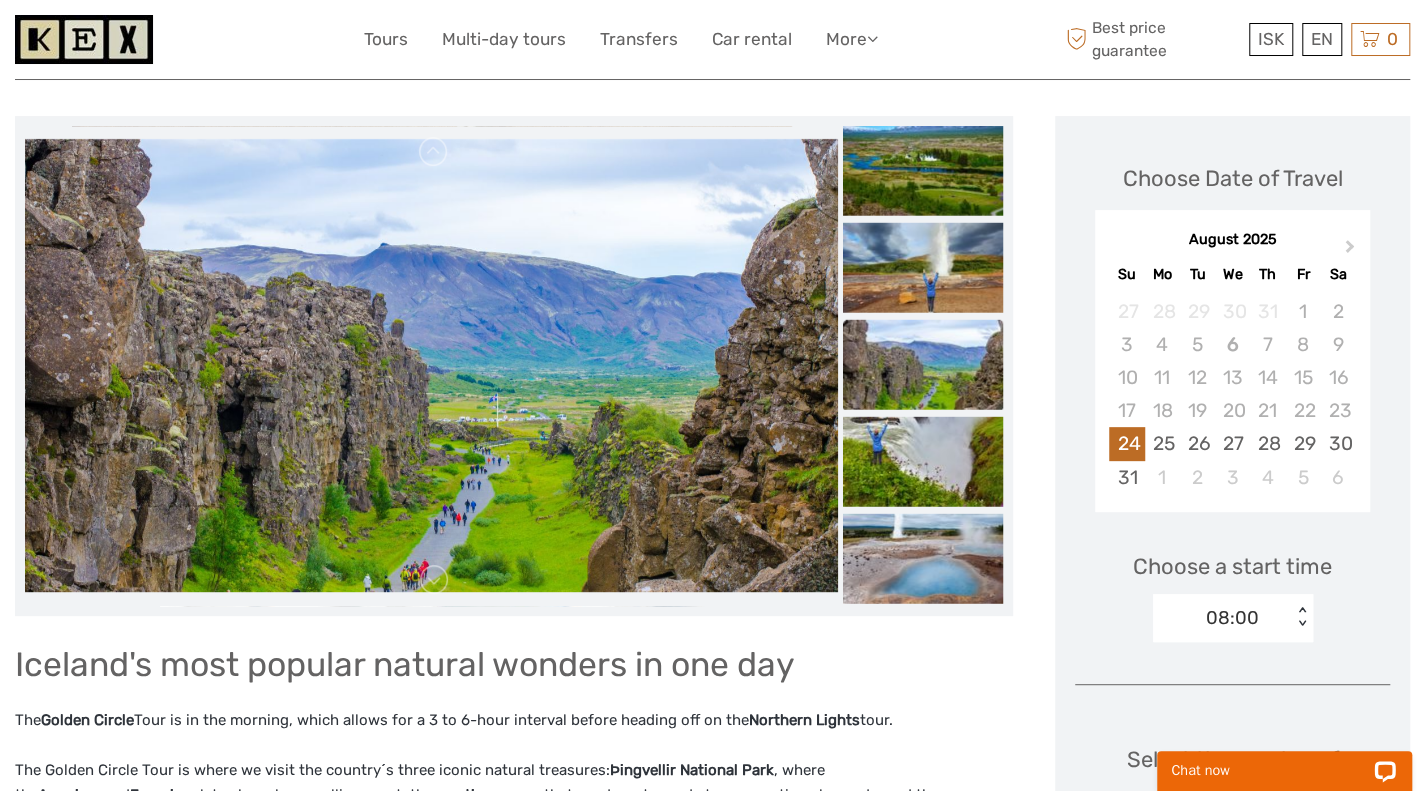 click at bounding box center [923, 364] 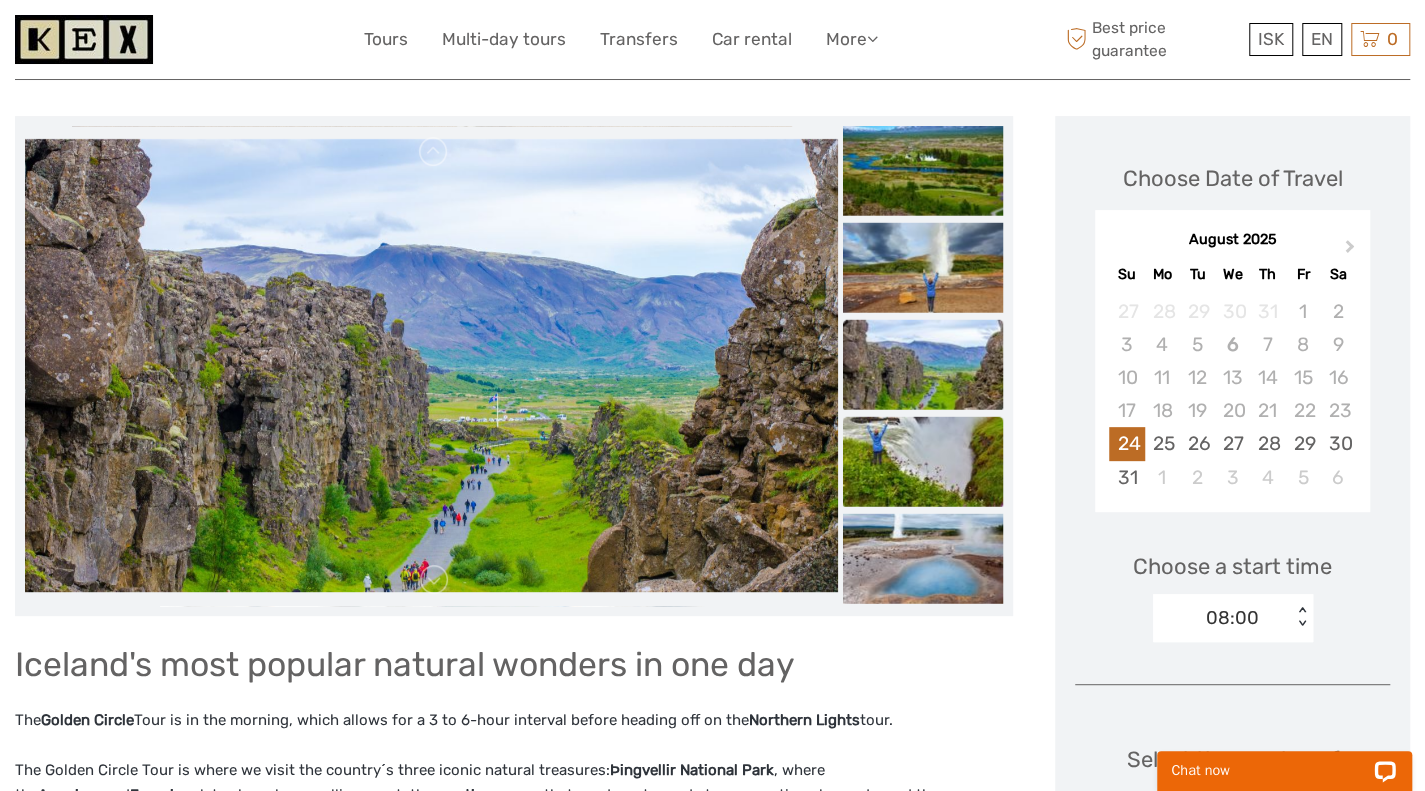 click at bounding box center [923, 461] 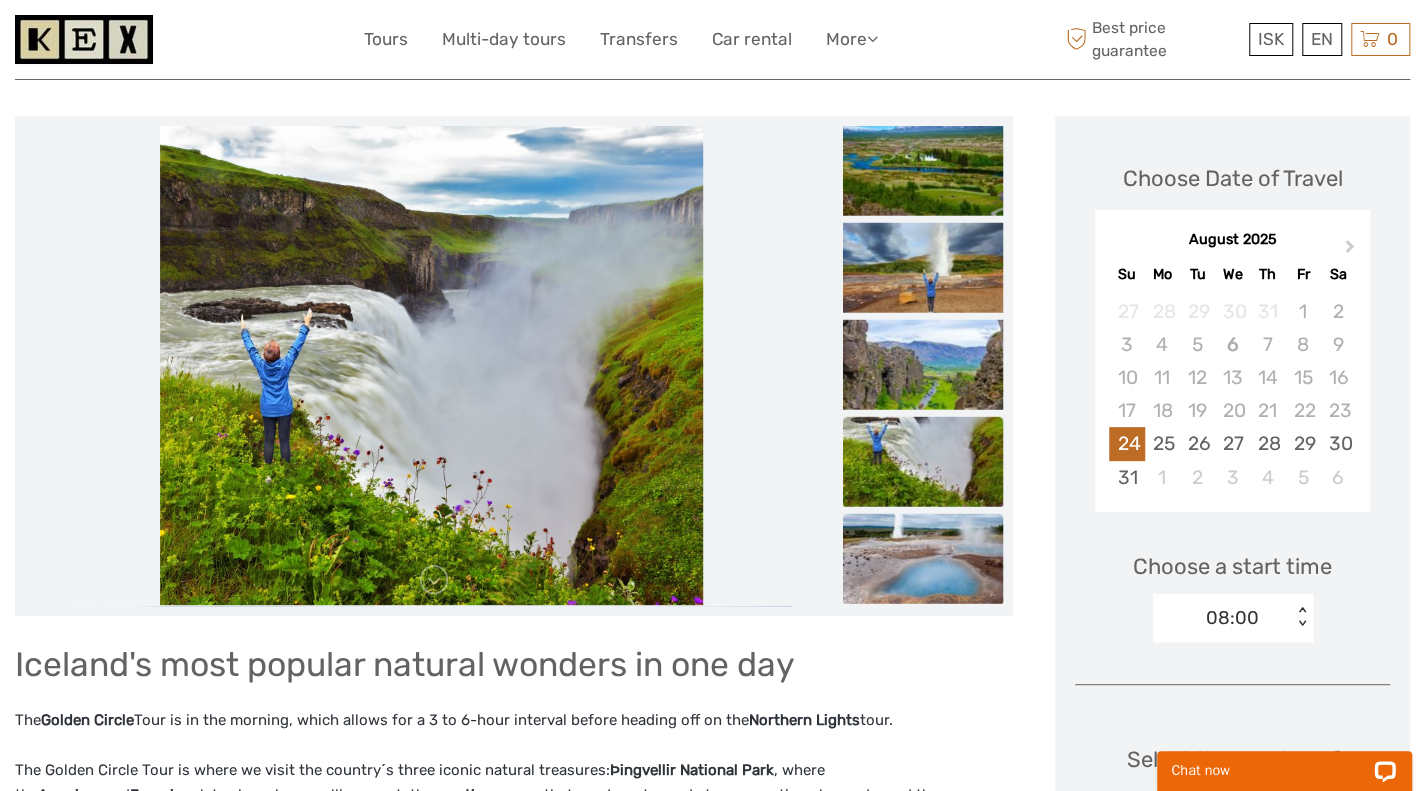 click at bounding box center [923, 558] 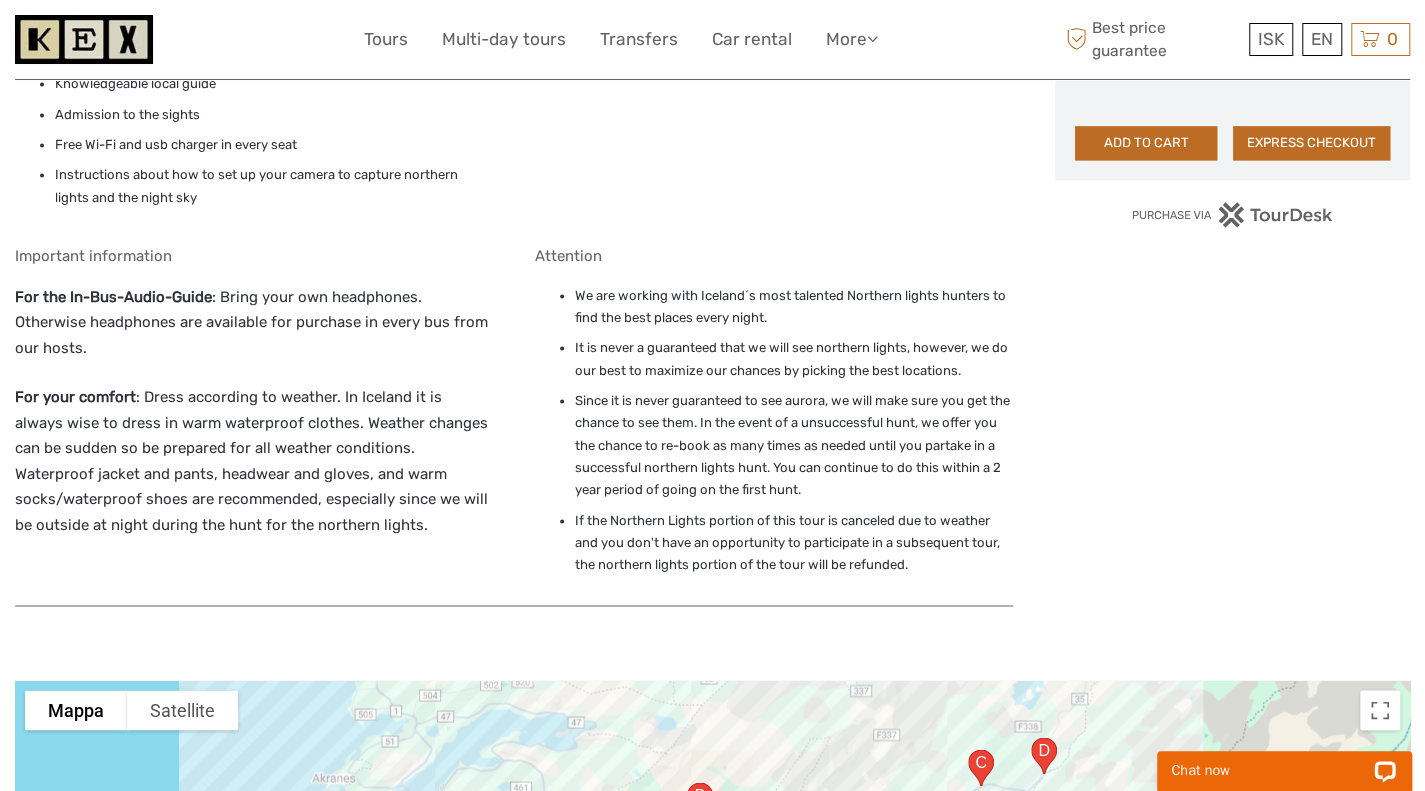 scroll, scrollTop: 1551, scrollLeft: 0, axis: vertical 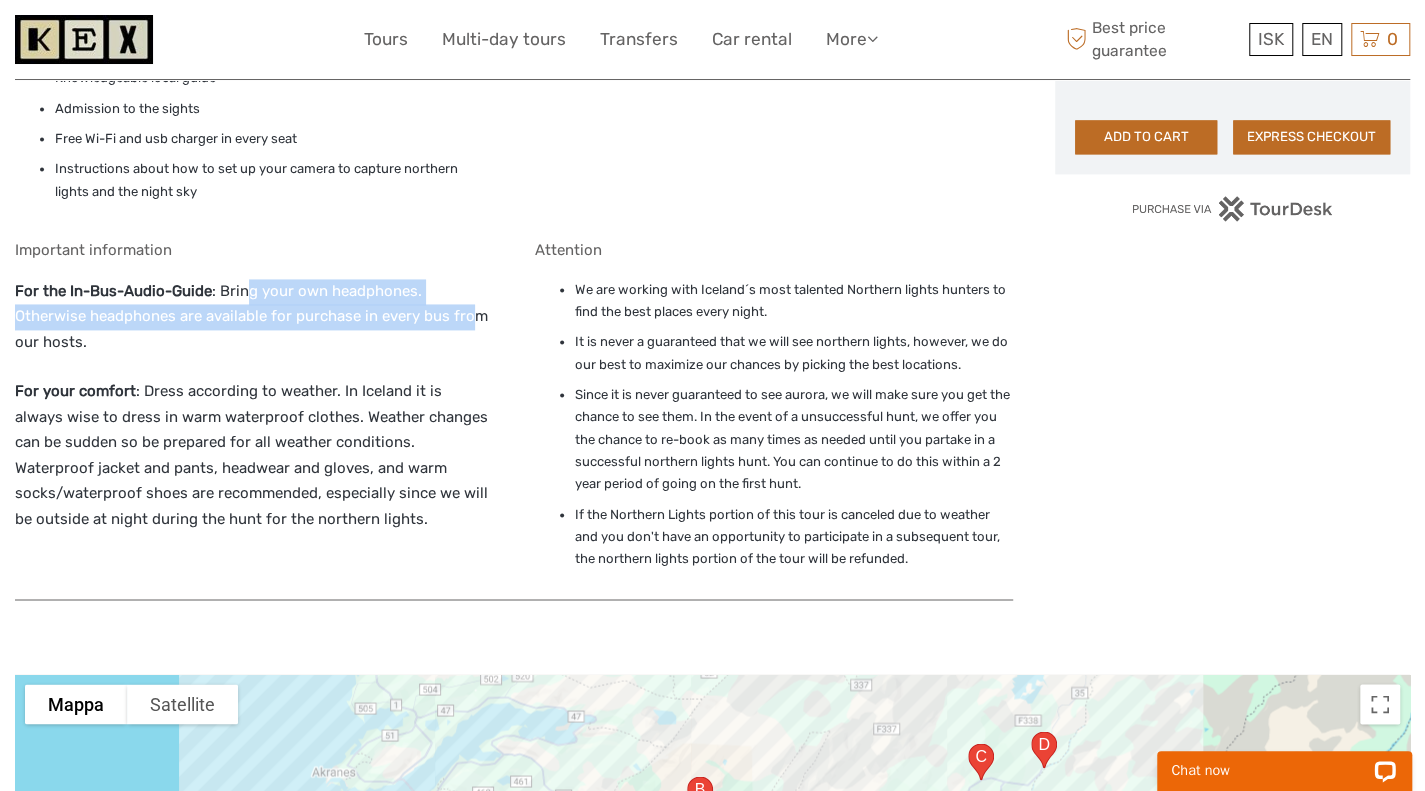 drag, startPoint x: 242, startPoint y: 307, endPoint x: 399, endPoint y: 350, distance: 162.78206 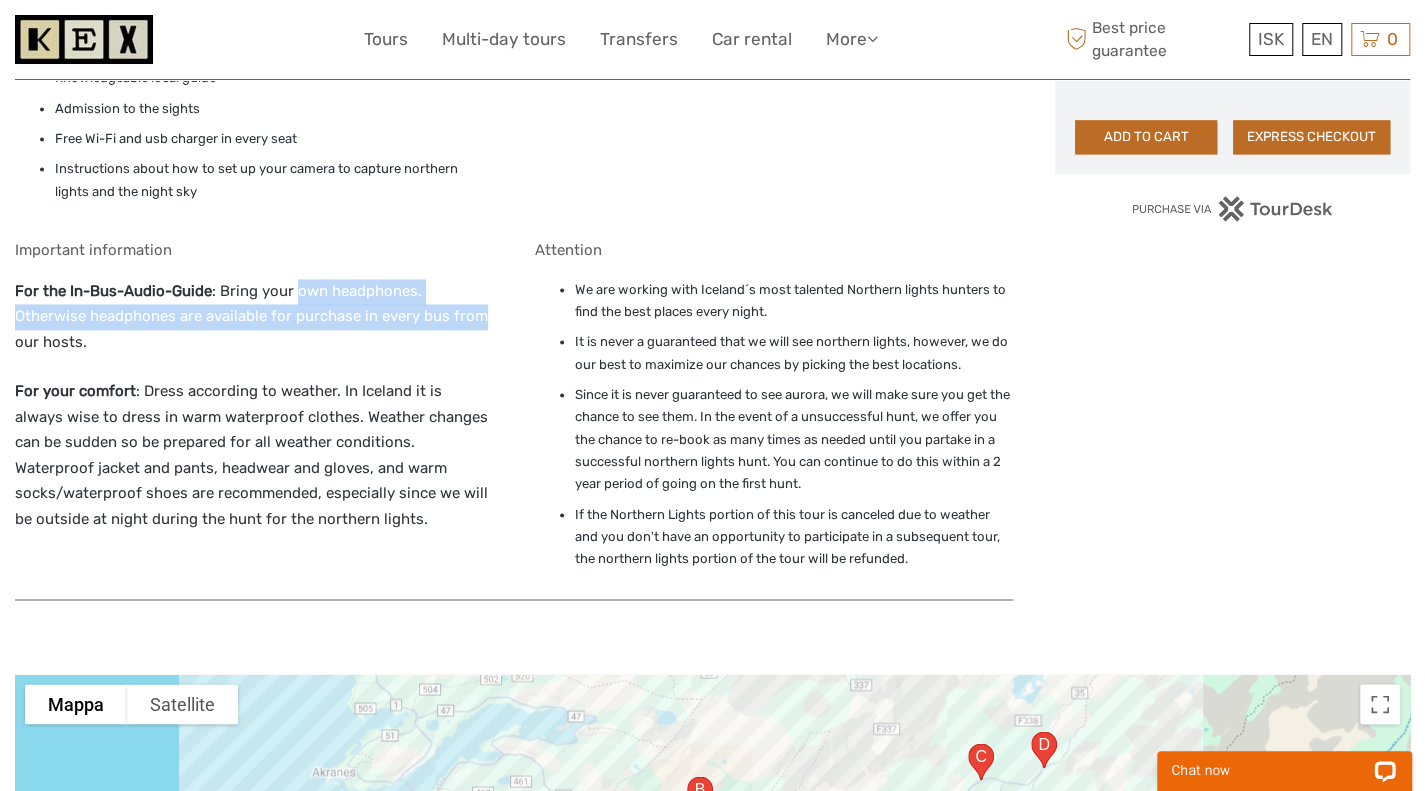 drag, startPoint x: 399, startPoint y: 350, endPoint x: 296, endPoint y: 311, distance: 110.13628 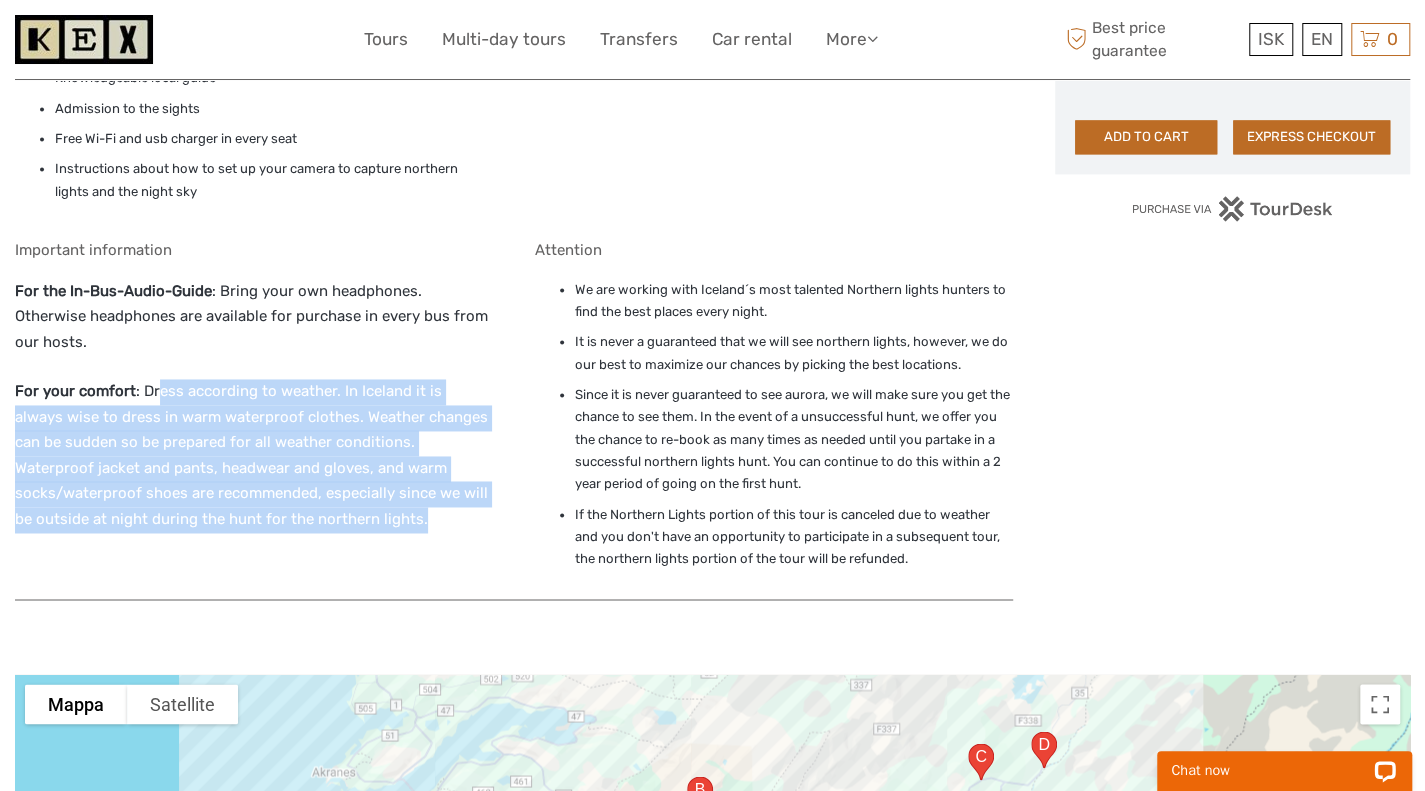 drag, startPoint x: 152, startPoint y: 381, endPoint x: 386, endPoint y: 515, distance: 269.65164 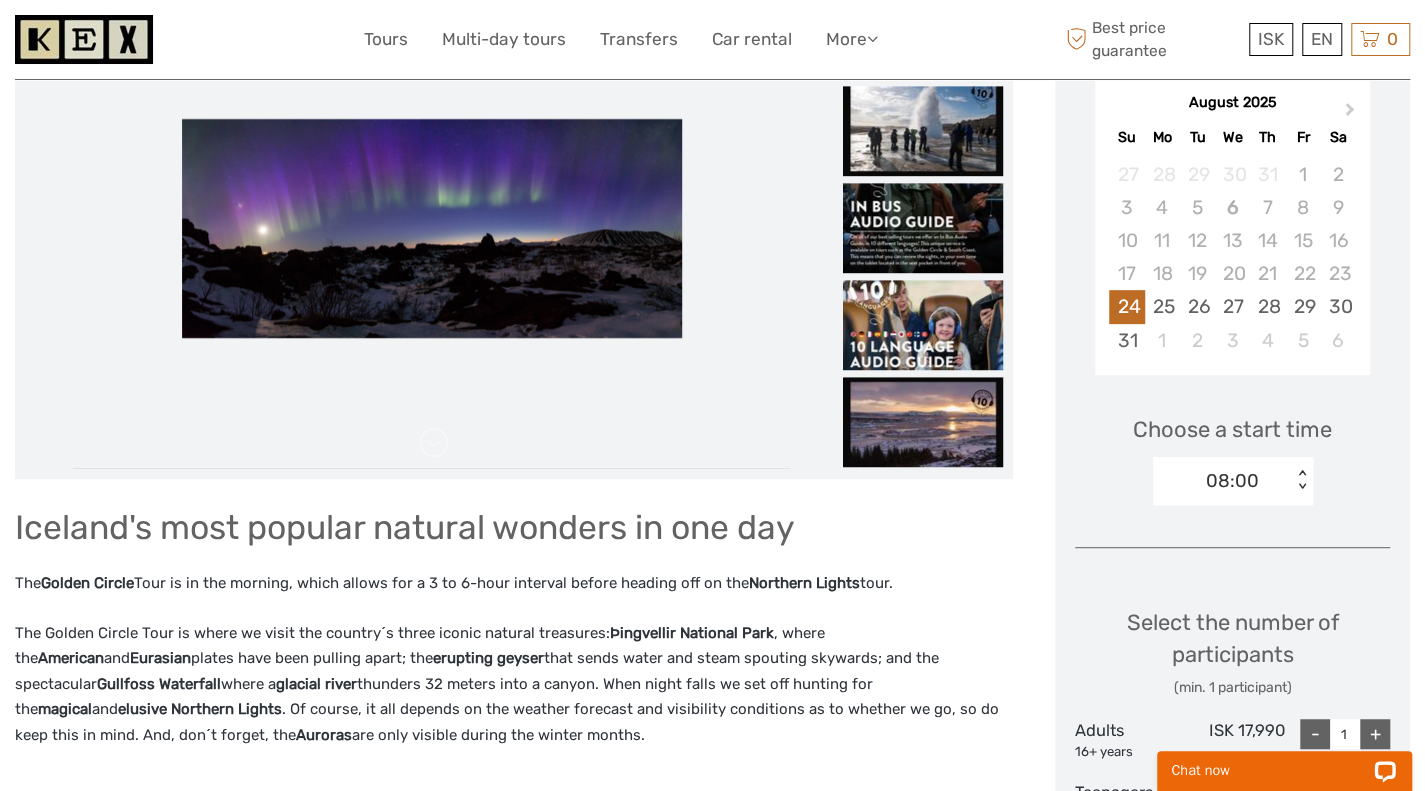 scroll, scrollTop: 179, scrollLeft: 0, axis: vertical 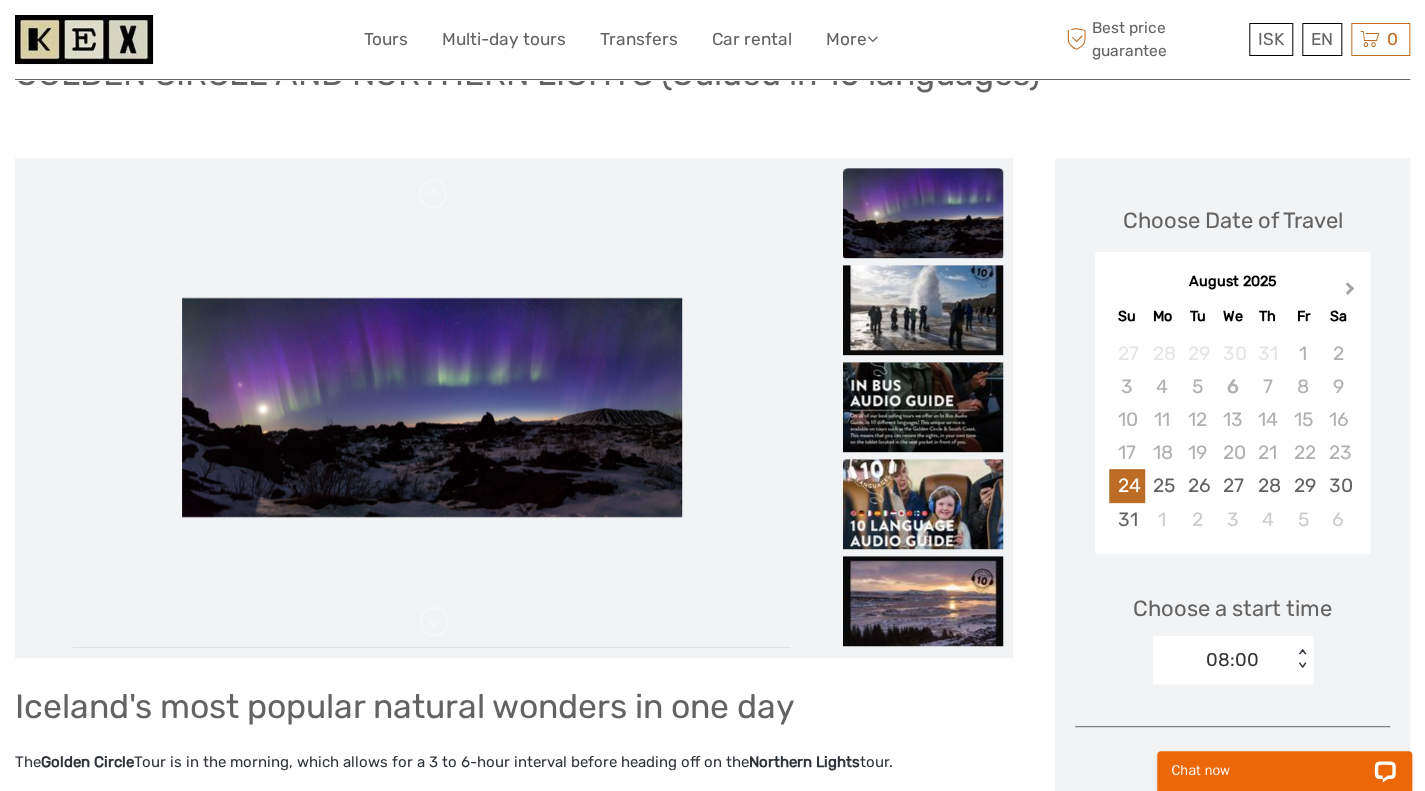 click on "Next Month" at bounding box center [1352, 293] 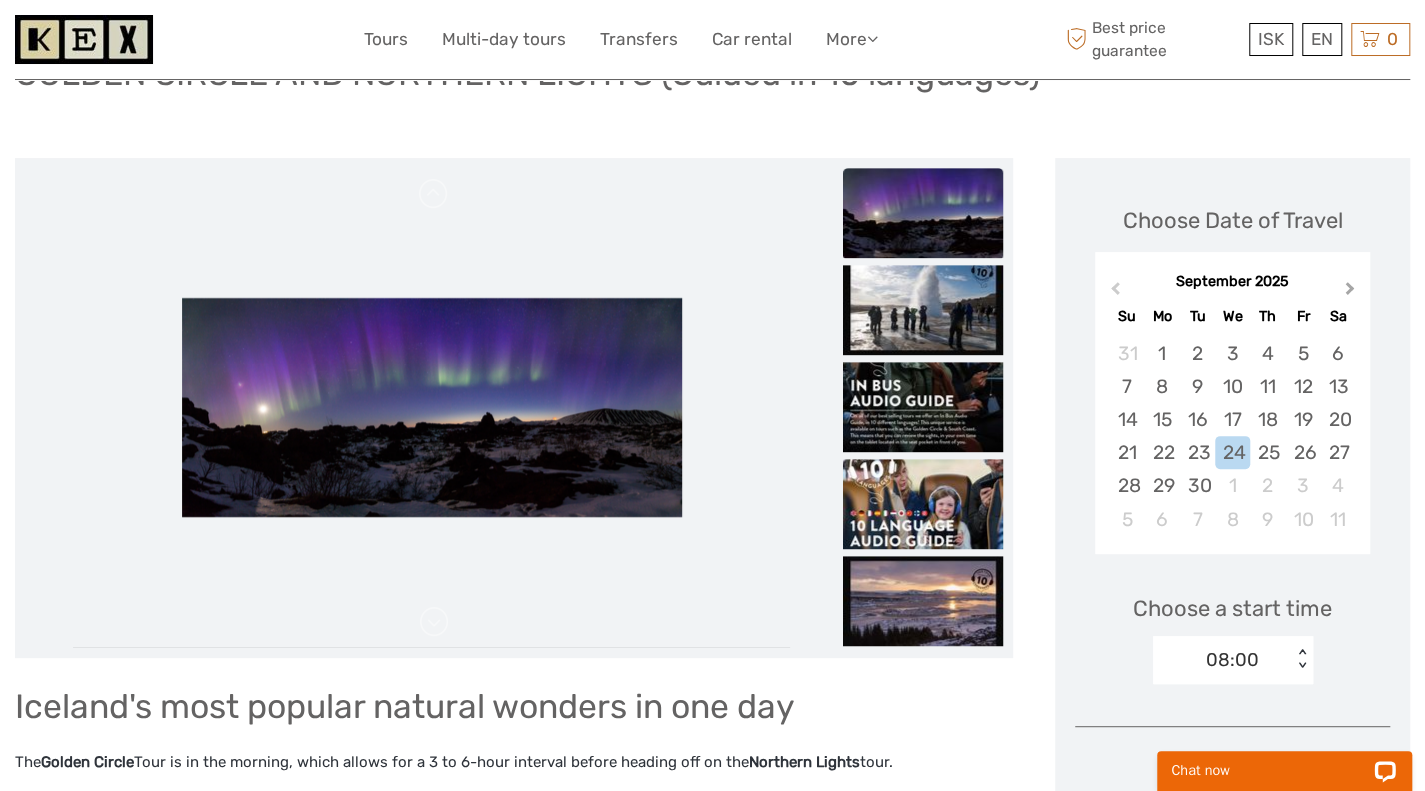 click on "Next Month" at bounding box center (1352, 293) 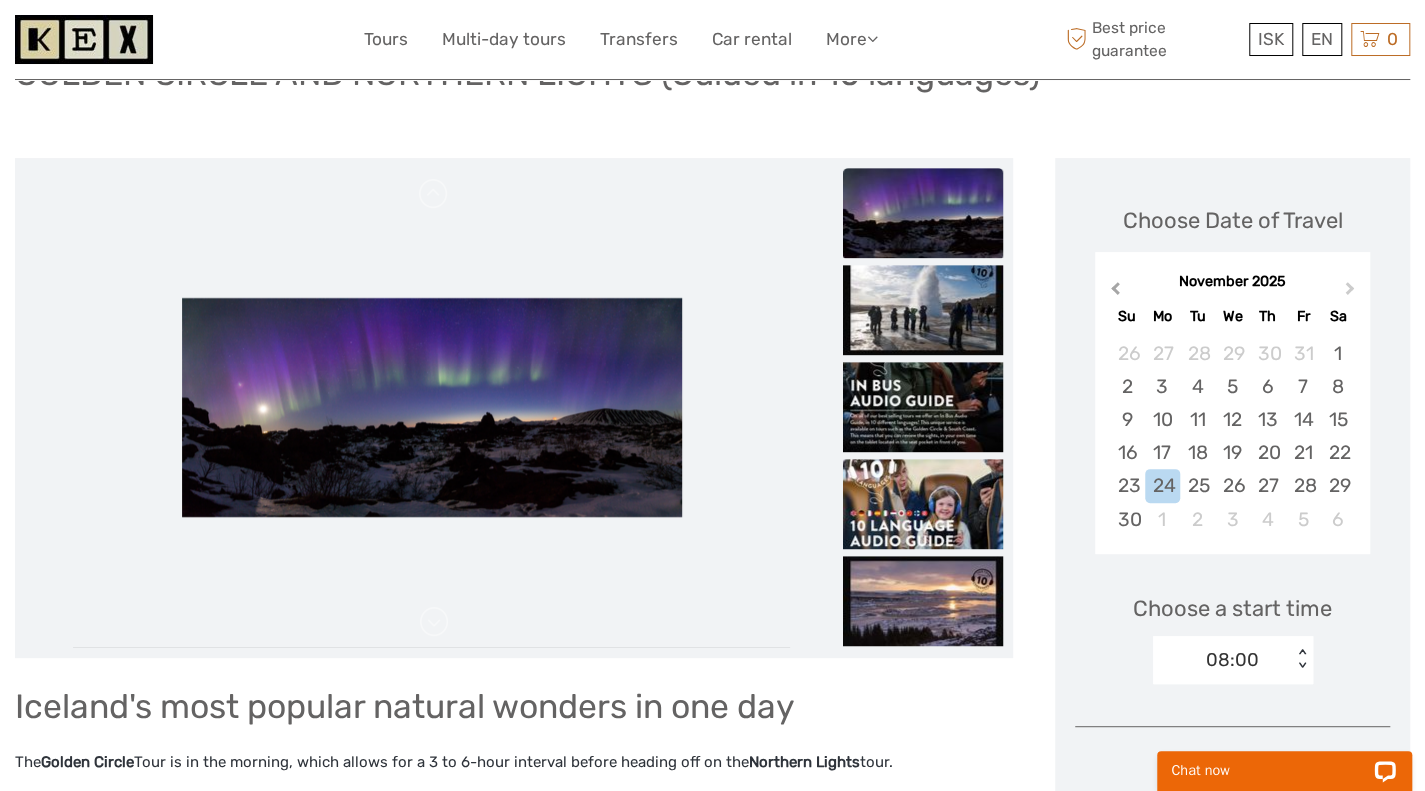 click on "Previous Month" at bounding box center [1113, 293] 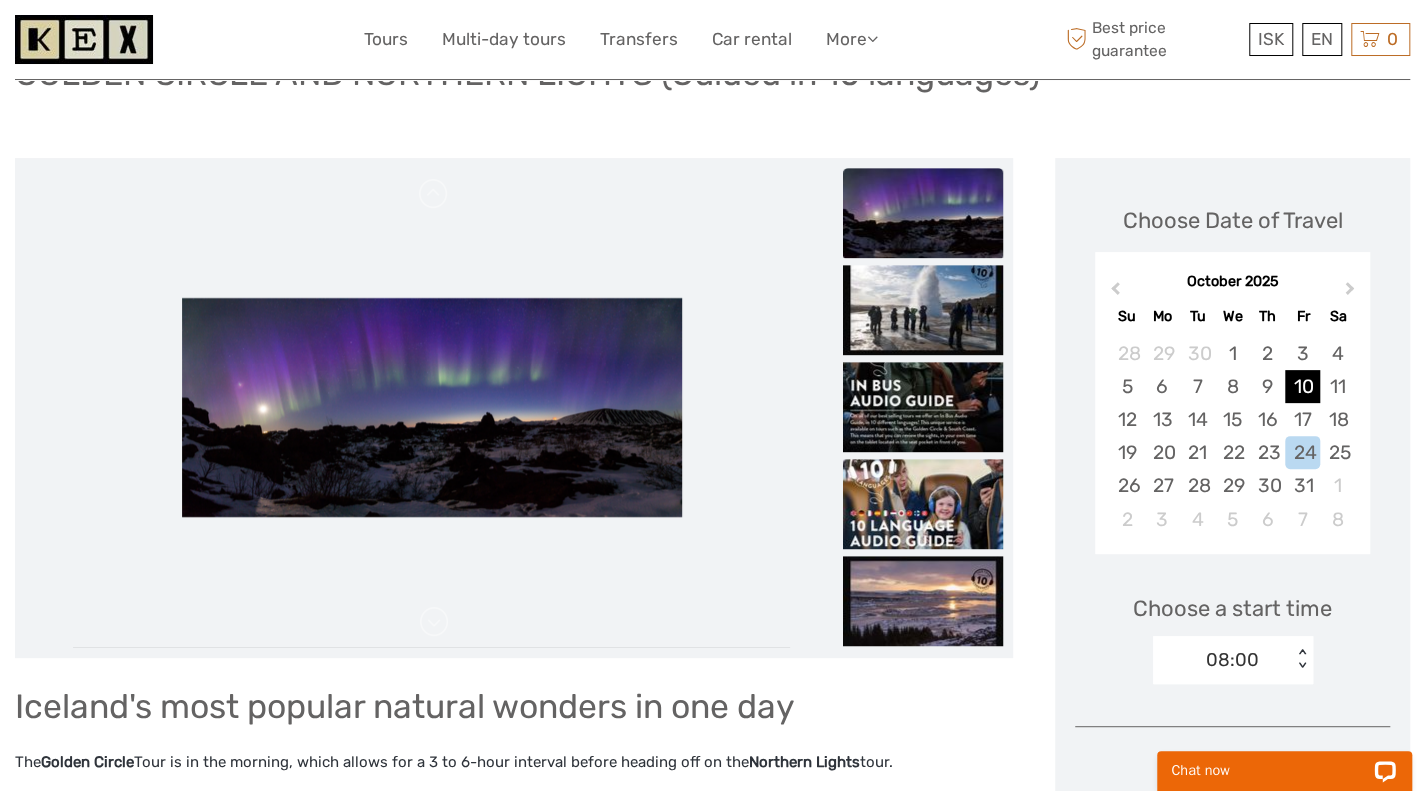 click on "10" at bounding box center [1302, 386] 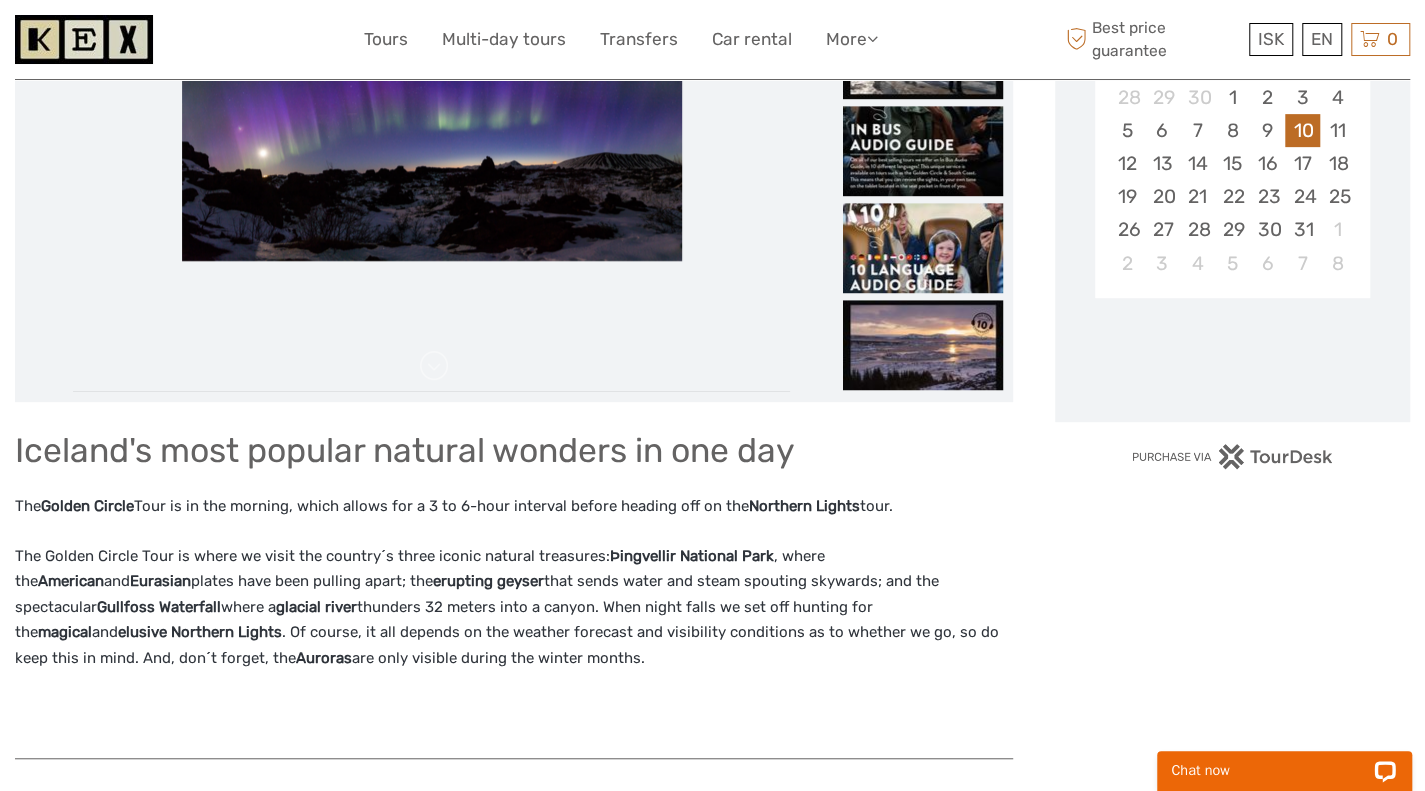 scroll, scrollTop: 436, scrollLeft: 0, axis: vertical 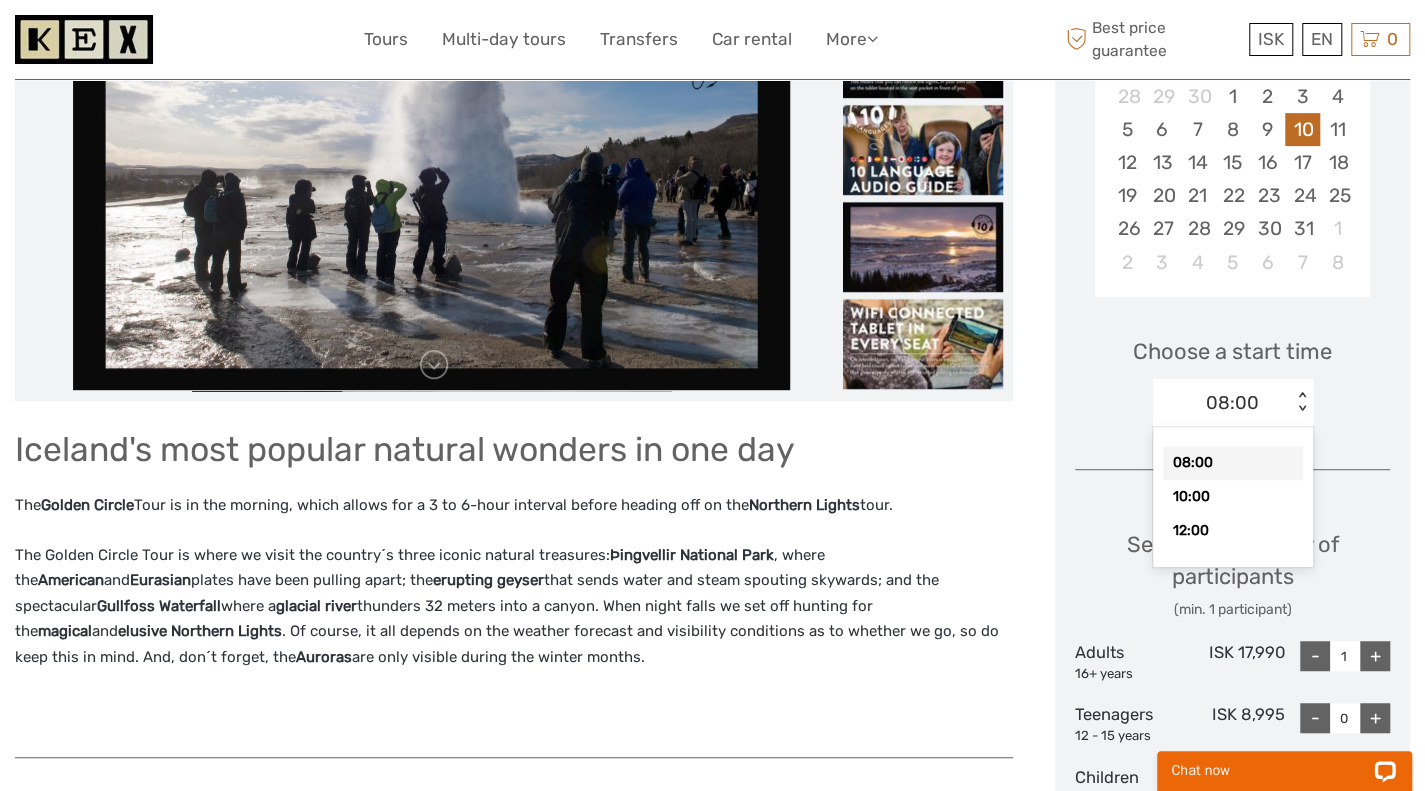 click on "08:00 < >" at bounding box center [1233, 403] 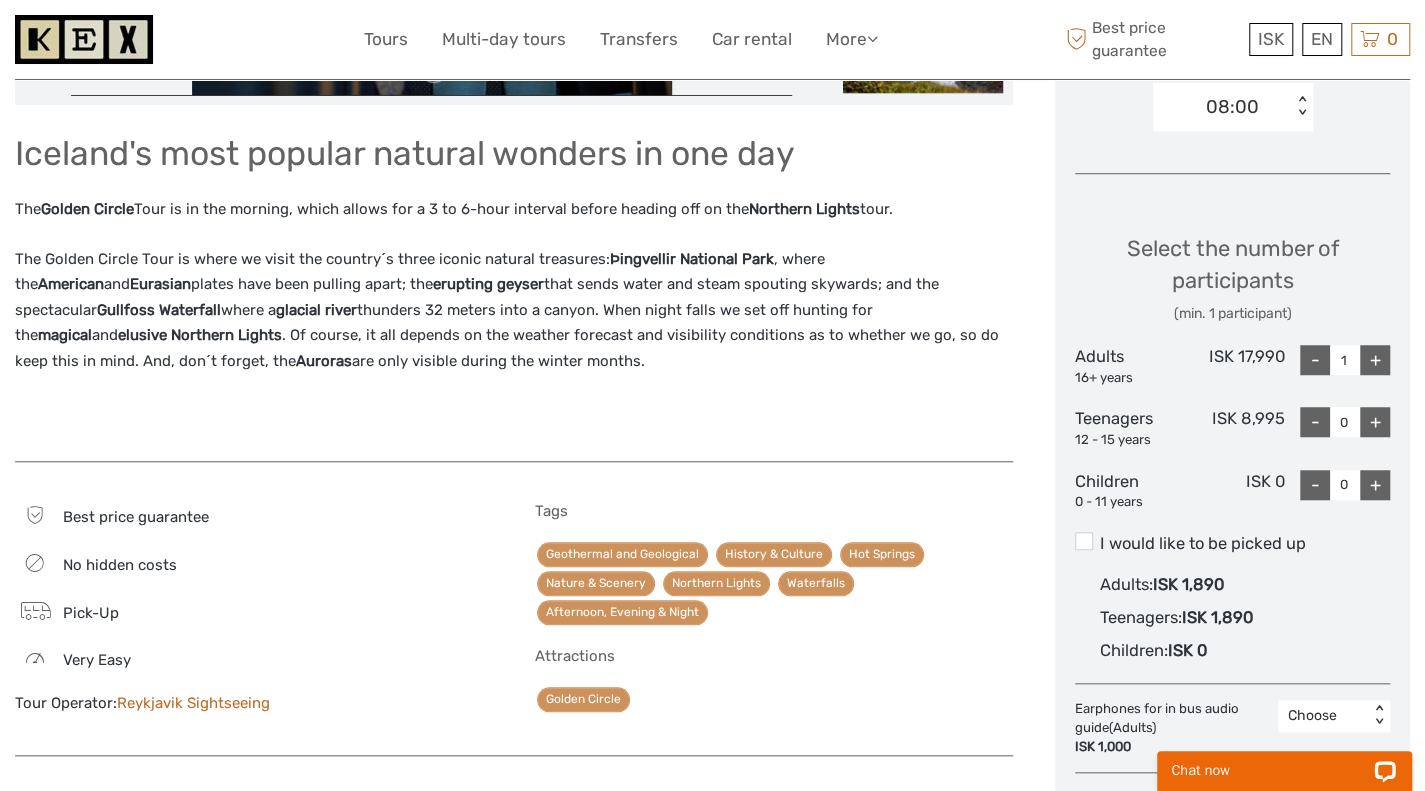 scroll, scrollTop: 731, scrollLeft: 0, axis: vertical 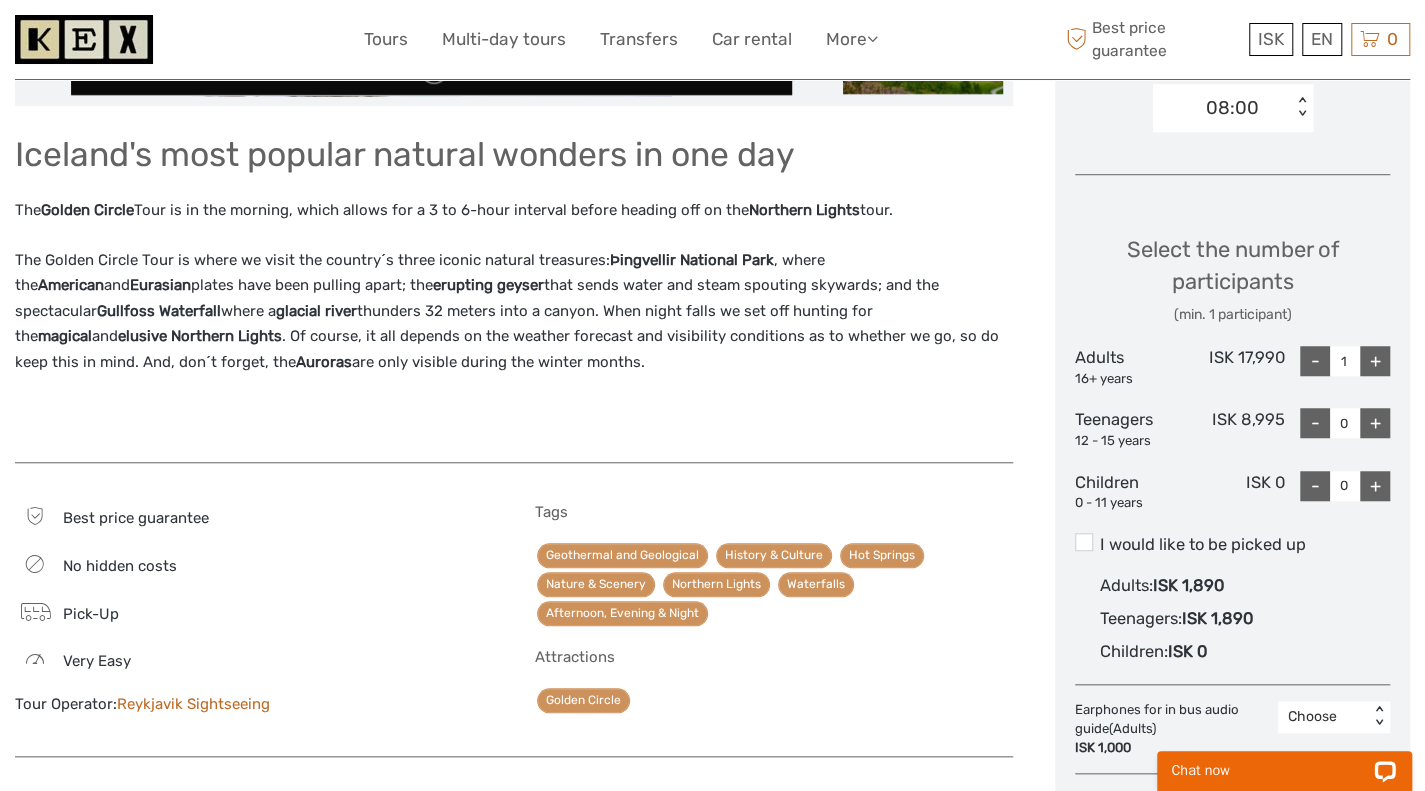 click on "No hidden costs" at bounding box center (120, 566) 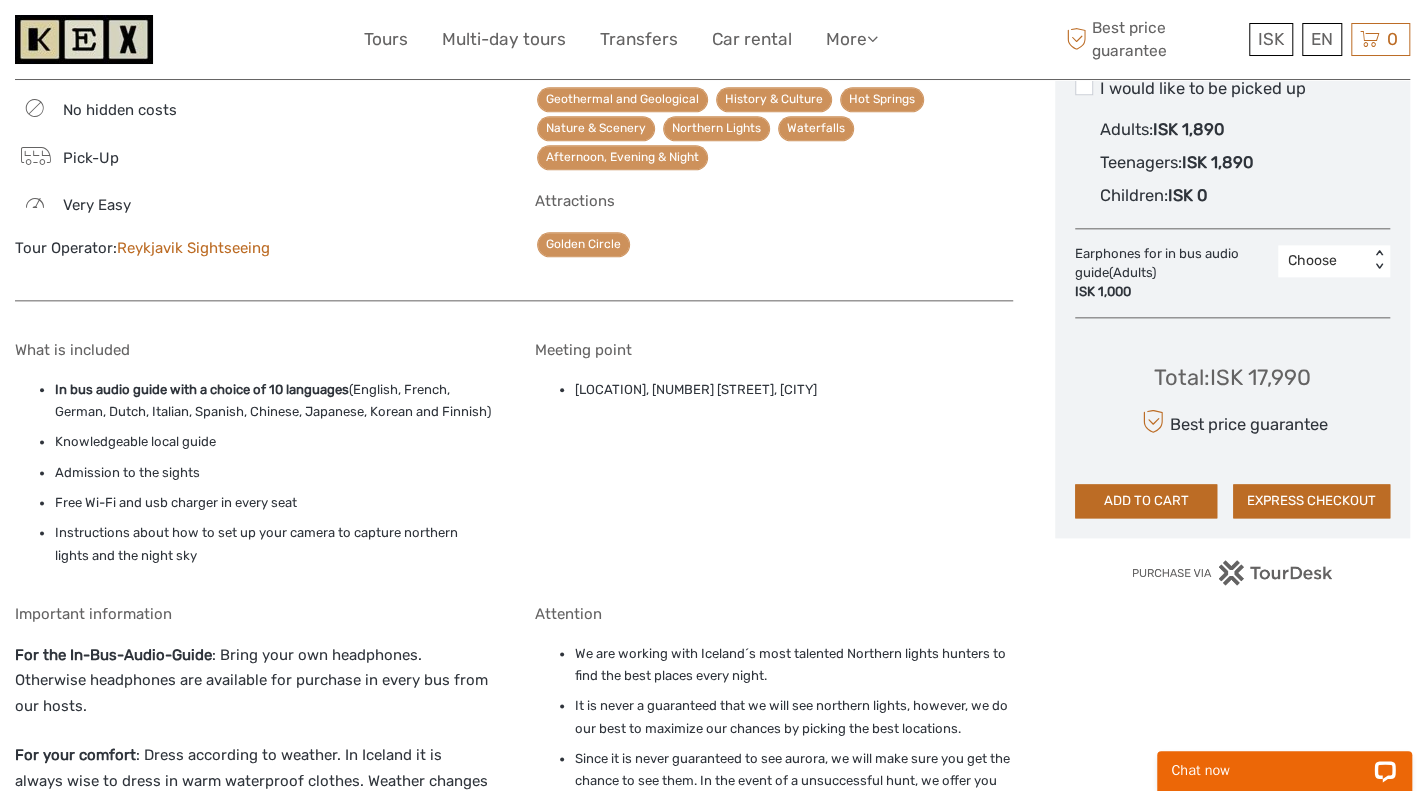 scroll, scrollTop: 1192, scrollLeft: 0, axis: vertical 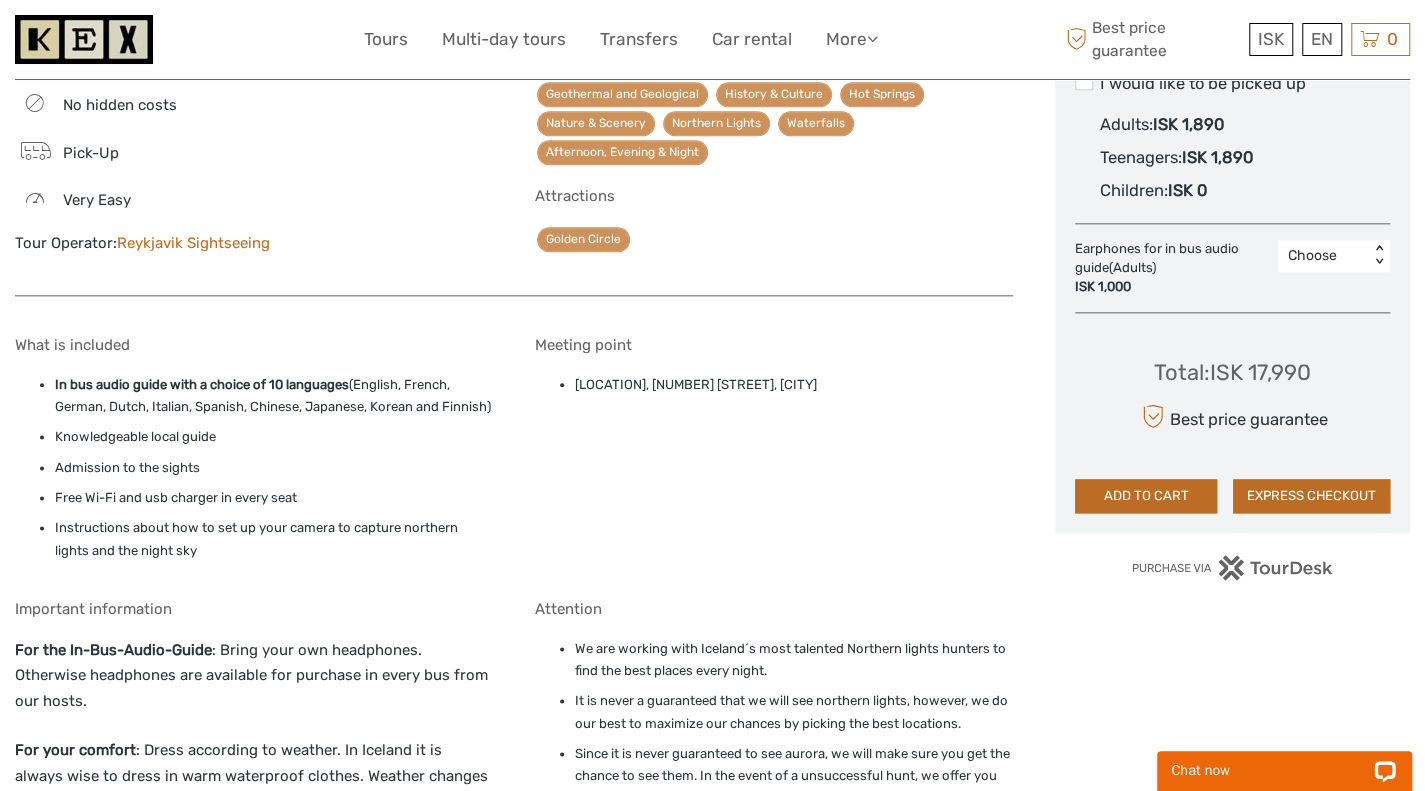 drag, startPoint x: 262, startPoint y: 397, endPoint x: 352, endPoint y: 439, distance: 99.31767 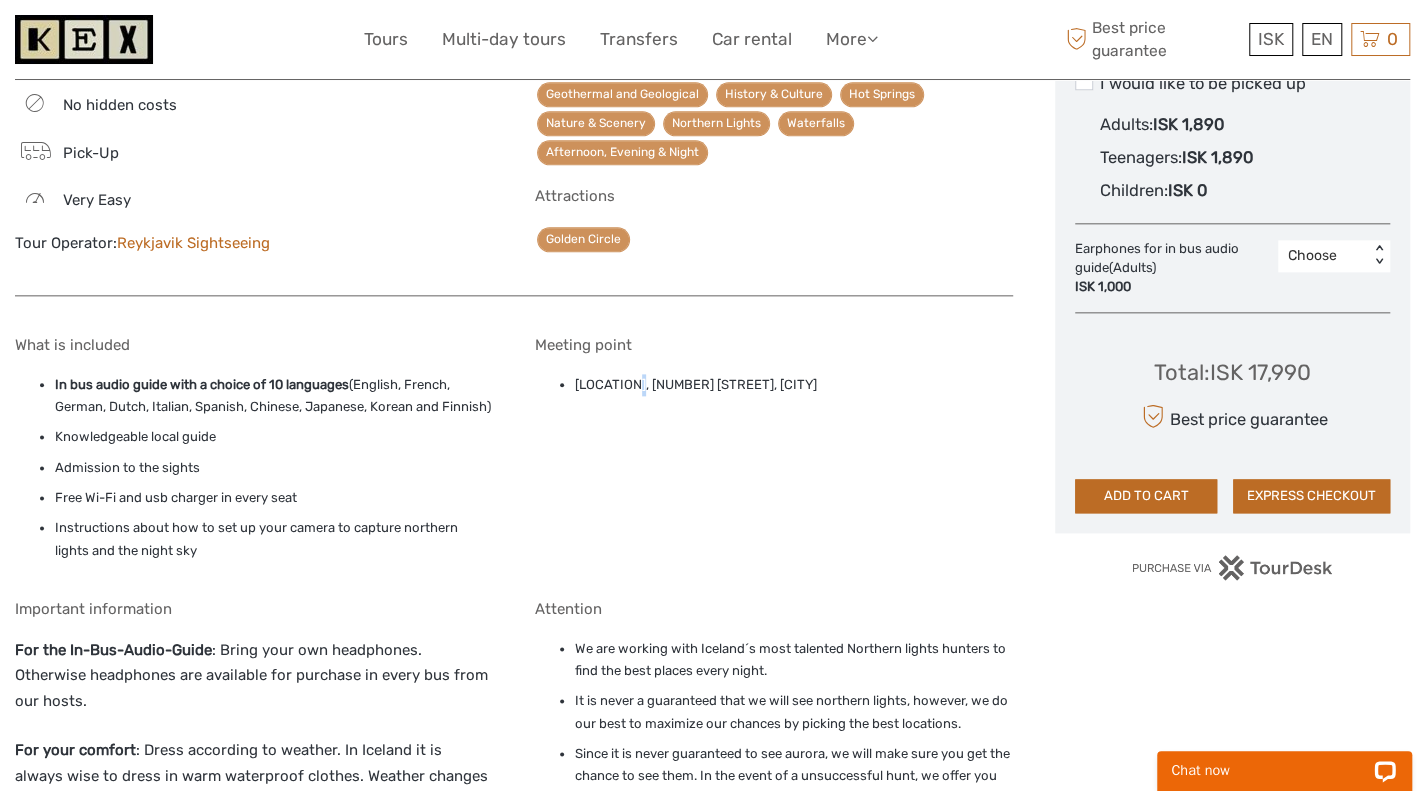 click on "Reykjavik Terminal, 10 Skógarhlíð, Reykjavík" at bounding box center [794, 385] 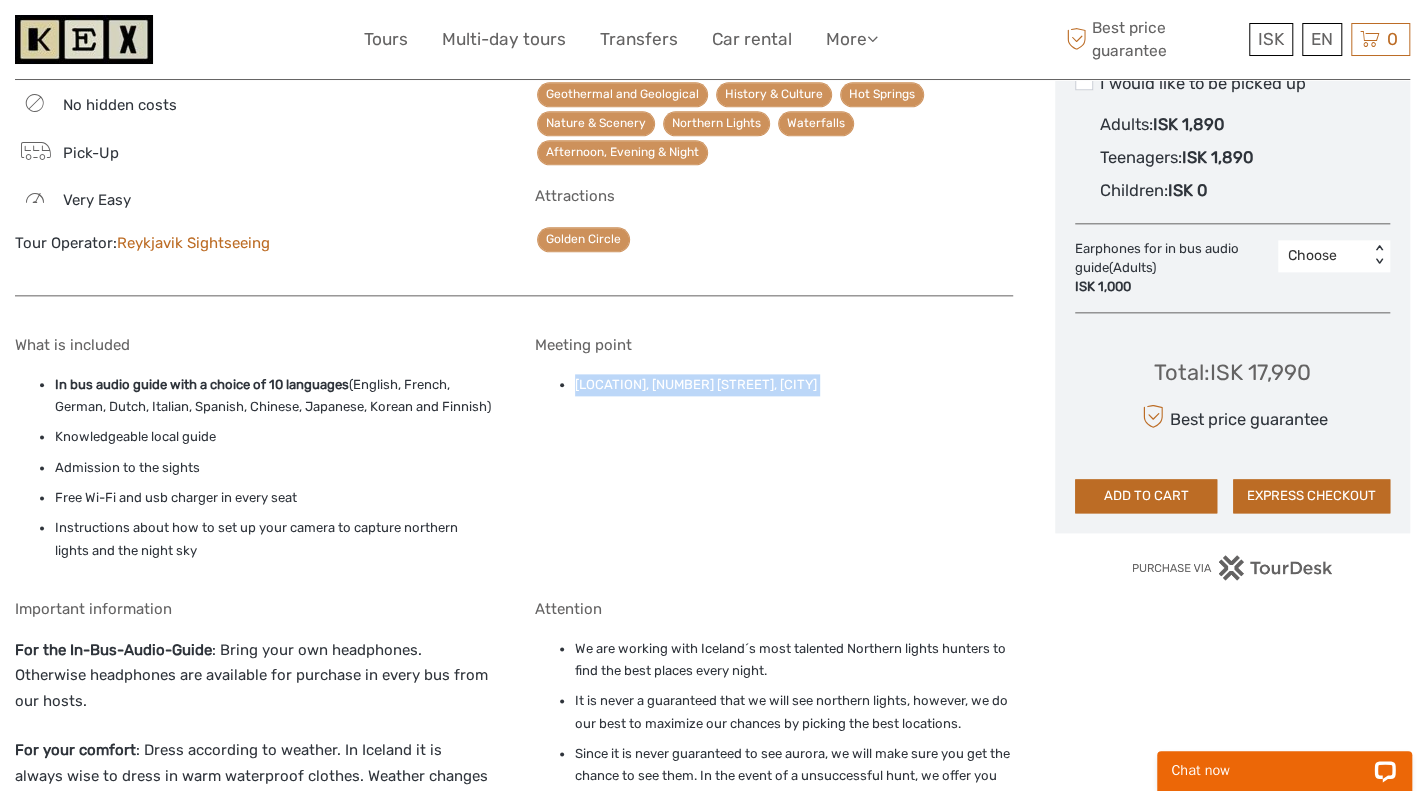 click on "Reykjavik Terminal, 10 Skógarhlíð, Reykjavík" at bounding box center (794, 385) 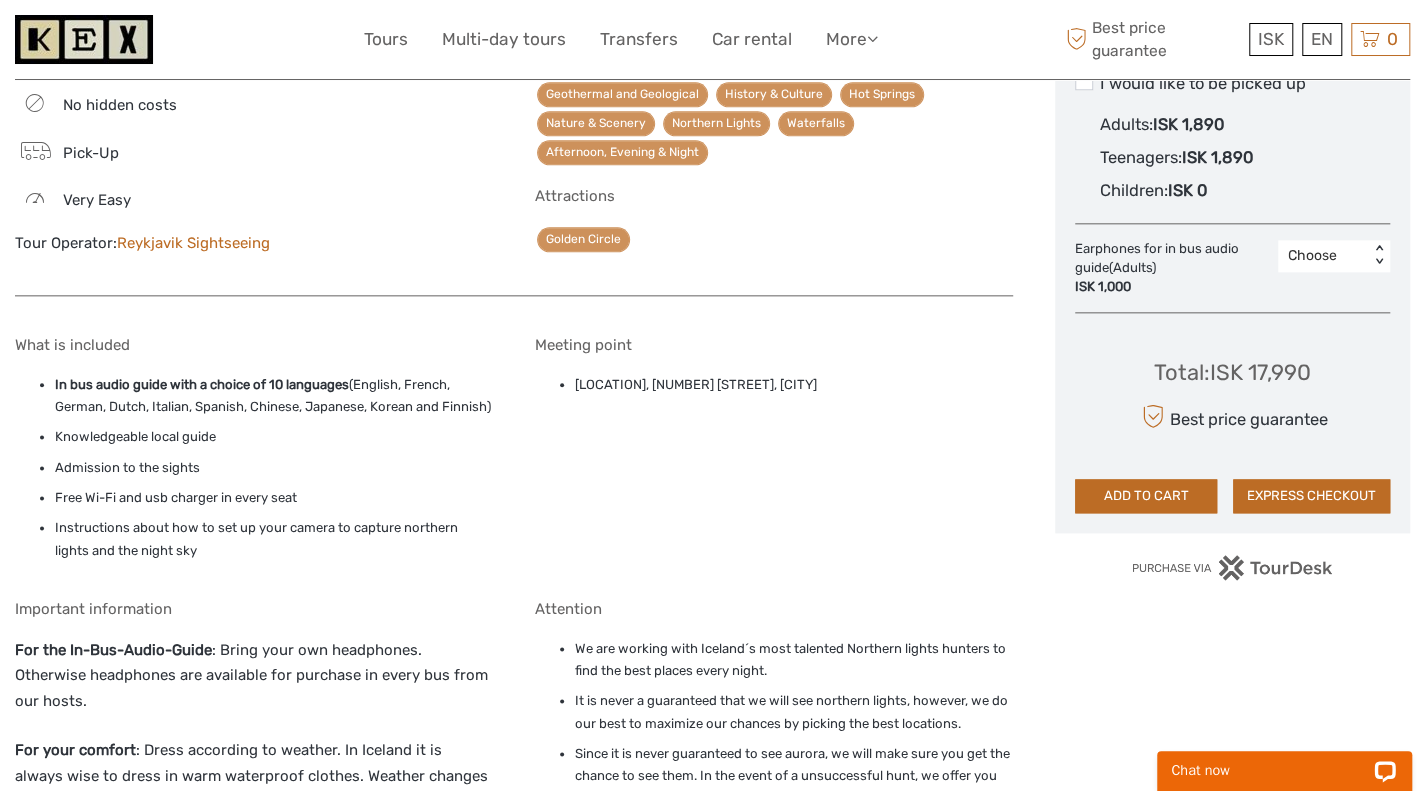 click on "Instructions about how to set up your camera to capture northern lights and the night sky" at bounding box center (274, 539) 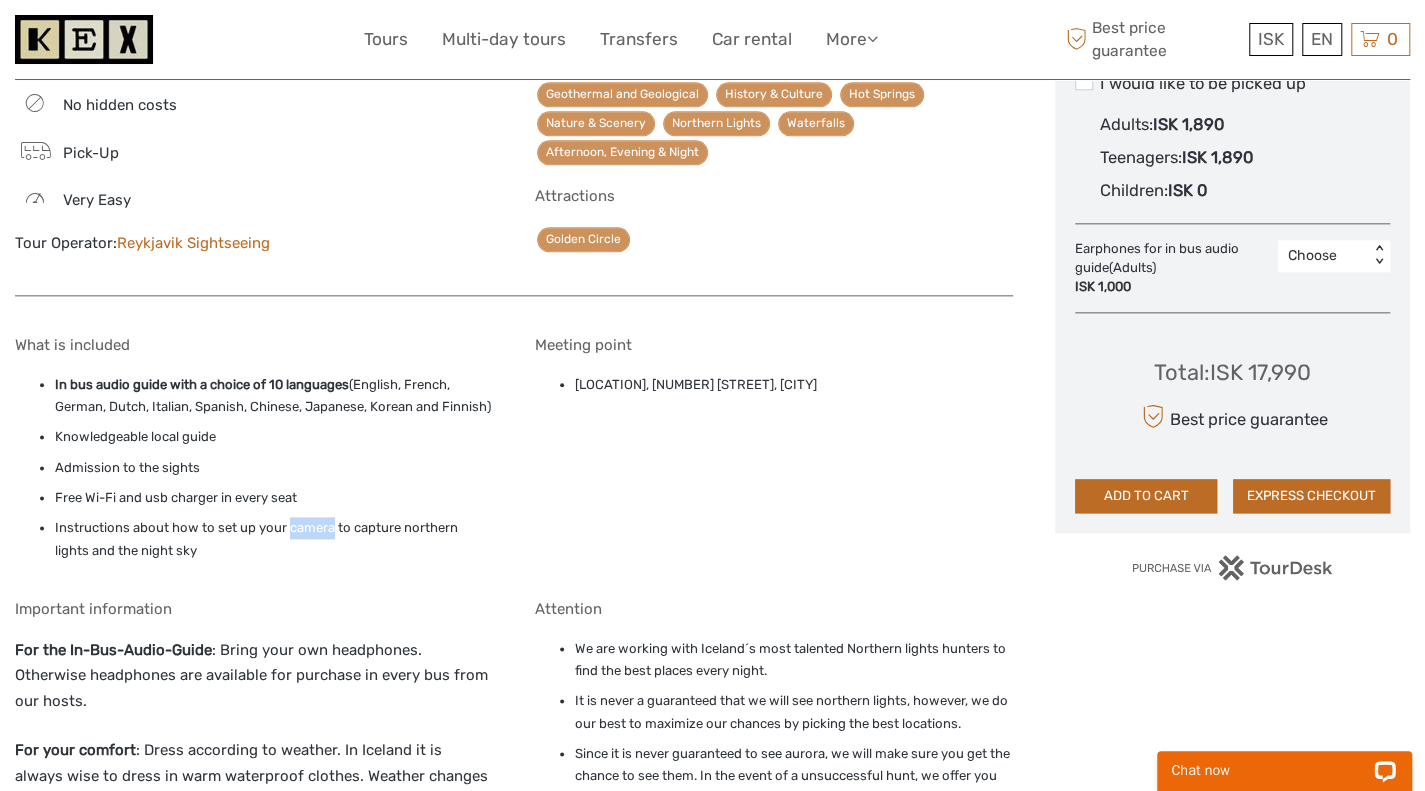 click on "Instructions about how to set up your camera to capture northern lights and the night sky" at bounding box center (274, 539) 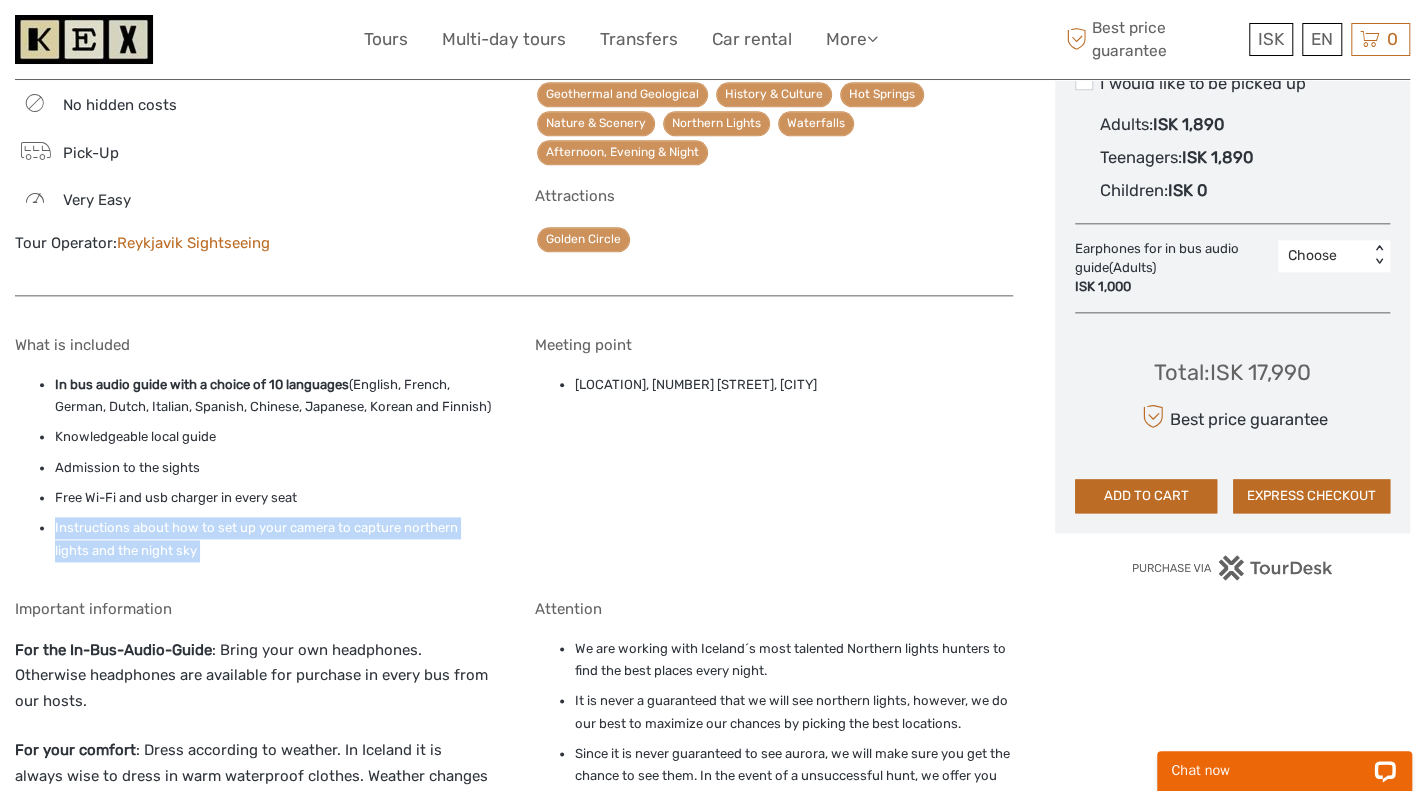 click on "Instructions about how to set up your camera to capture northern lights and the night sky" at bounding box center [274, 539] 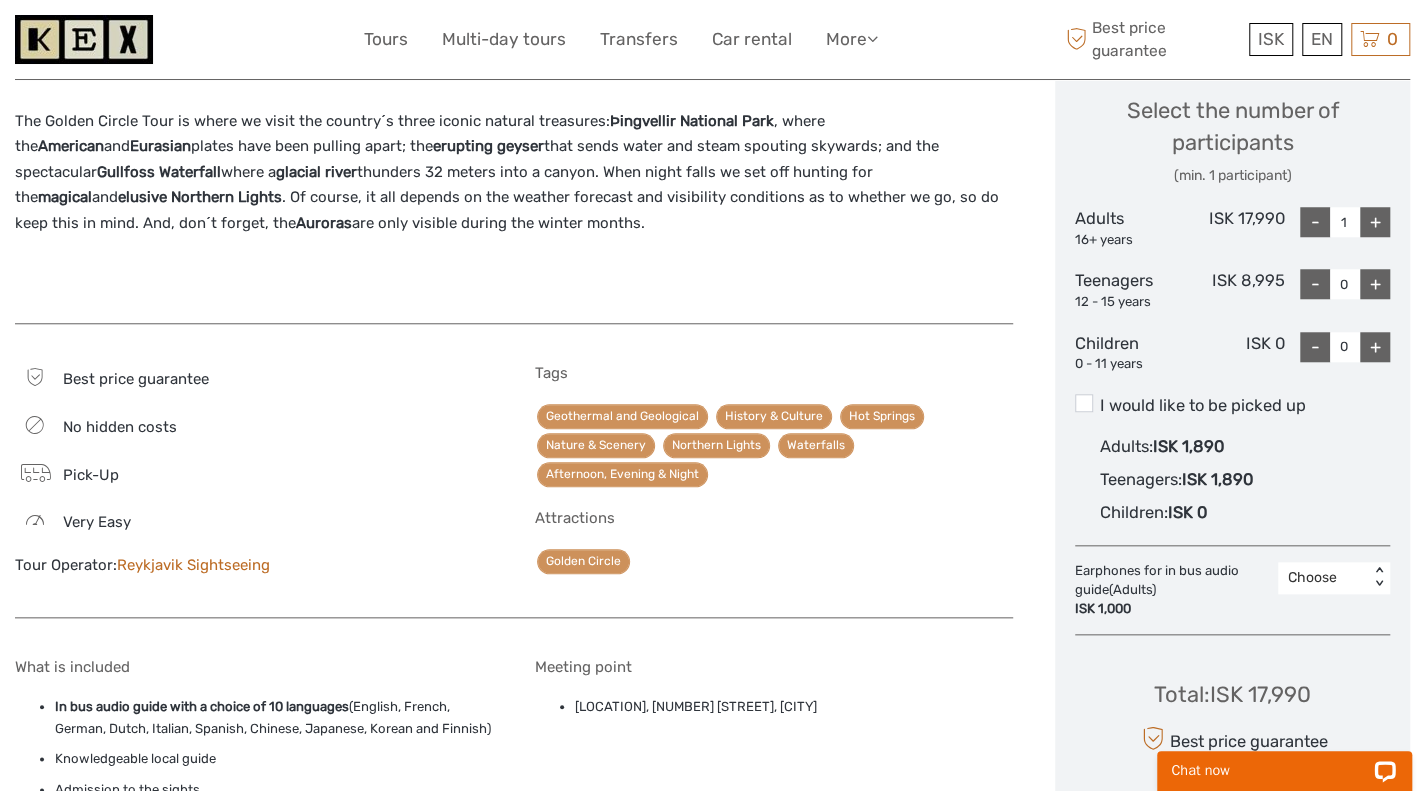 scroll, scrollTop: 869, scrollLeft: 0, axis: vertical 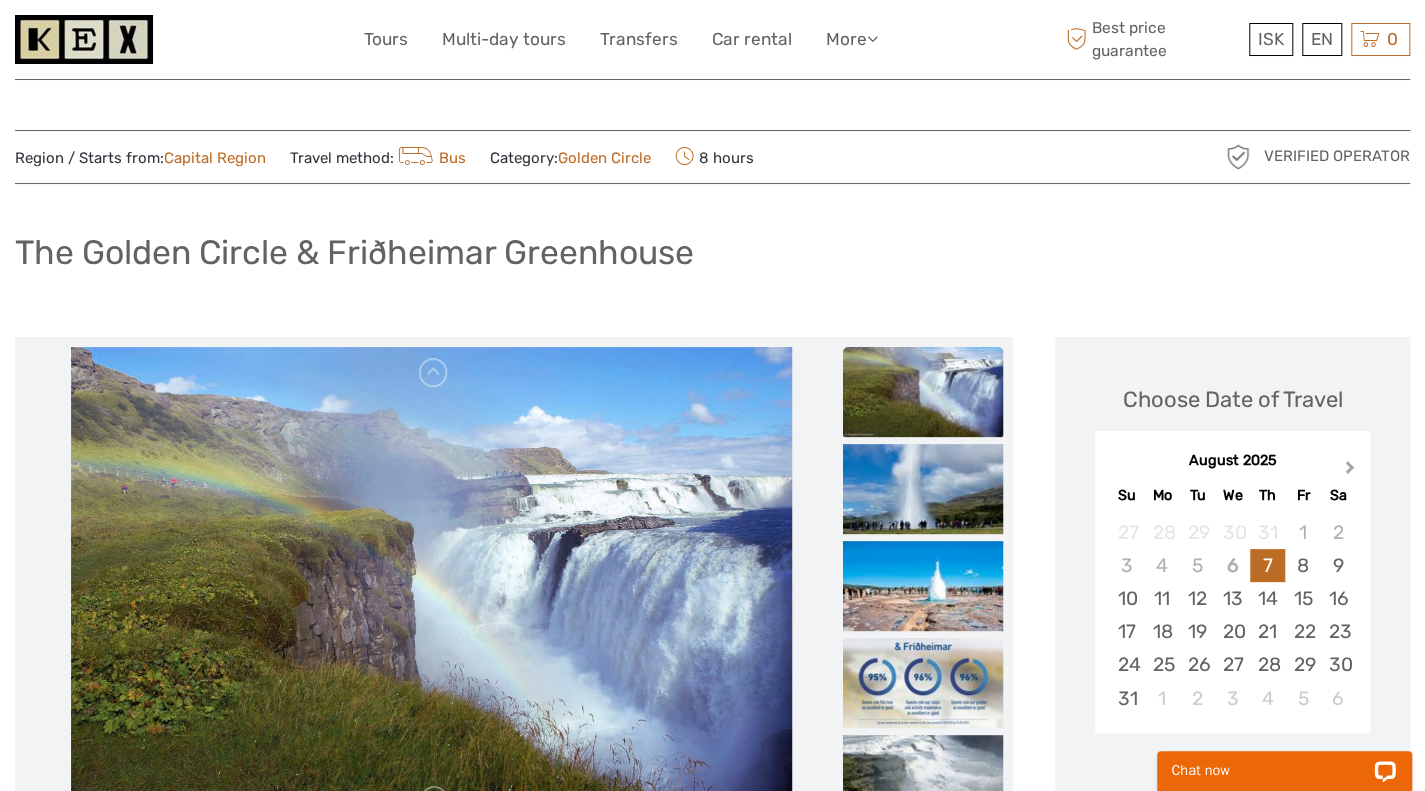 click on "Next Month" at bounding box center [1350, 471] 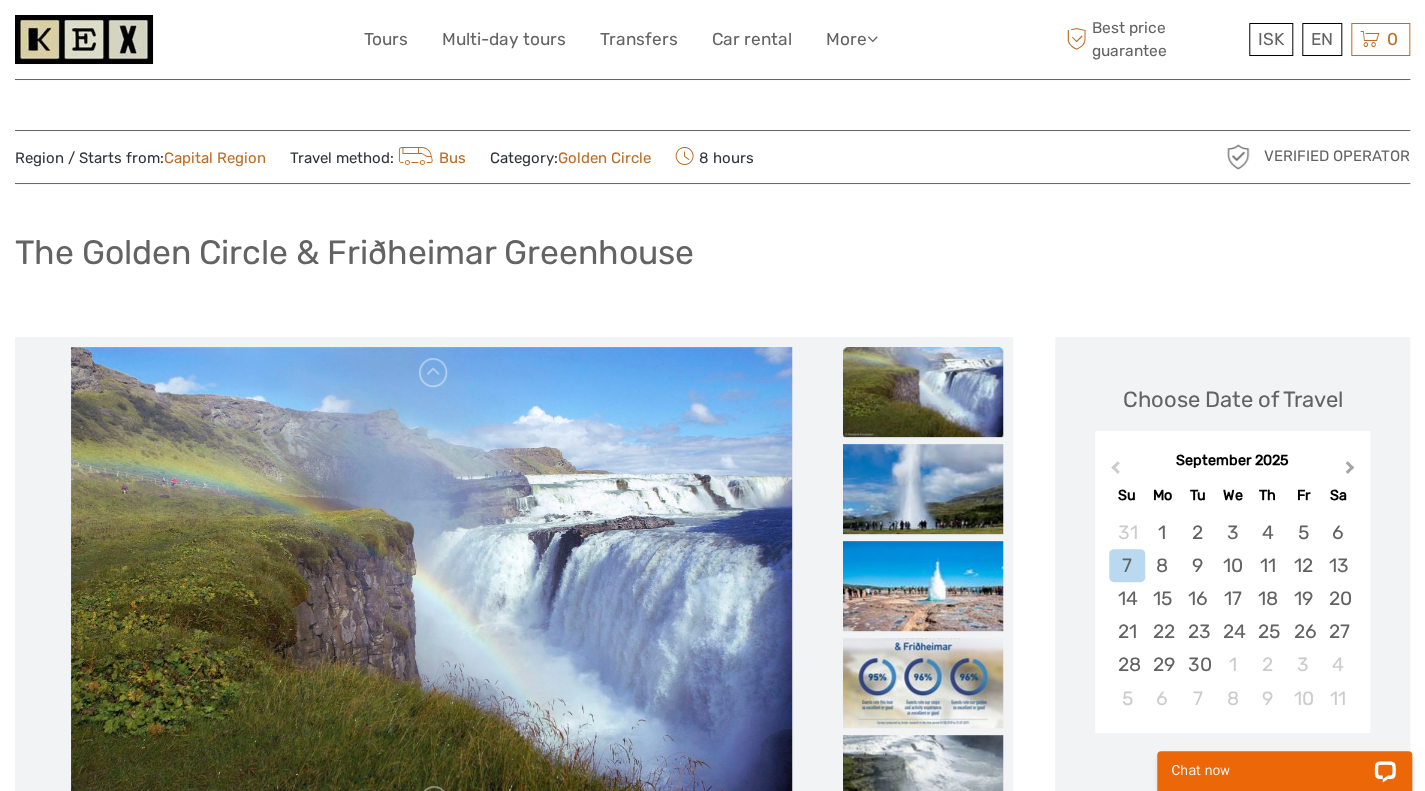 click on "Next Month" at bounding box center (1350, 471) 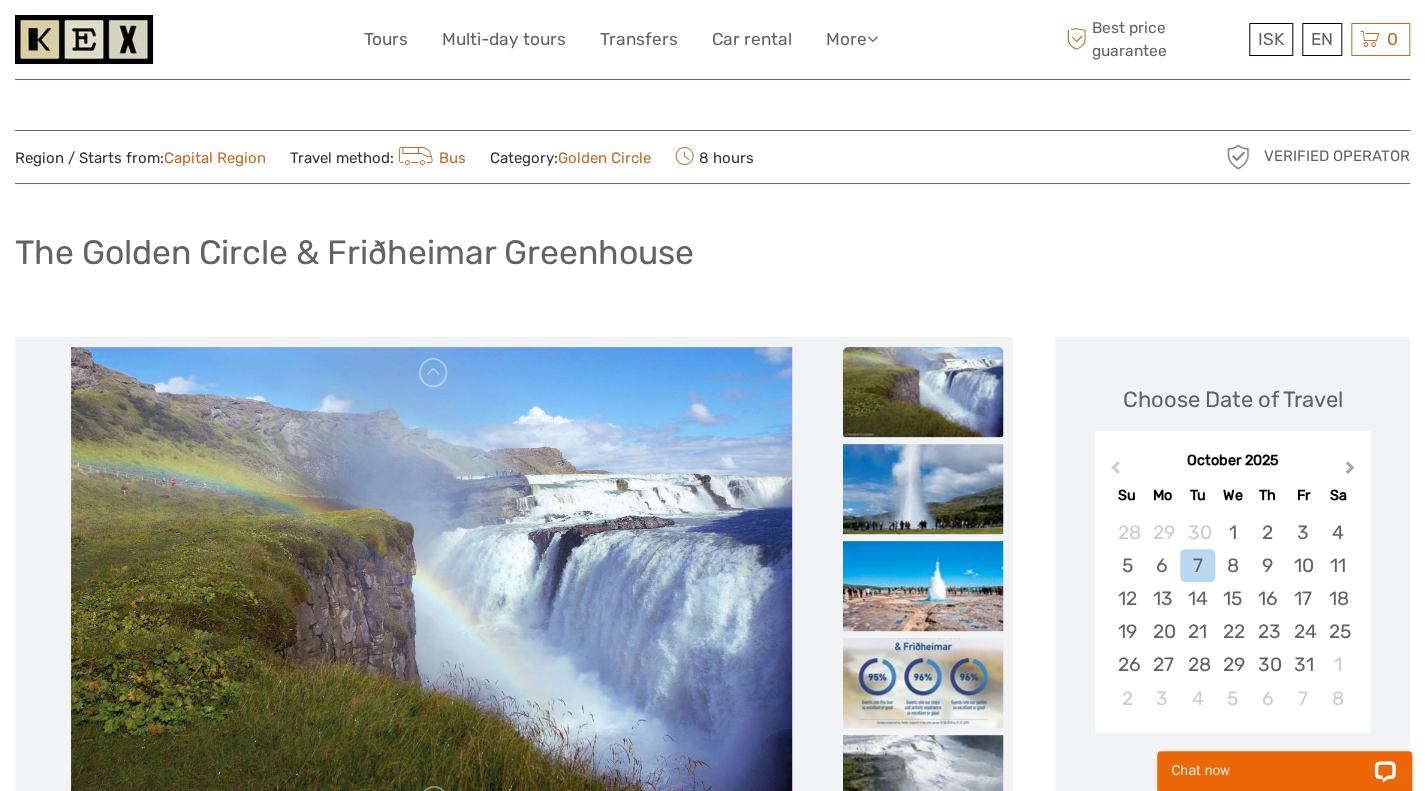 click on "Next Month" at bounding box center (1350, 471) 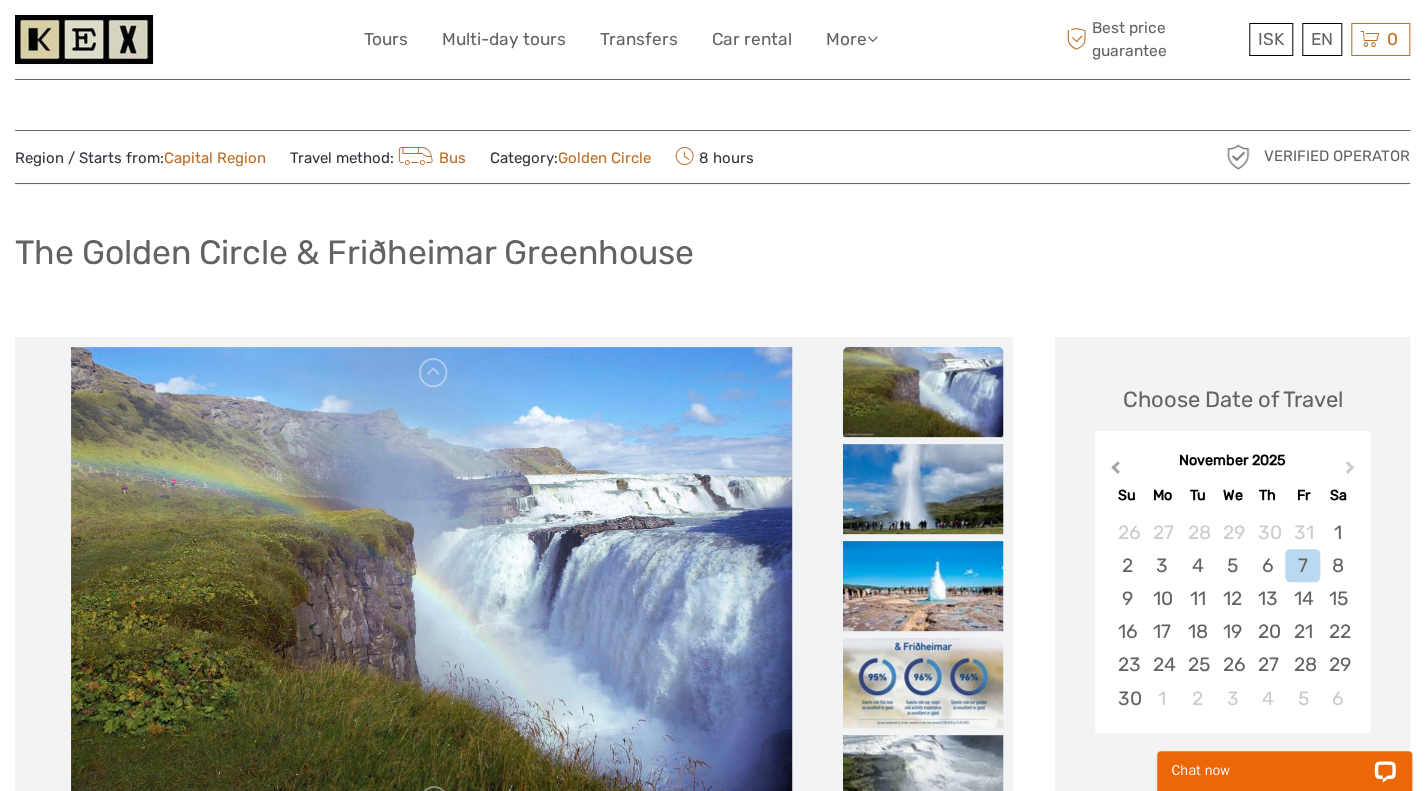 click on "Previous Month" at bounding box center [1113, 472] 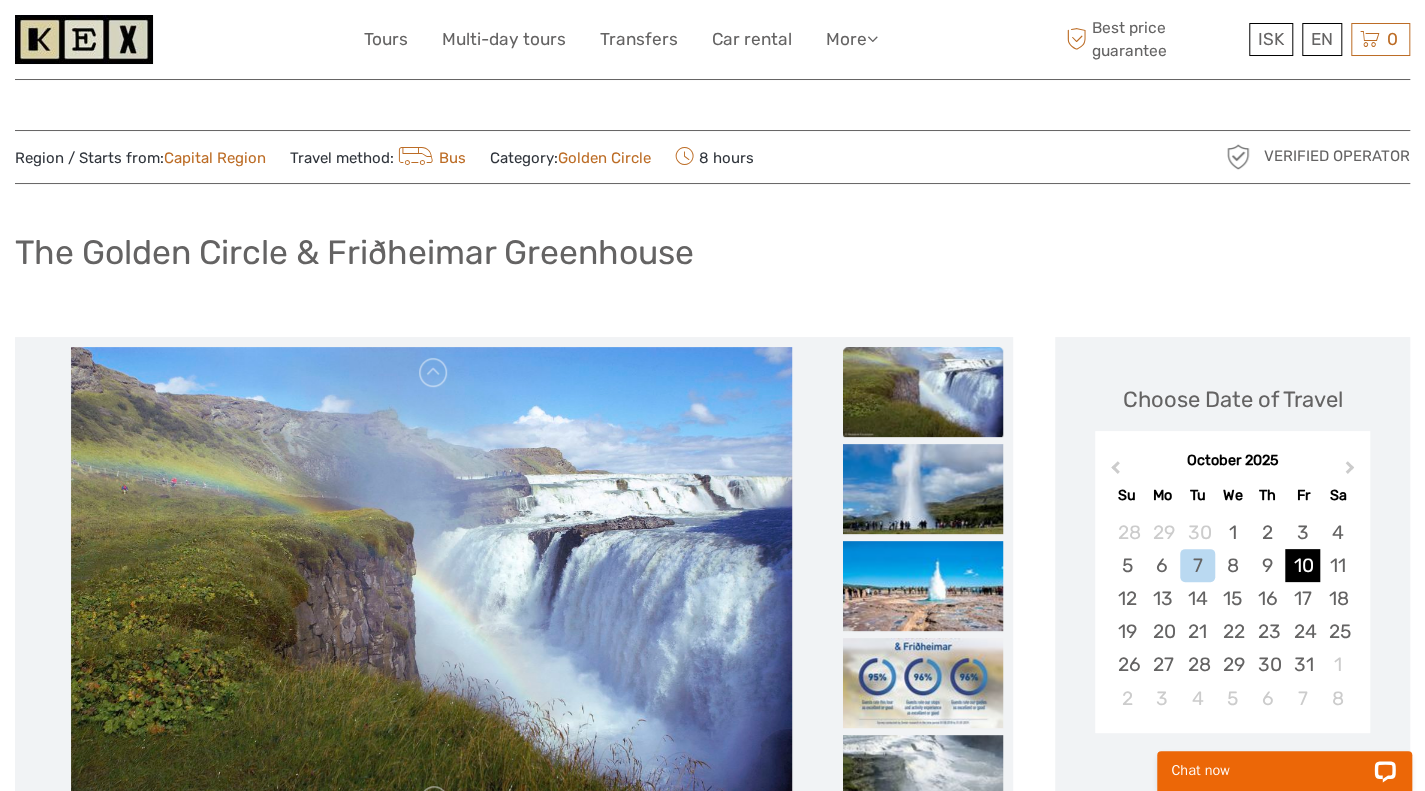 click on "10" at bounding box center (1302, 565) 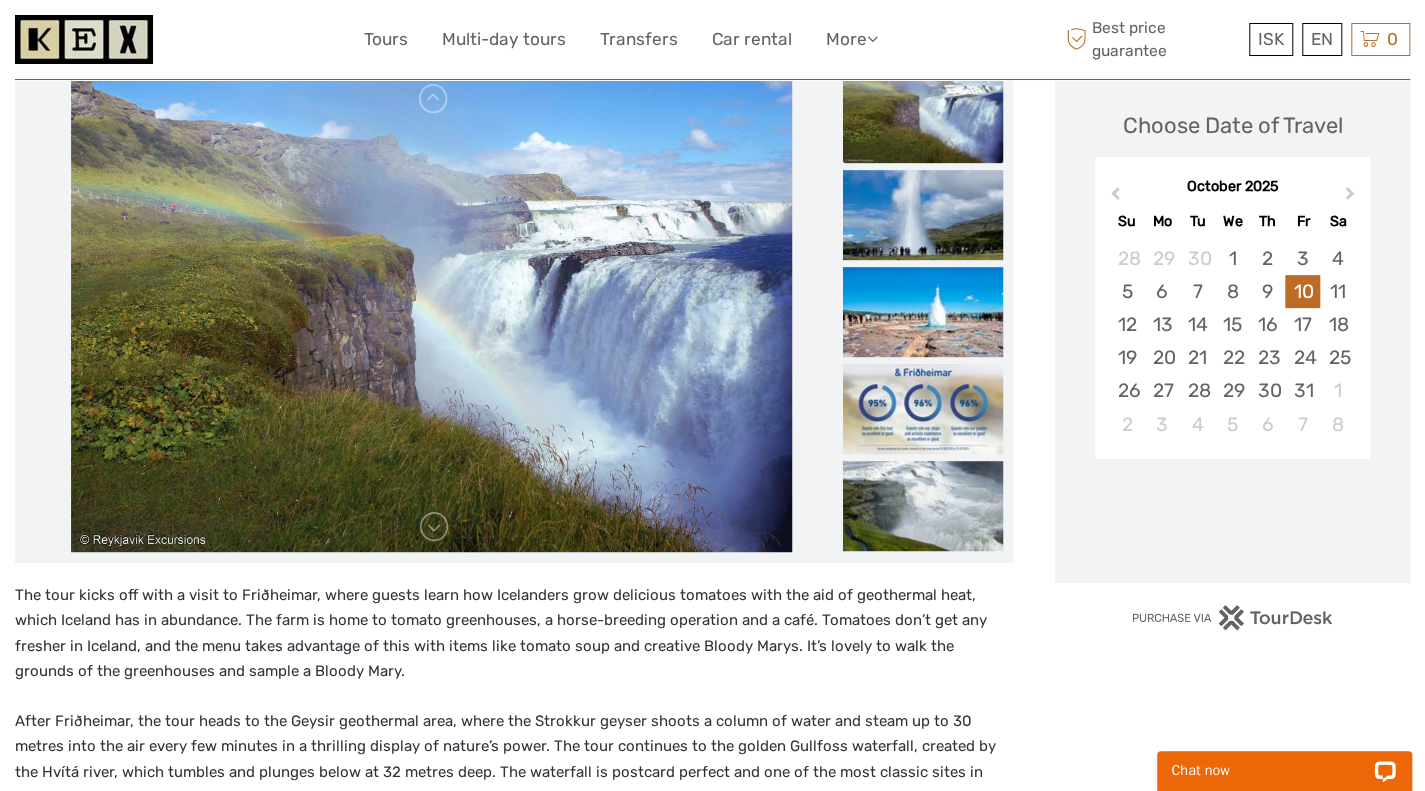scroll, scrollTop: 278, scrollLeft: 0, axis: vertical 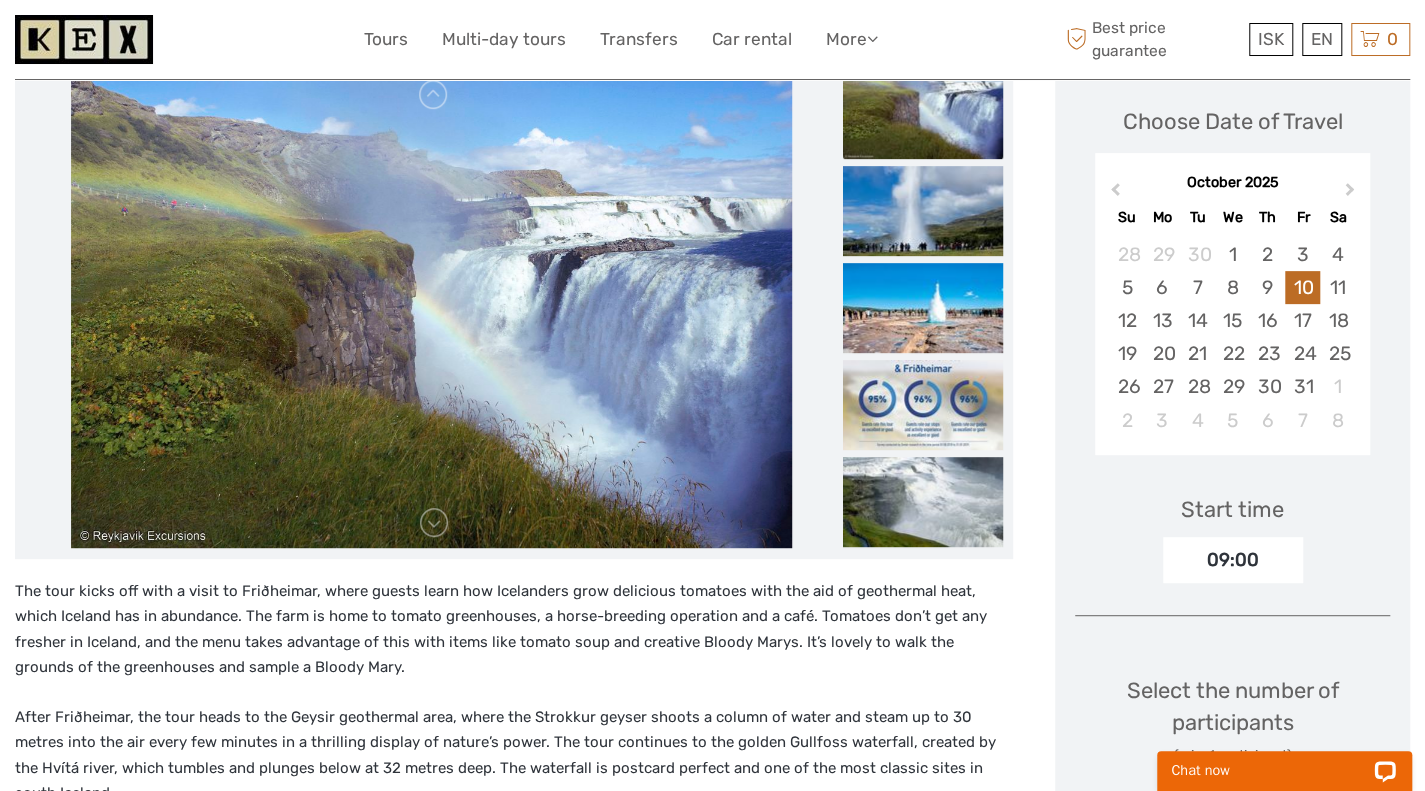 click on "09:00" at bounding box center (1233, 560) 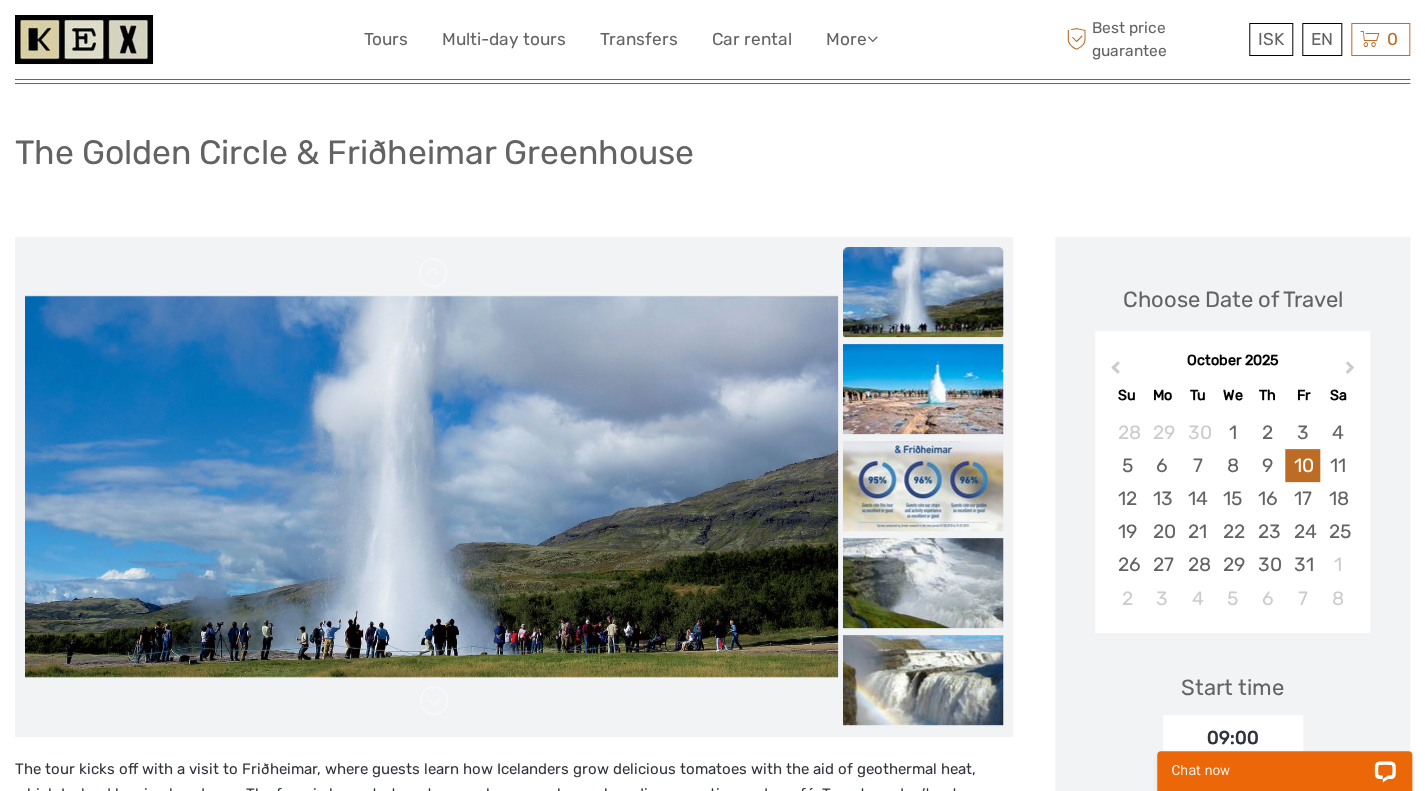 scroll, scrollTop: 99, scrollLeft: 0, axis: vertical 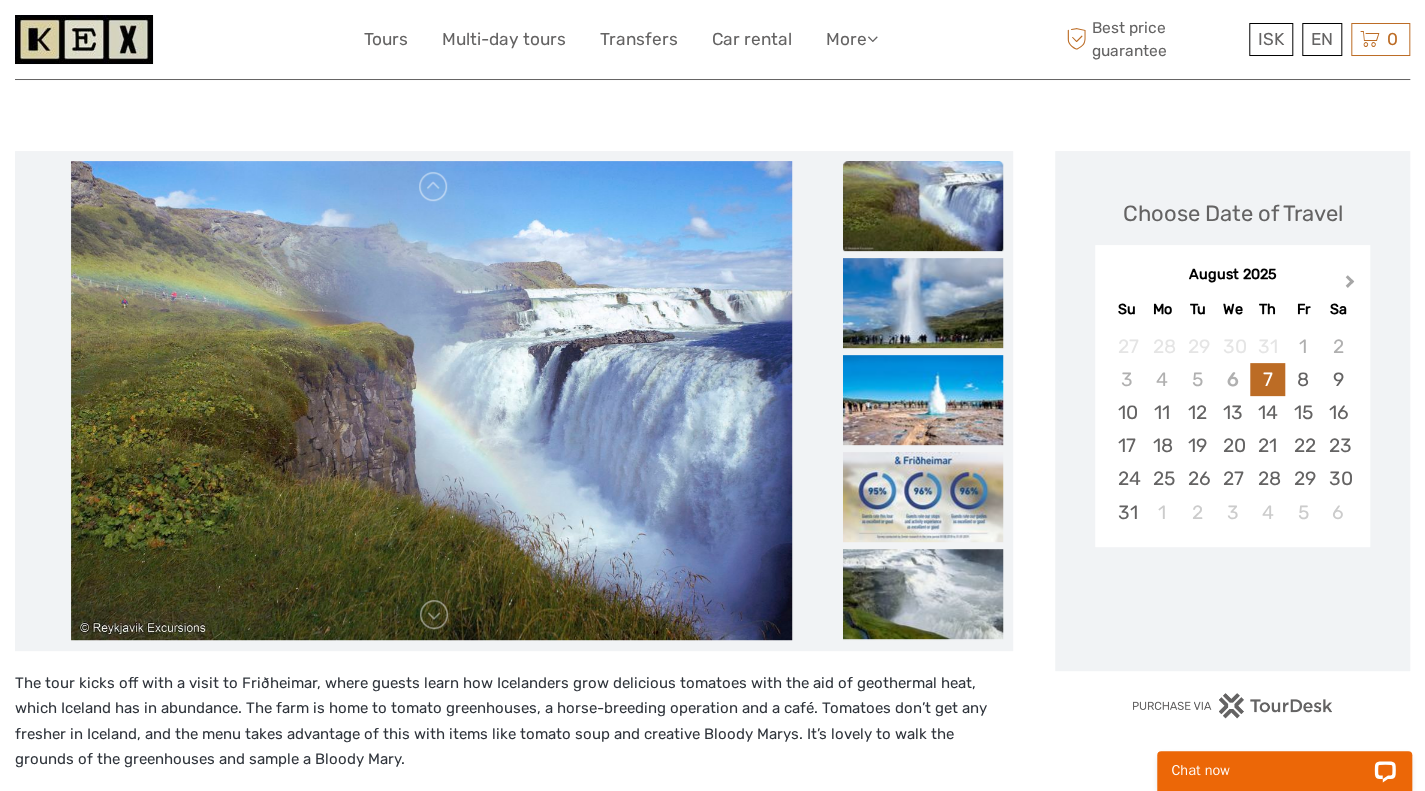 click on "Next Month" at bounding box center (1350, 285) 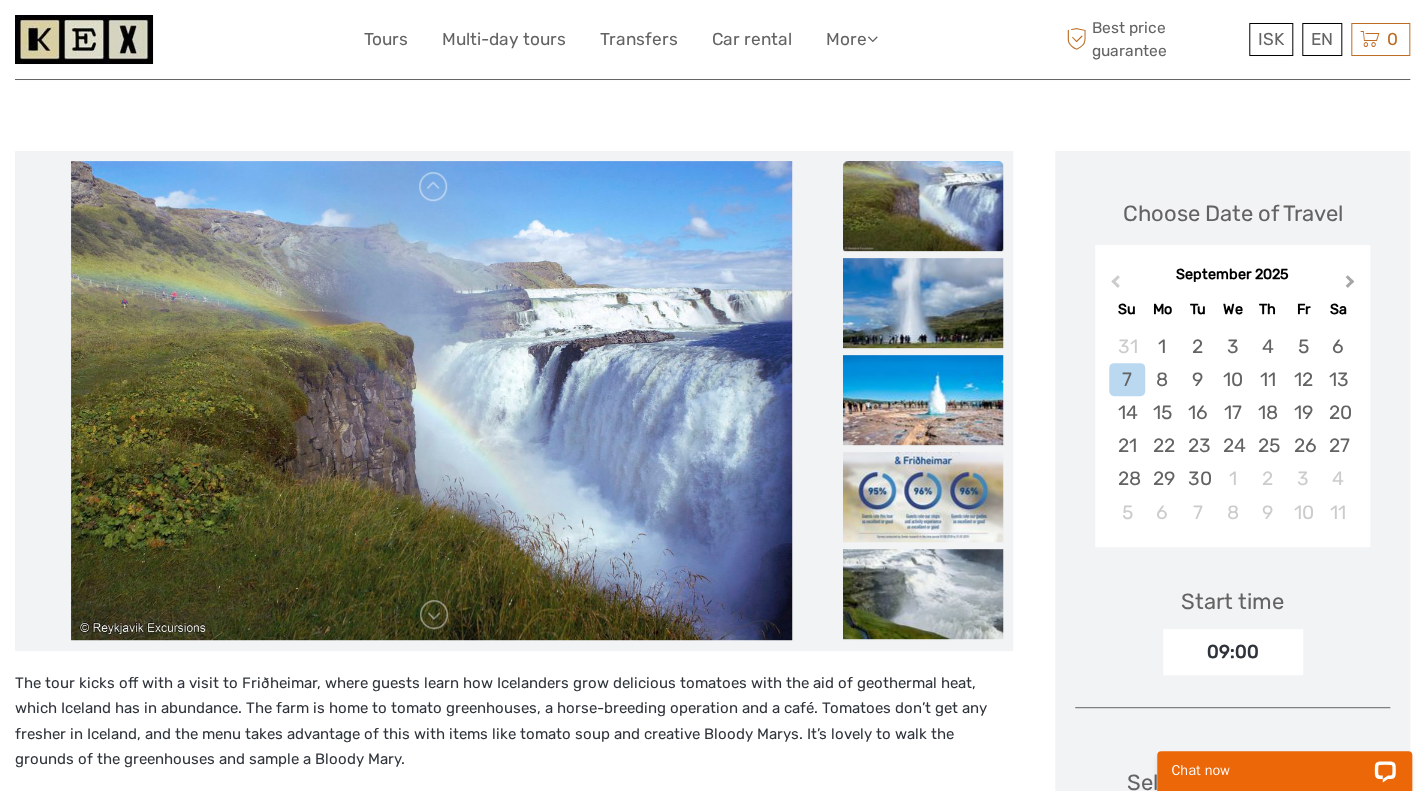 click on "Next Month" at bounding box center (1350, 285) 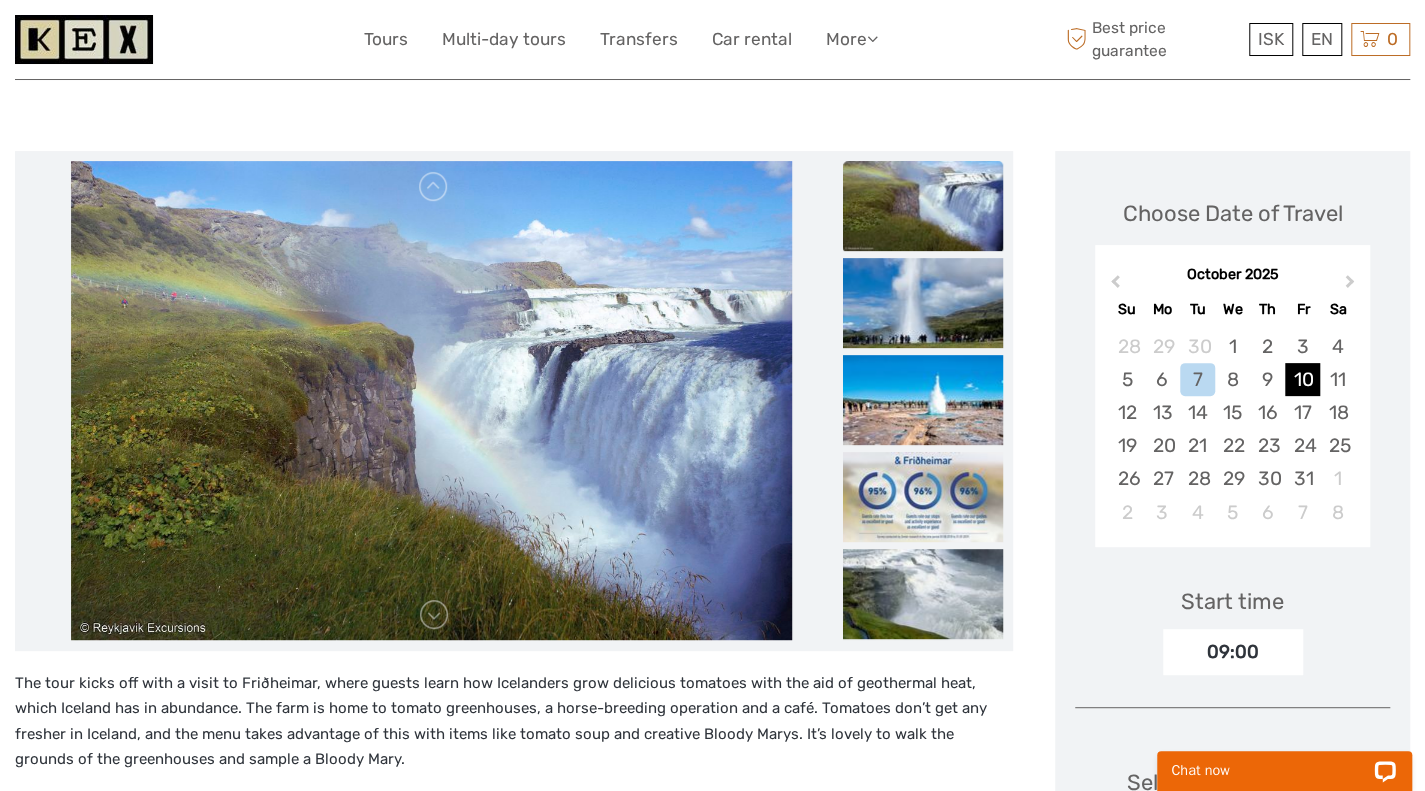 click on "10" at bounding box center (1302, 379) 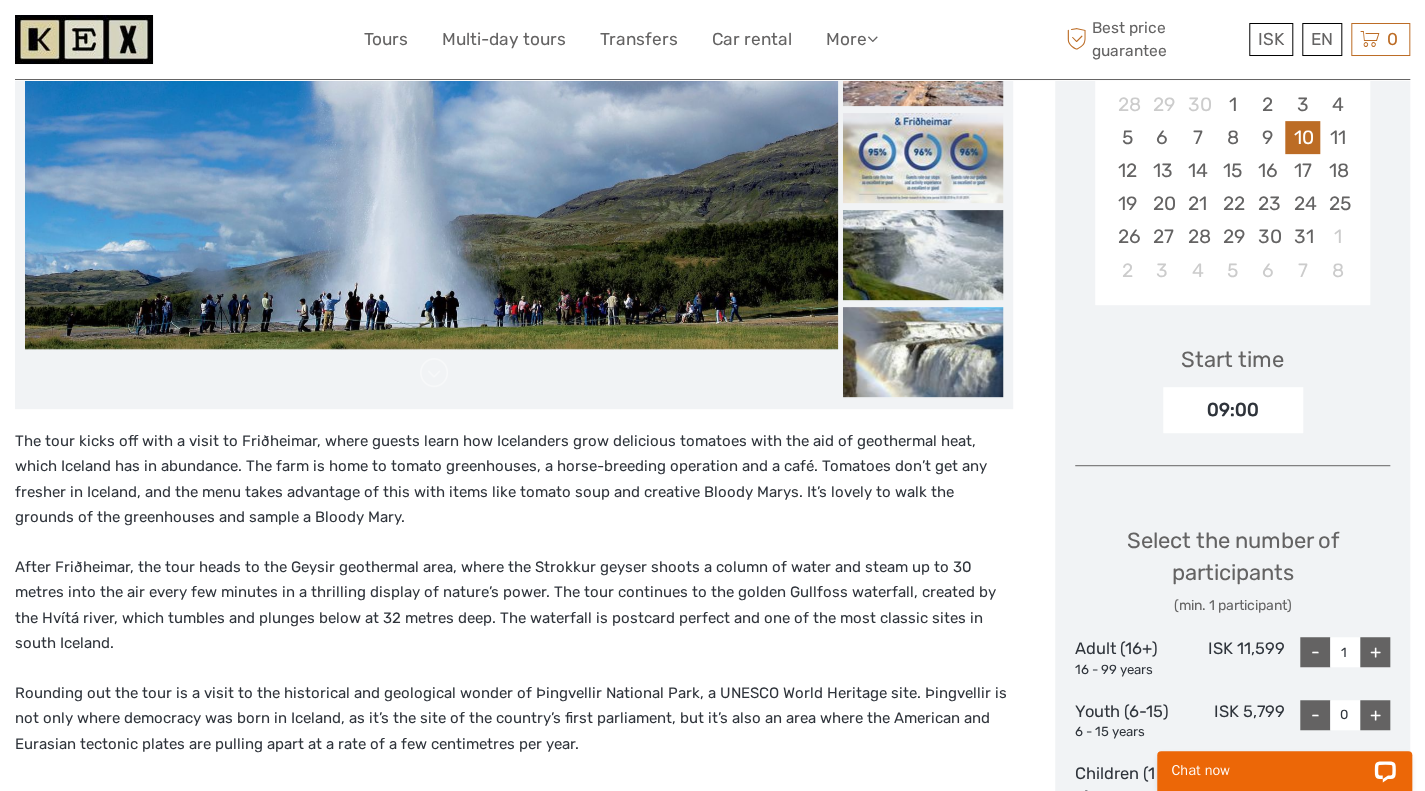 scroll, scrollTop: 402, scrollLeft: 0, axis: vertical 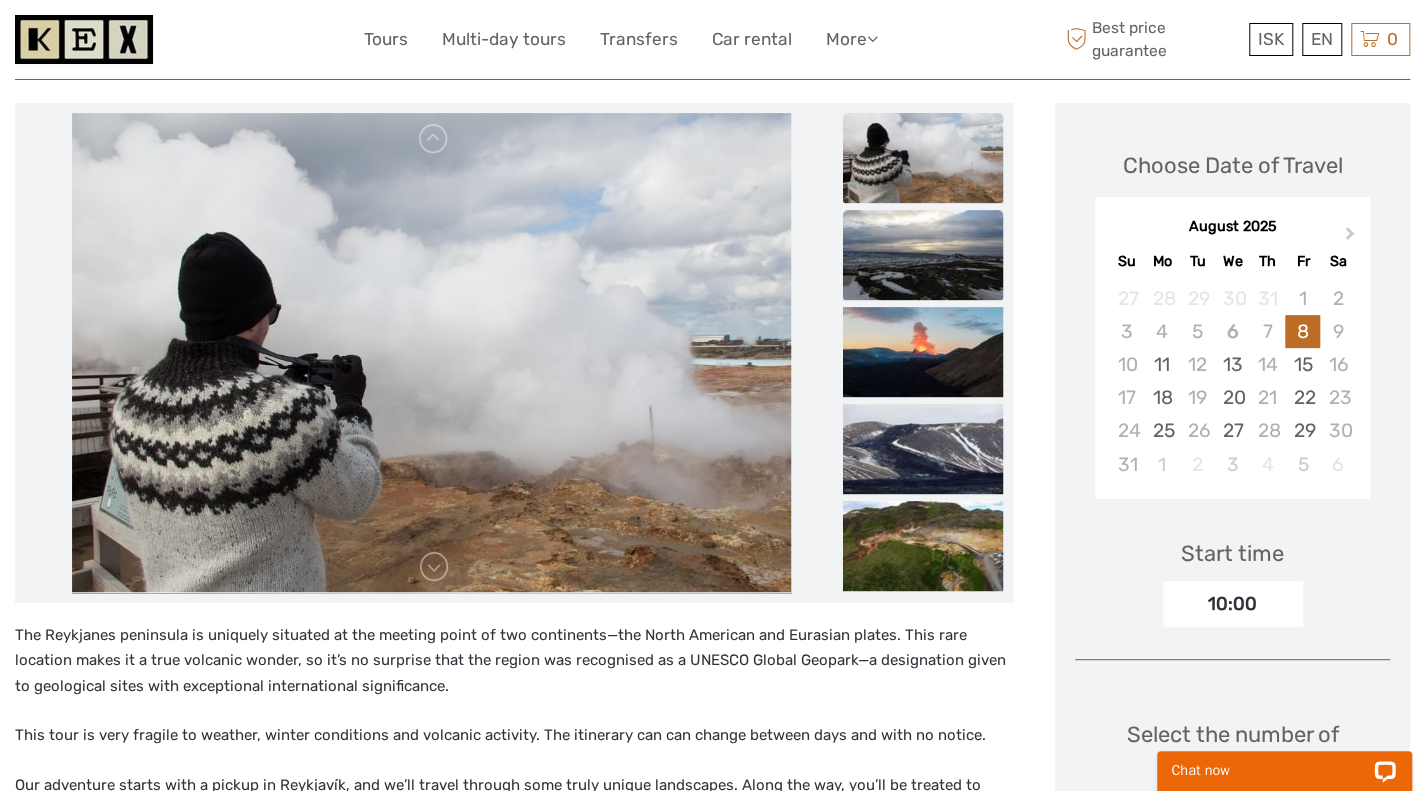 click at bounding box center [923, 255] 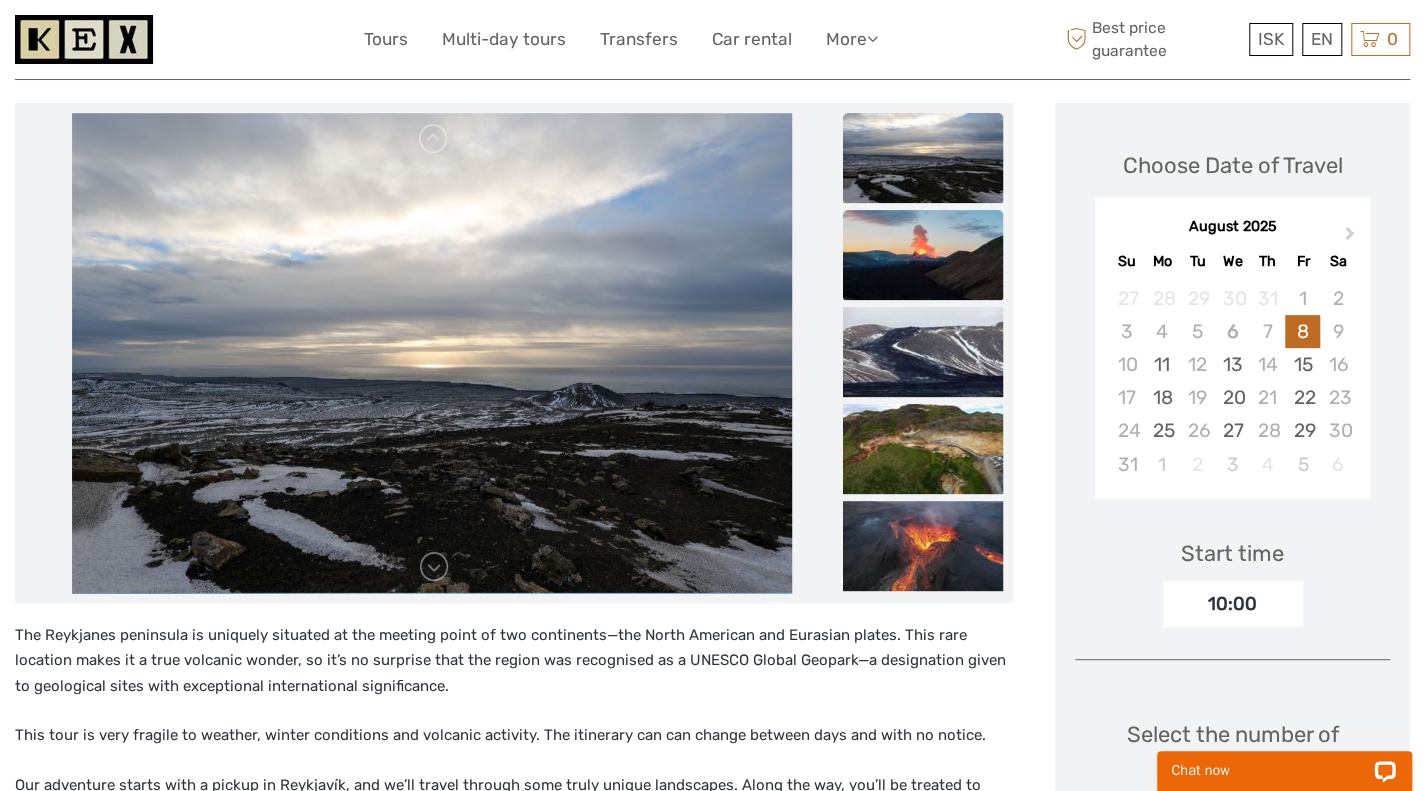 click at bounding box center (923, 255) 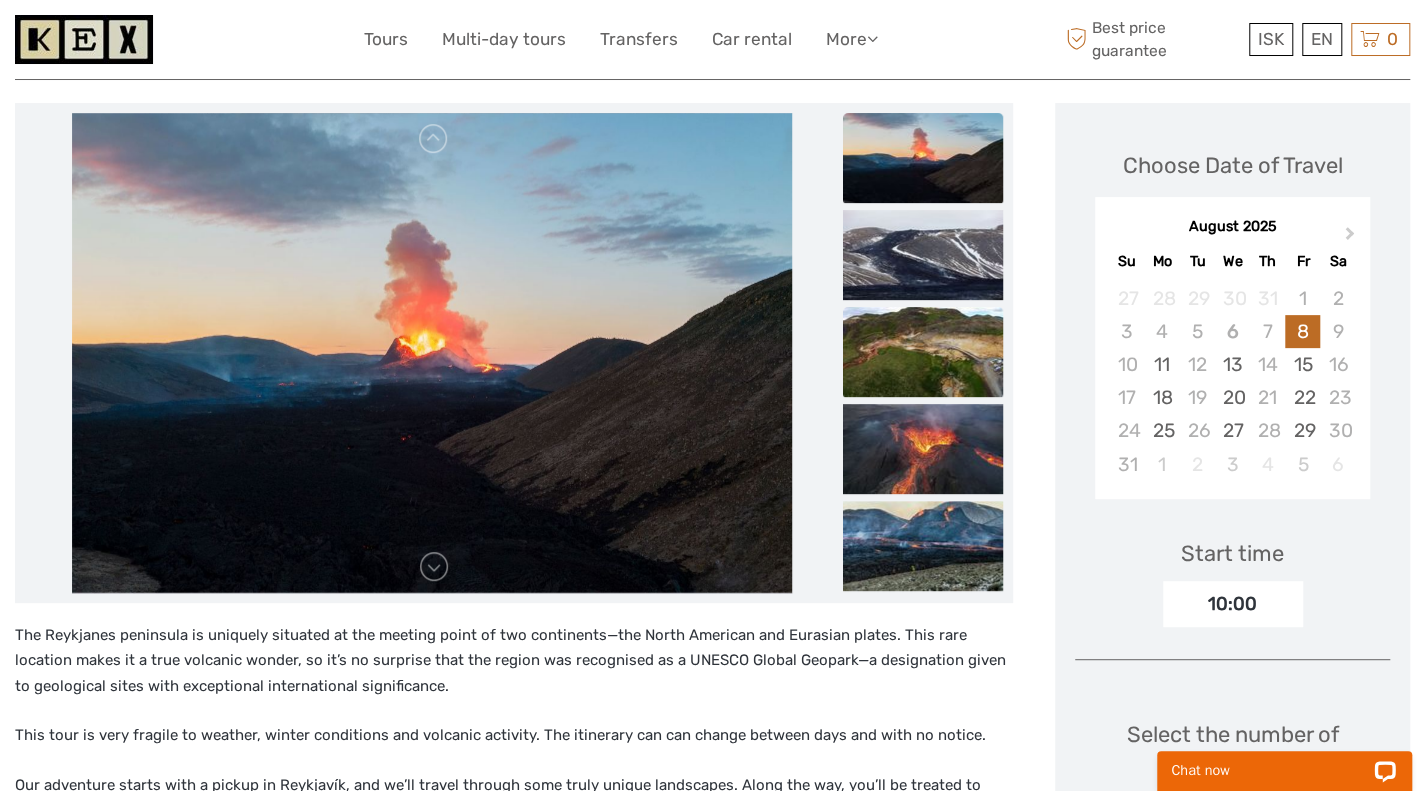 click at bounding box center [923, 352] 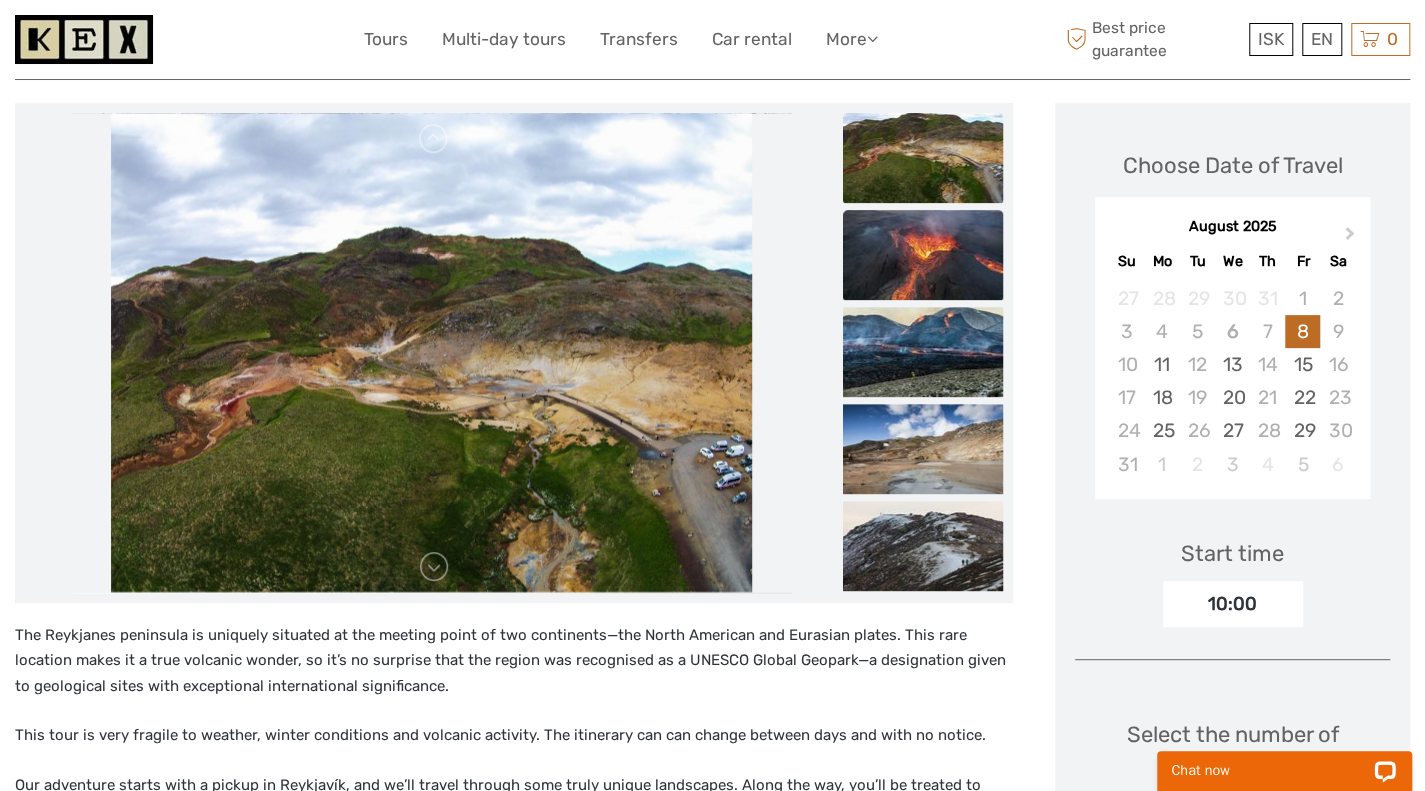 click at bounding box center [923, 255] 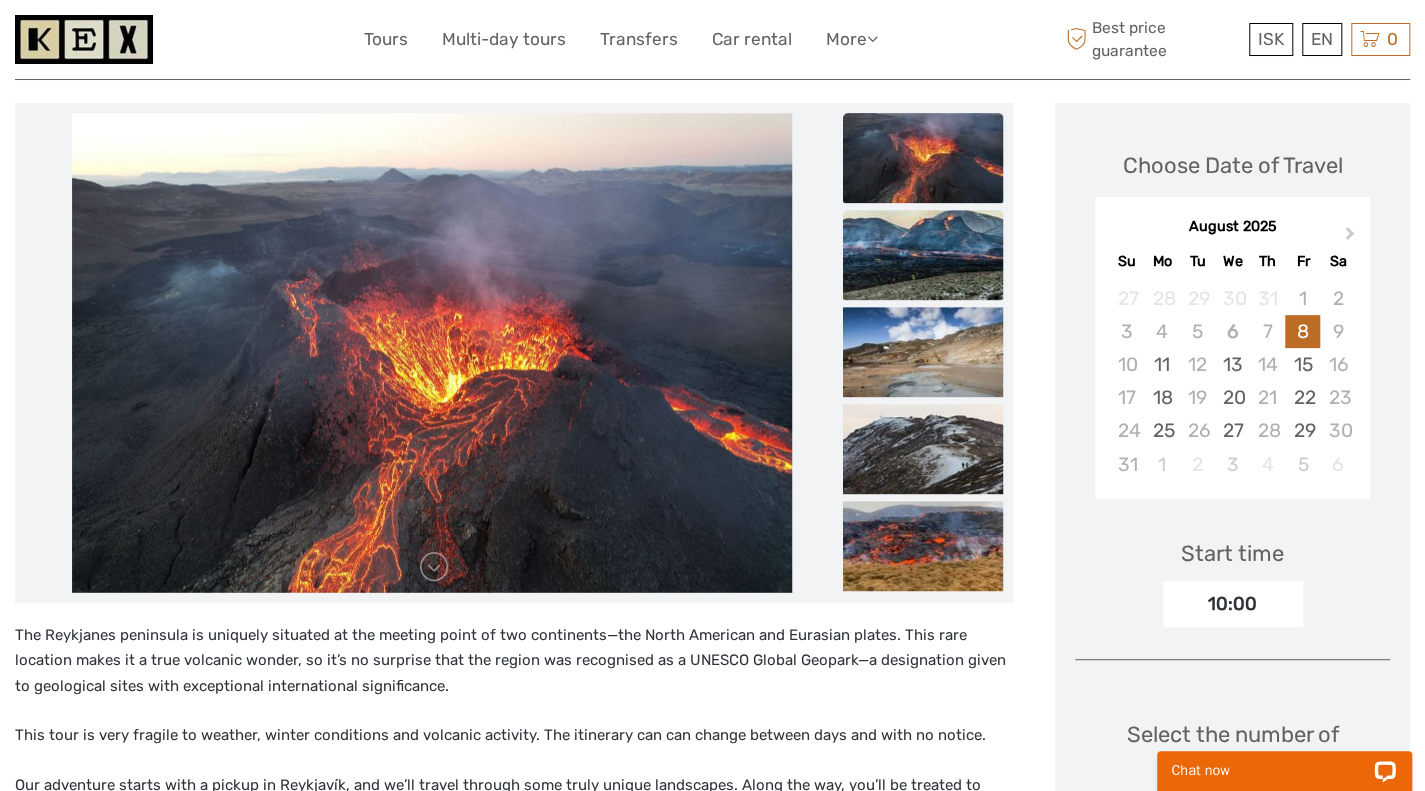 click at bounding box center [923, 255] 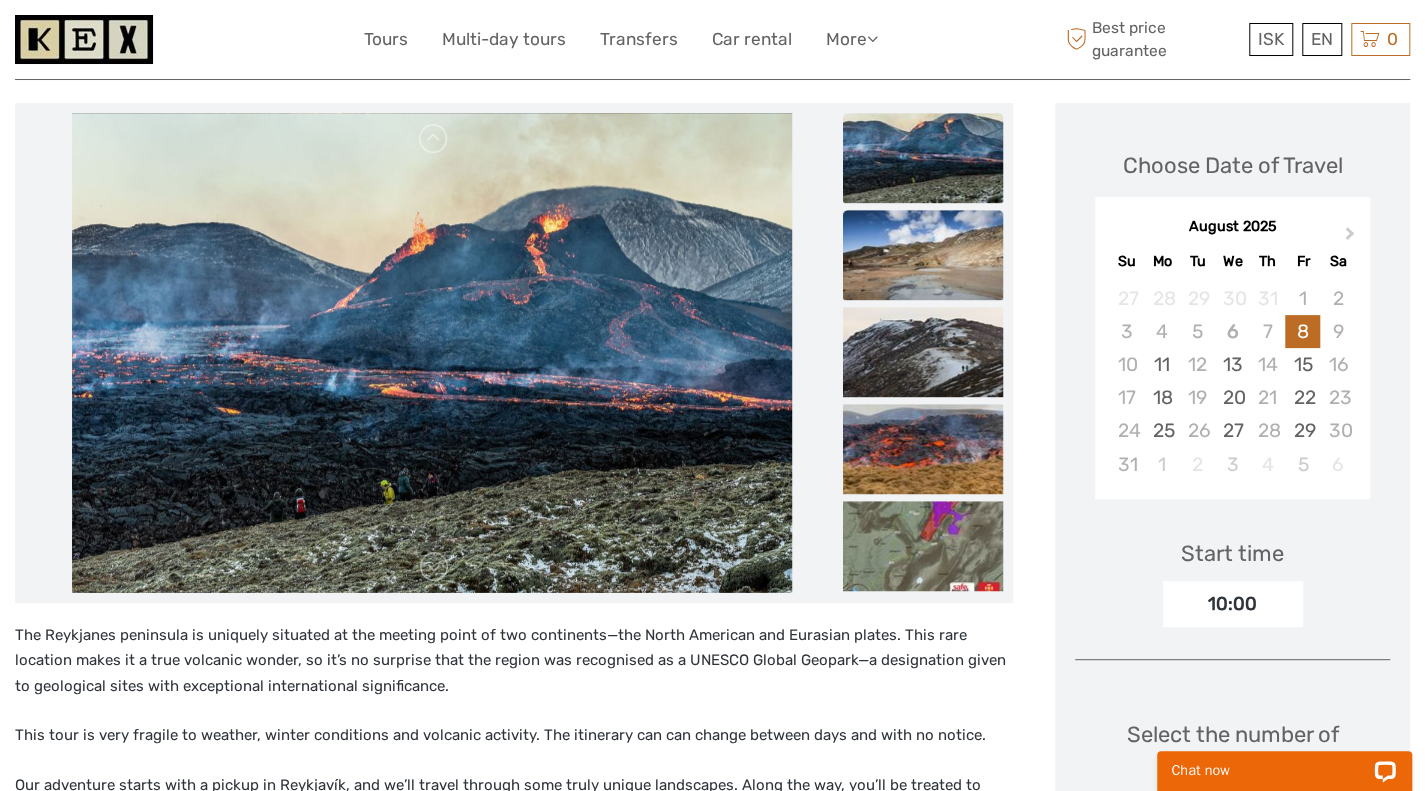click at bounding box center (923, 255) 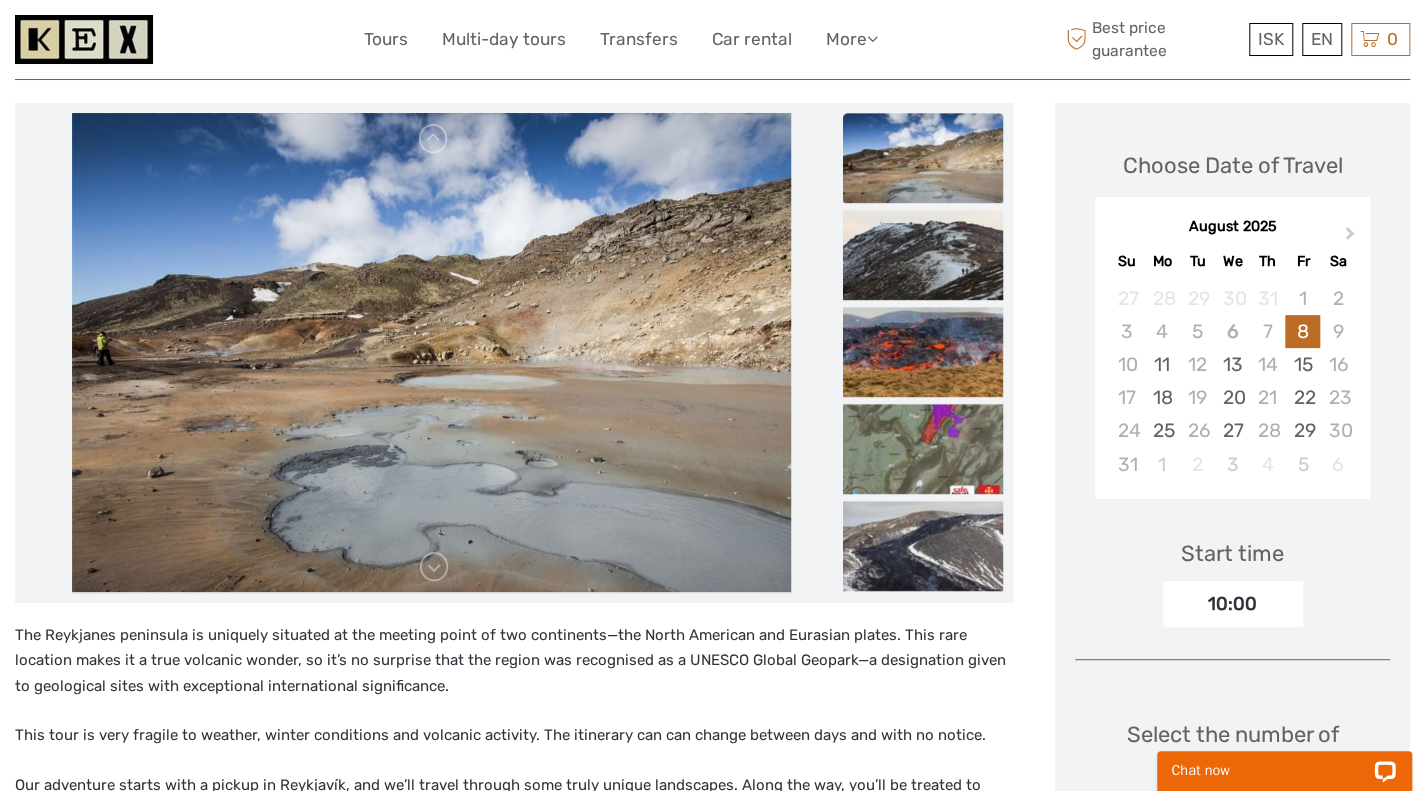 click at bounding box center (923, 647) 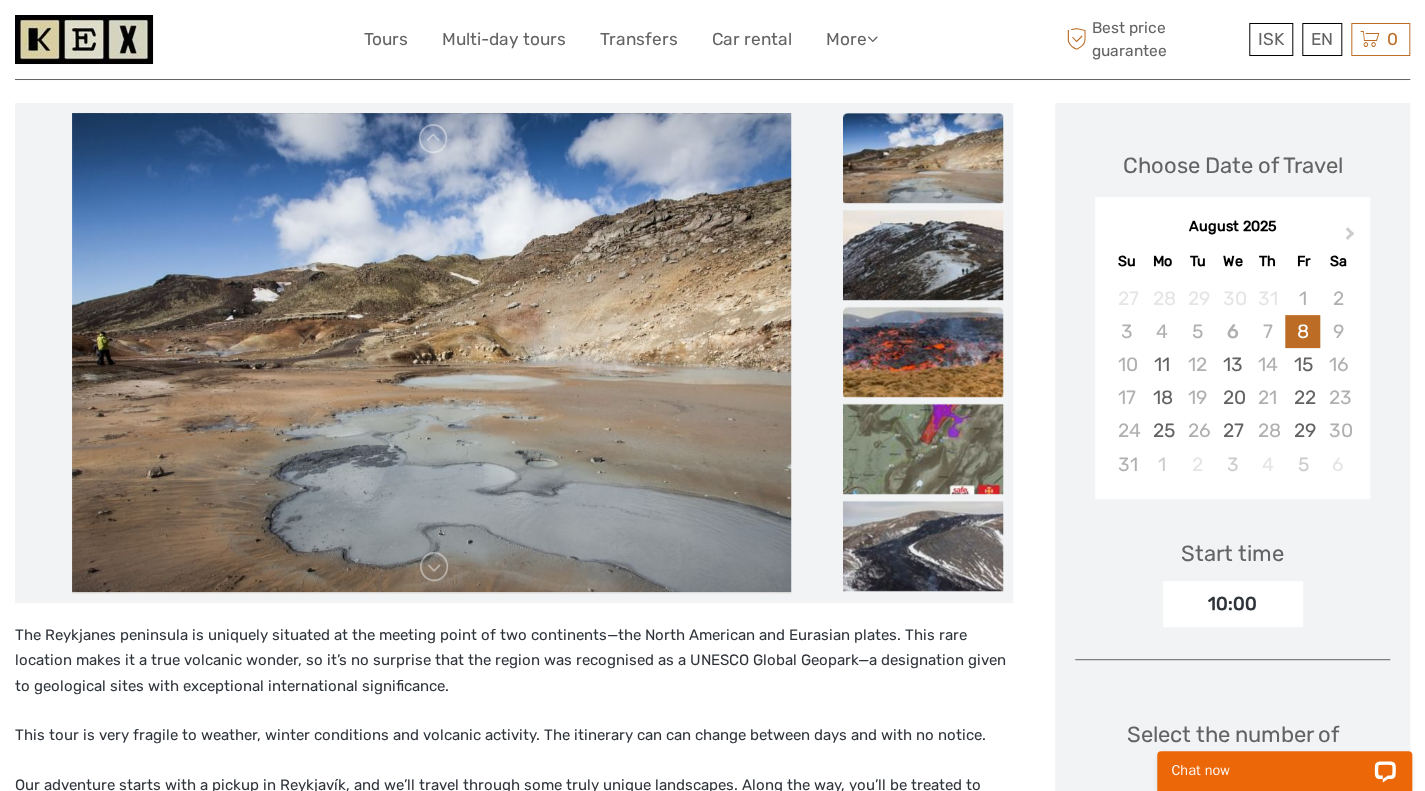 click at bounding box center (923, 352) 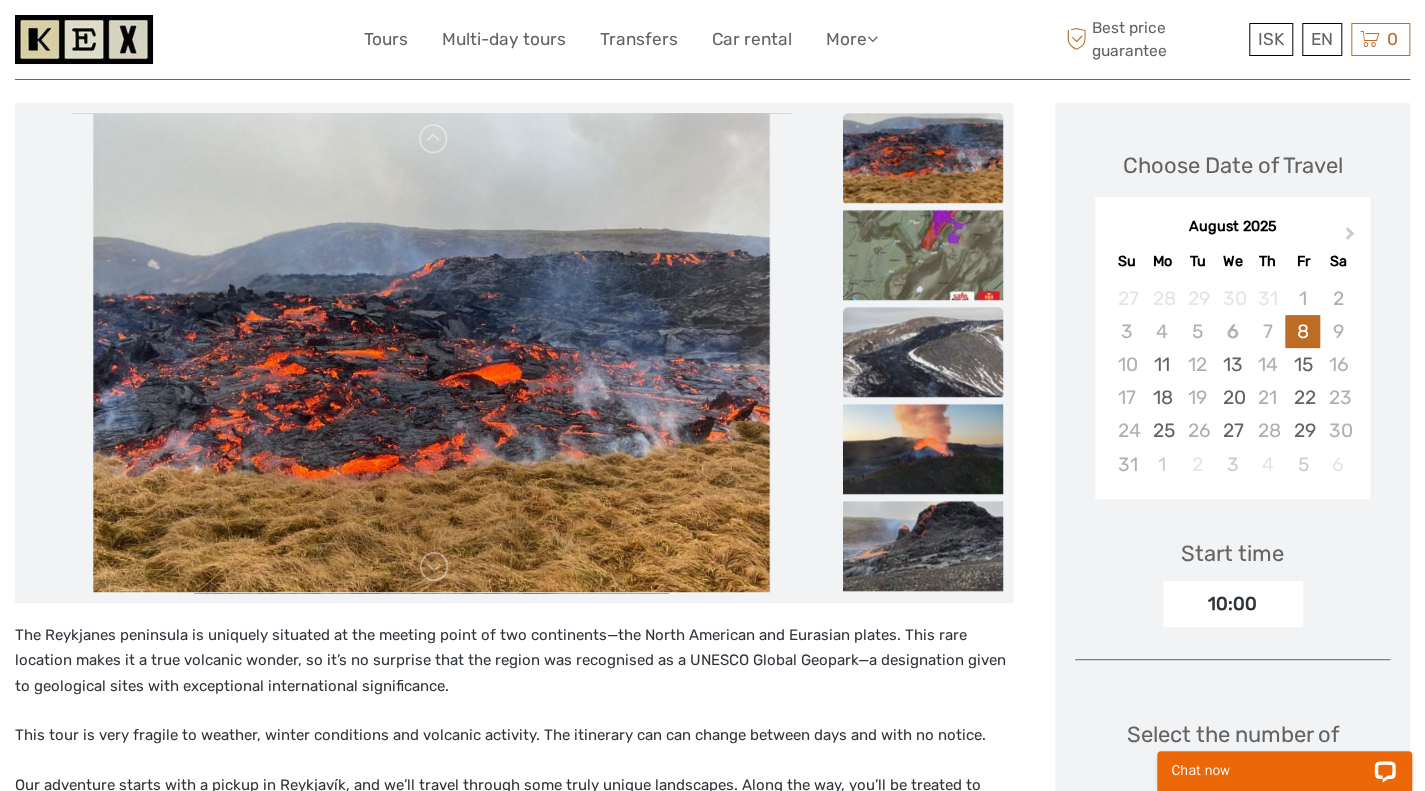 click at bounding box center (923, 352) 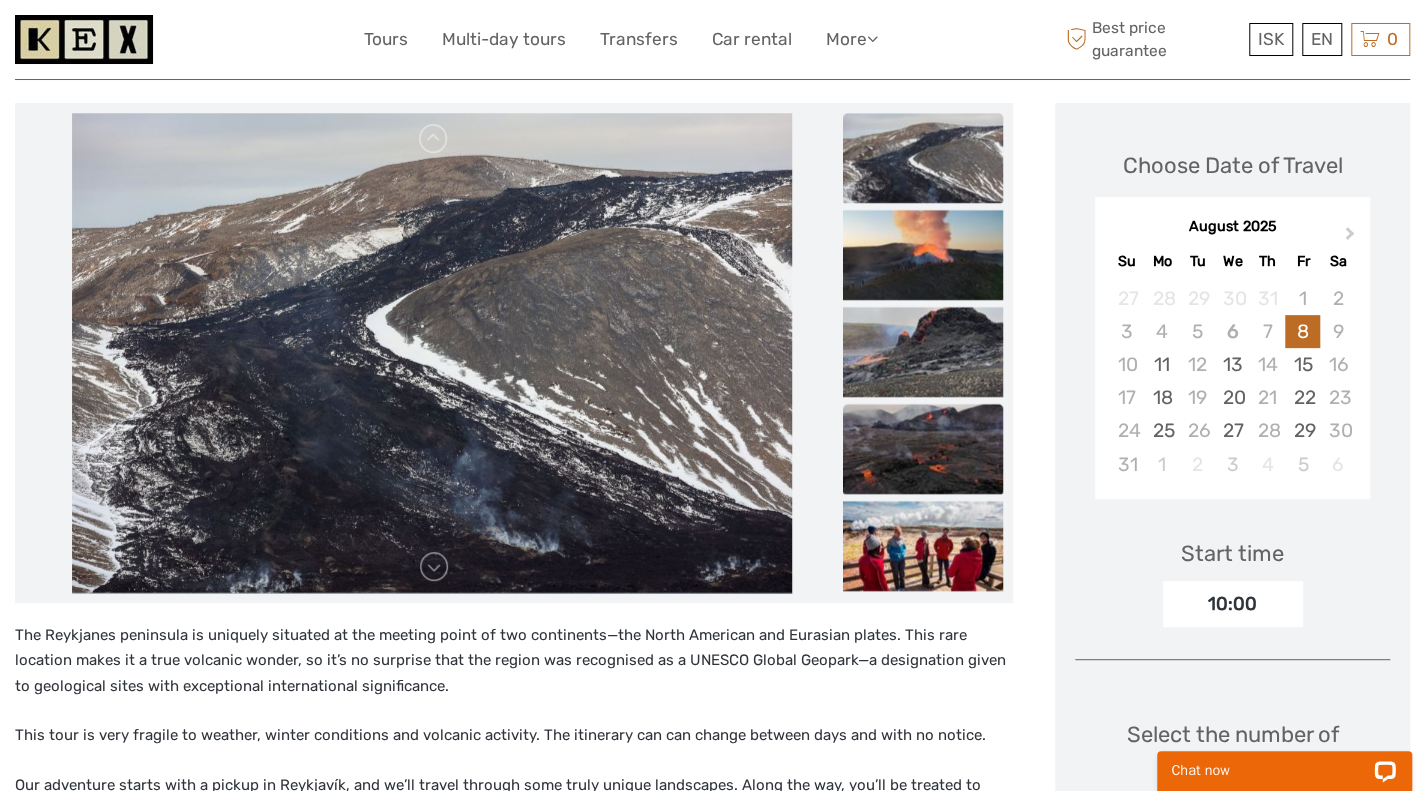 click at bounding box center (923, 449) 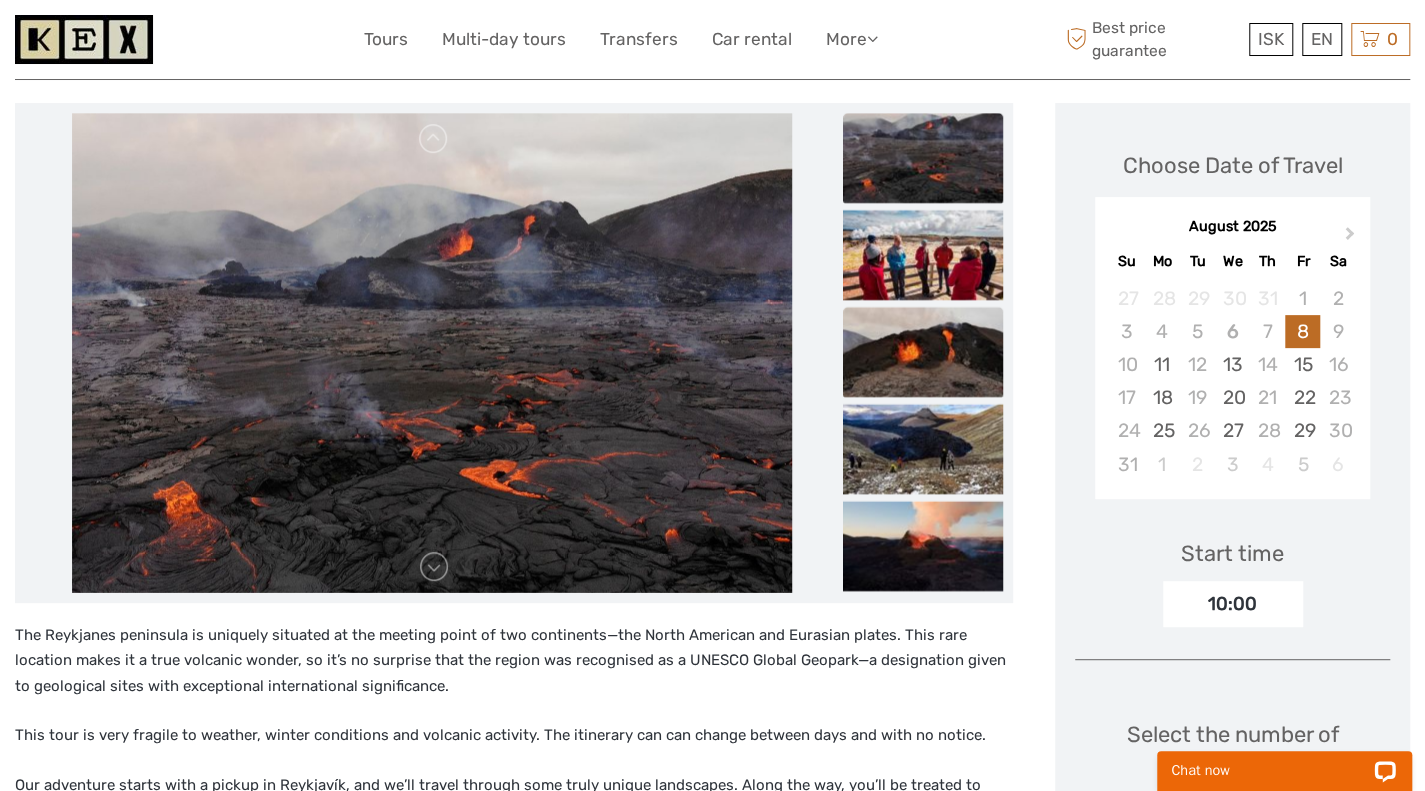 click at bounding box center [923, 352] 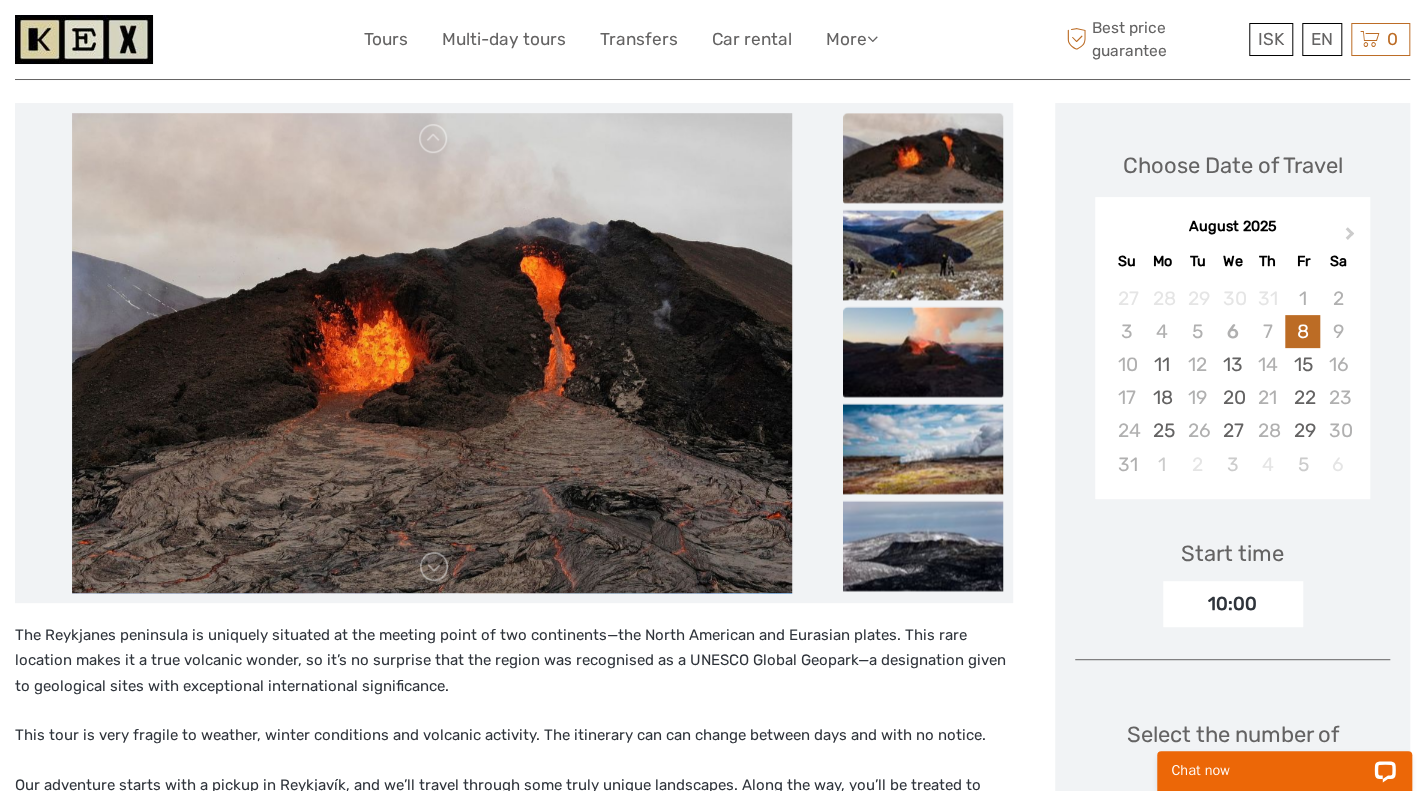 click at bounding box center (923, 352) 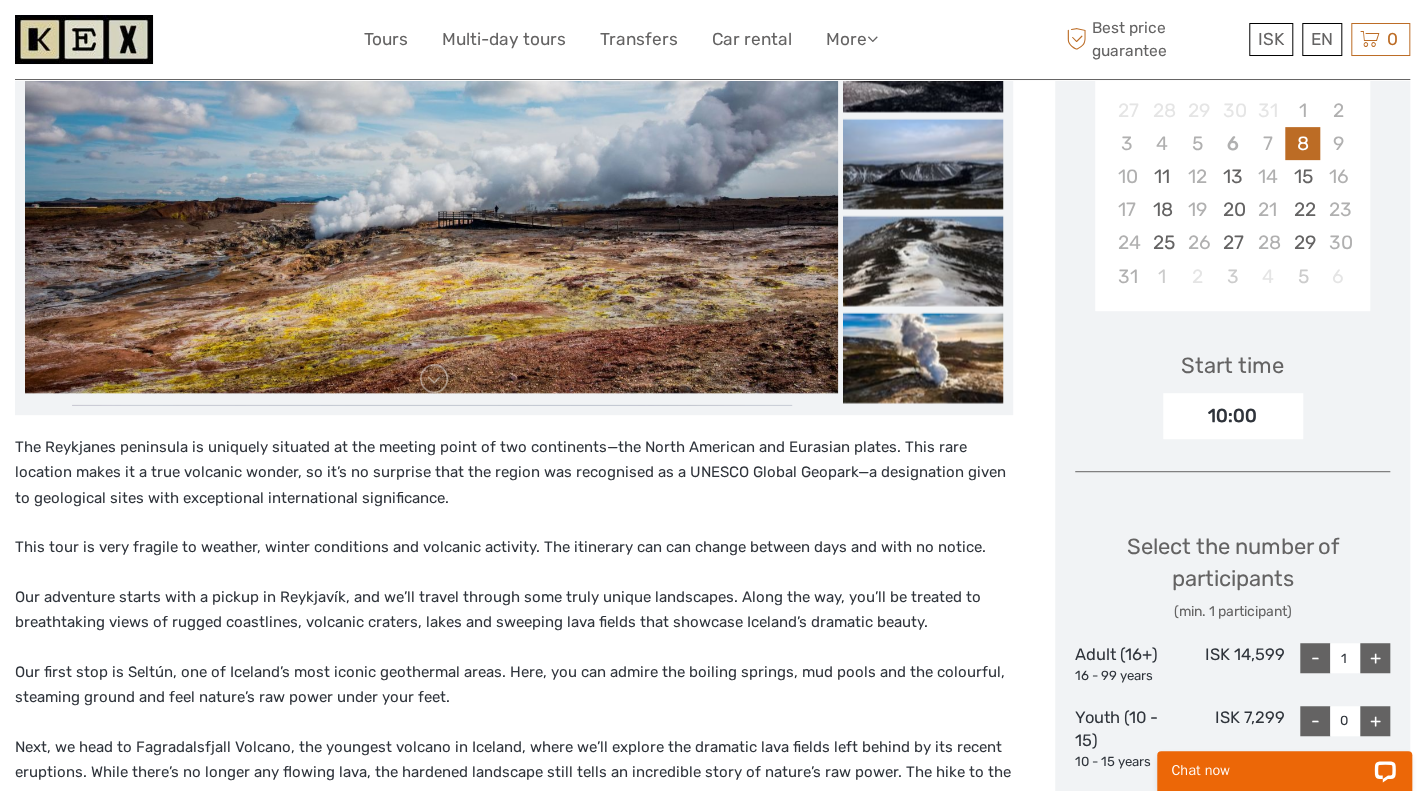scroll, scrollTop: 418, scrollLeft: 0, axis: vertical 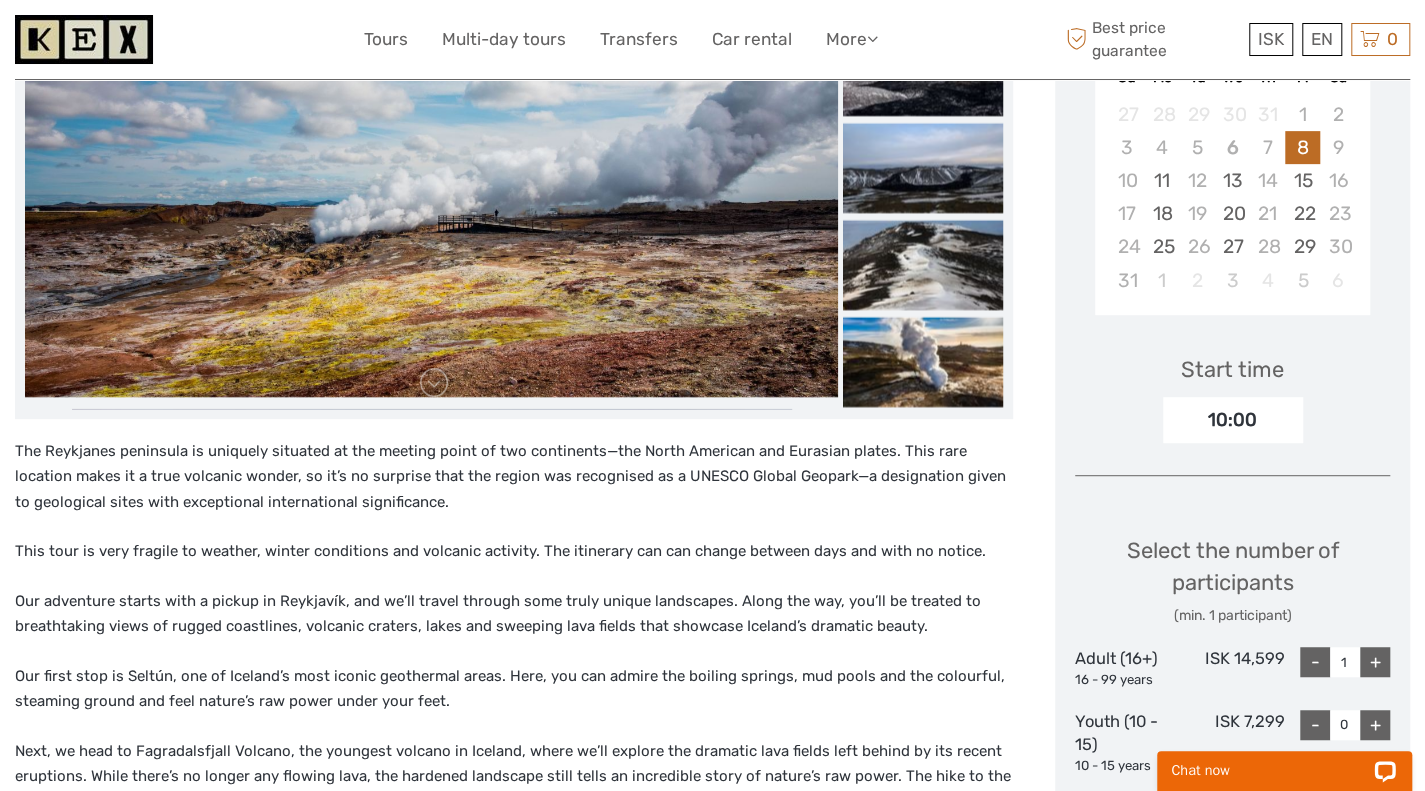 click on "10:00" at bounding box center (1233, 420) 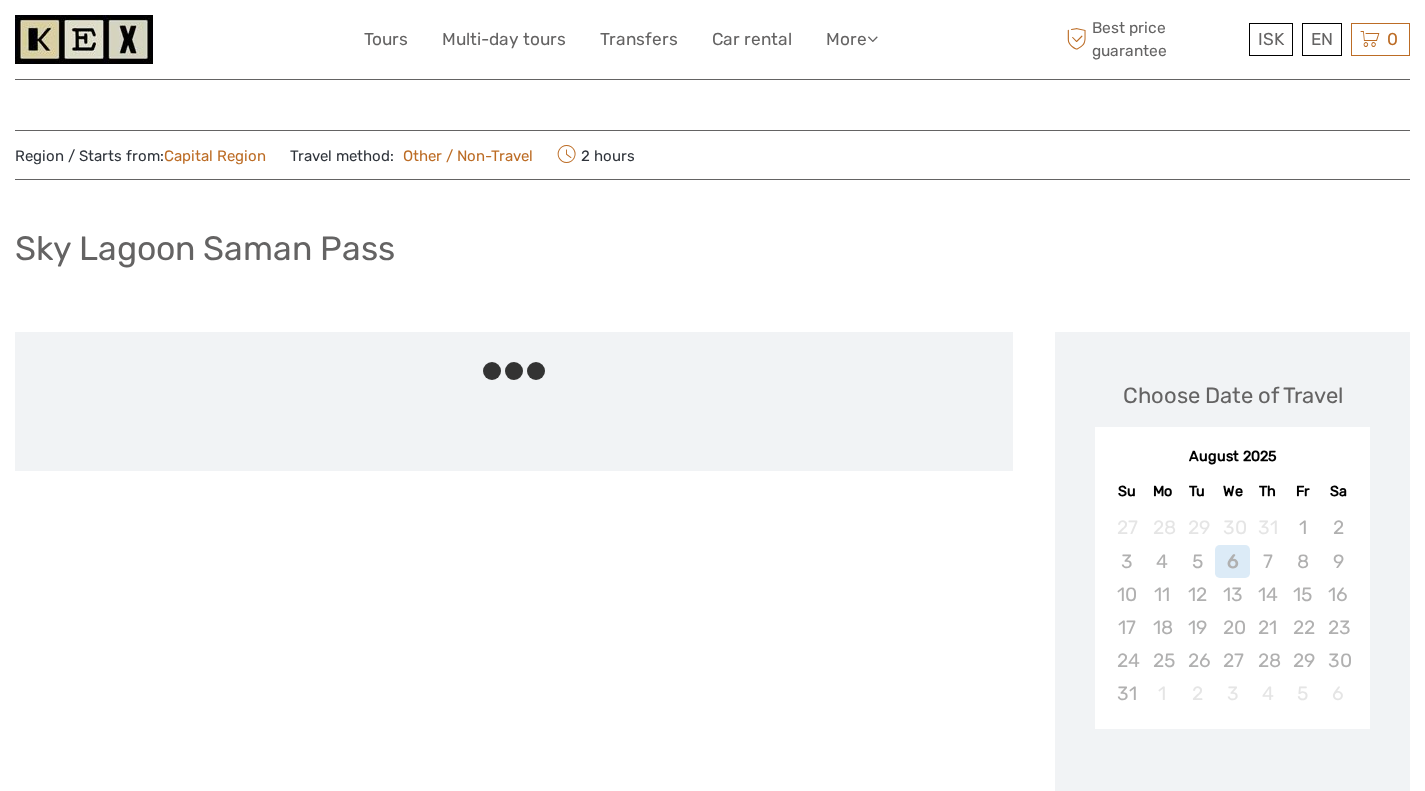 scroll, scrollTop: 0, scrollLeft: 0, axis: both 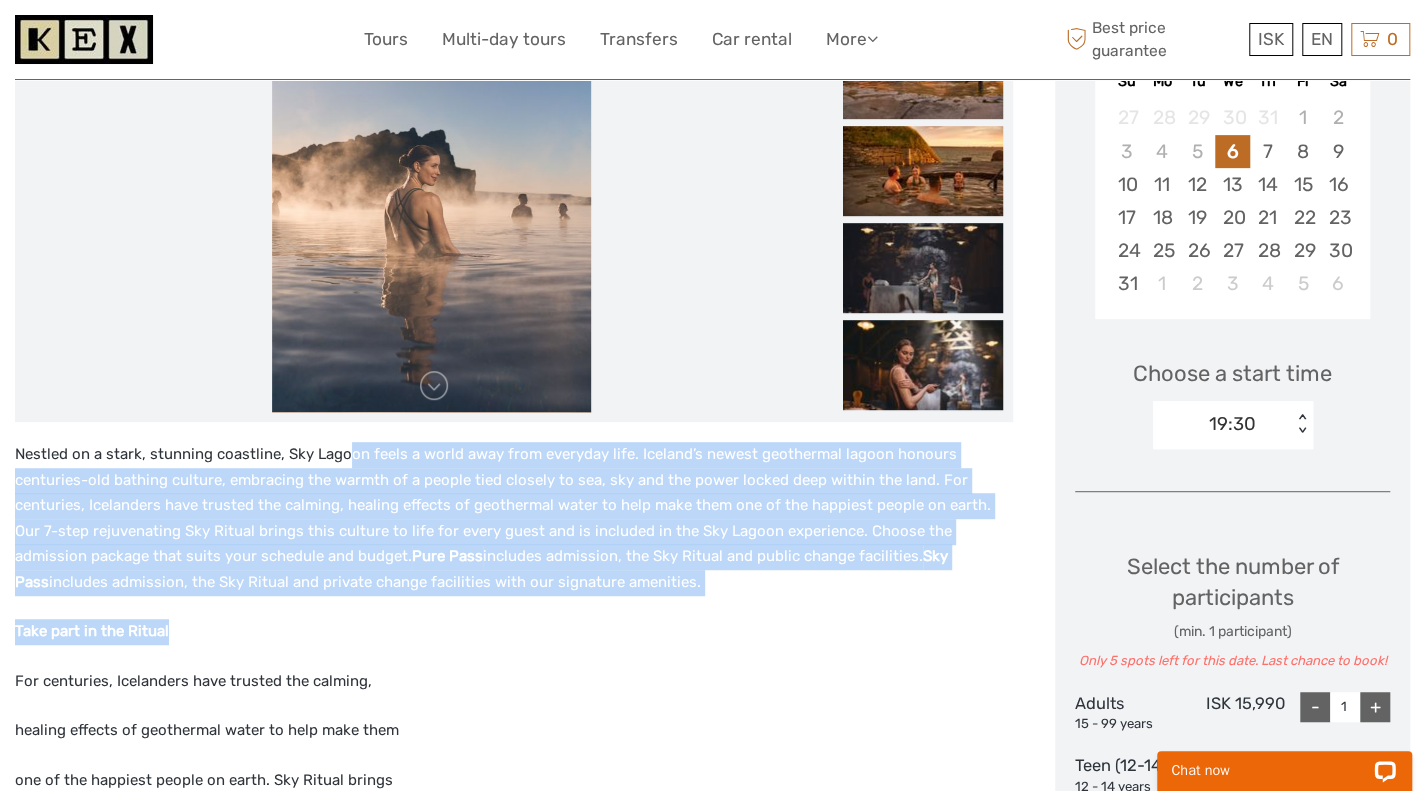 drag, startPoint x: 348, startPoint y: 455, endPoint x: 615, endPoint y: 593, distance: 300.55447 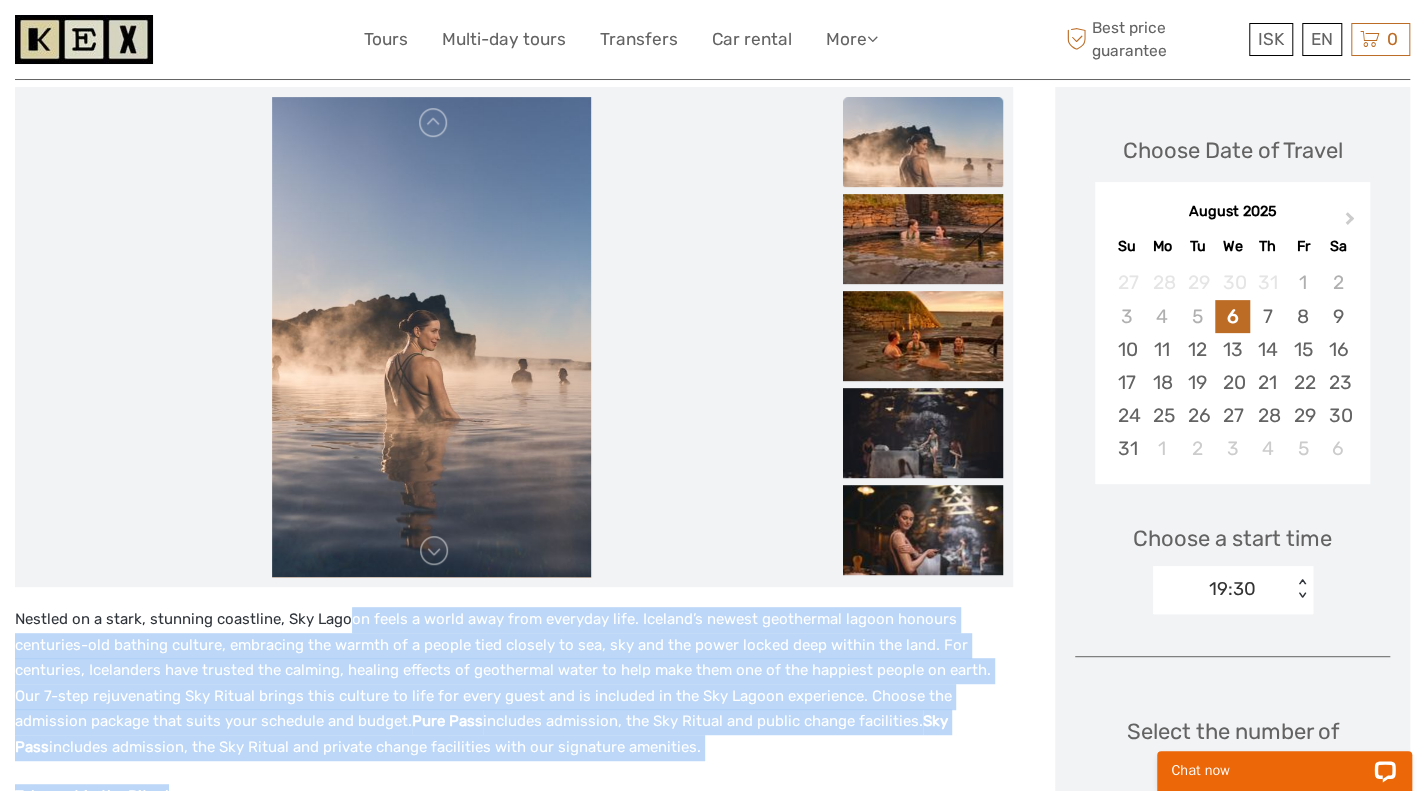 scroll, scrollTop: 244, scrollLeft: 0, axis: vertical 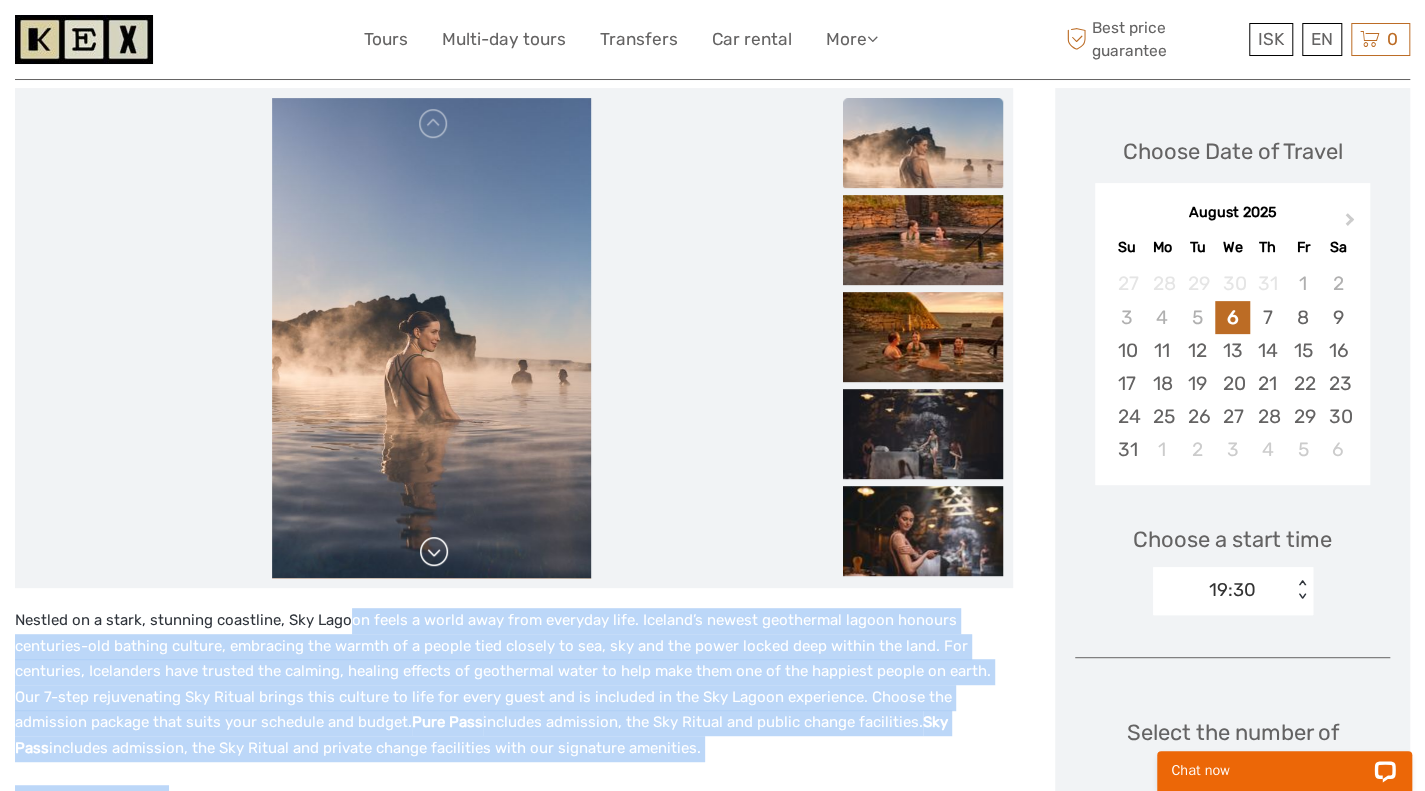 click at bounding box center (434, 552) 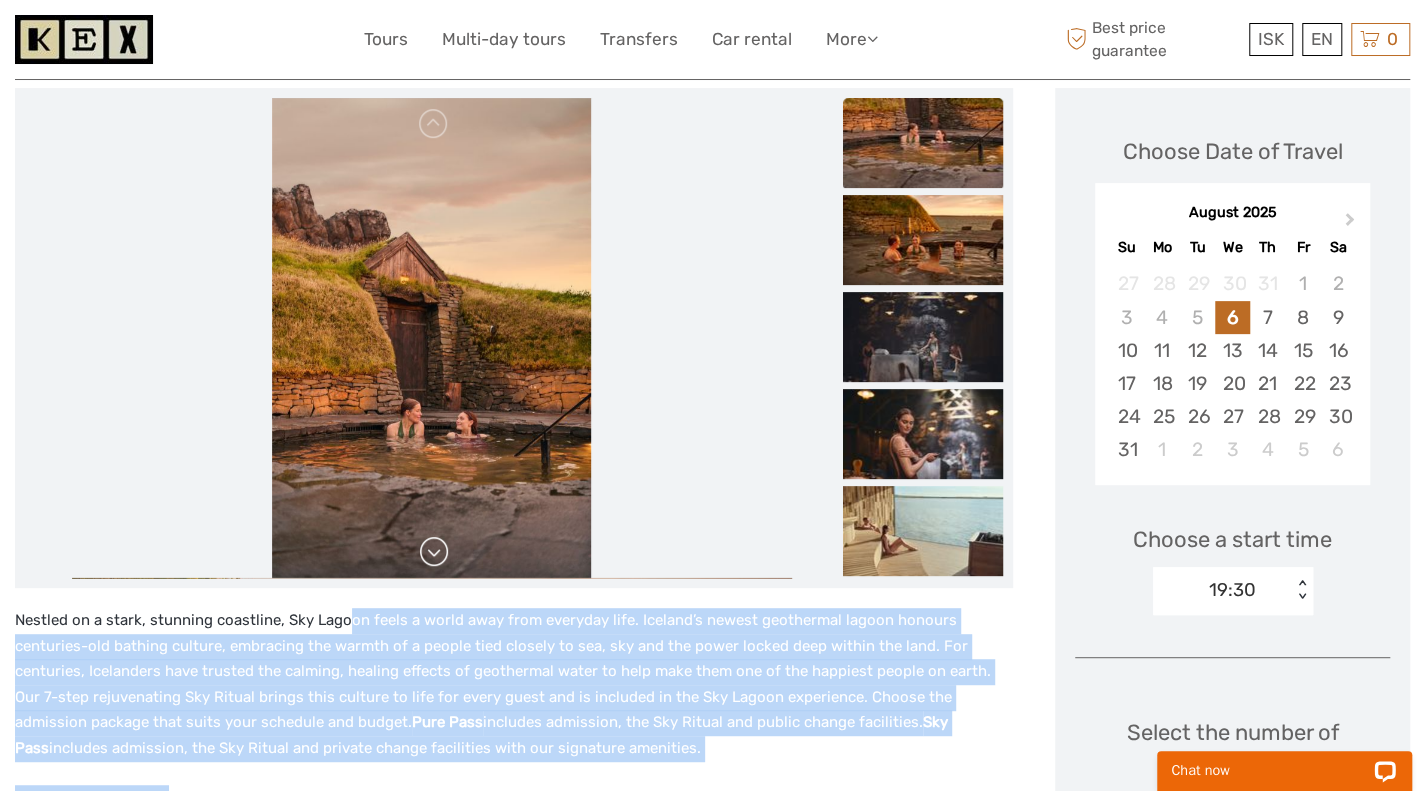 click at bounding box center [434, 552] 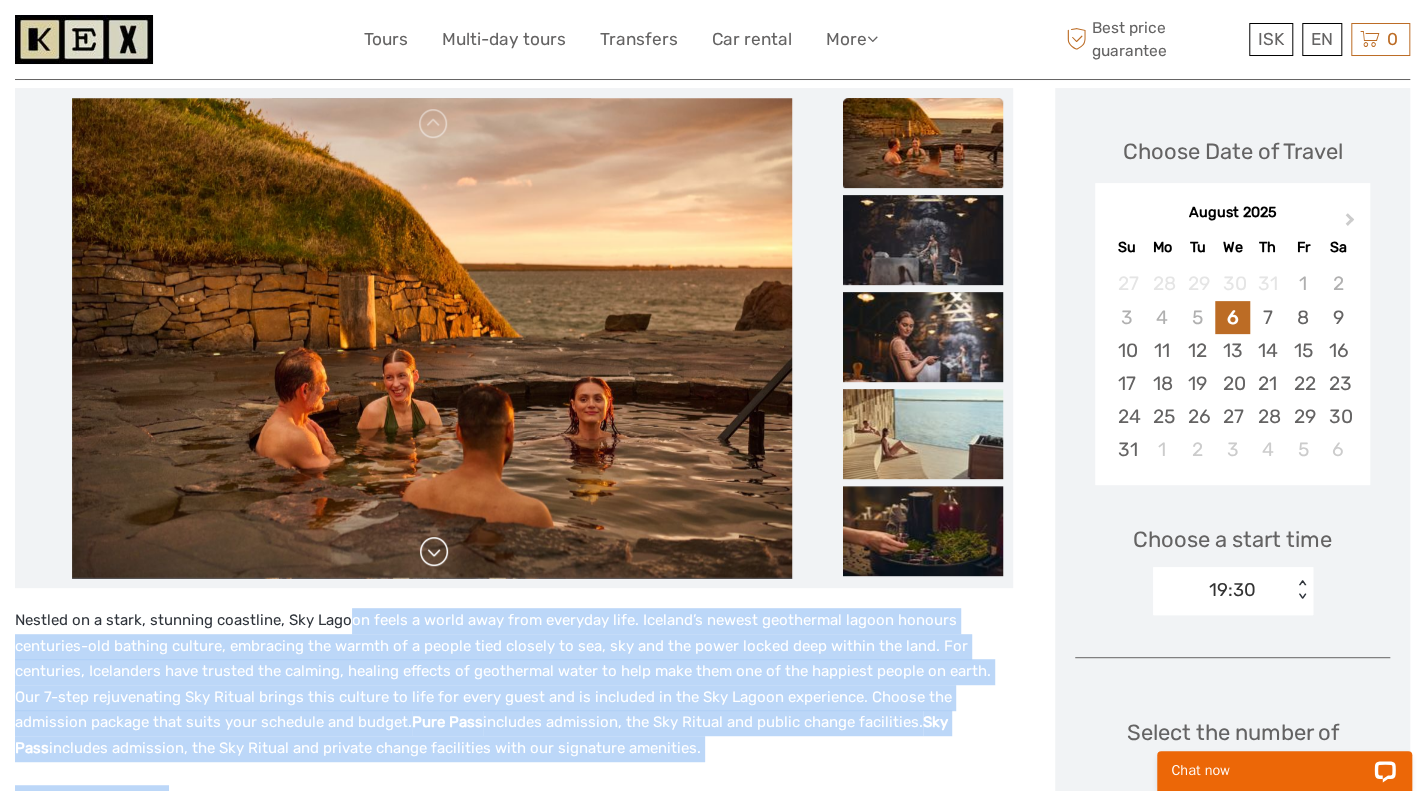click at bounding box center [434, 552] 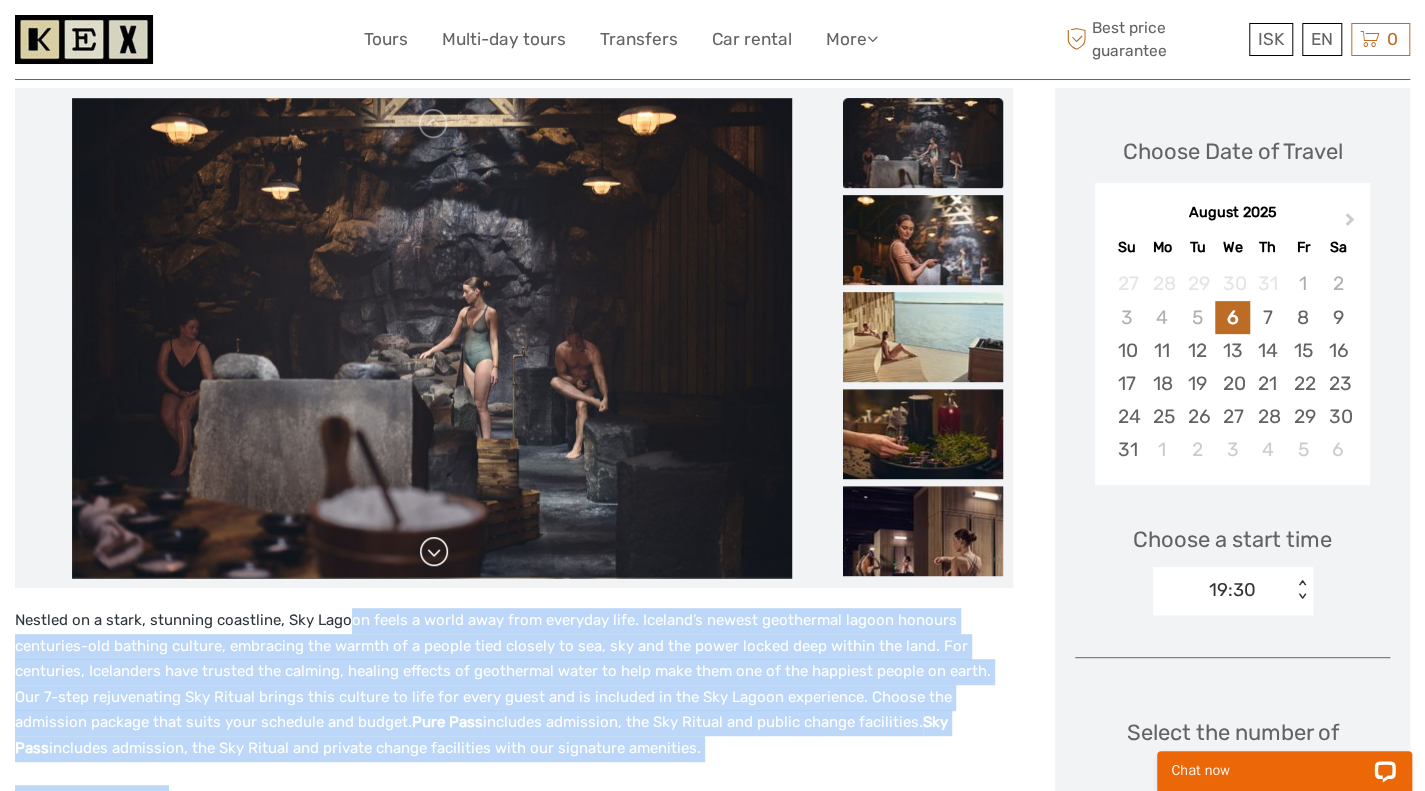 click at bounding box center (434, 552) 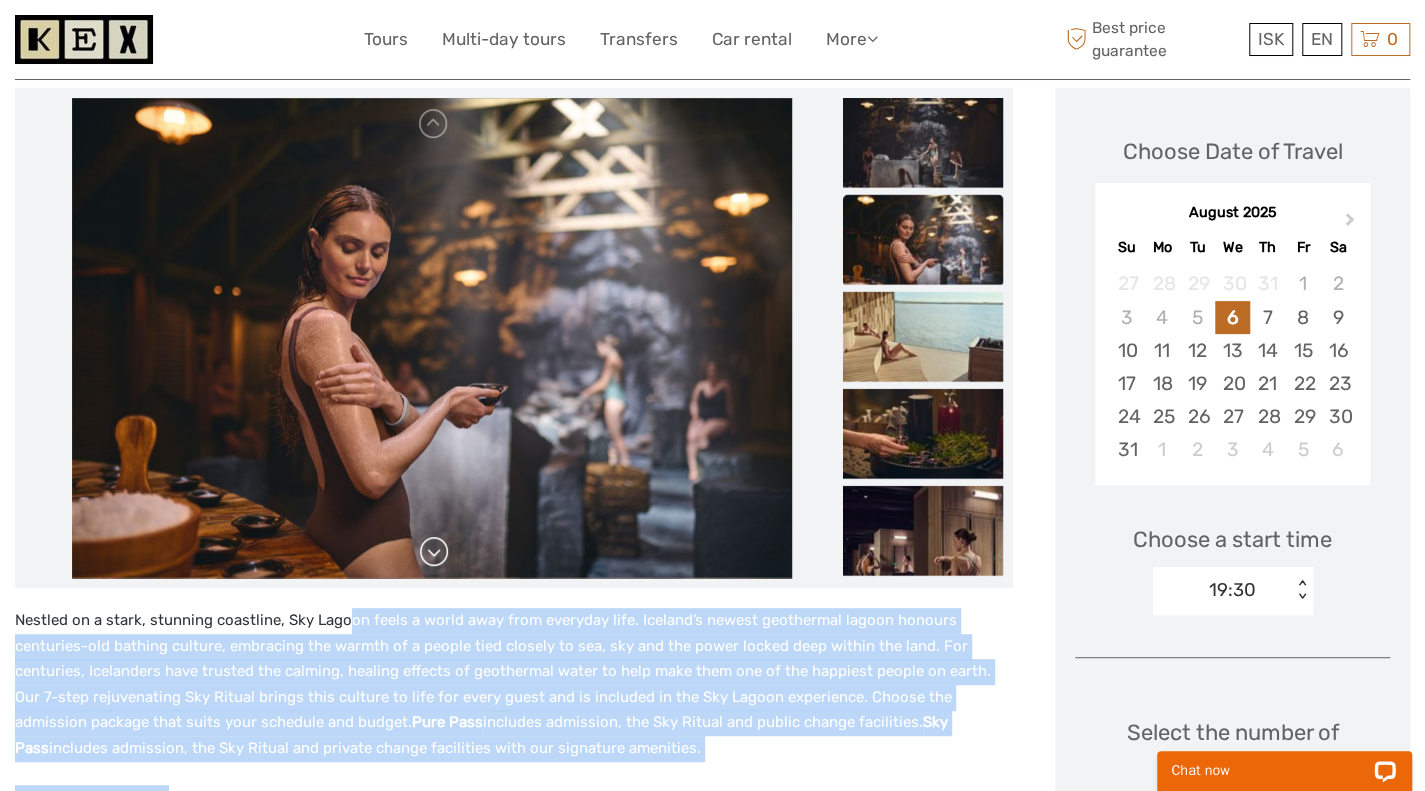 click at bounding box center [434, 552] 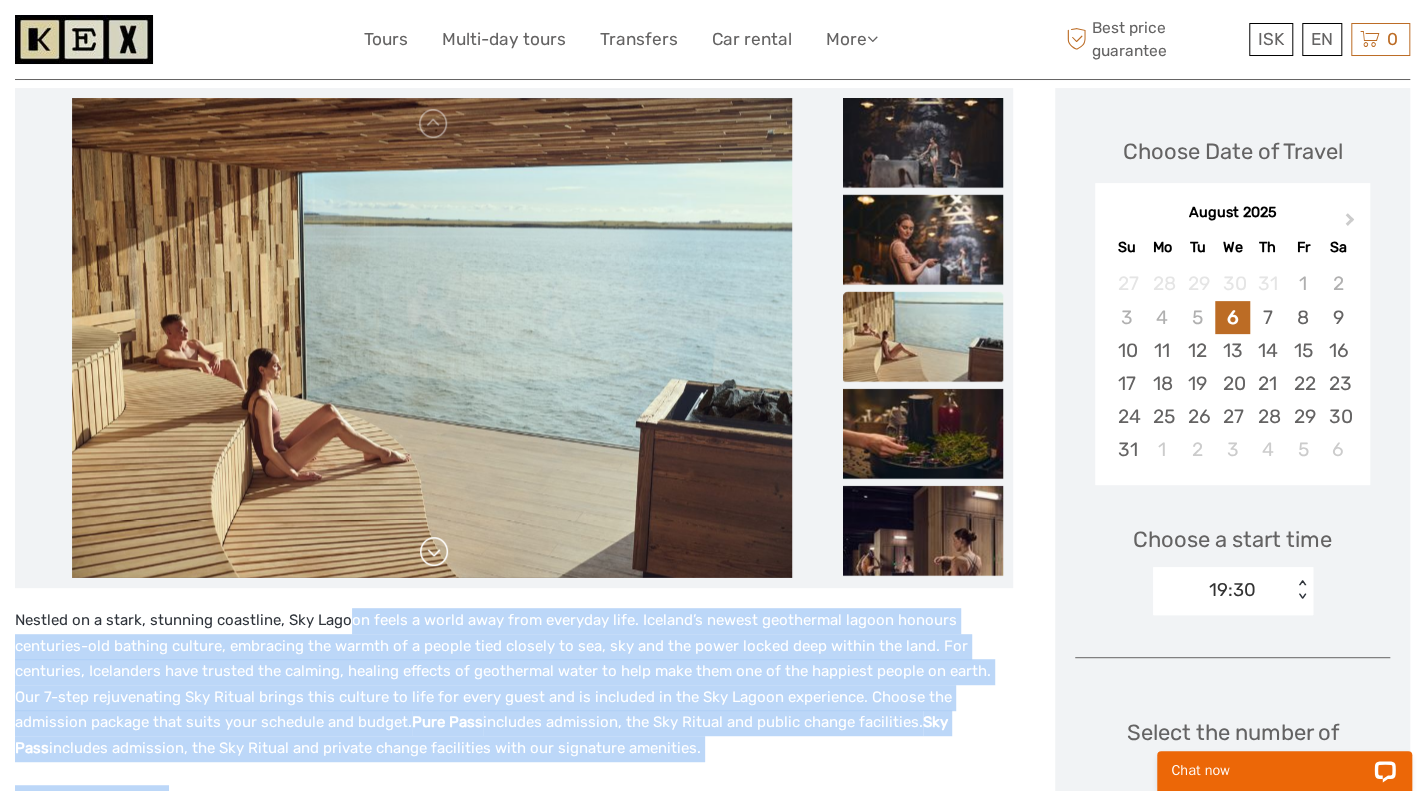 click at bounding box center (434, 552) 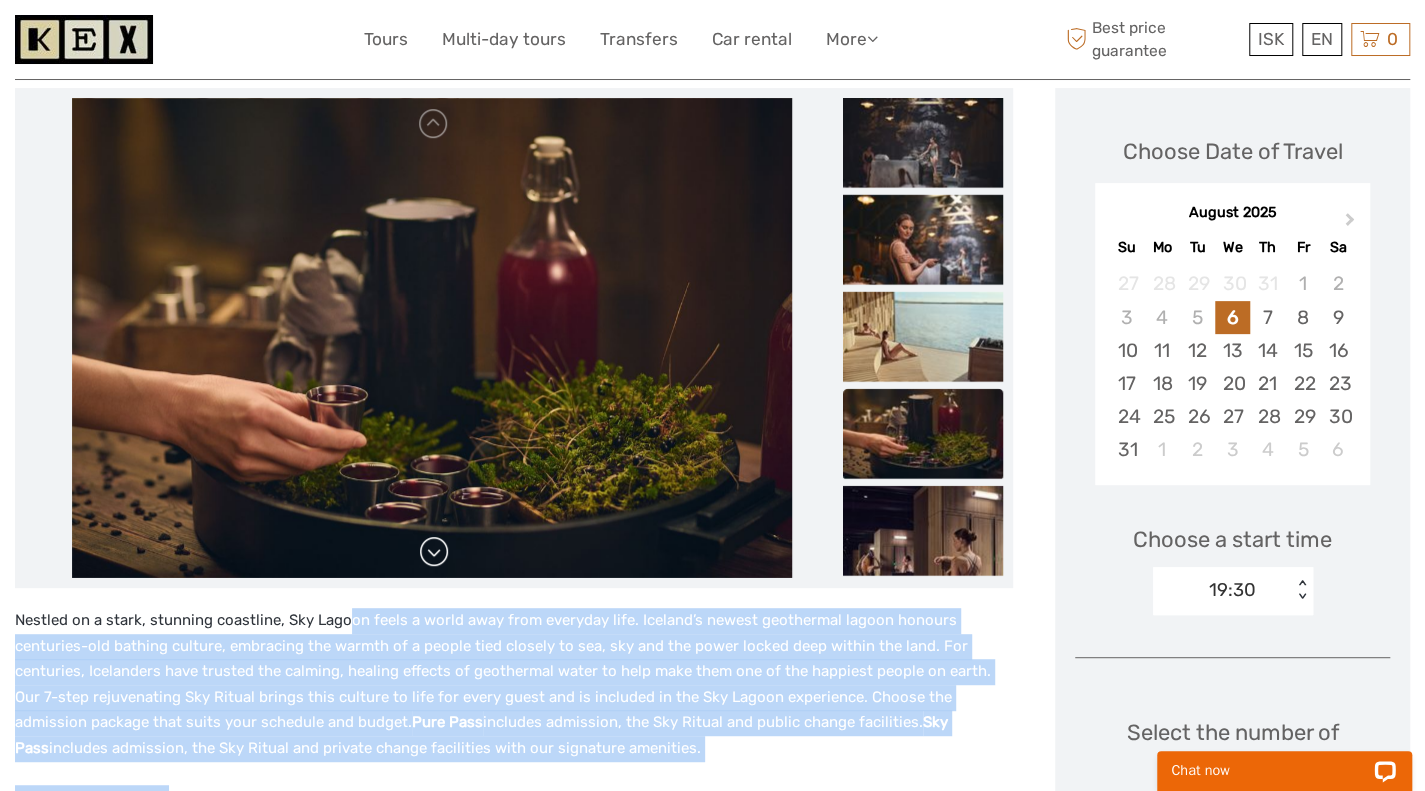 click at bounding box center [434, 552] 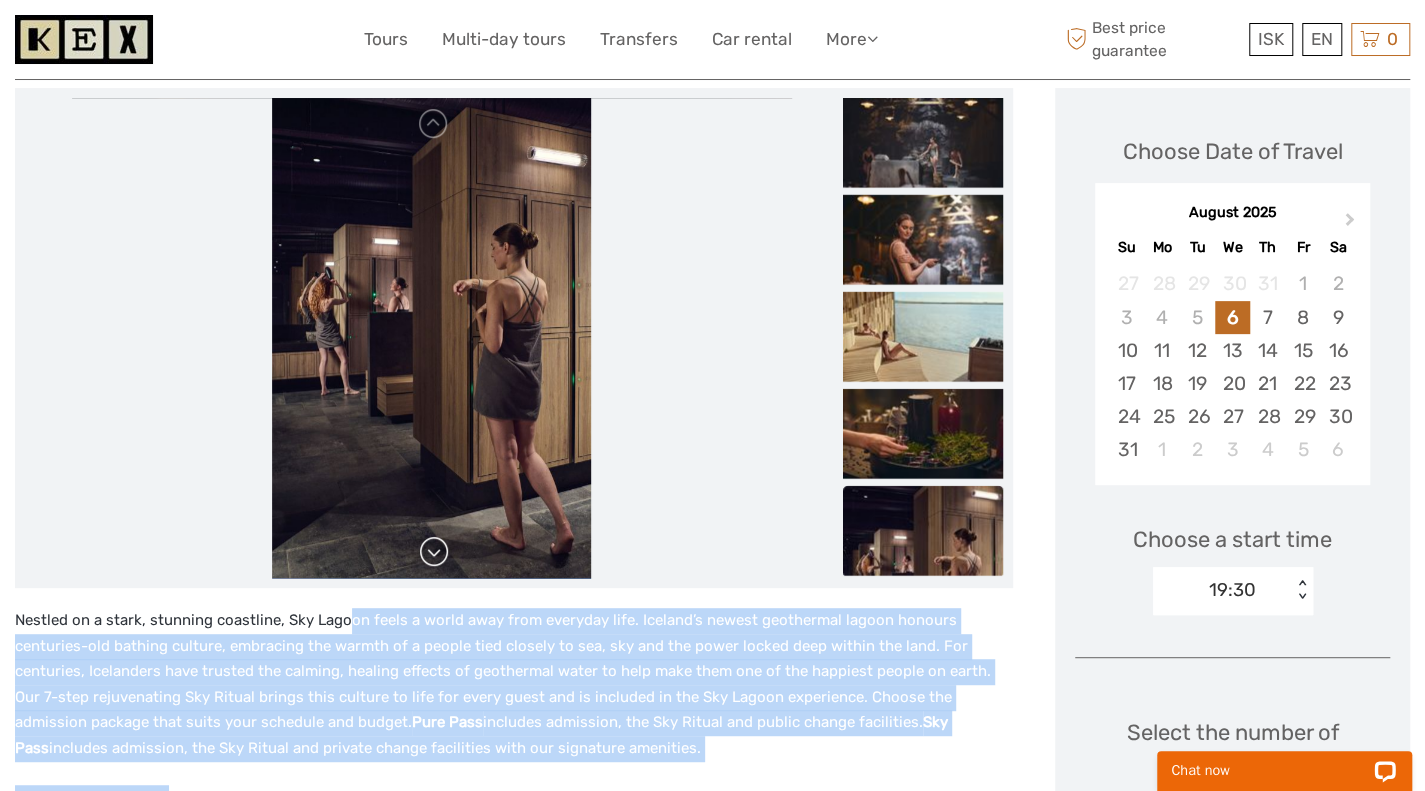 click at bounding box center [434, 552] 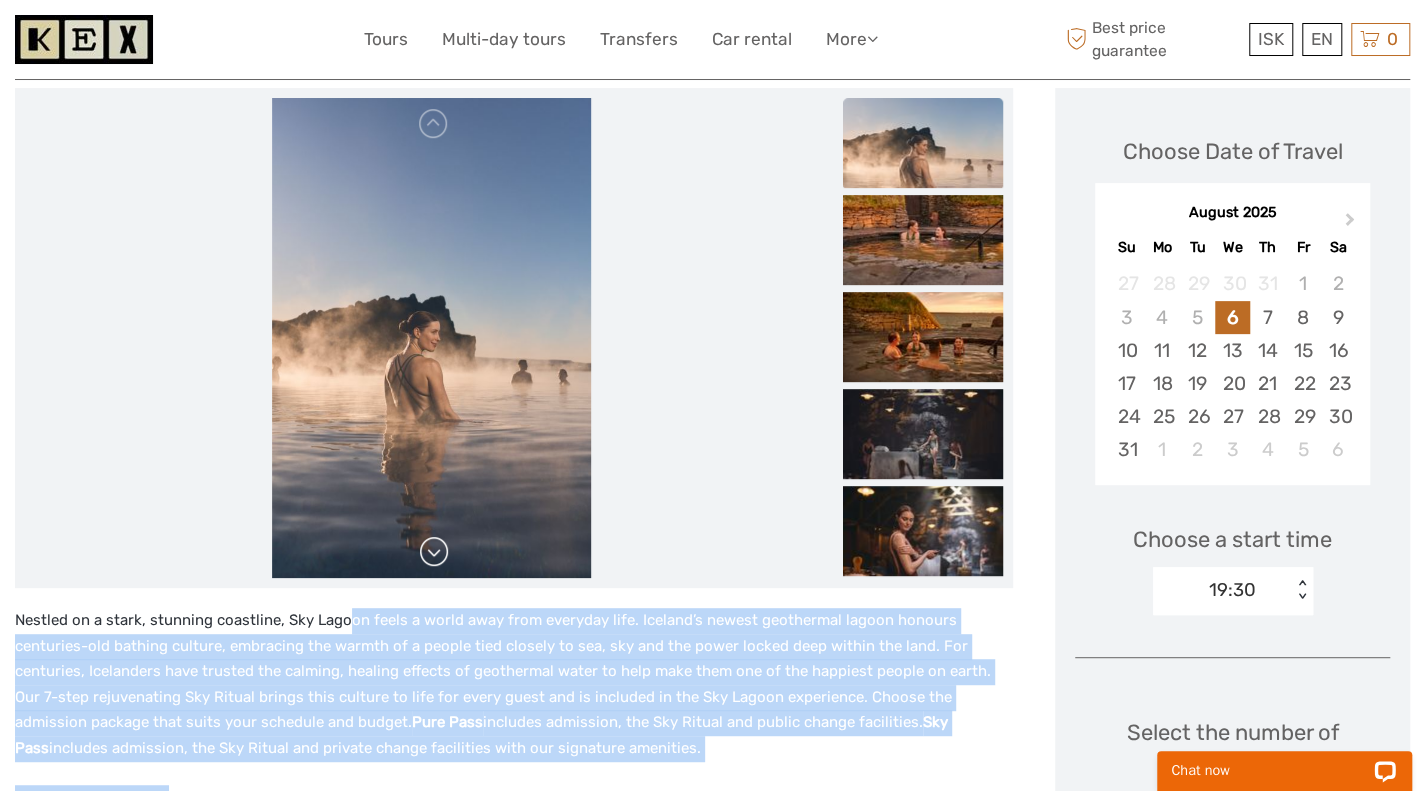 click at bounding box center (431, -1822) 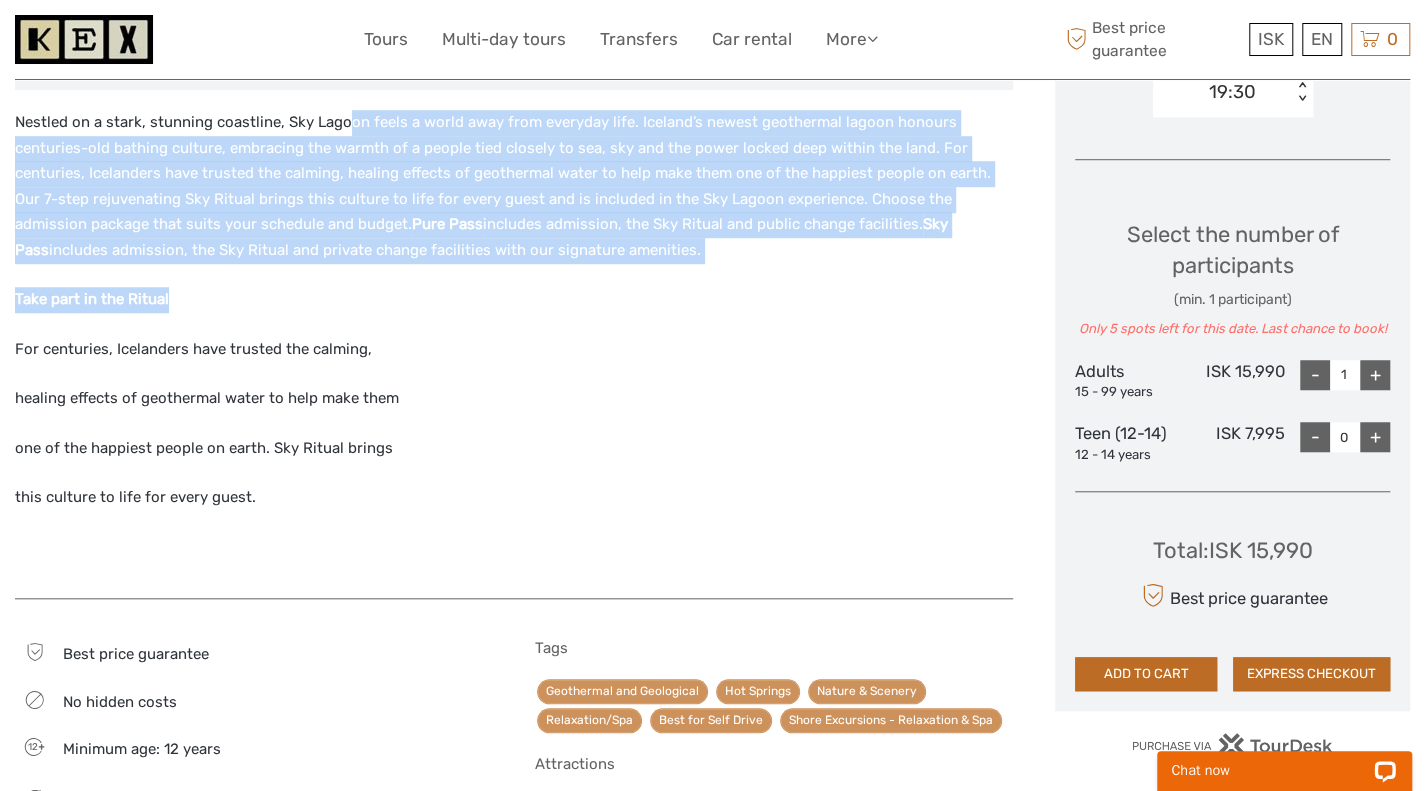 scroll, scrollTop: 805, scrollLeft: 0, axis: vertical 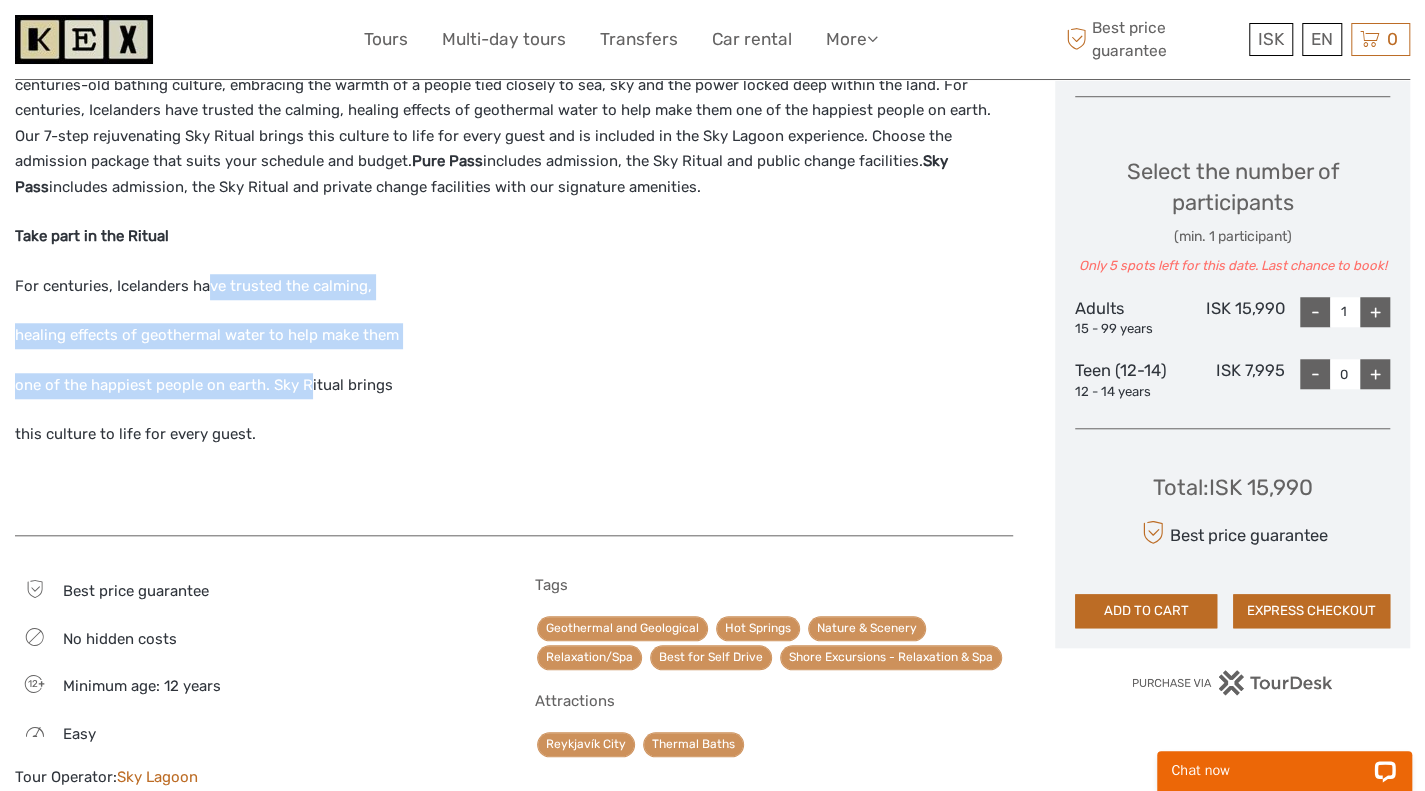 drag, startPoint x: 306, startPoint y: 371, endPoint x: 212, endPoint y: 275, distance: 134.35773 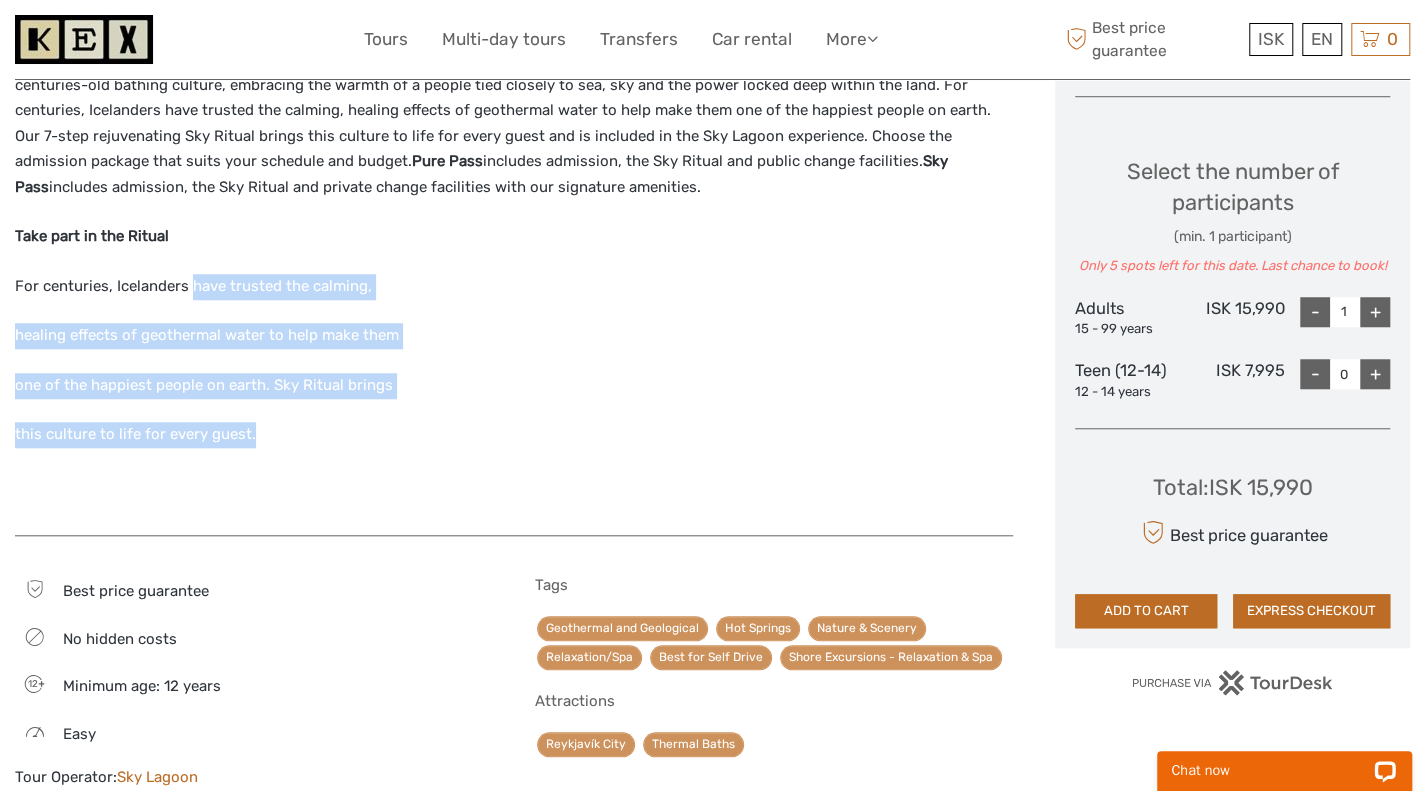 drag, startPoint x: 212, startPoint y: 275, endPoint x: 350, endPoint y: 417, distance: 198.0101 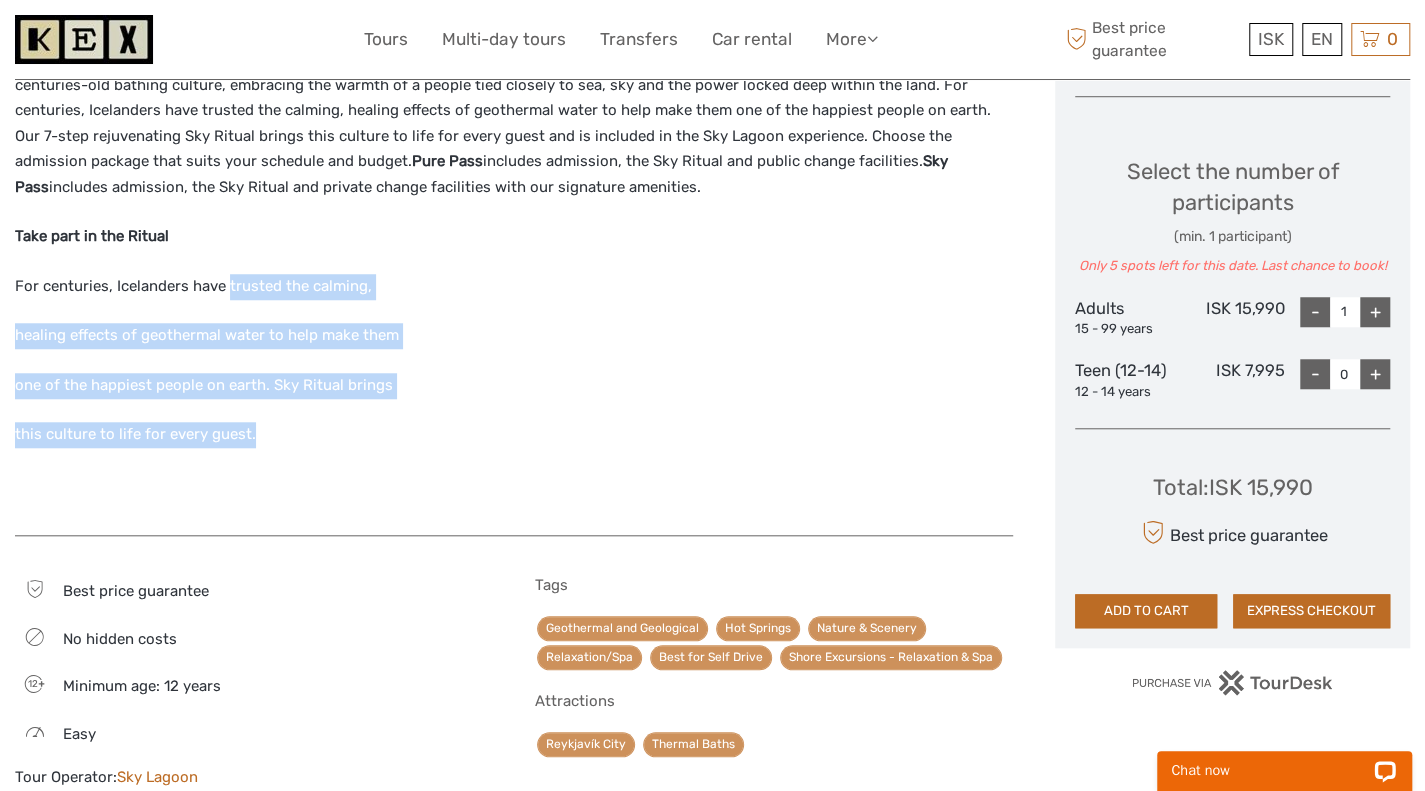 drag, startPoint x: 350, startPoint y: 417, endPoint x: 235, endPoint y: 283, distance: 176.58142 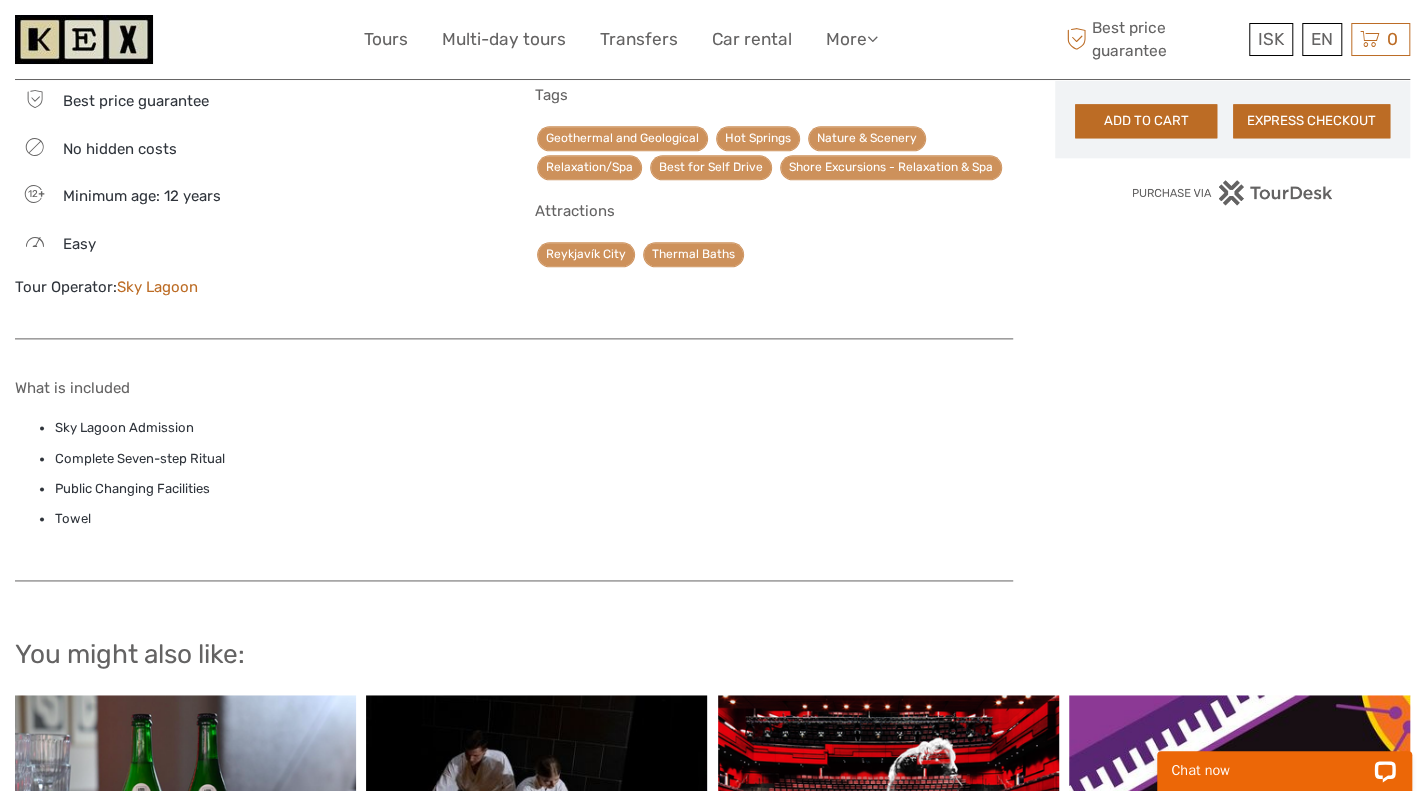 scroll, scrollTop: 1298, scrollLeft: 0, axis: vertical 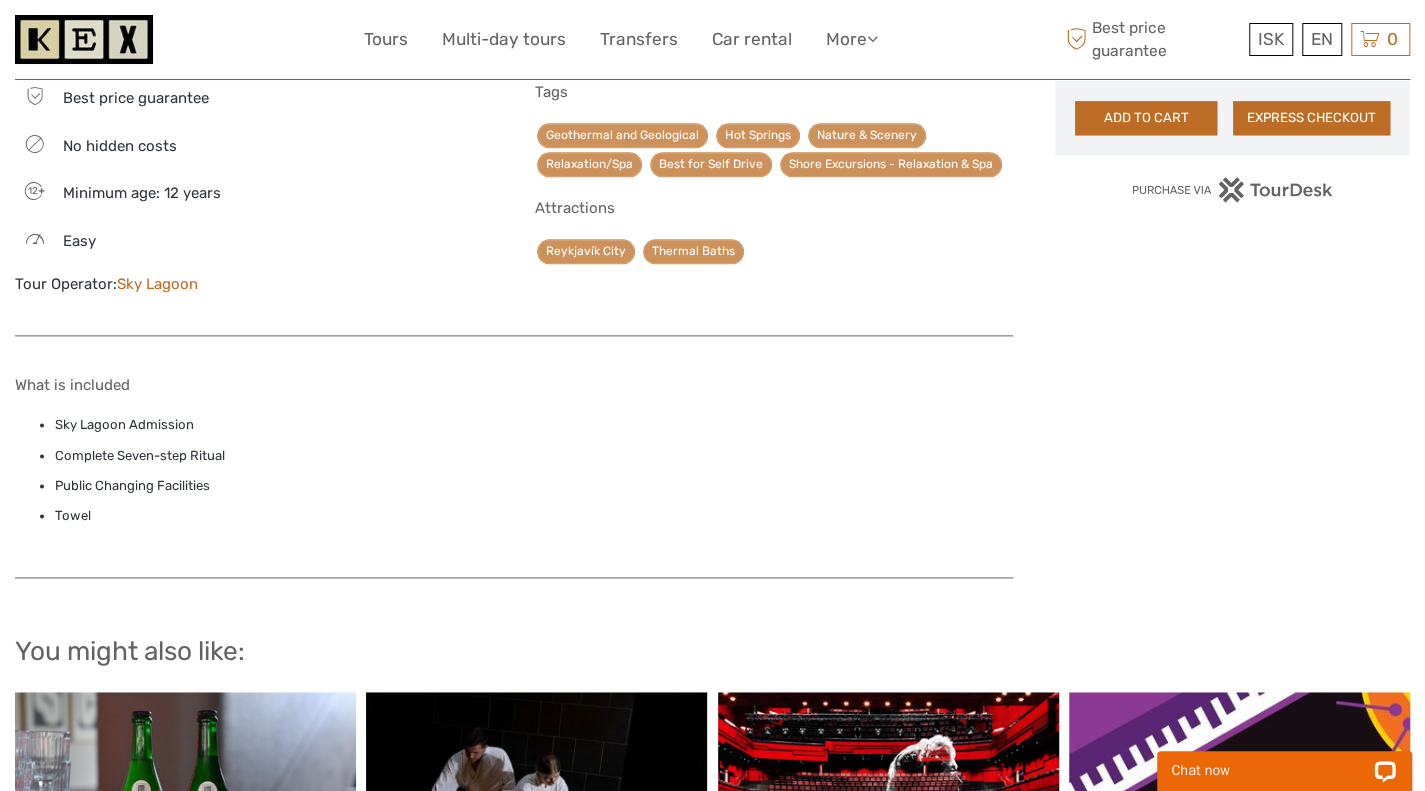 click on "Sky Lagoon Admission Complete Seven-step Ritual Public Changing Facilities Towel" at bounding box center (514, 470) 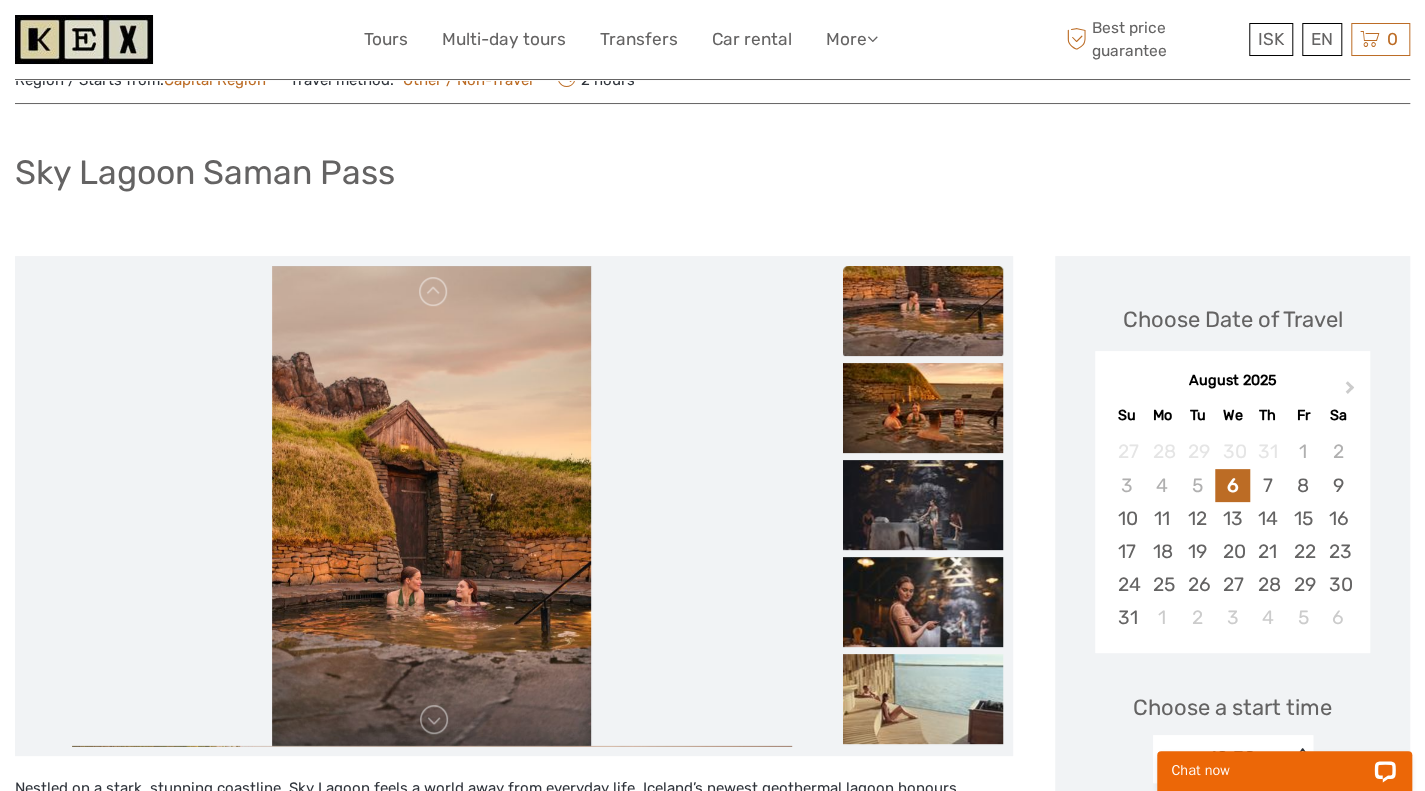 scroll, scrollTop: 0, scrollLeft: 0, axis: both 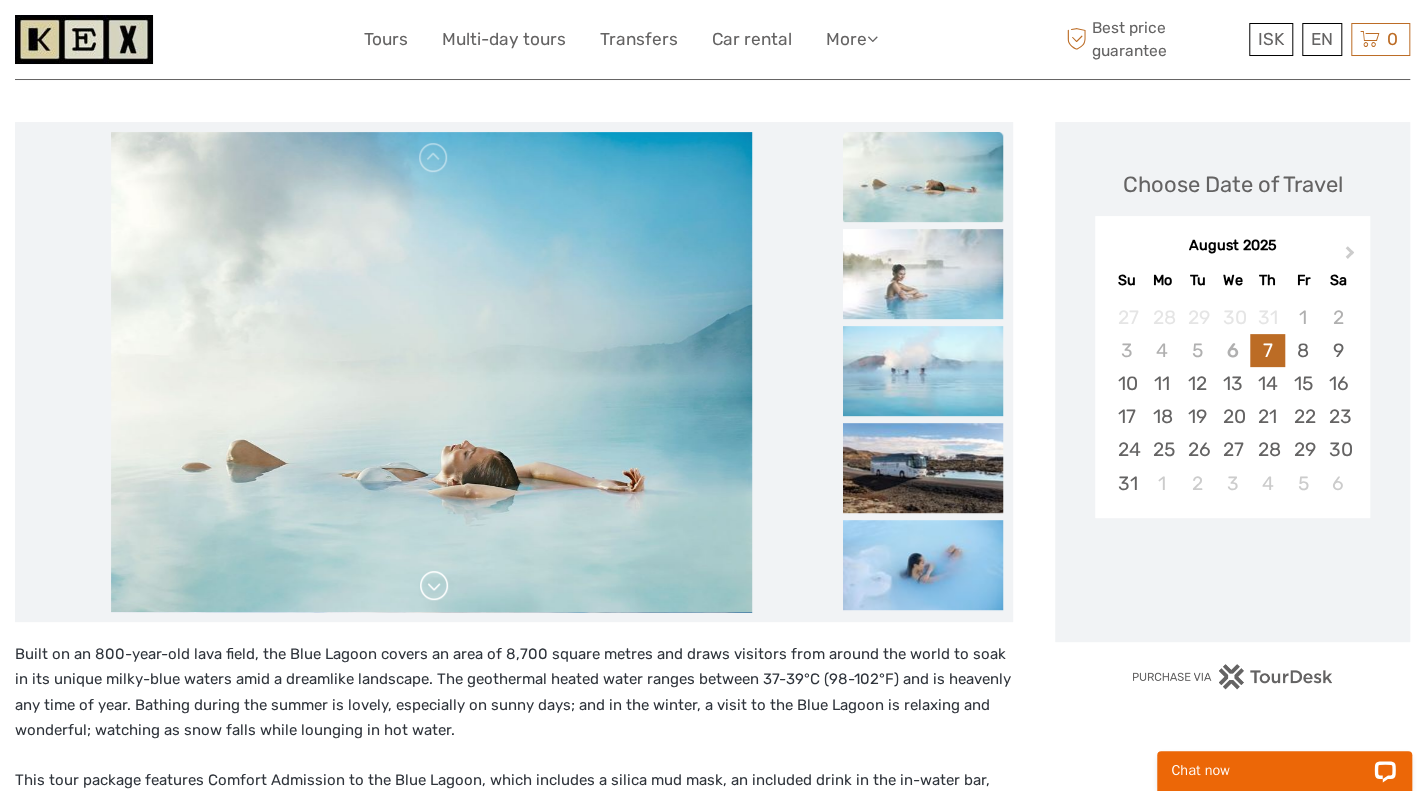click at bounding box center [434, 586] 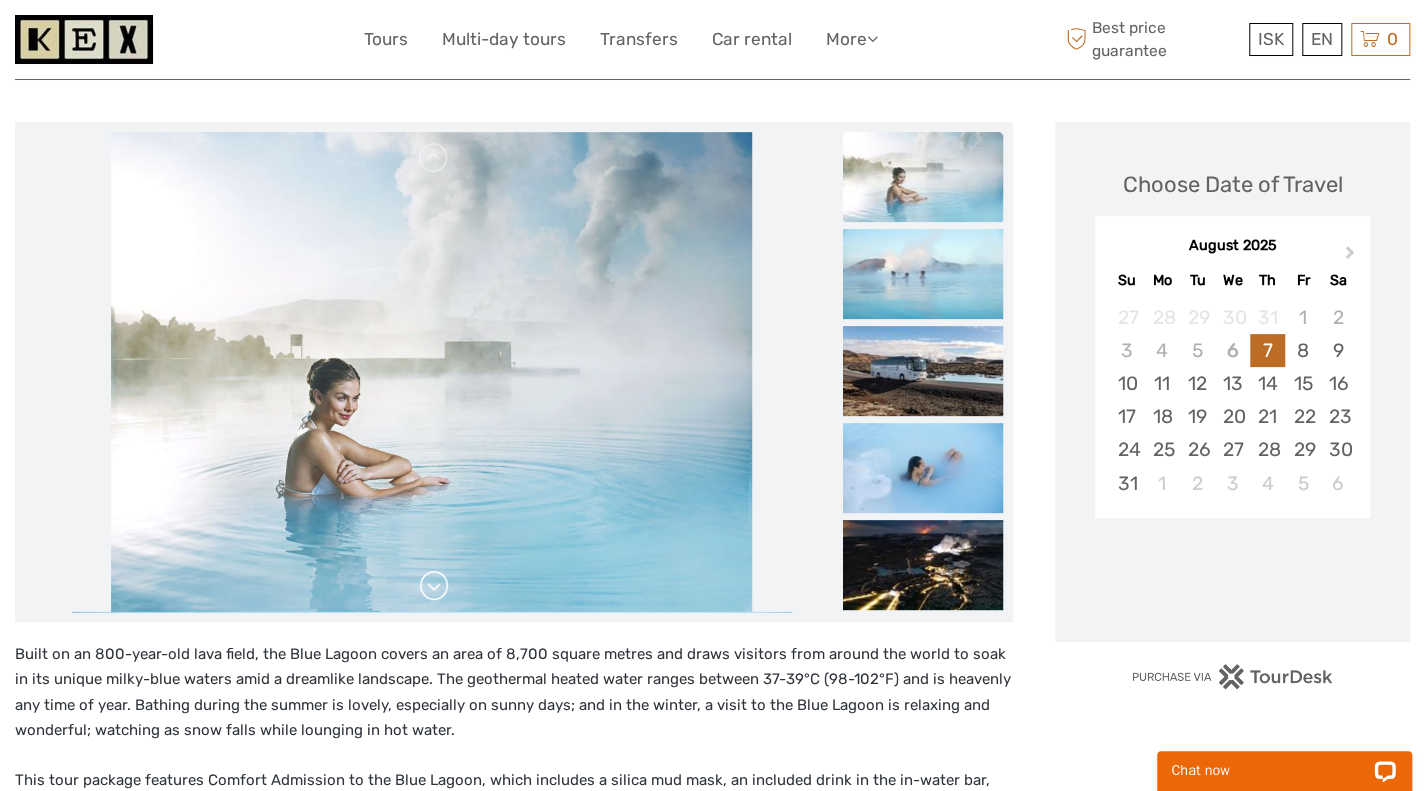 click at bounding box center [434, 586] 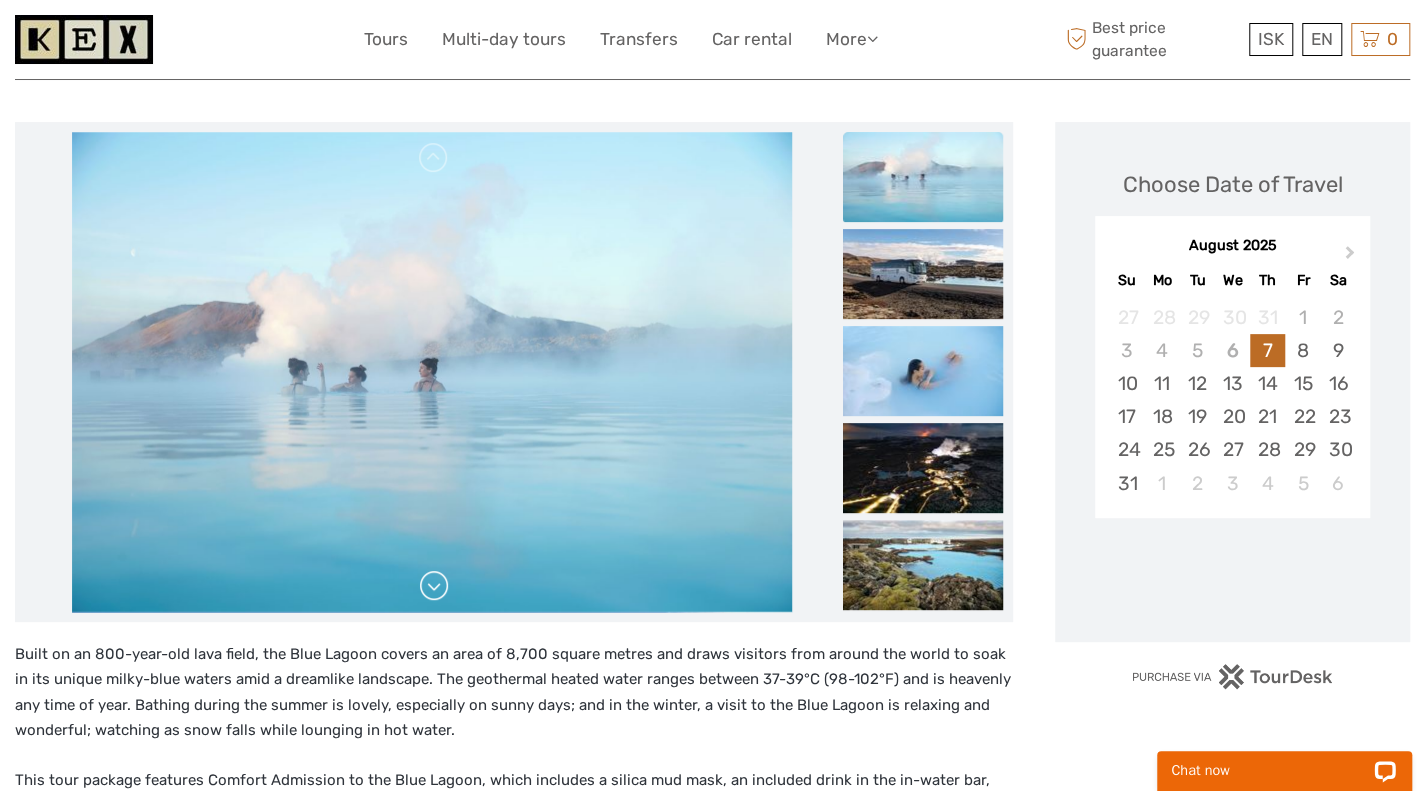 click at bounding box center (434, 586) 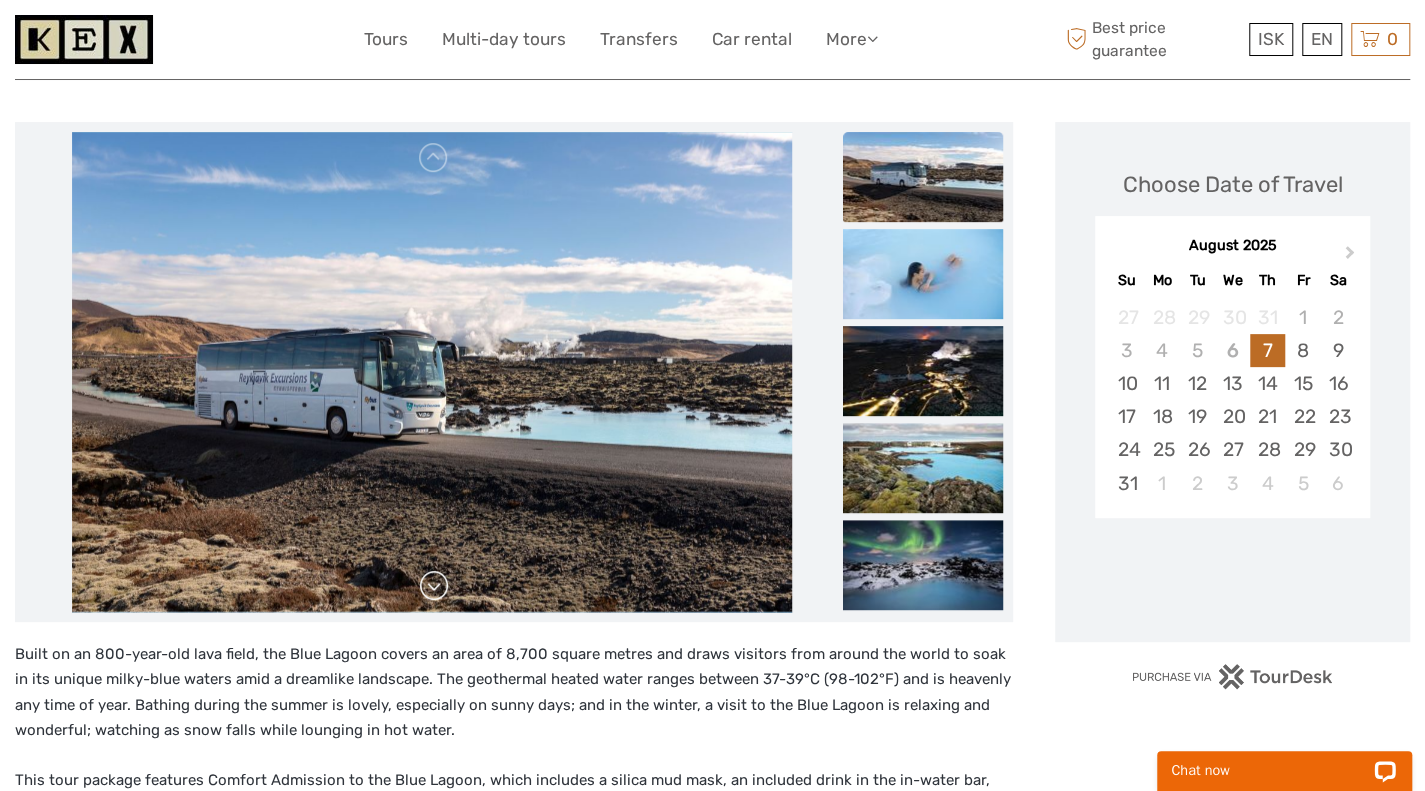 click at bounding box center (434, 586) 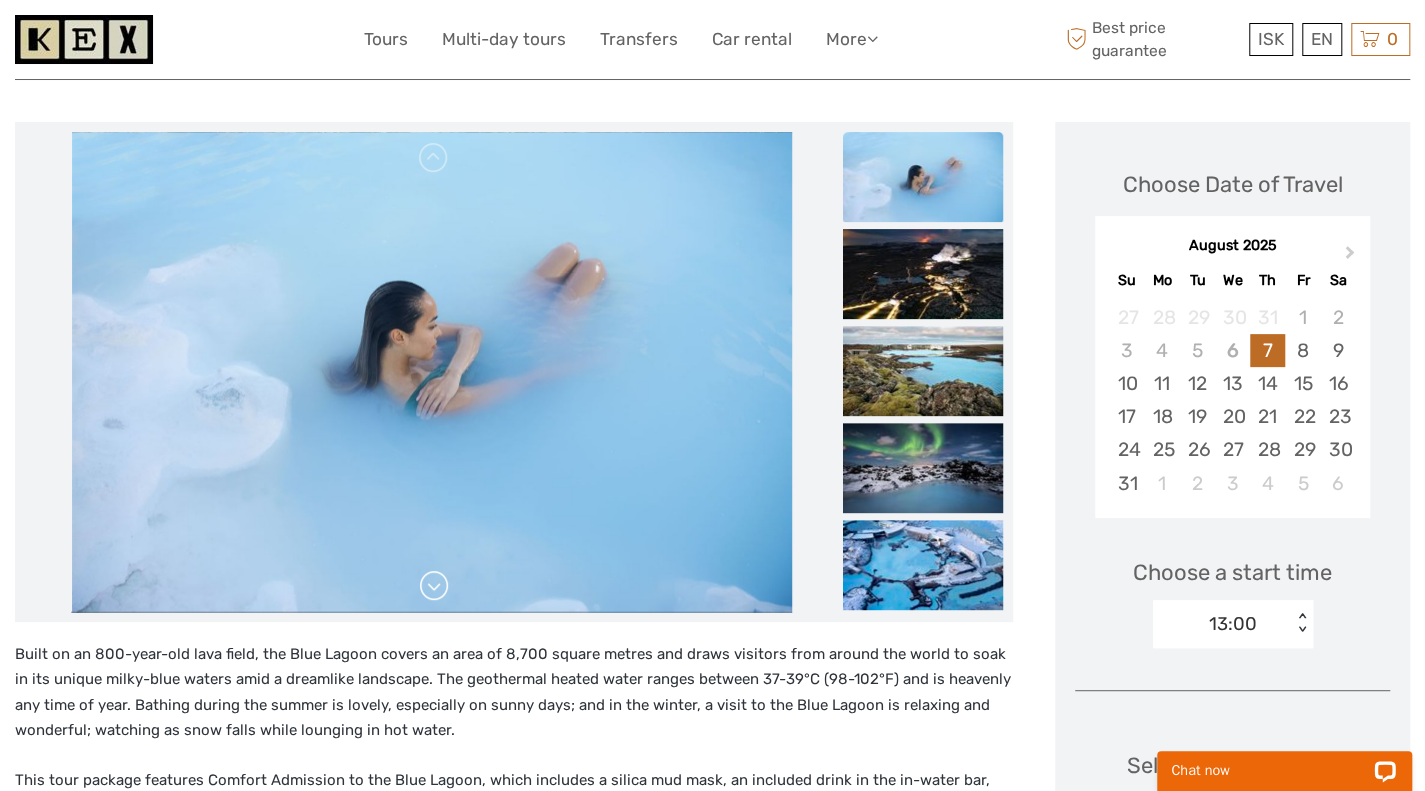 click at bounding box center (434, 586) 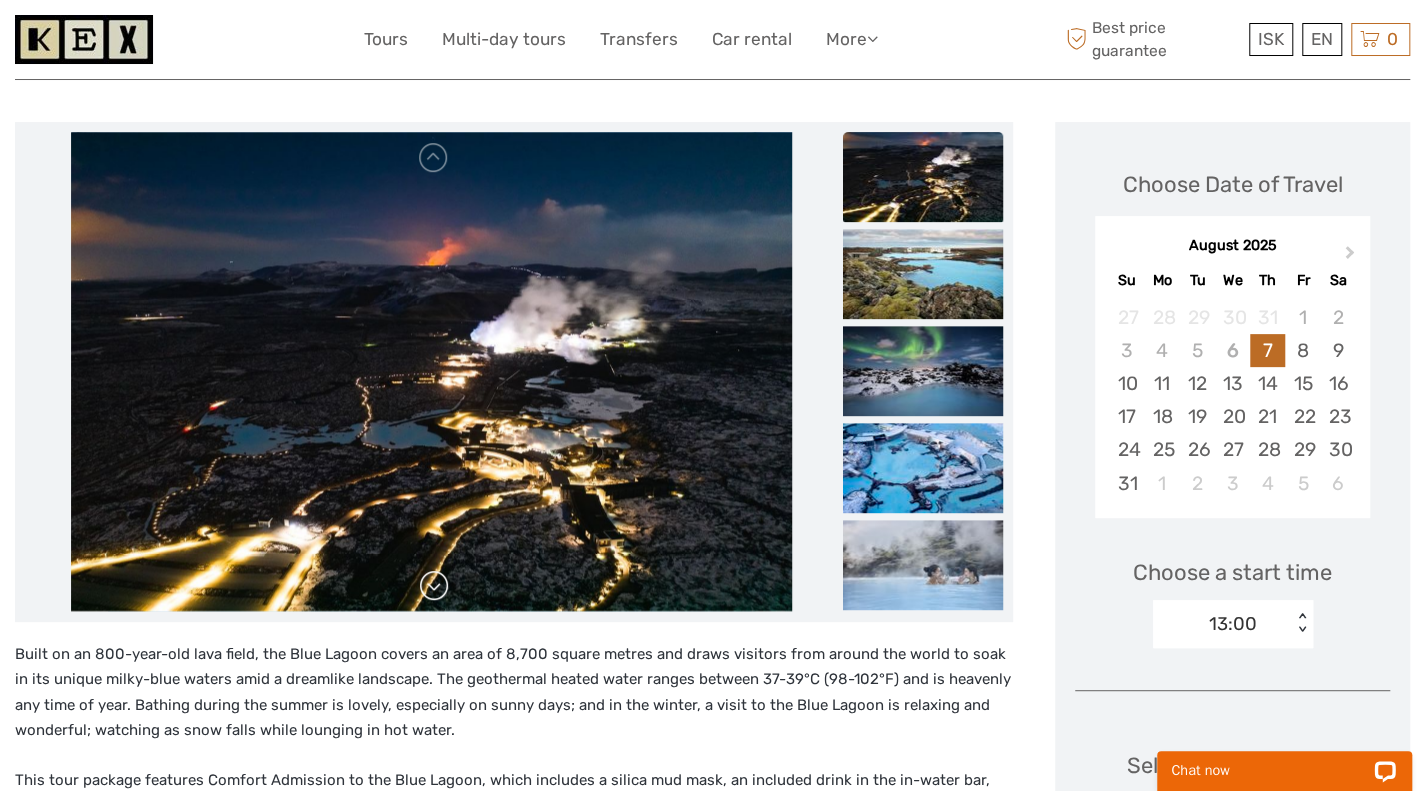 click at bounding box center [434, 586] 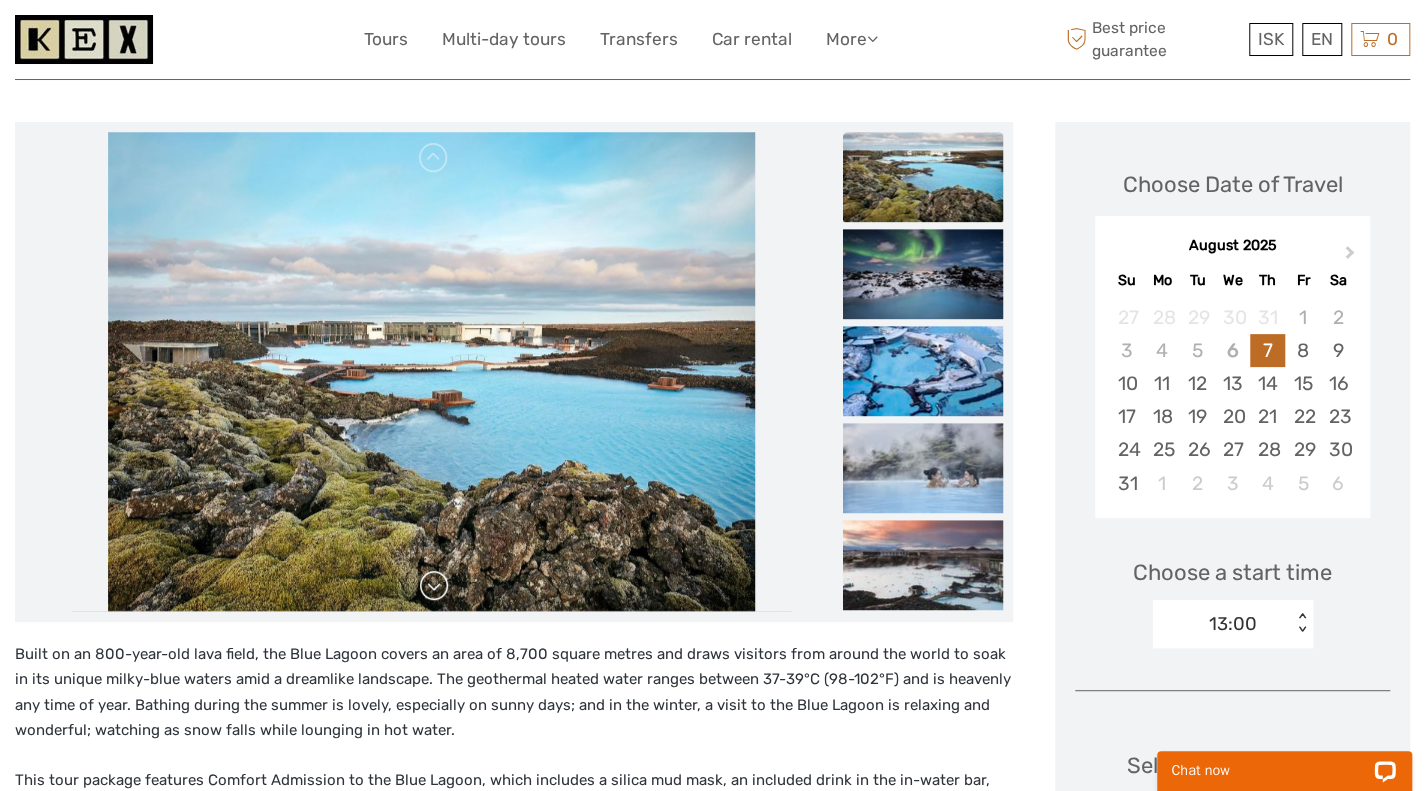 click at bounding box center [434, 586] 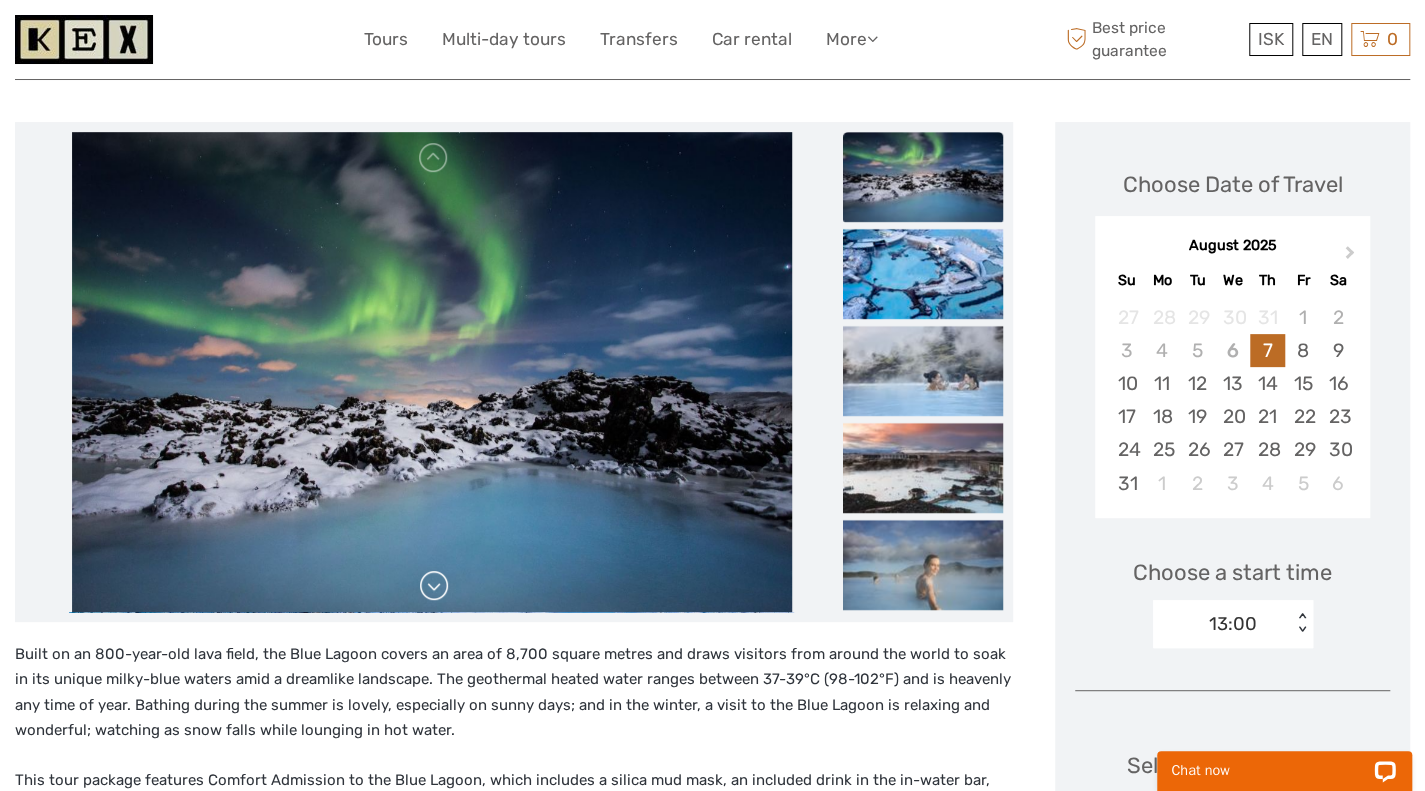 click at bounding box center (434, 586) 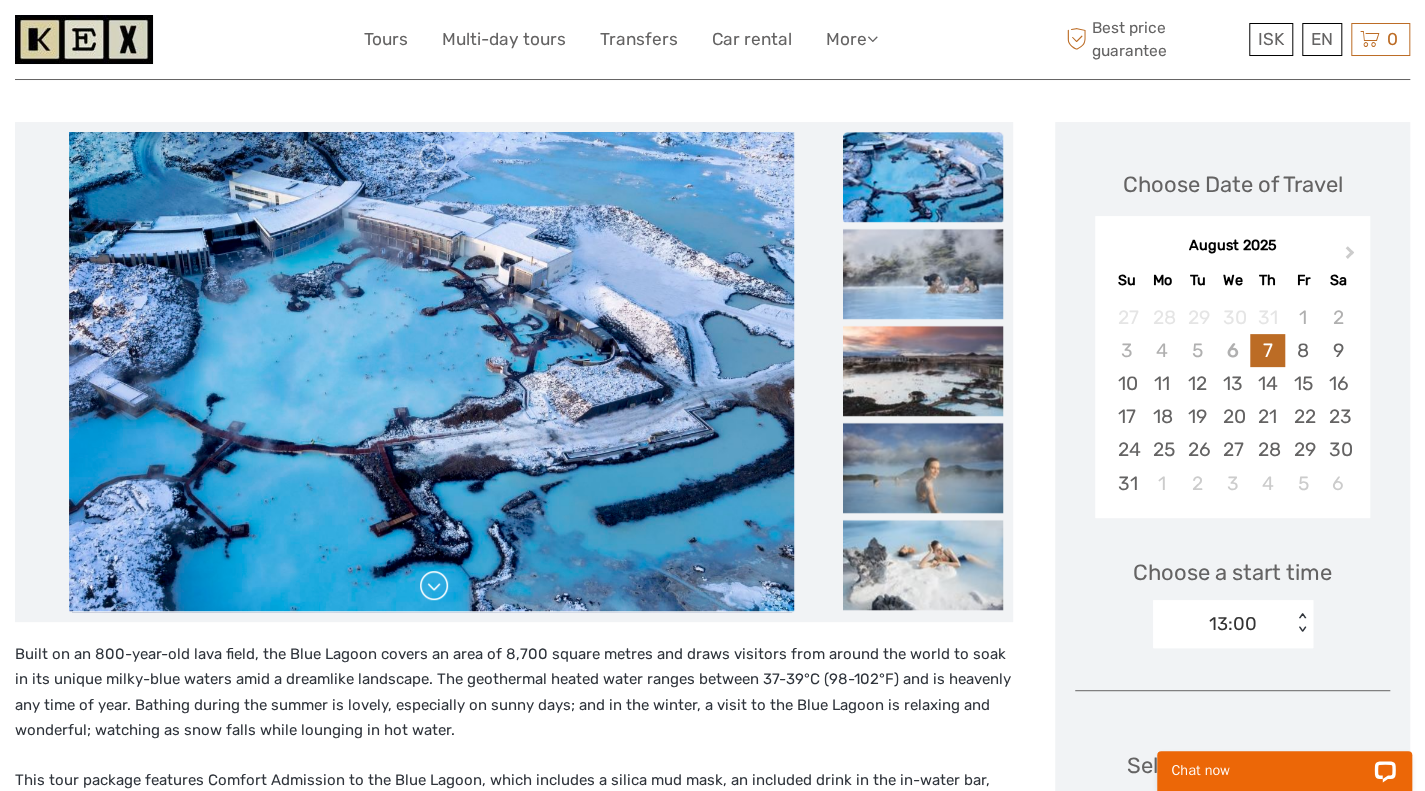 click at bounding box center [434, 586] 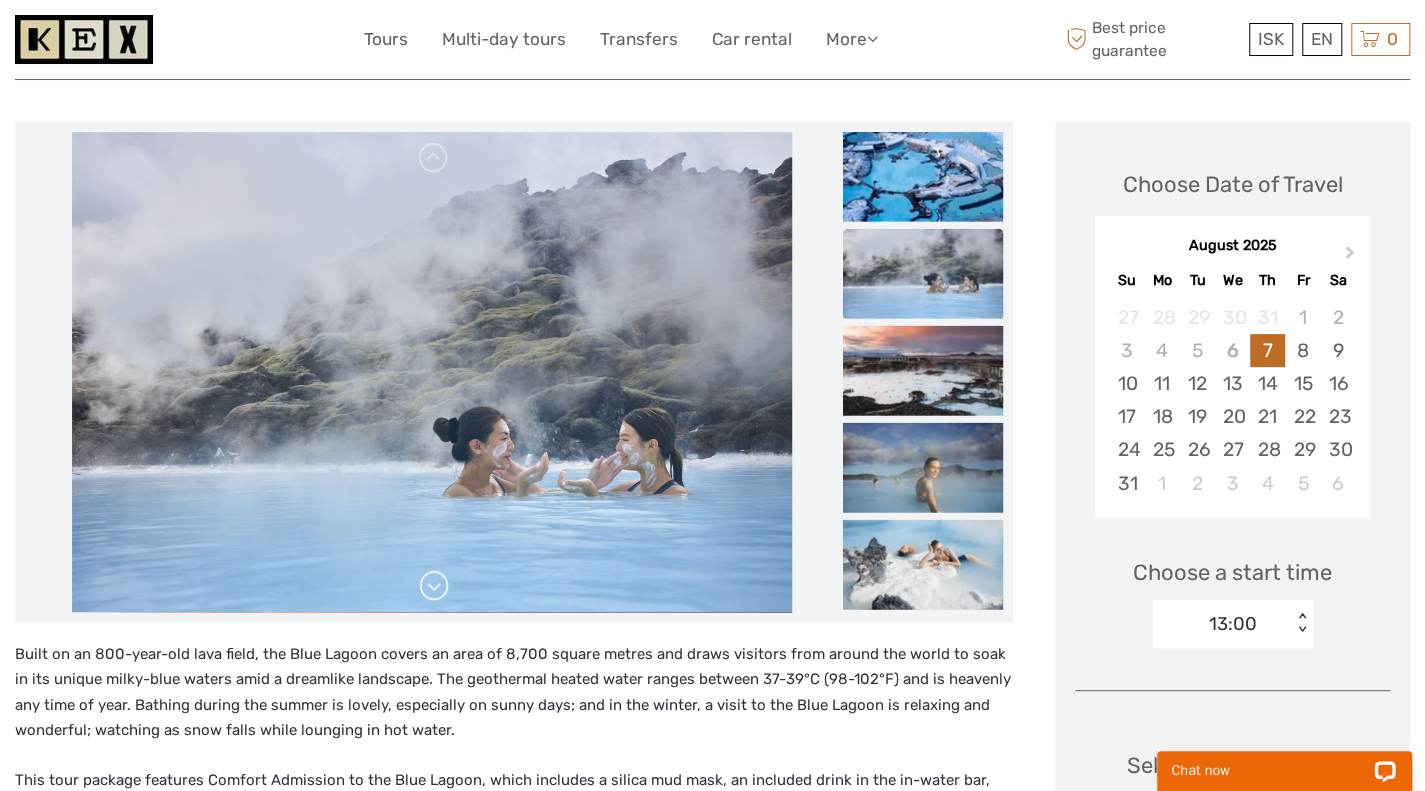click at bounding box center [434, 586] 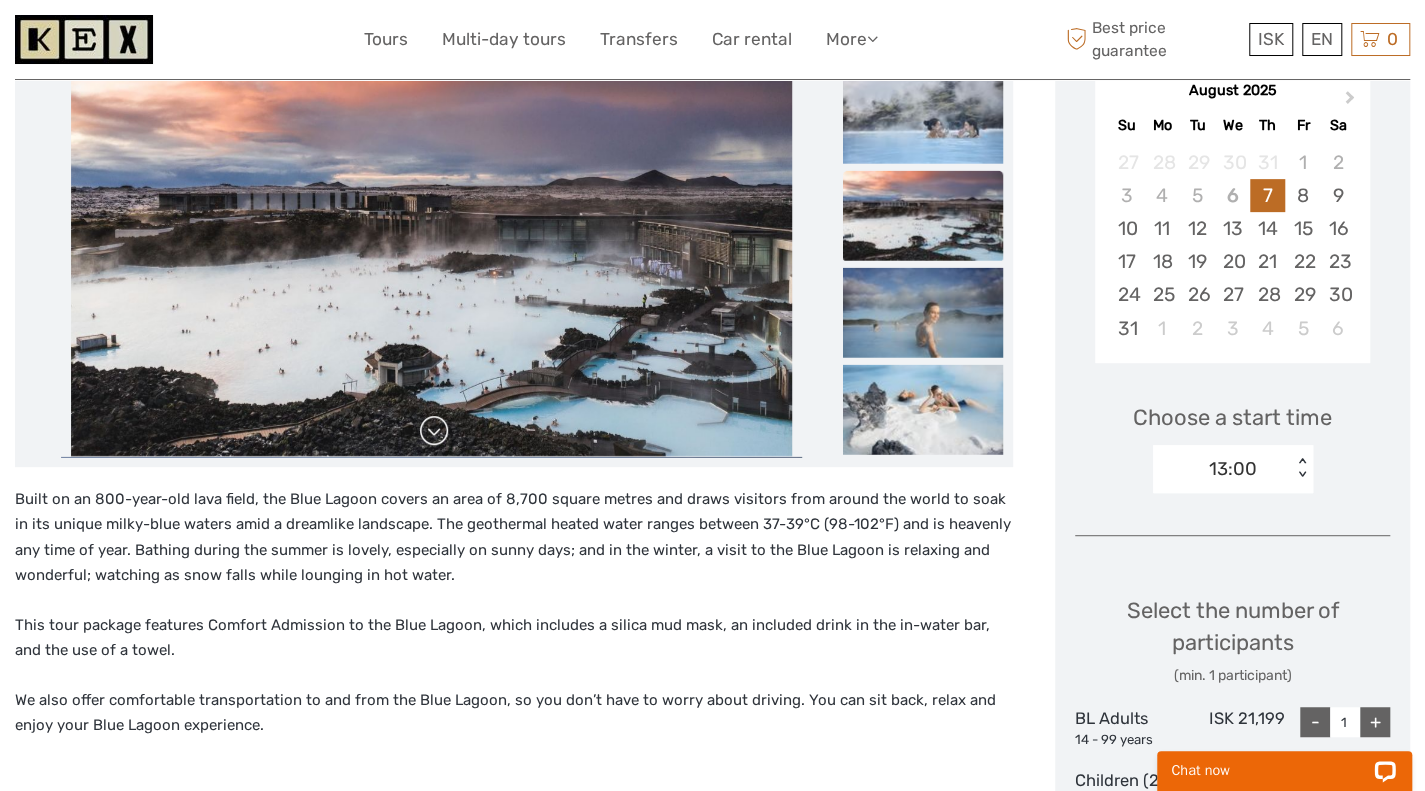 scroll, scrollTop: 371, scrollLeft: 0, axis: vertical 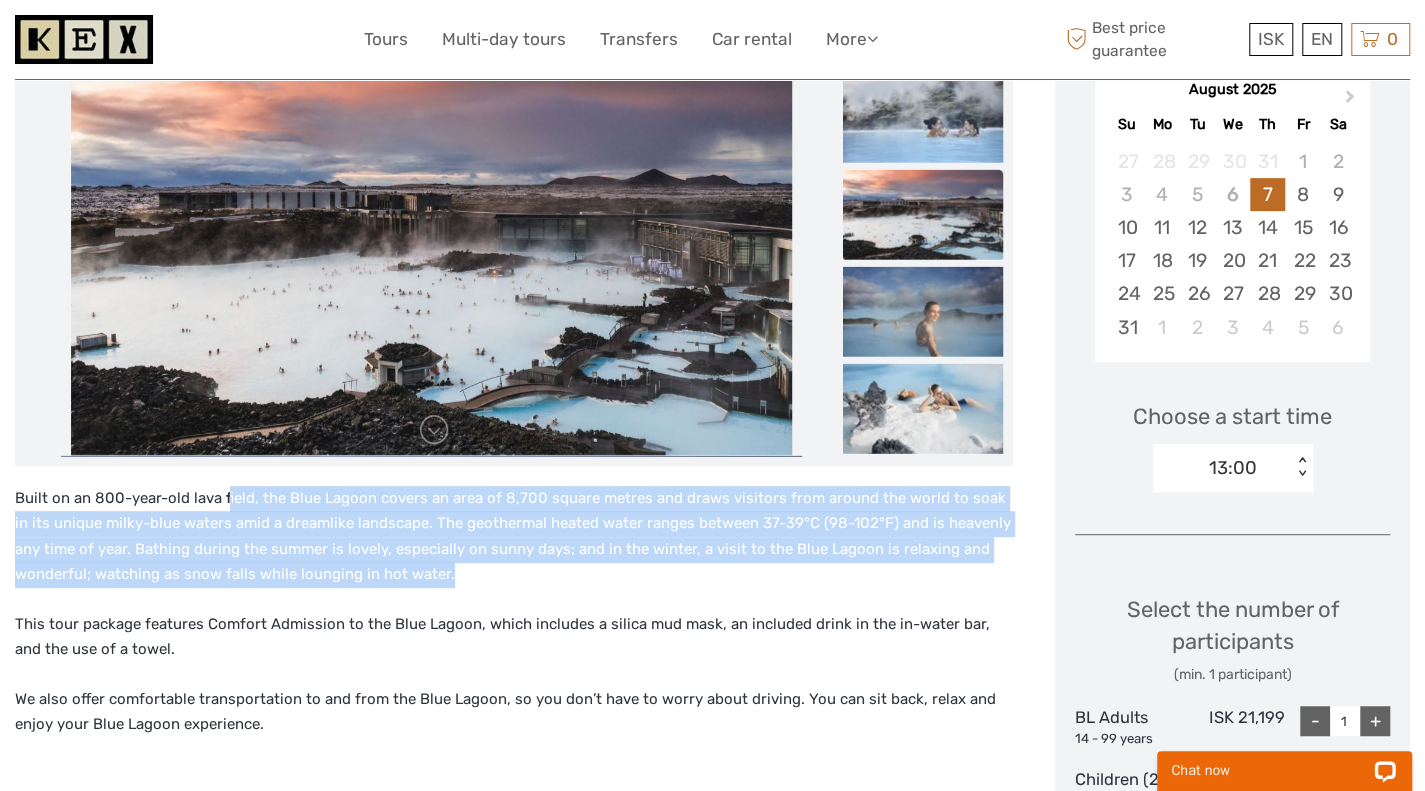 drag, startPoint x: 456, startPoint y: 573, endPoint x: 228, endPoint y: 498, distance: 240.01875 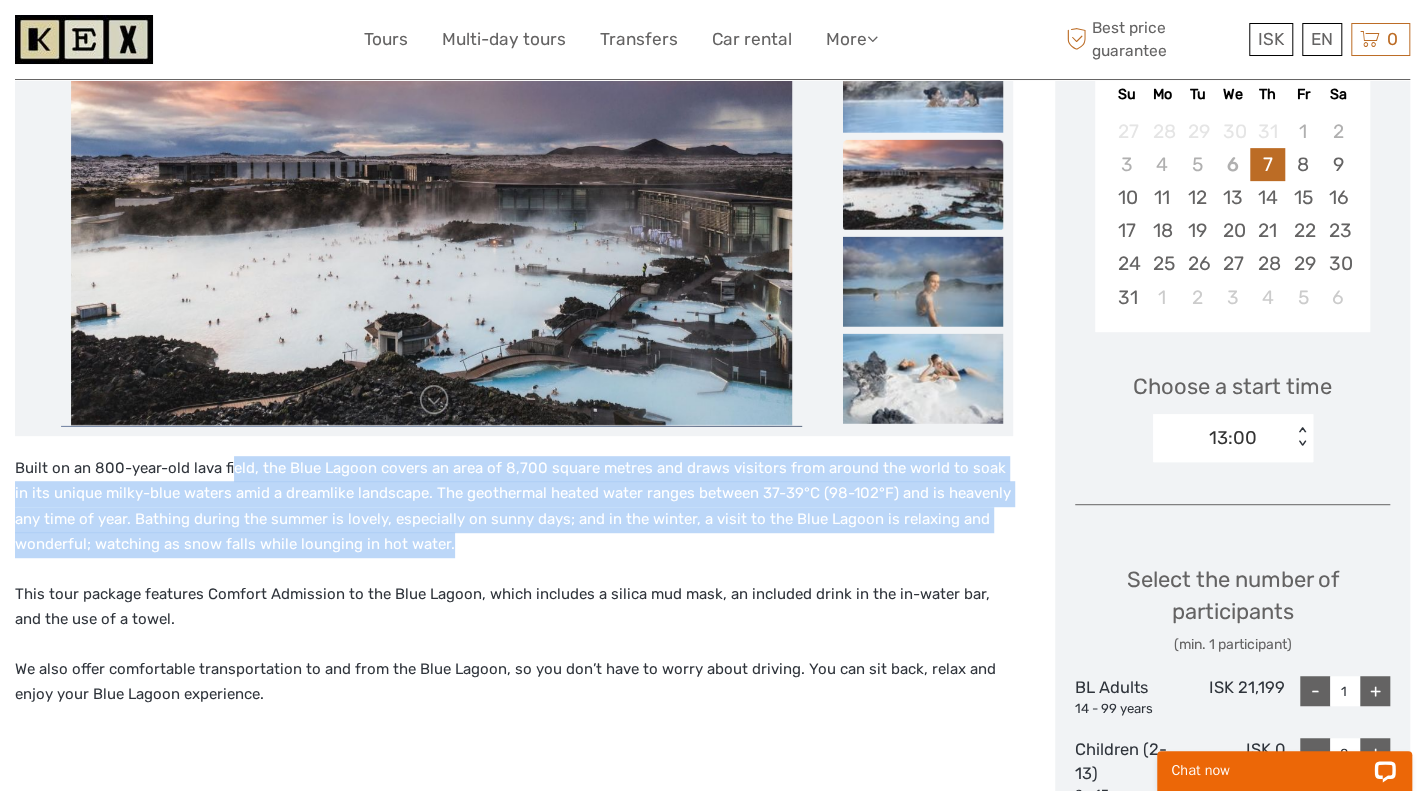 scroll, scrollTop: 399, scrollLeft: 0, axis: vertical 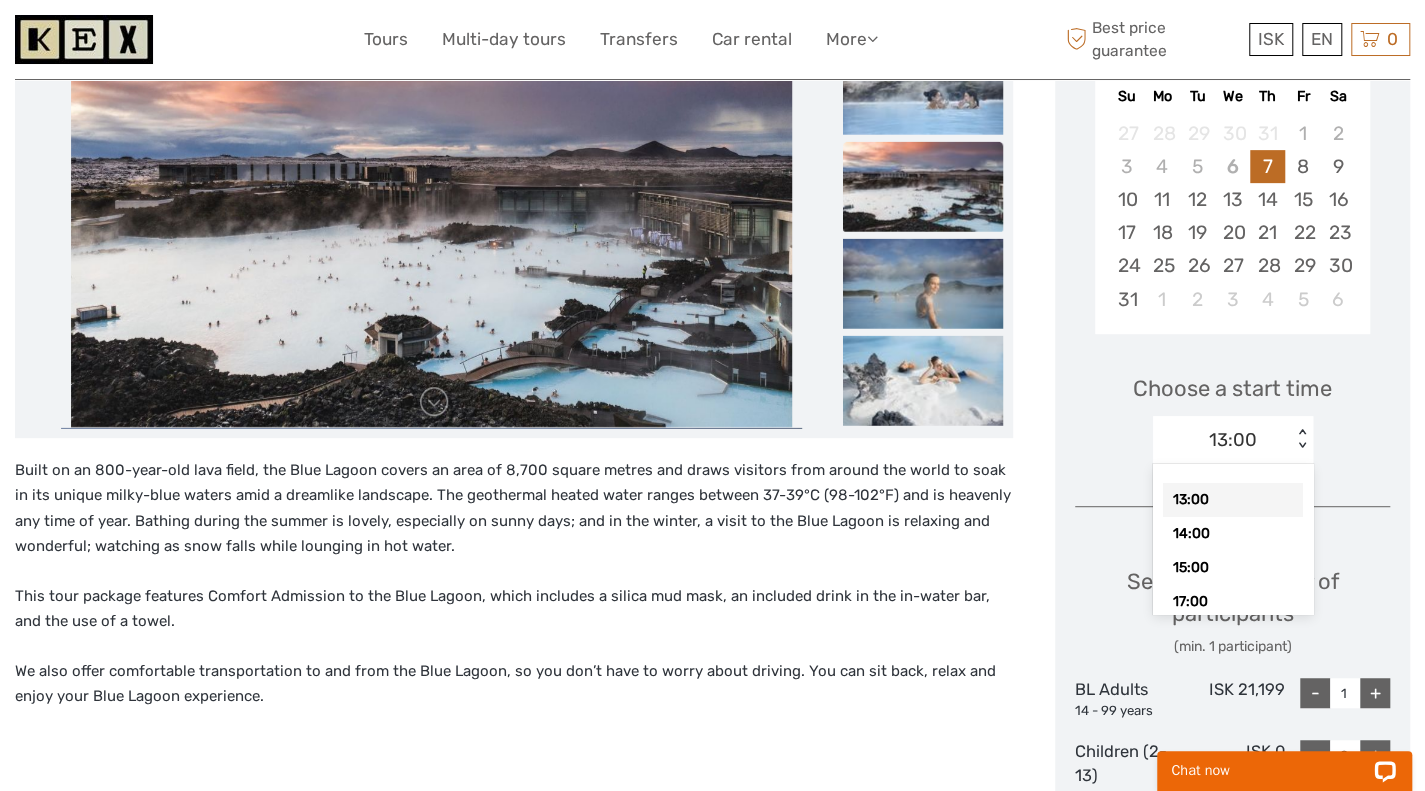 click on "< >" at bounding box center [1301, 439] 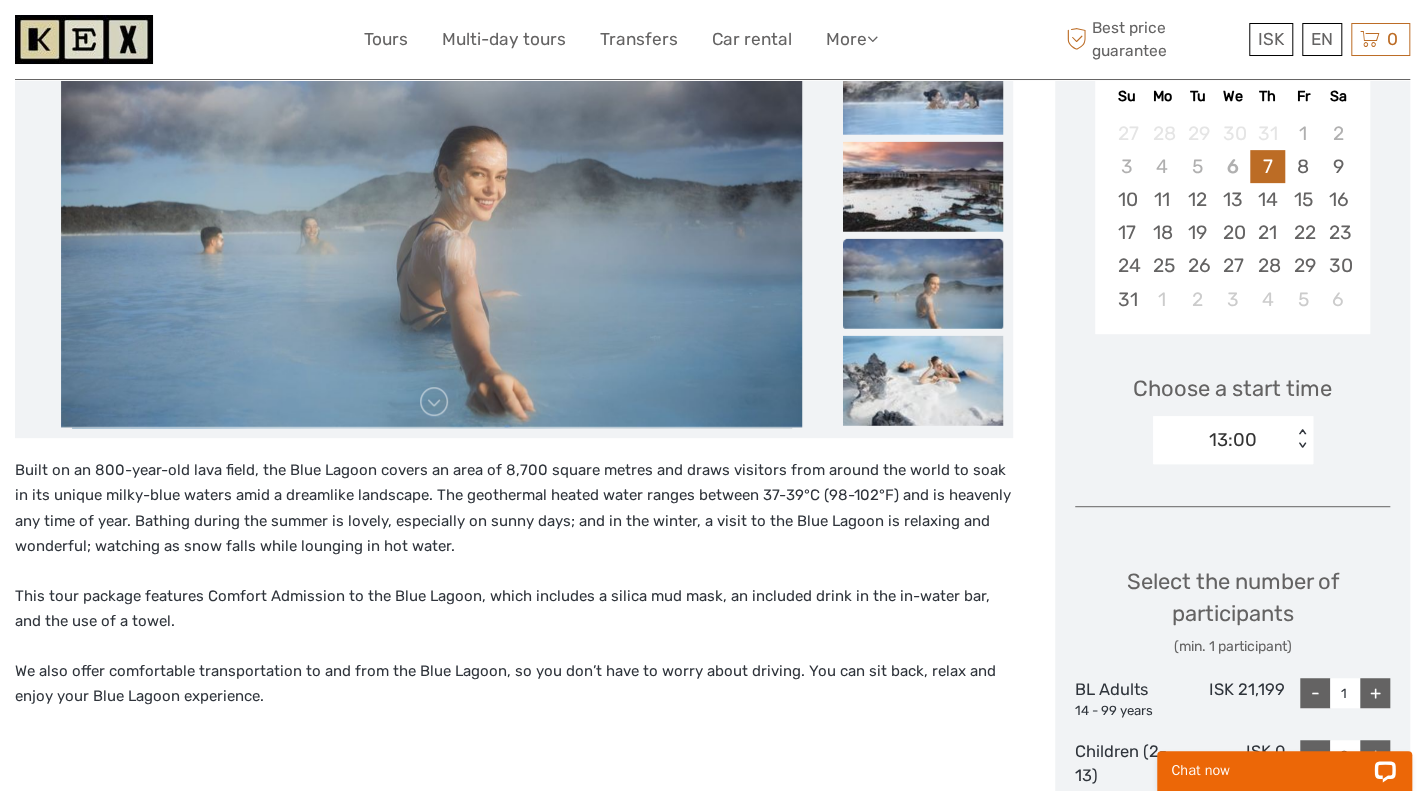 click on "Built on an 800-year-old lava field, the Blue Lagoon covers an area of 8,700 square metres and draws visitors from around the world to soak in its unique milky-blue waters amid a dreamlike landscape. The geothermal heated water ranges between 37-39°C (98-102°F) and is heavenly any time of year. Bathing during the summer is lovely, especially on sunny days; and in the winter, a visit to the Blue Lagoon is relaxing and wonderful; watching as snow falls while lounging in hot water.
This tour package features Comfort Admission to the Blue Lagoon, which includes a silica mud mask, an included drink in the in-water bar, and the use of a towel.
We also offer comfortable transportation to and from the Blue Lagoon, so you don’t have to worry about driving. You can sit back, relax and enjoy your Blue Lagoon experience." at bounding box center [514, 621] 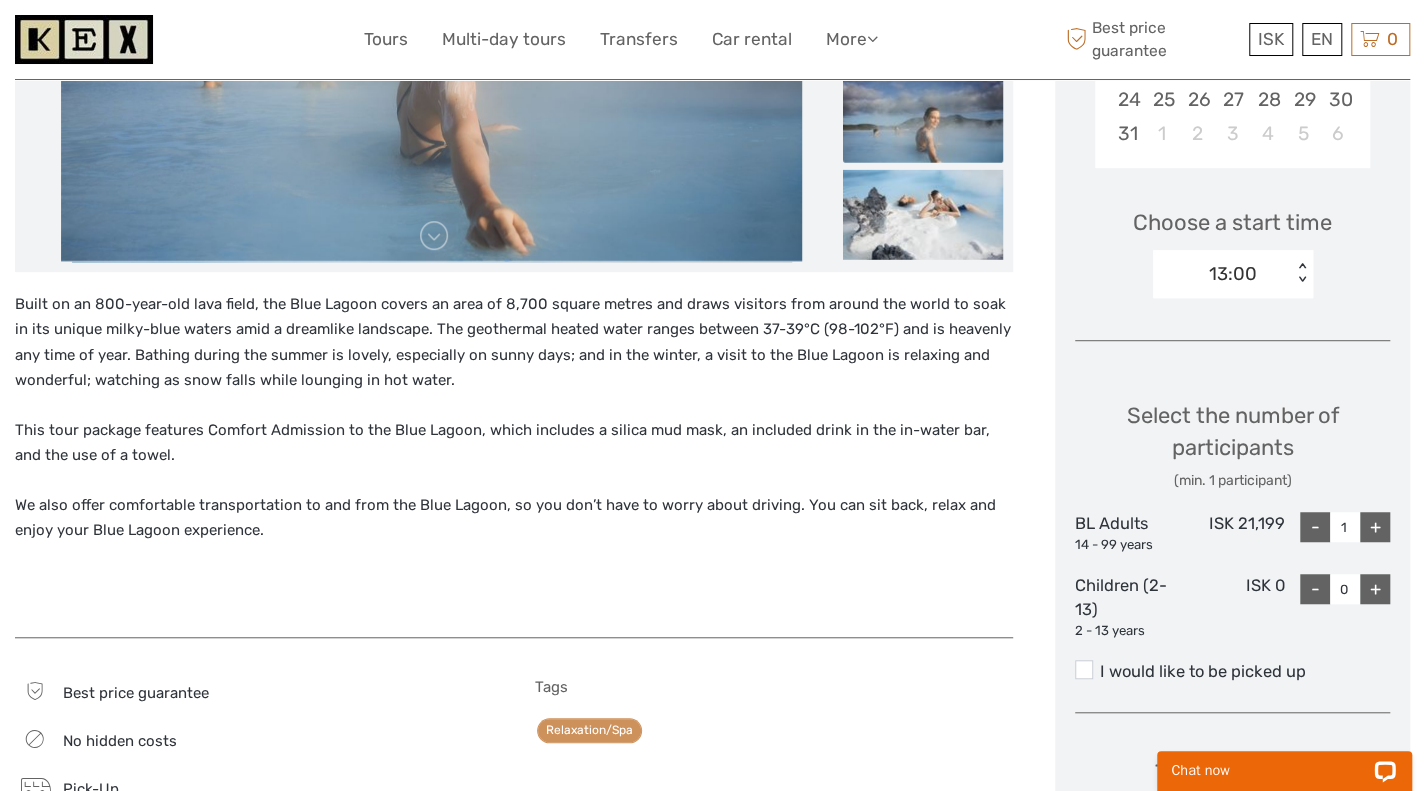 scroll, scrollTop: 571, scrollLeft: 0, axis: vertical 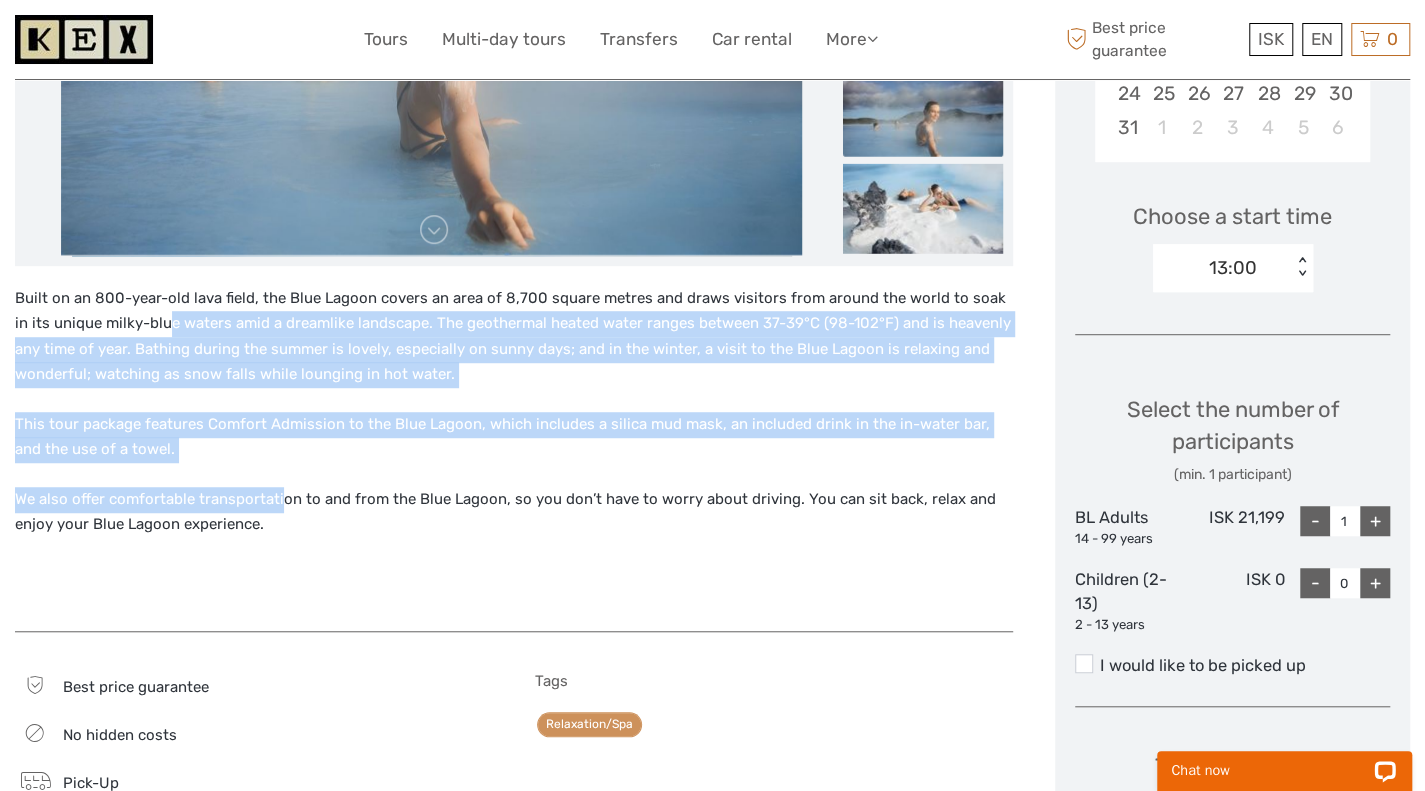 drag, startPoint x: 279, startPoint y: 493, endPoint x: 155, endPoint y: 327, distance: 207.2004 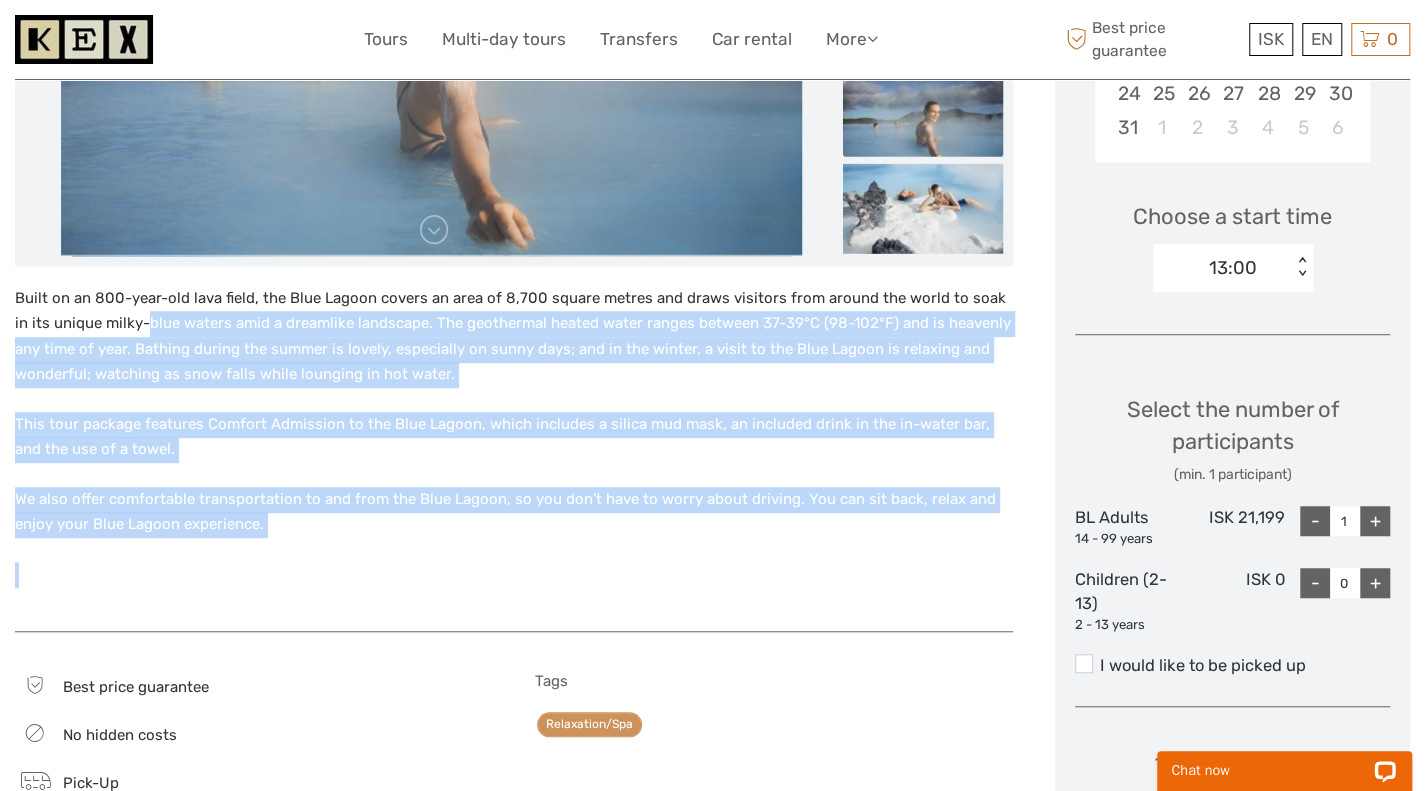 drag, startPoint x: 155, startPoint y: 327, endPoint x: 306, endPoint y: 532, distance: 254.60951 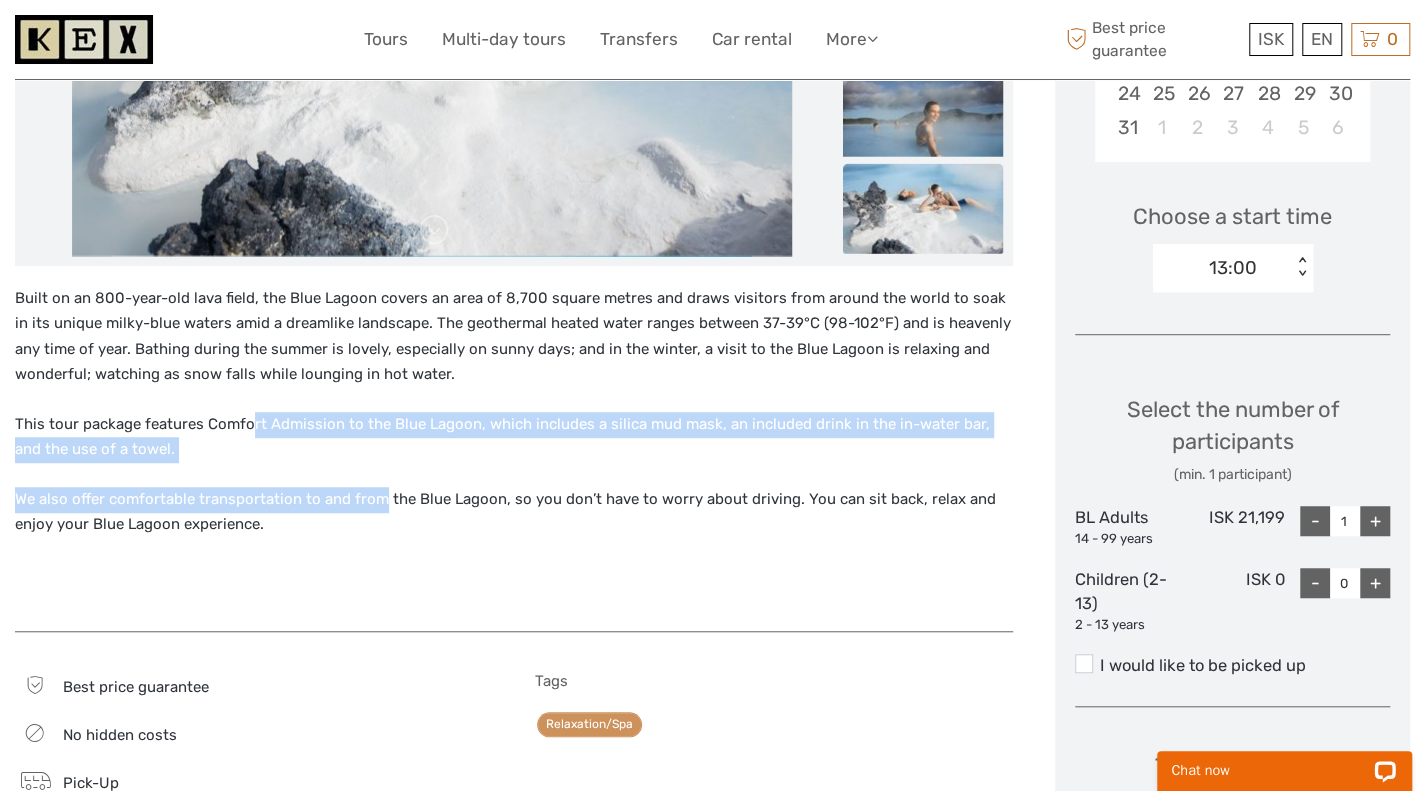 drag, startPoint x: 380, startPoint y: 471, endPoint x: 245, endPoint y: 417, distance: 145.39944 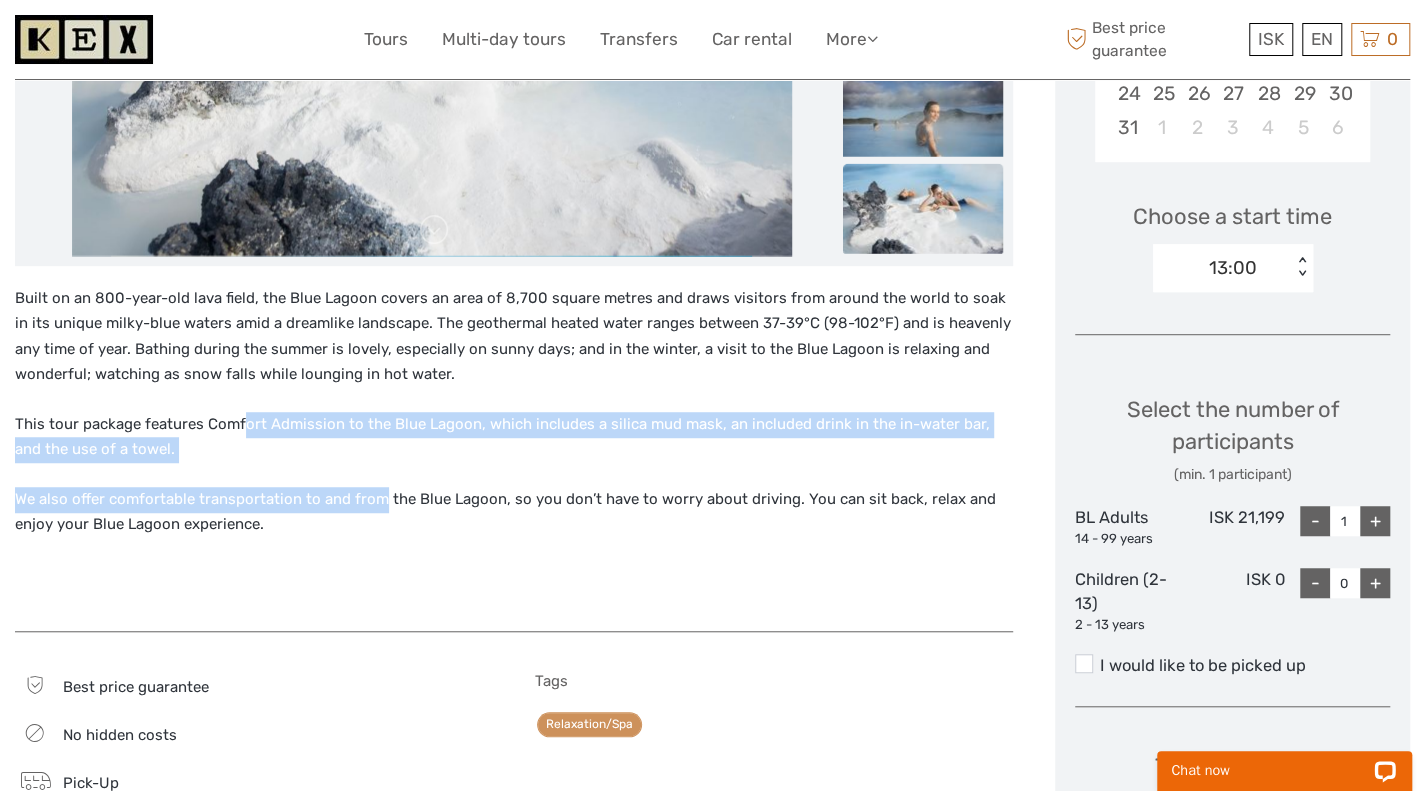 click on "This tour package features Comfort Admission to the Blue Lagoon, which includes a silica mud mask, an included drink in the in-water bar, and the use of a towel." at bounding box center [514, 437] 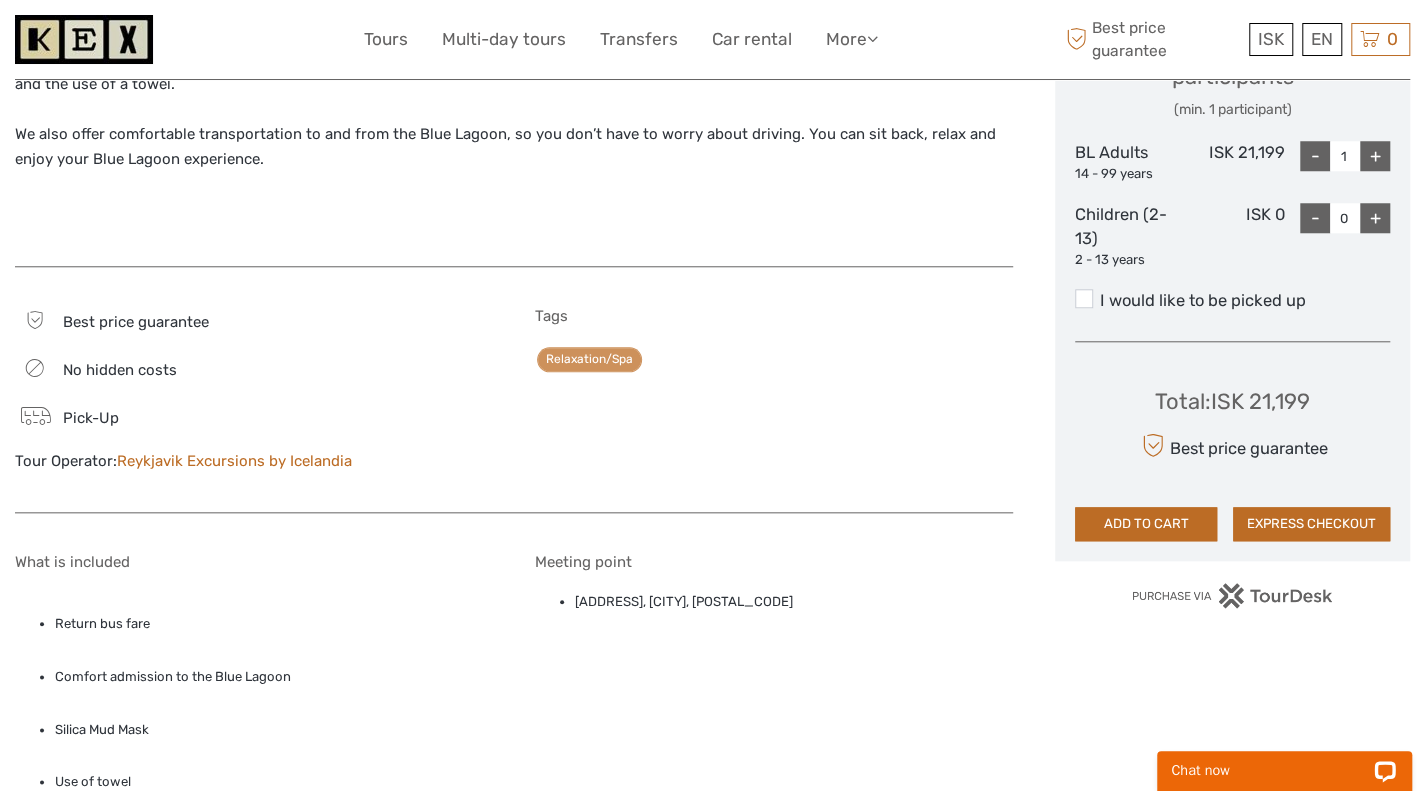 scroll, scrollTop: 937, scrollLeft: 0, axis: vertical 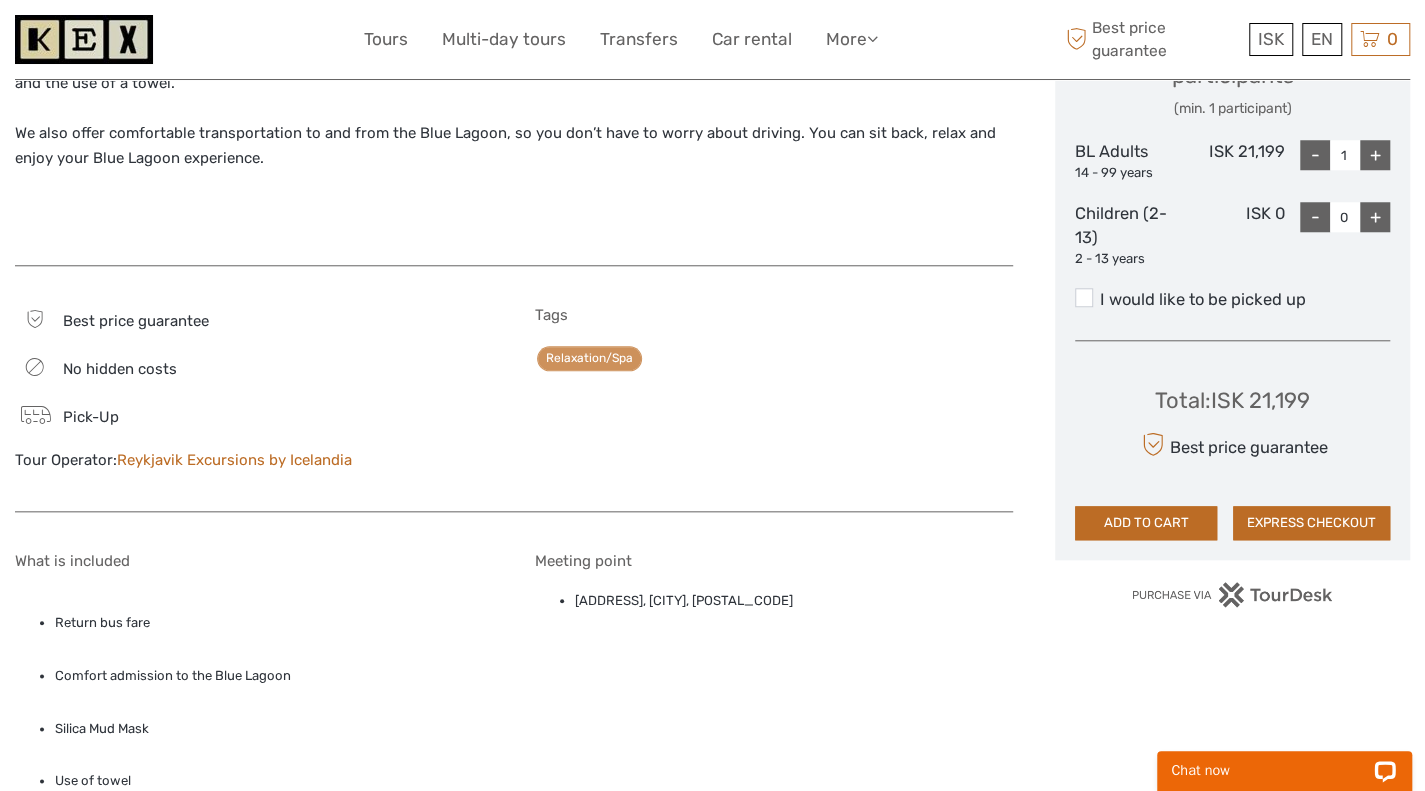 click on "[ADDRESS], [CITY], [POSTAL_CODE]" at bounding box center (794, 601) 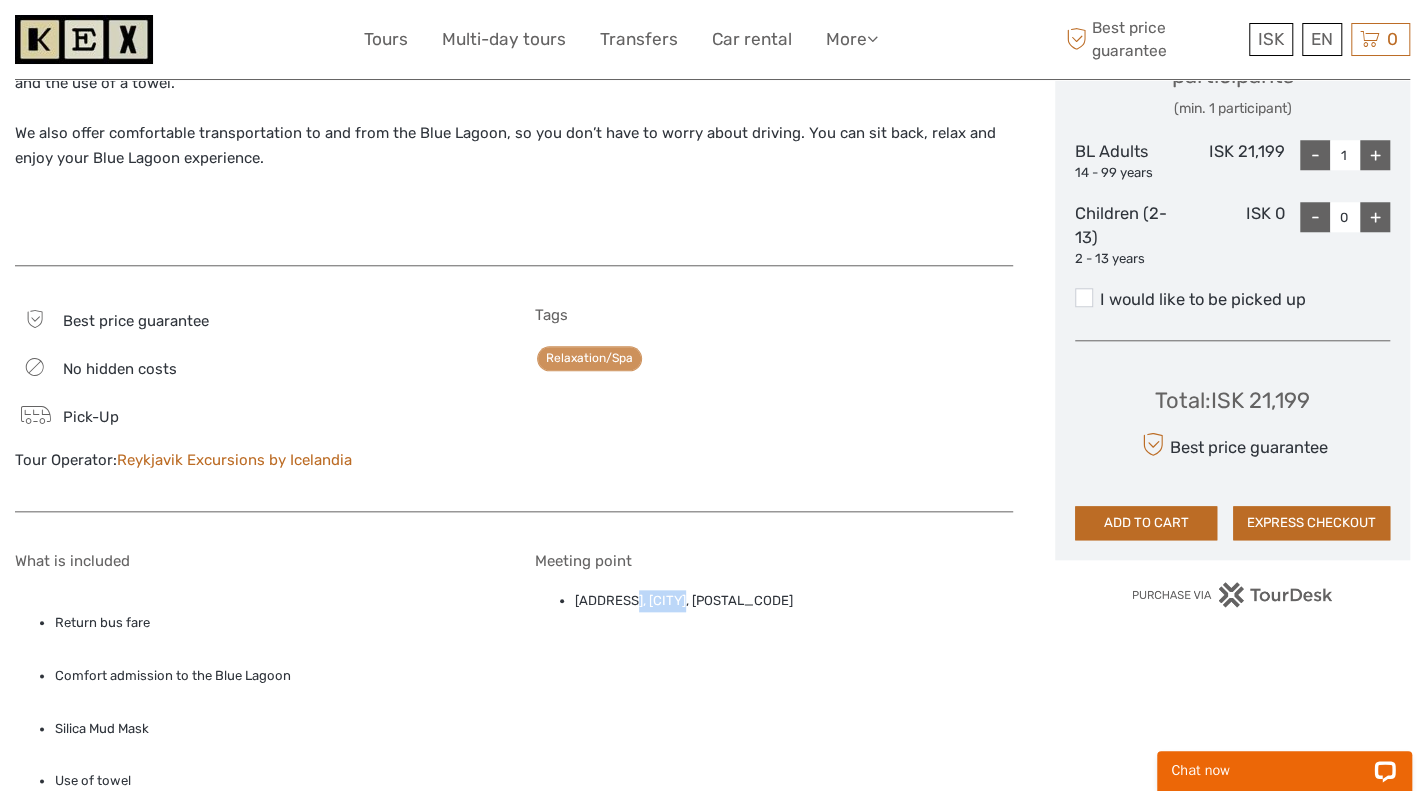 click on "[ADDRESS], [CITY], [POSTAL_CODE]" at bounding box center (794, 601) 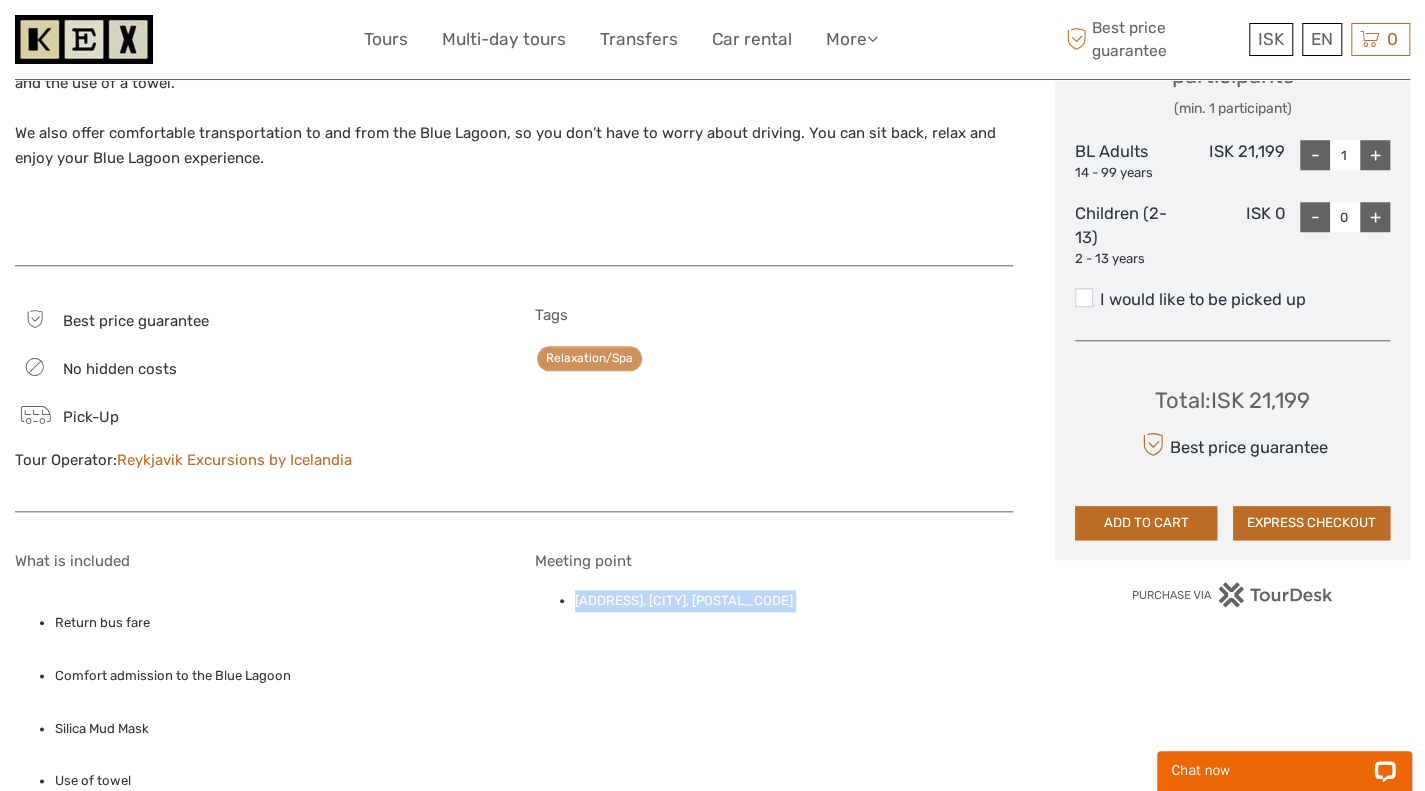 click on "[ADDRESS], [CITY], [POSTAL_CODE]" at bounding box center [794, 601] 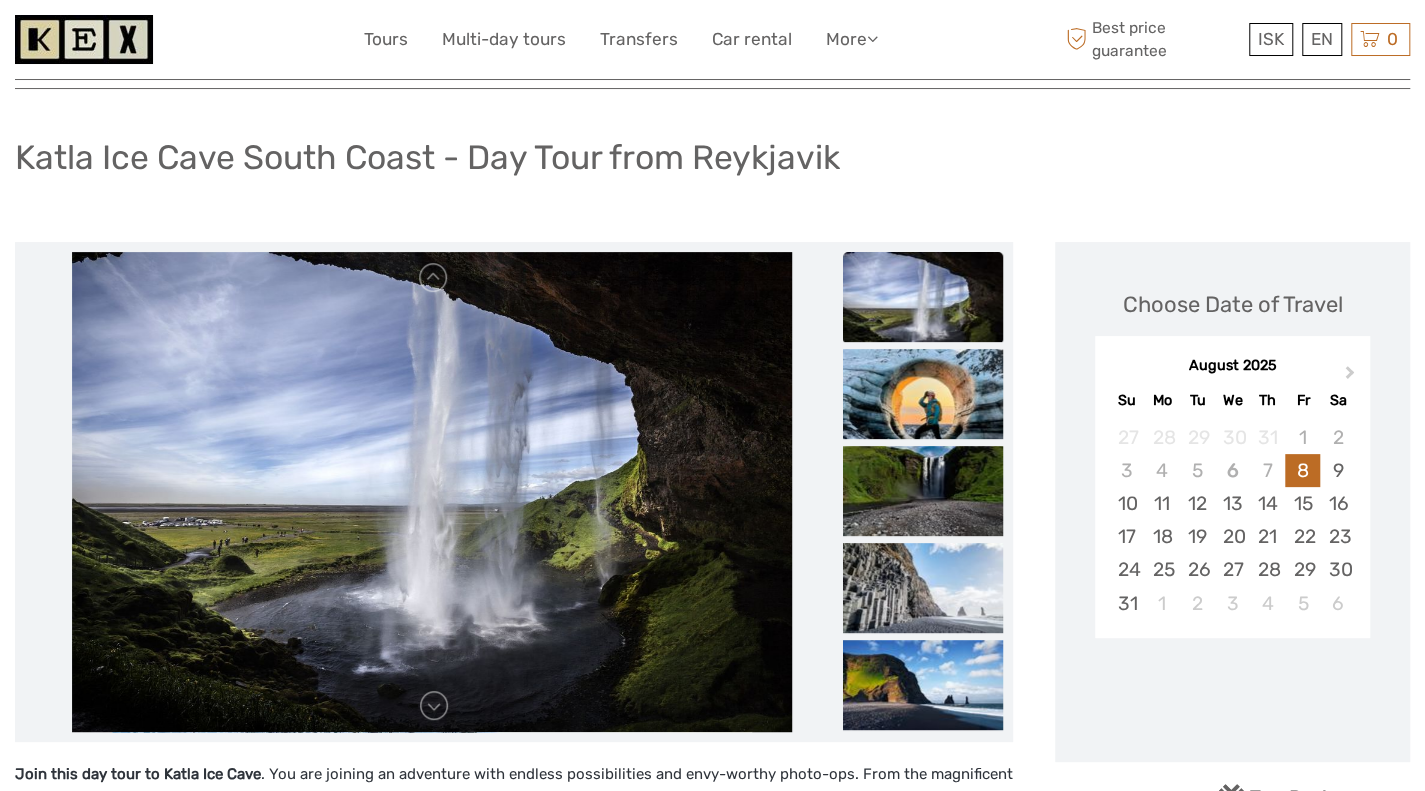 scroll, scrollTop: 270, scrollLeft: 0, axis: vertical 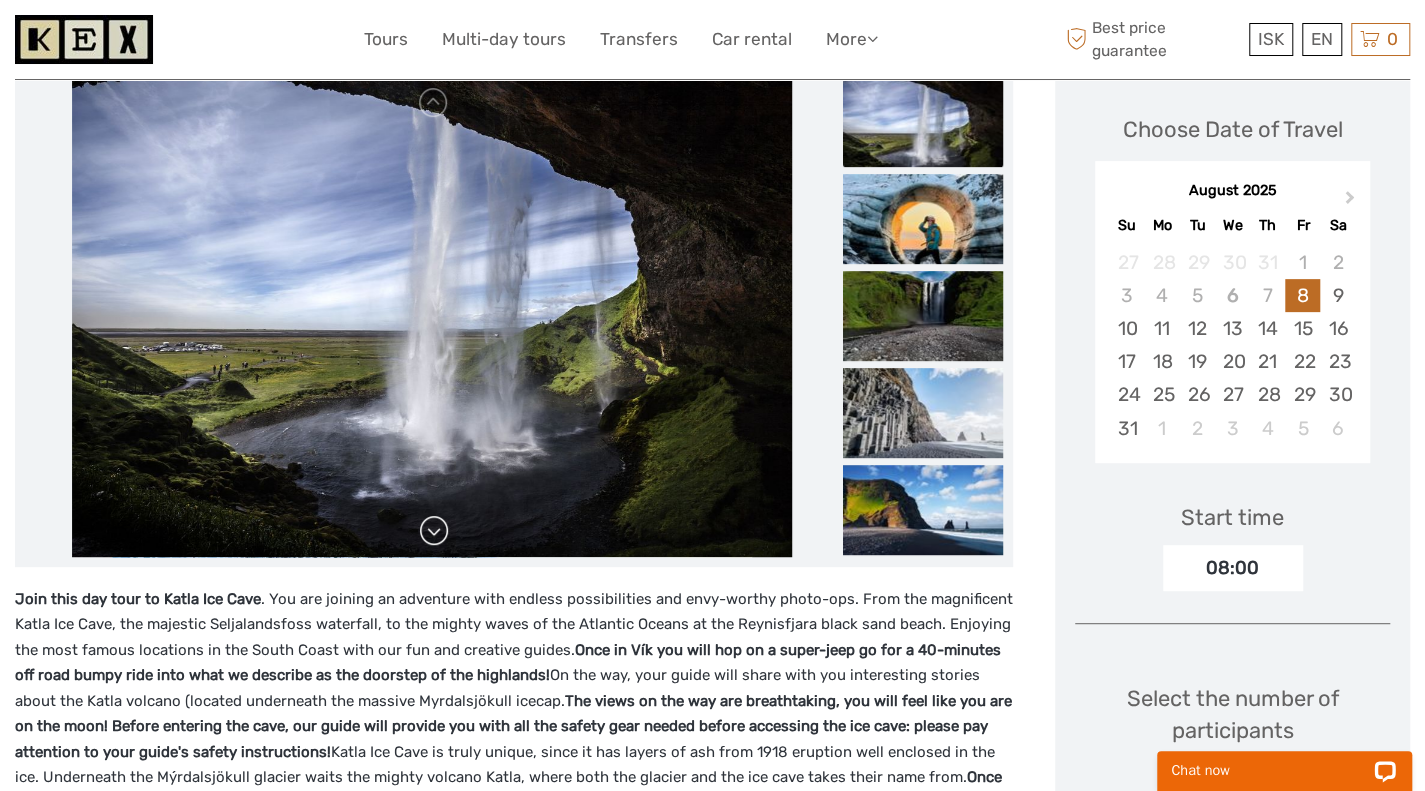click at bounding box center [434, 531] 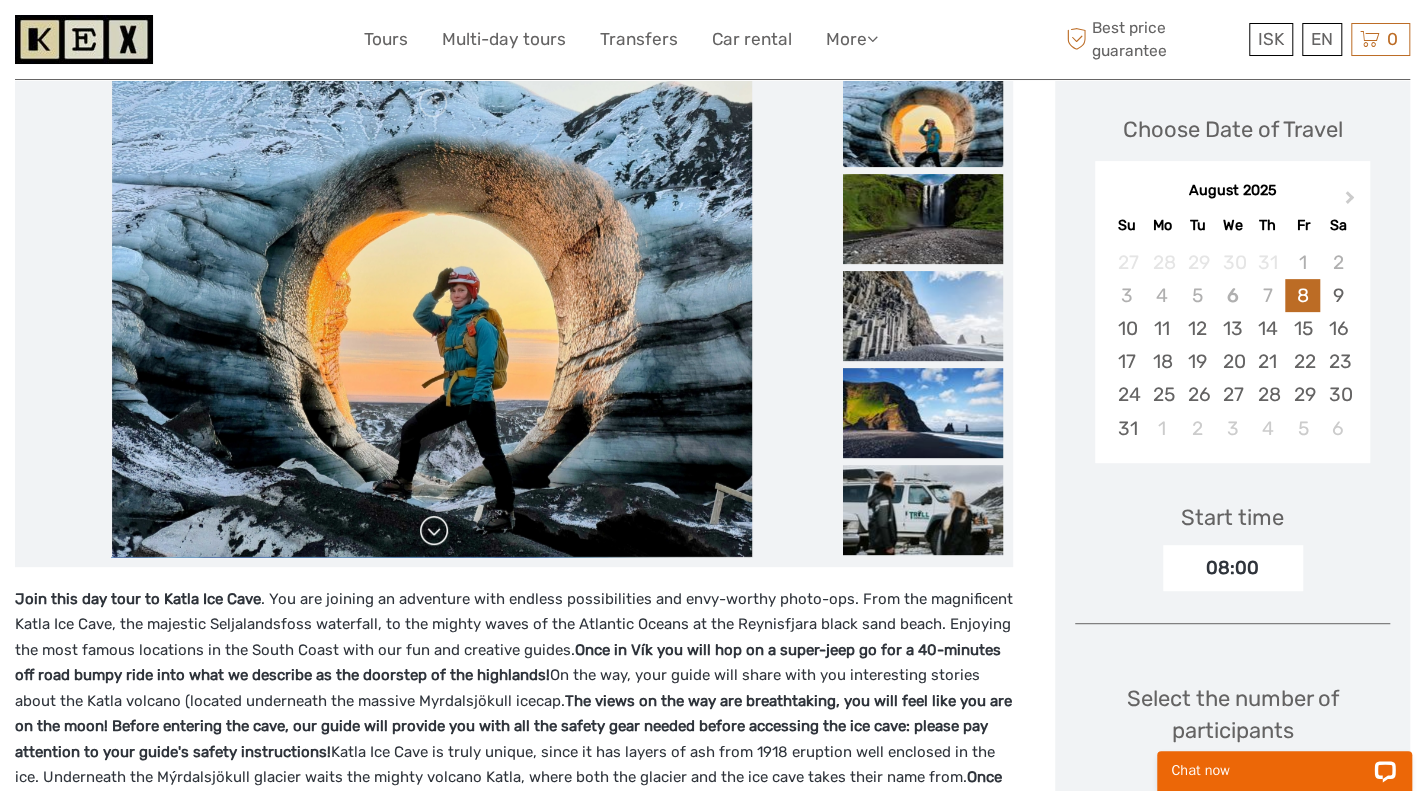 click at bounding box center [434, 531] 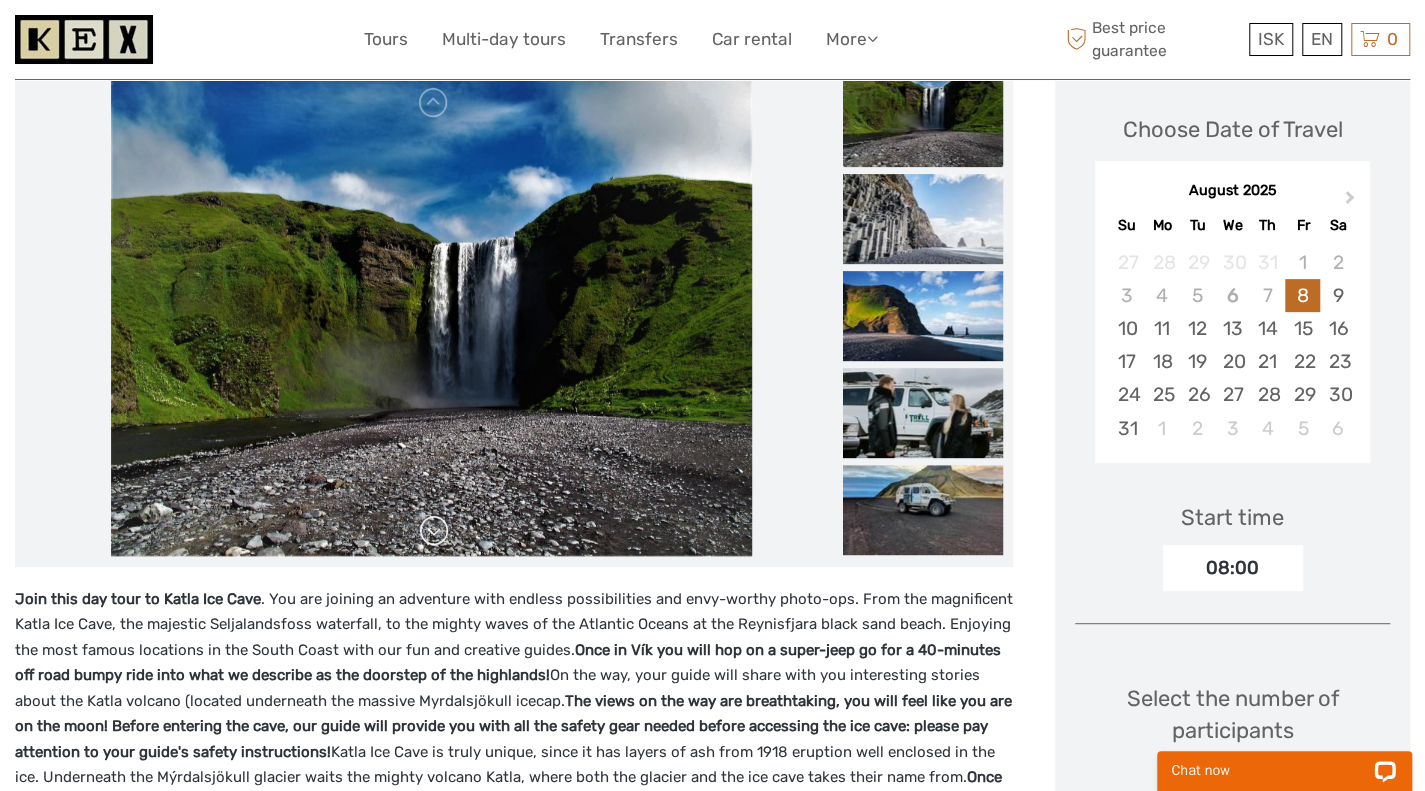 click at bounding box center (434, 531) 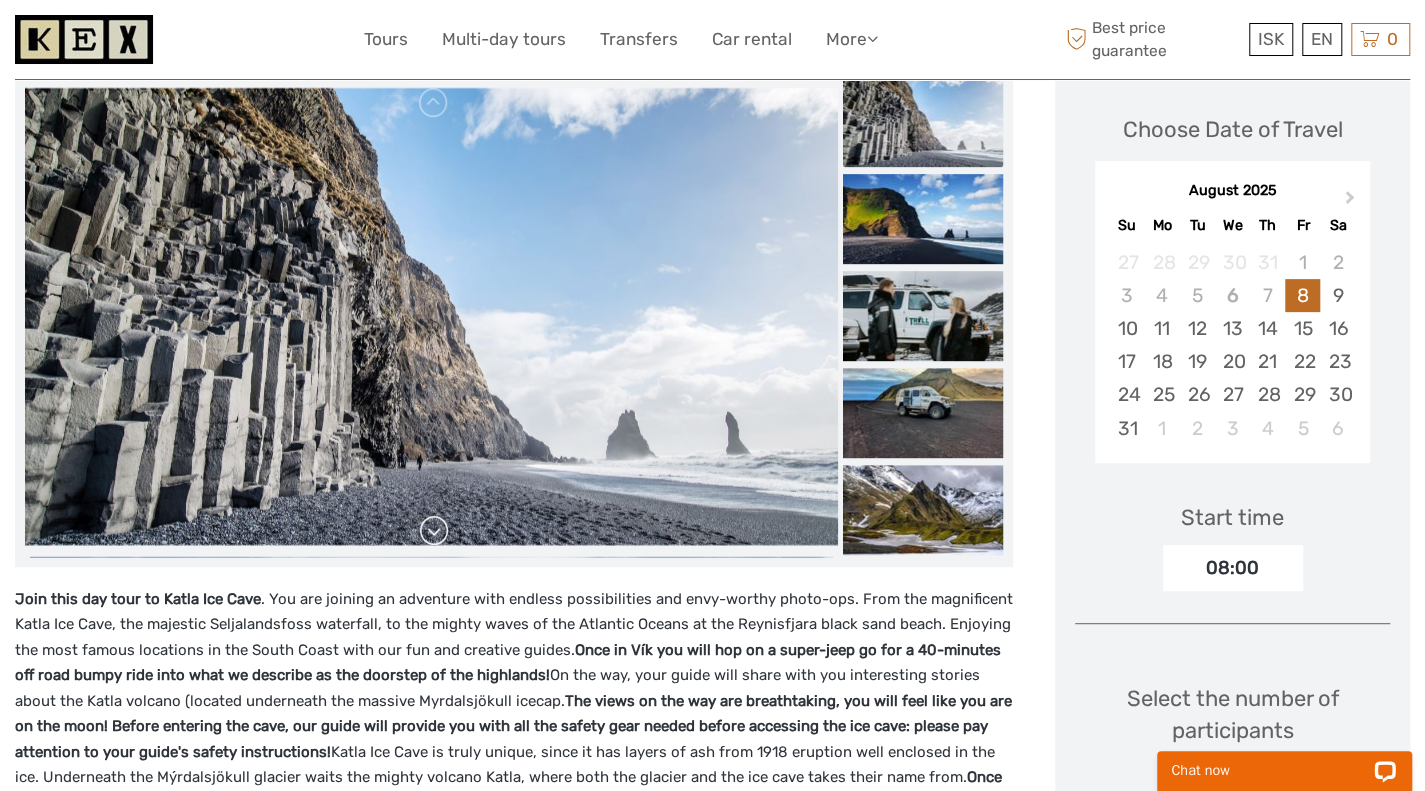 click at bounding box center (434, 531) 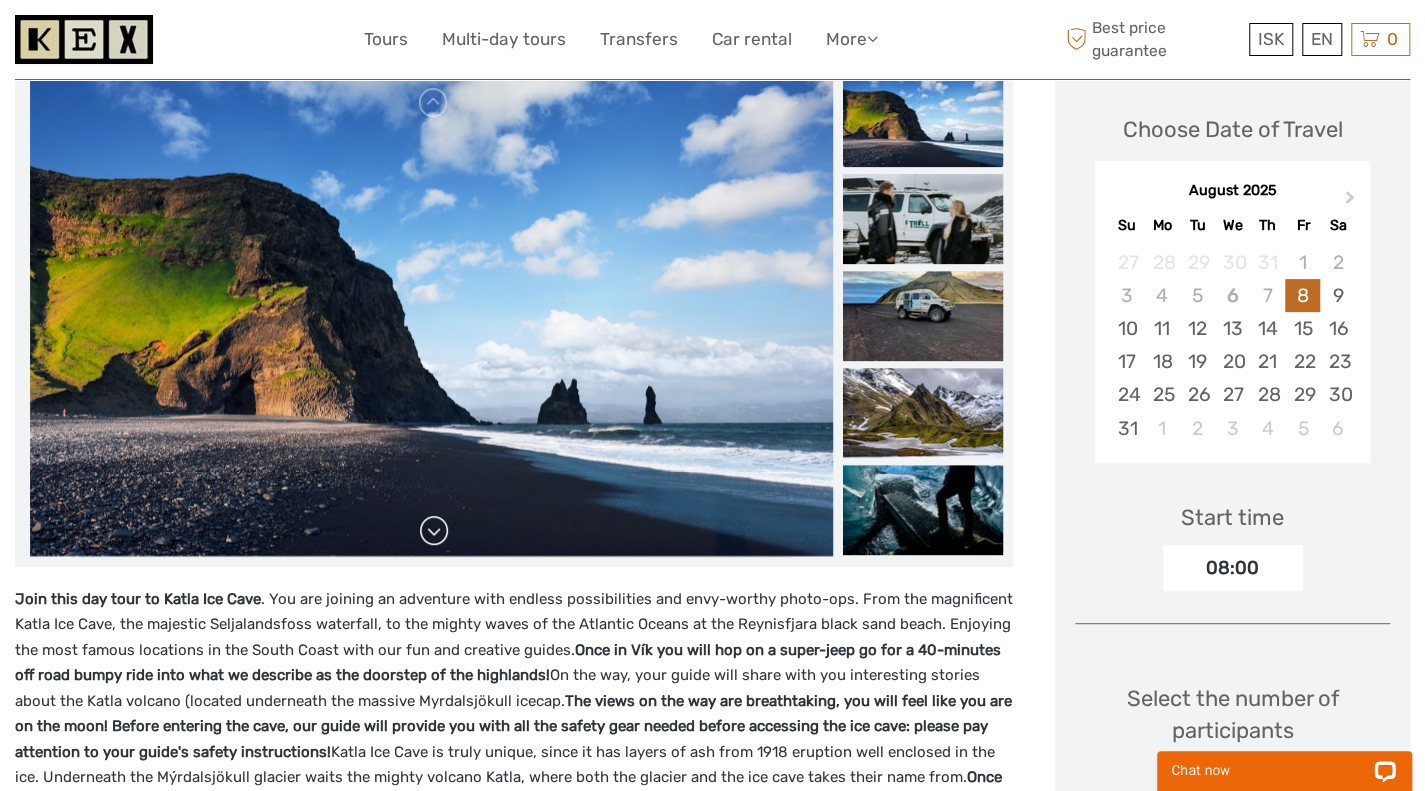 click at bounding box center (434, 531) 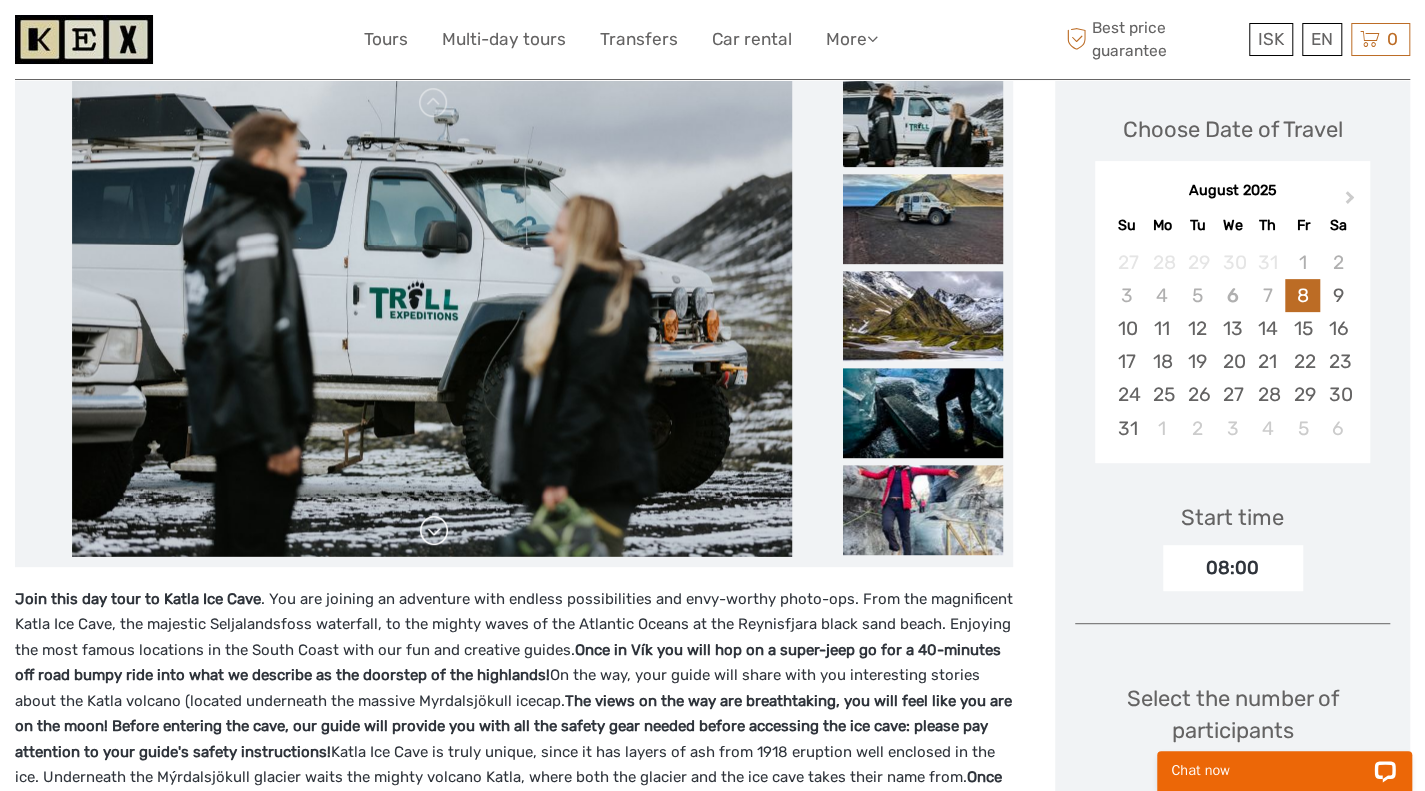click at bounding box center [434, 531] 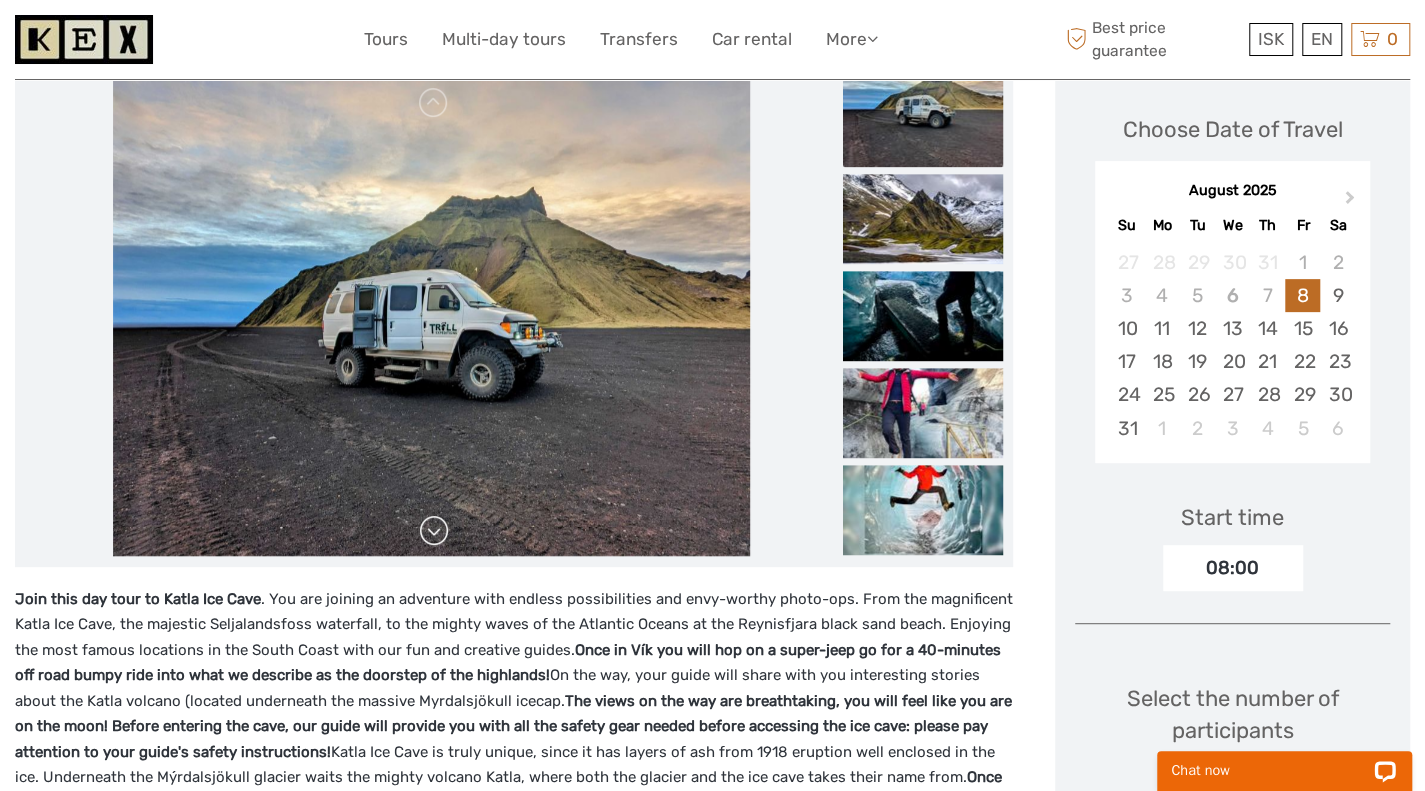 click at bounding box center [434, 531] 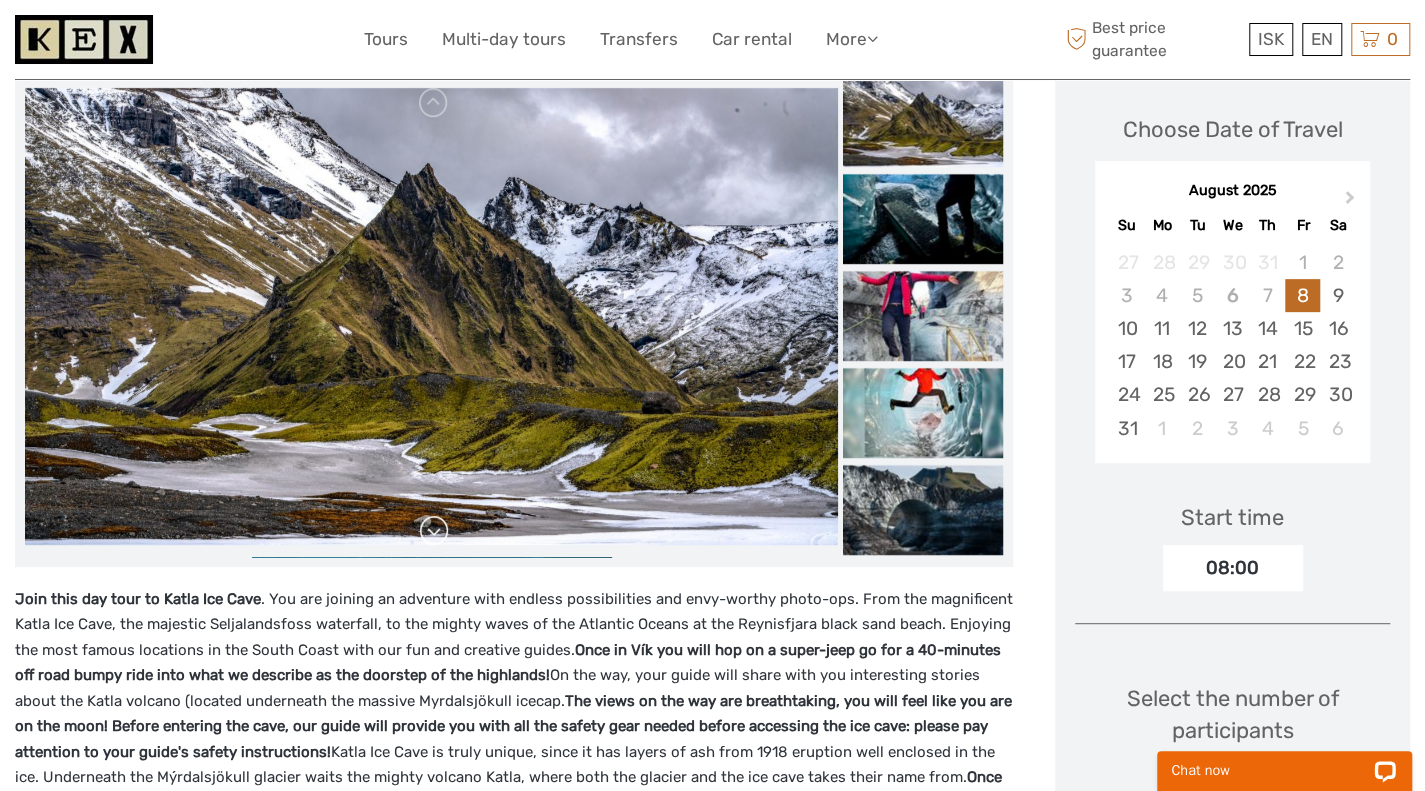 click at bounding box center [434, 531] 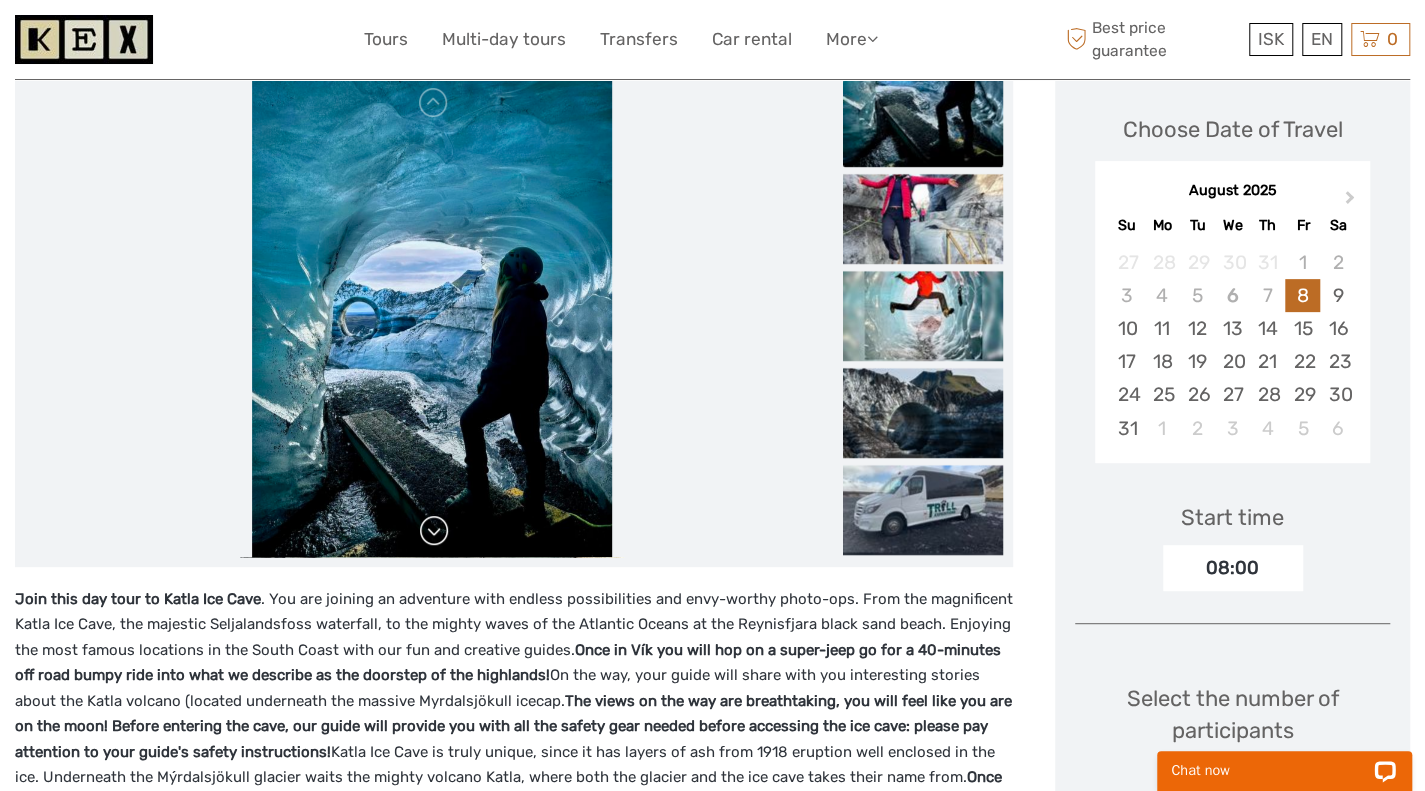 click at bounding box center (434, 531) 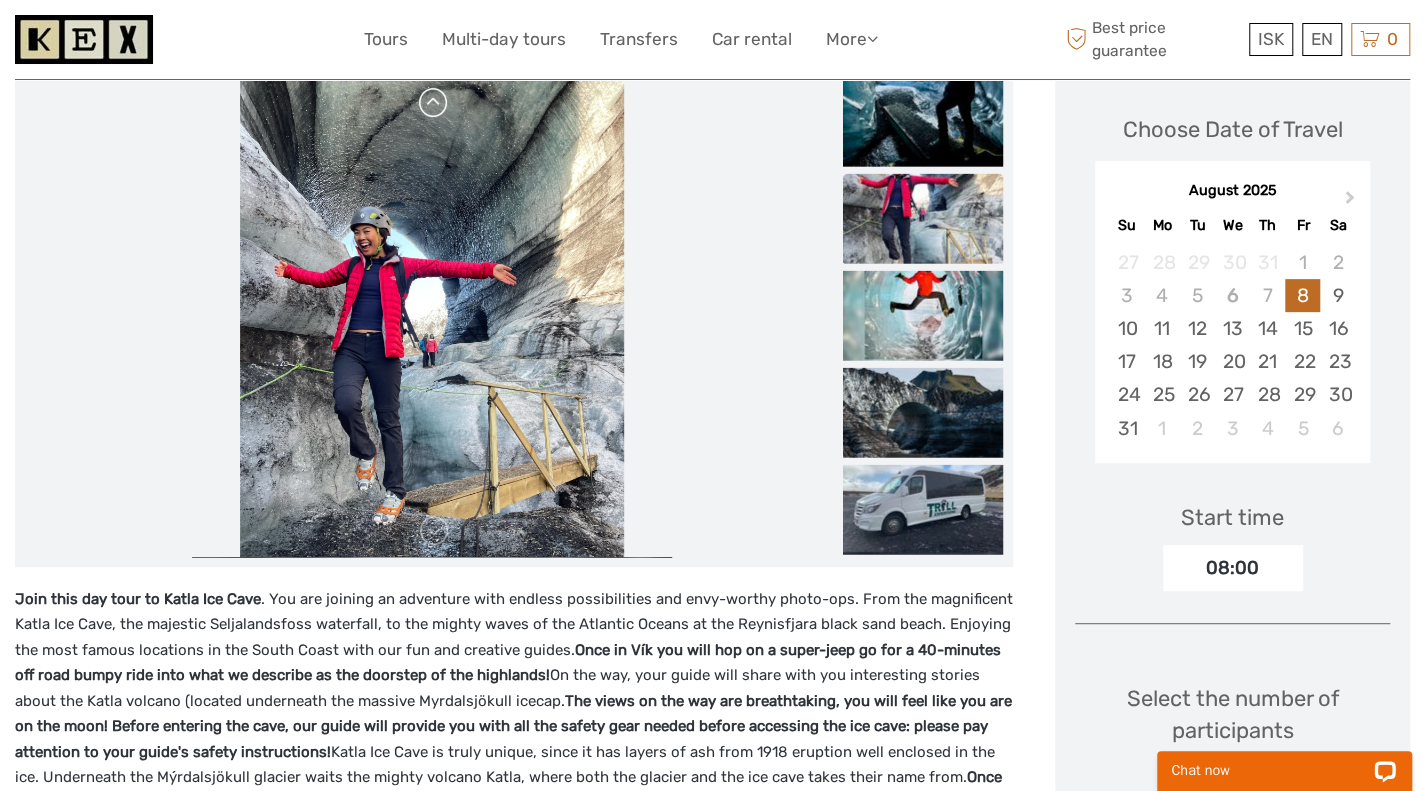 click at bounding box center (434, 103) 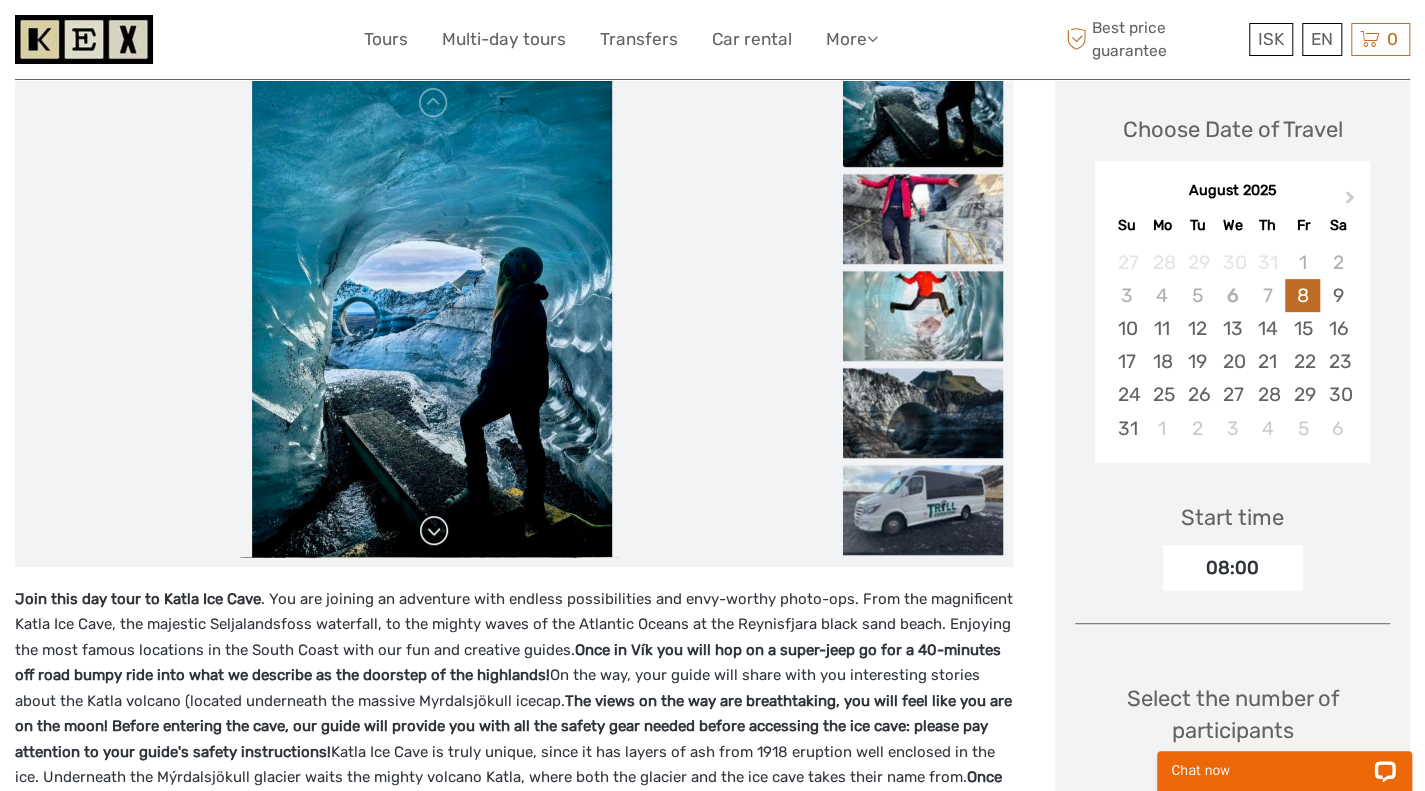 click at bounding box center [434, 531] 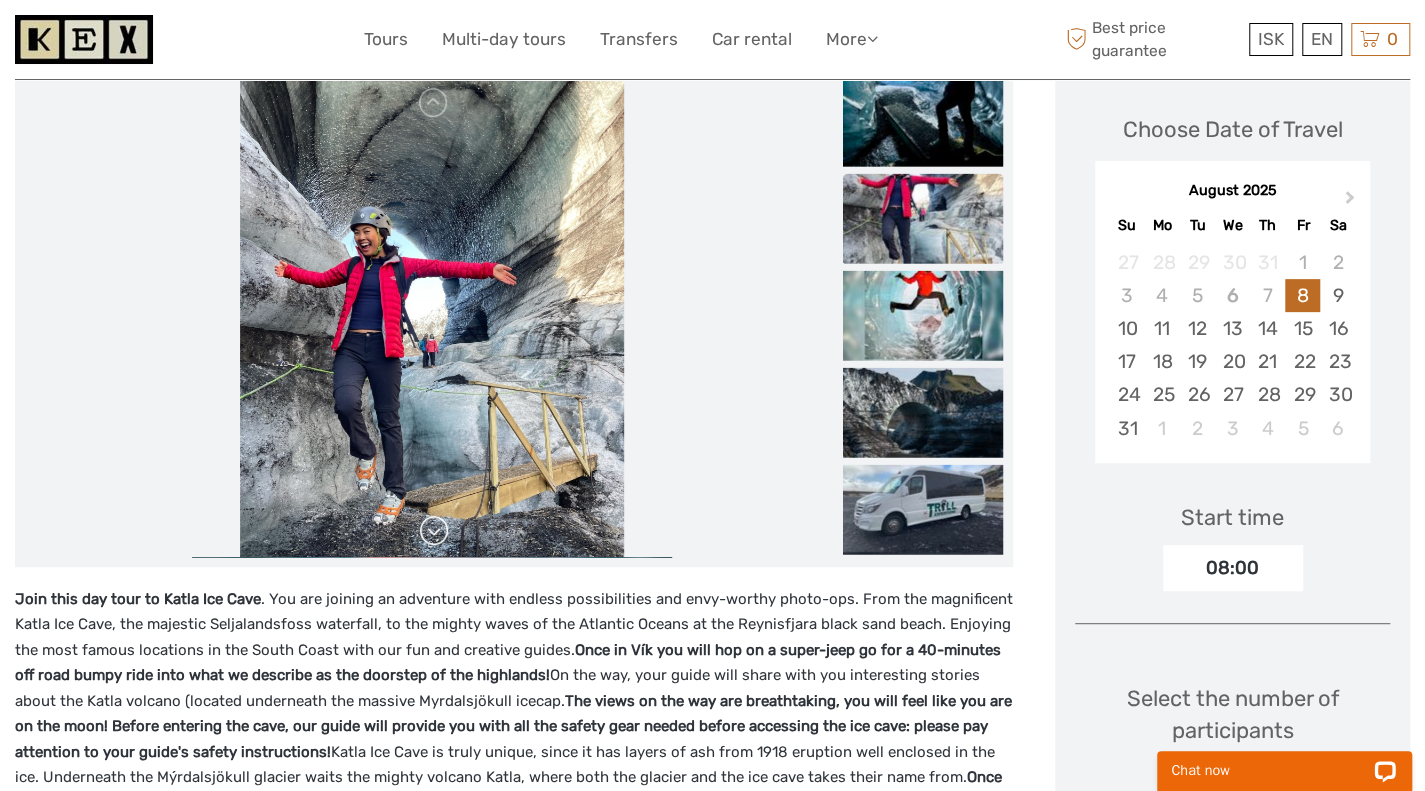 click at bounding box center [434, 531] 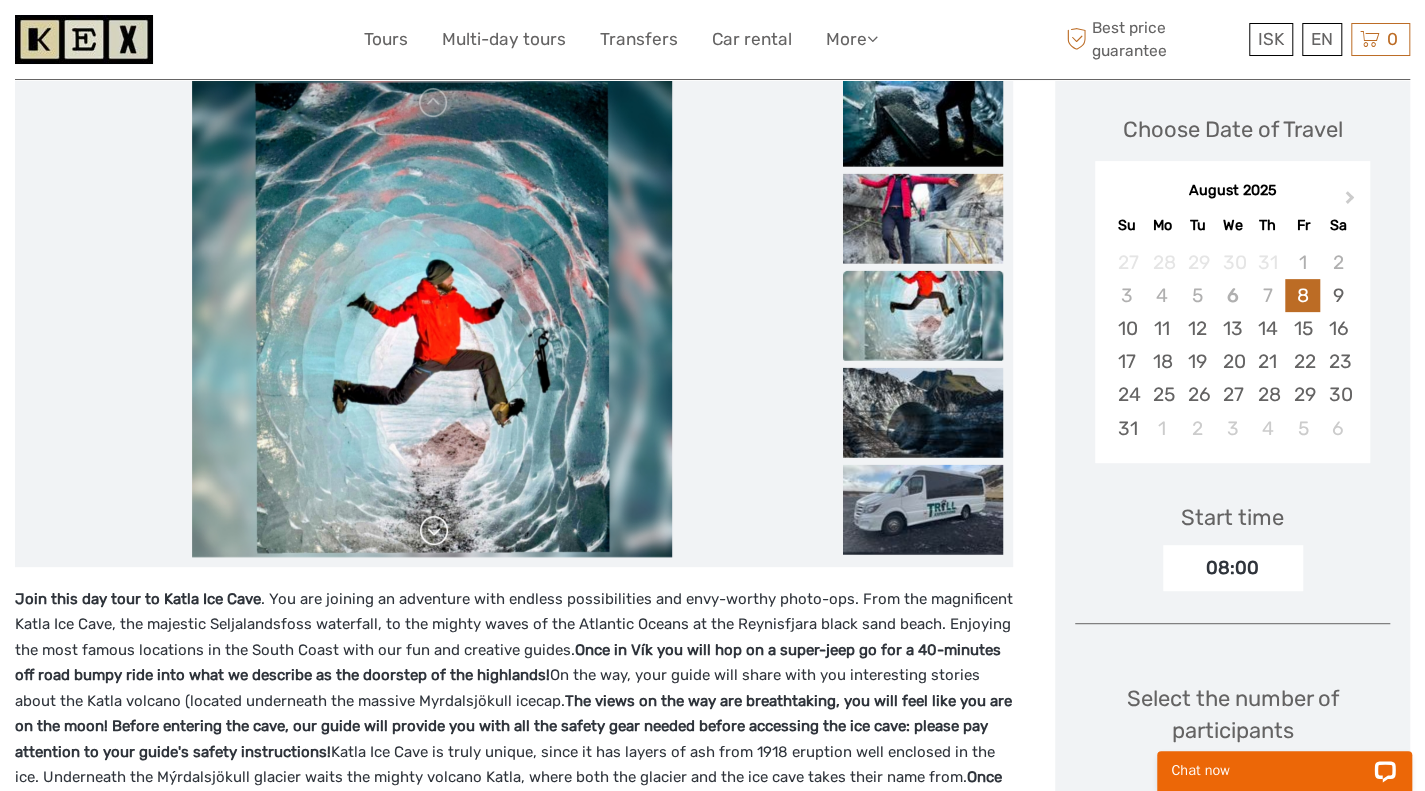 click at bounding box center (434, 531) 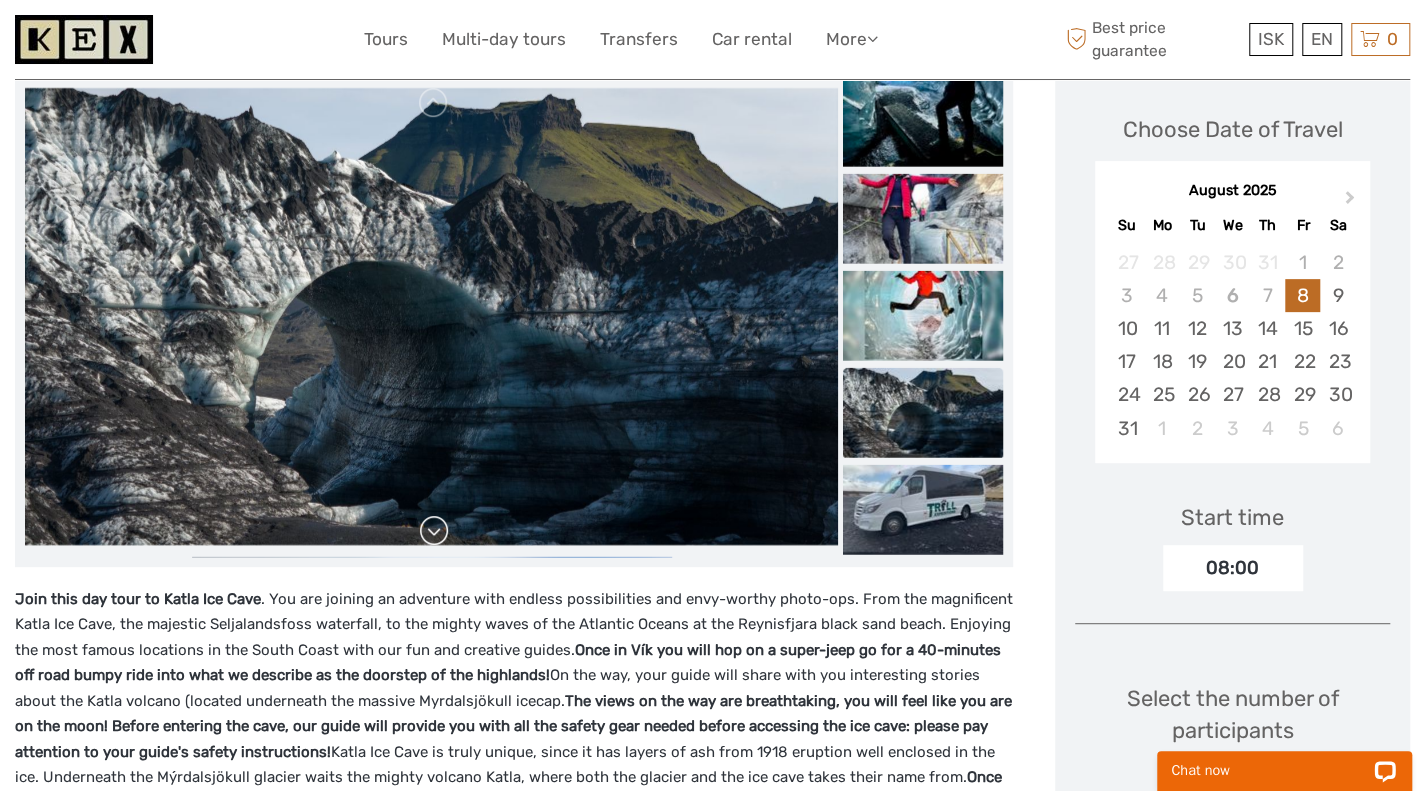click at bounding box center (434, 531) 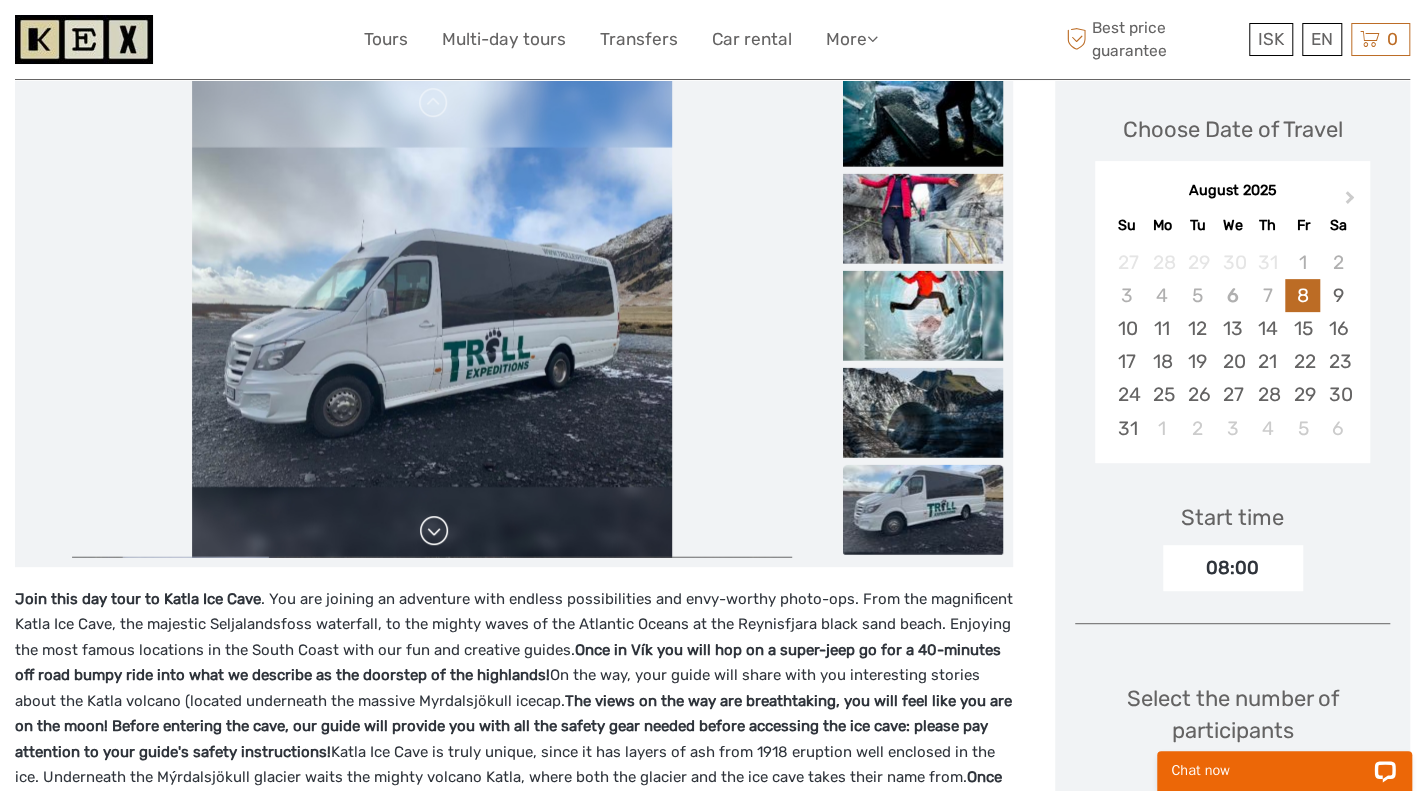 click at bounding box center [434, 531] 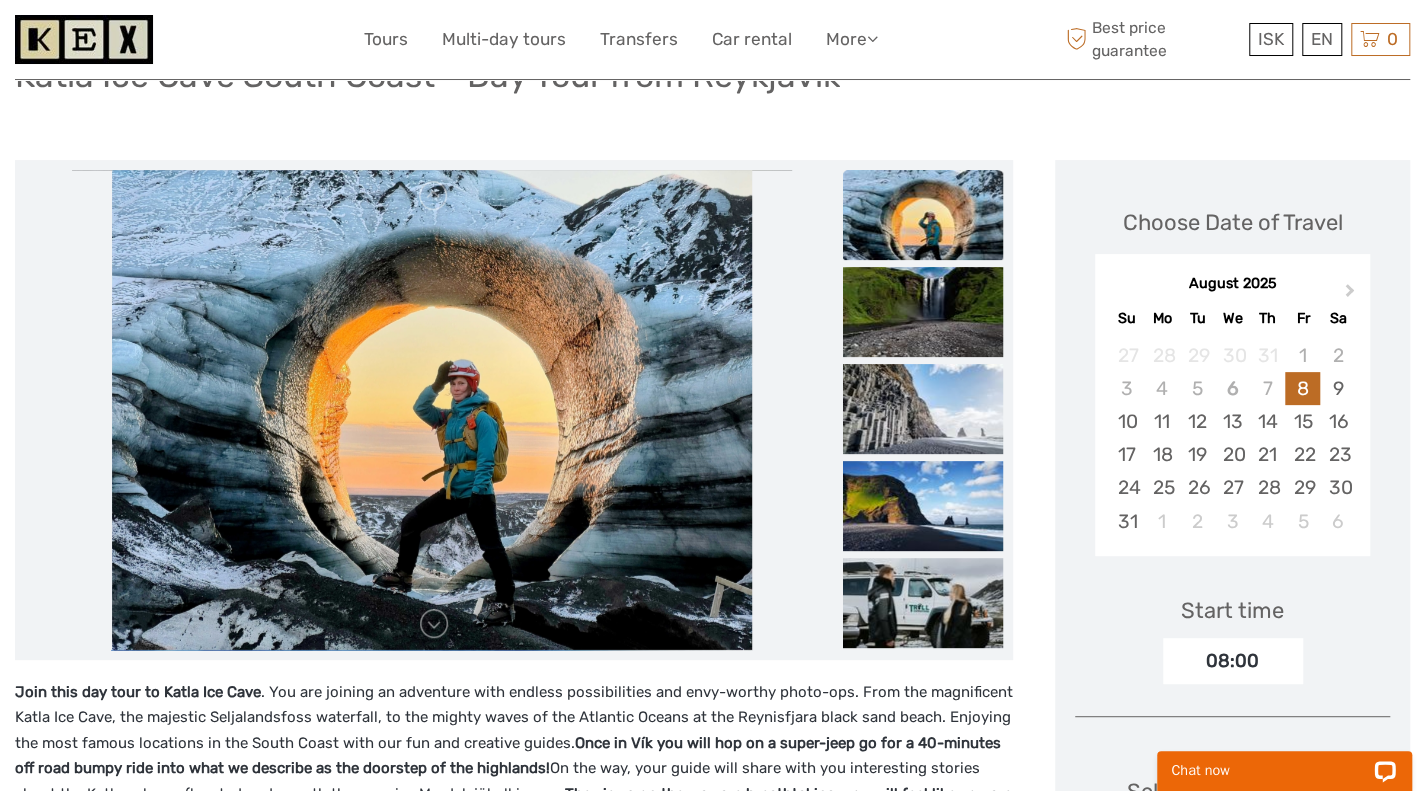 scroll, scrollTop: 123, scrollLeft: 0, axis: vertical 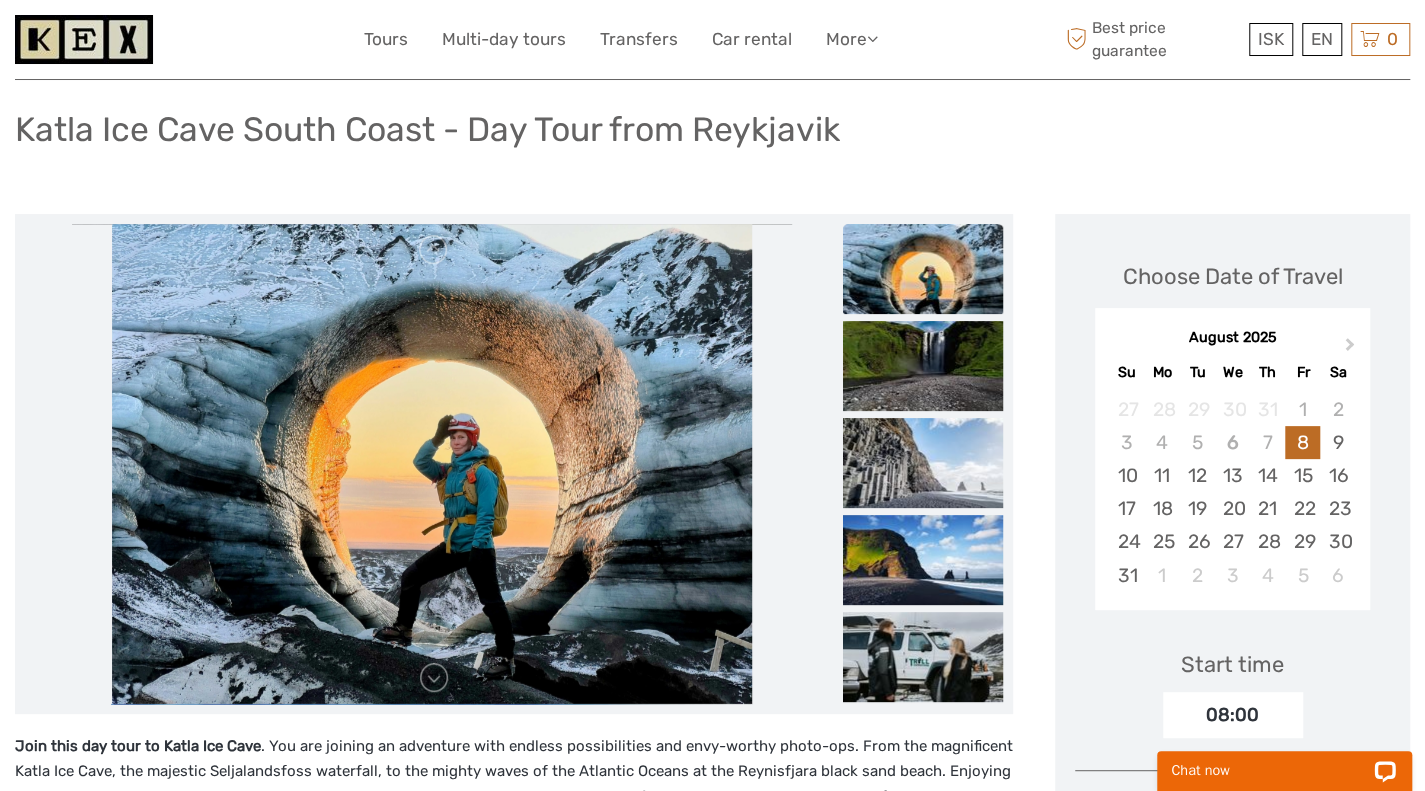 click on "August 2025" at bounding box center (1232, 338) 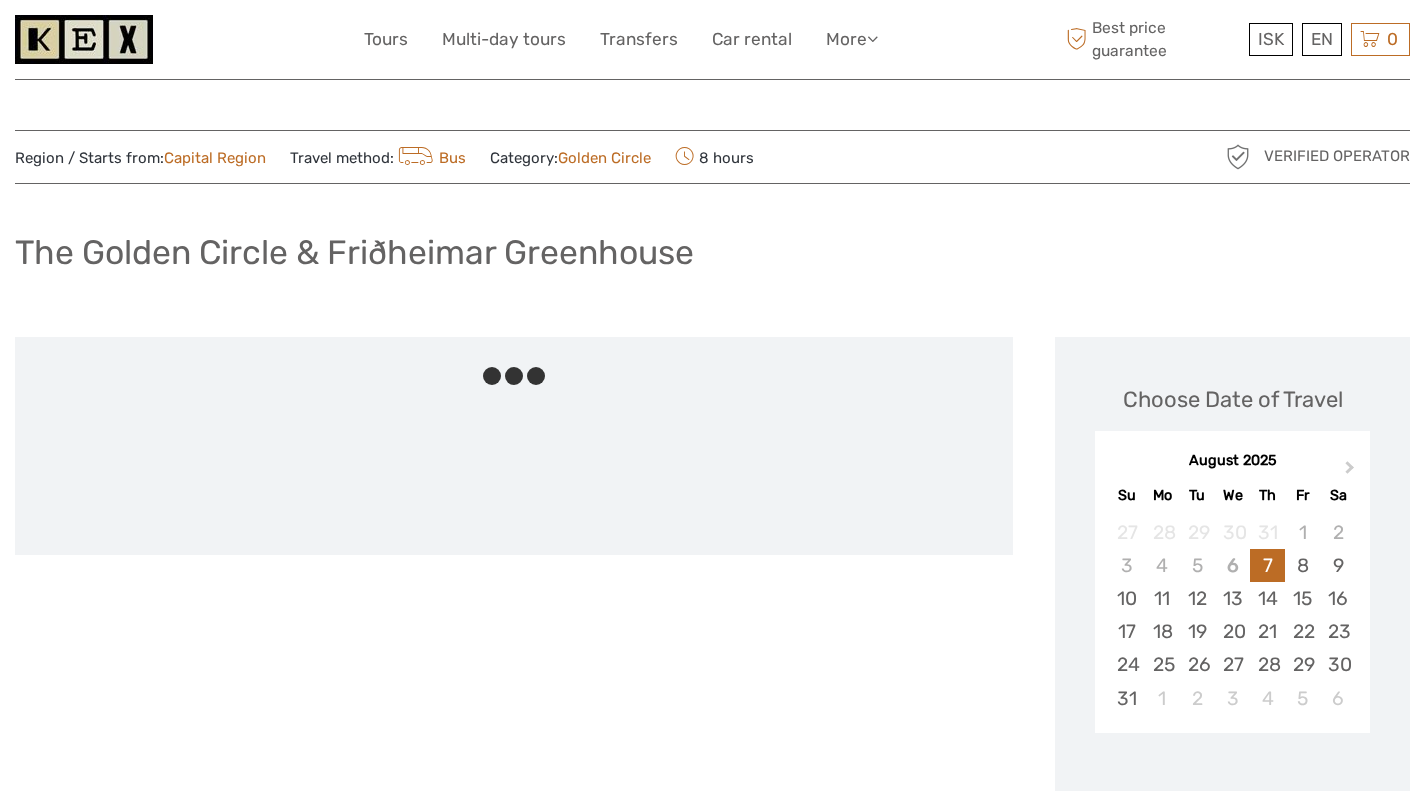 scroll, scrollTop: 0, scrollLeft: 0, axis: both 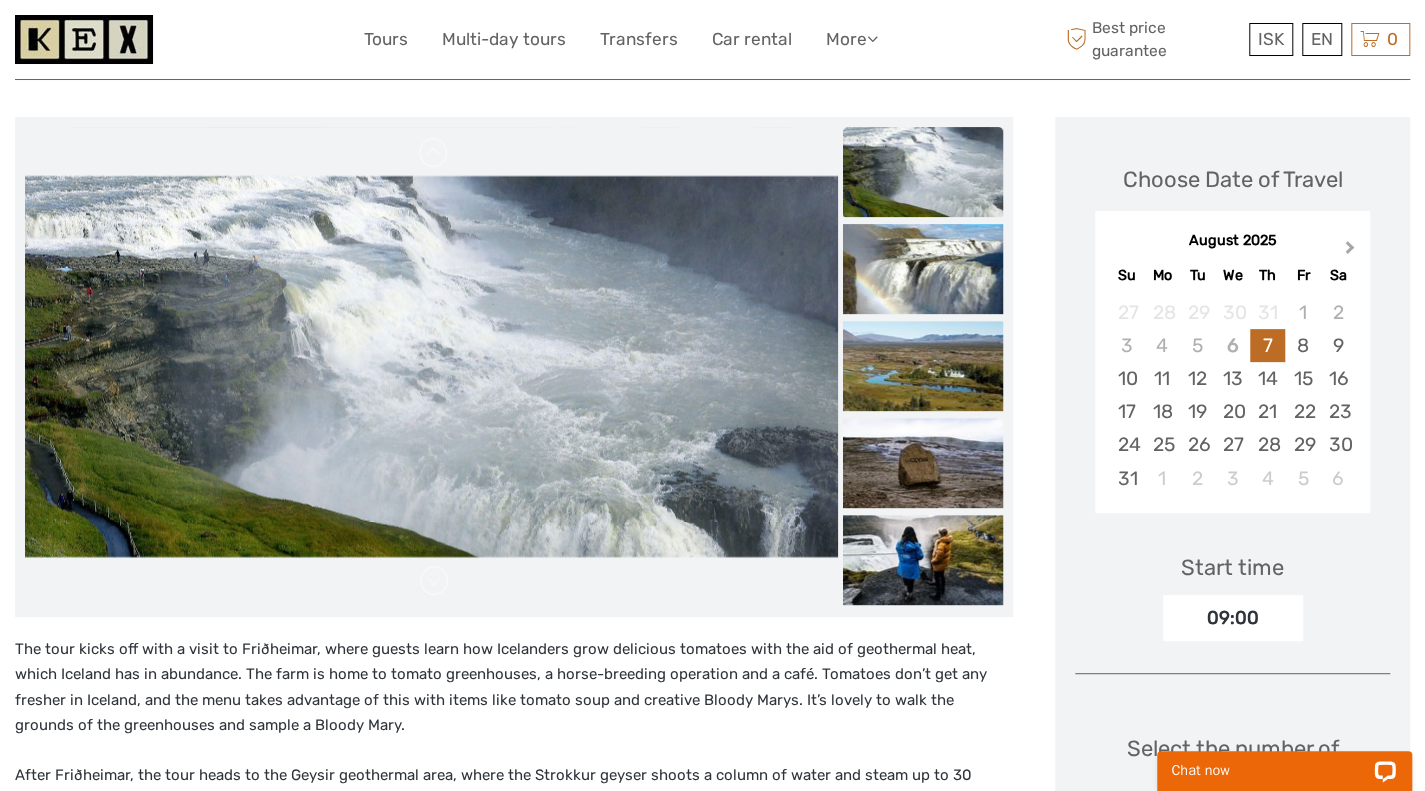 click on "Next Month" at bounding box center [1352, 252] 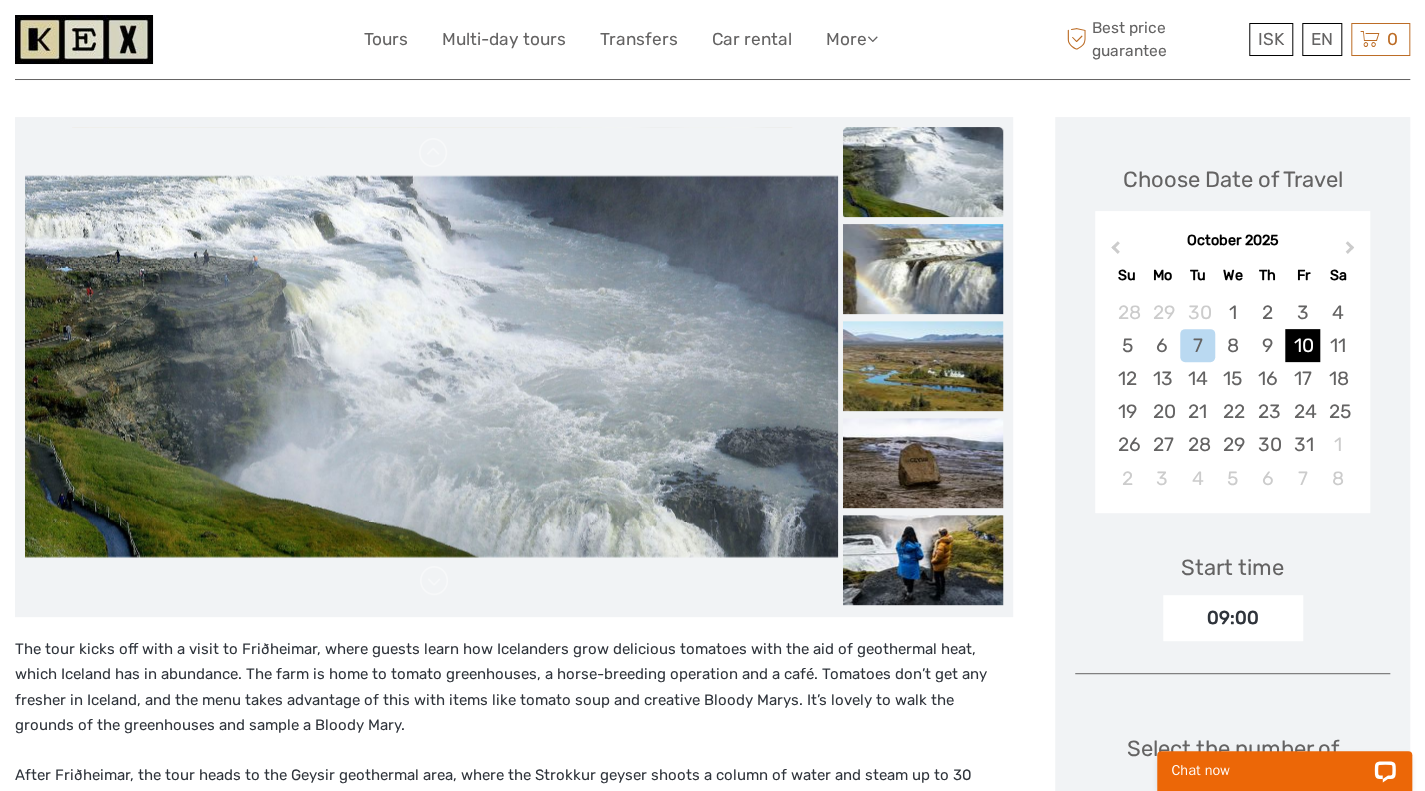 click on "10" at bounding box center [1302, 345] 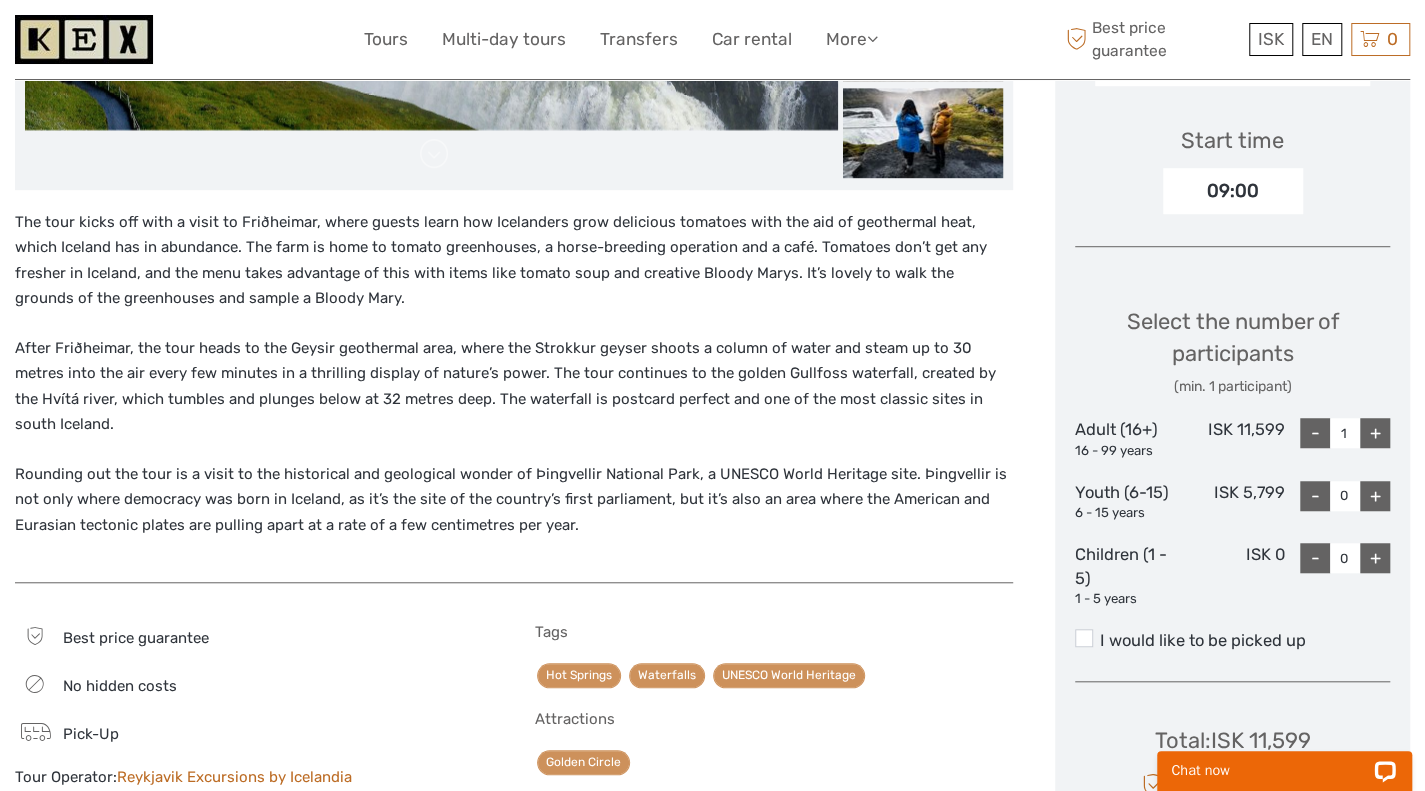 scroll, scrollTop: 620, scrollLeft: 0, axis: vertical 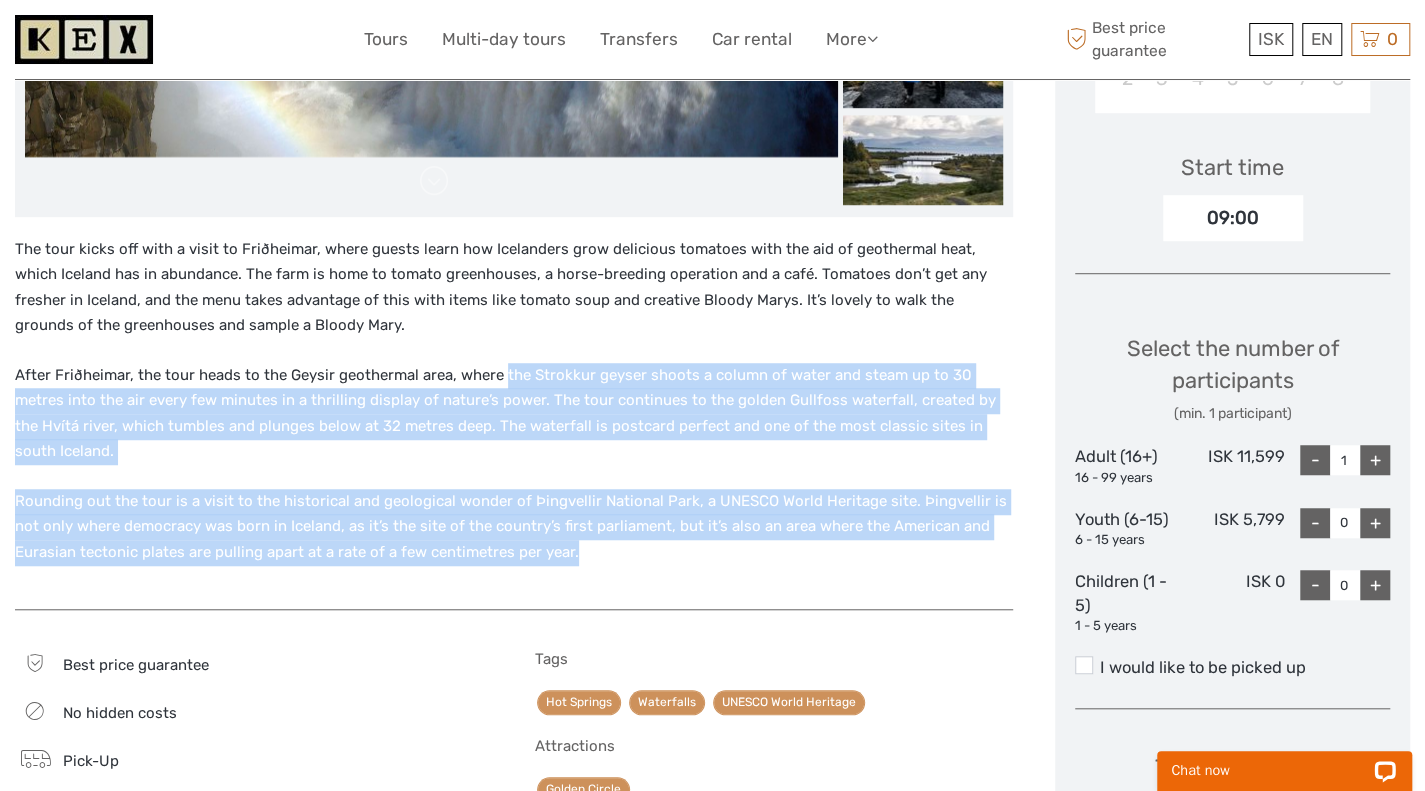 drag, startPoint x: 594, startPoint y: 513, endPoint x: 502, endPoint y: 369, distance: 170.88008 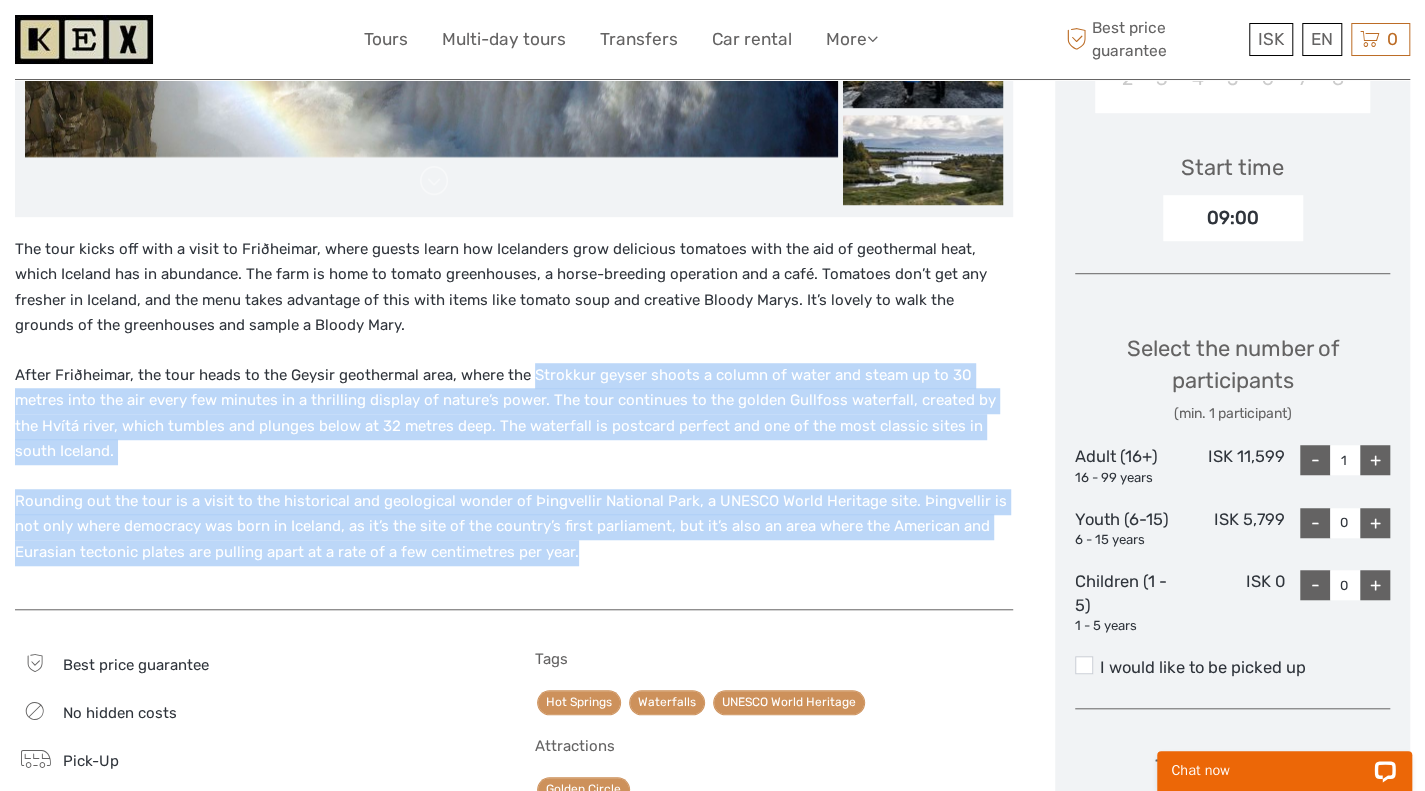 drag, startPoint x: 625, startPoint y: 529, endPoint x: 562, endPoint y: 366, distance: 174.75125 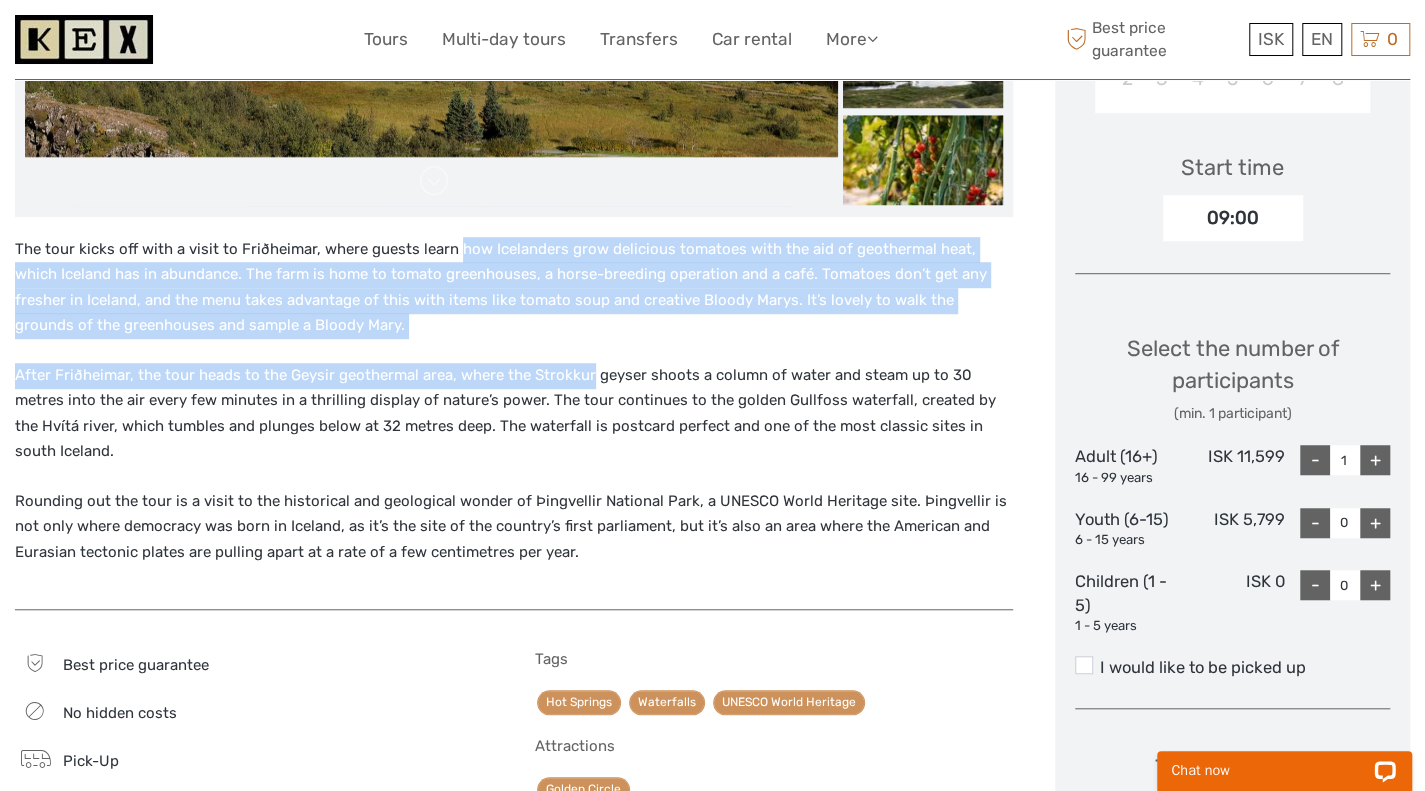 drag, startPoint x: 562, startPoint y: 366, endPoint x: 461, endPoint y: 255, distance: 150.07332 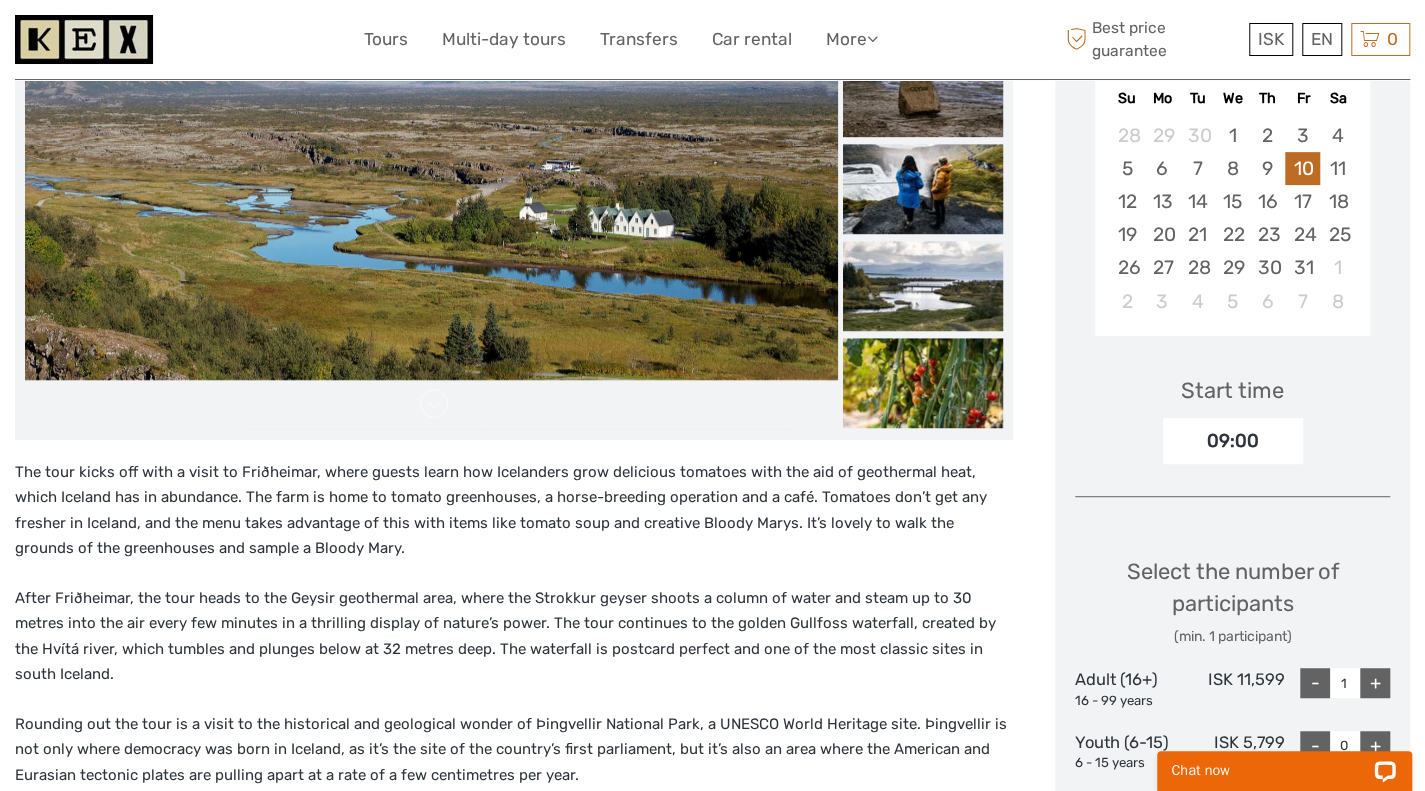 scroll, scrollTop: 396, scrollLeft: 0, axis: vertical 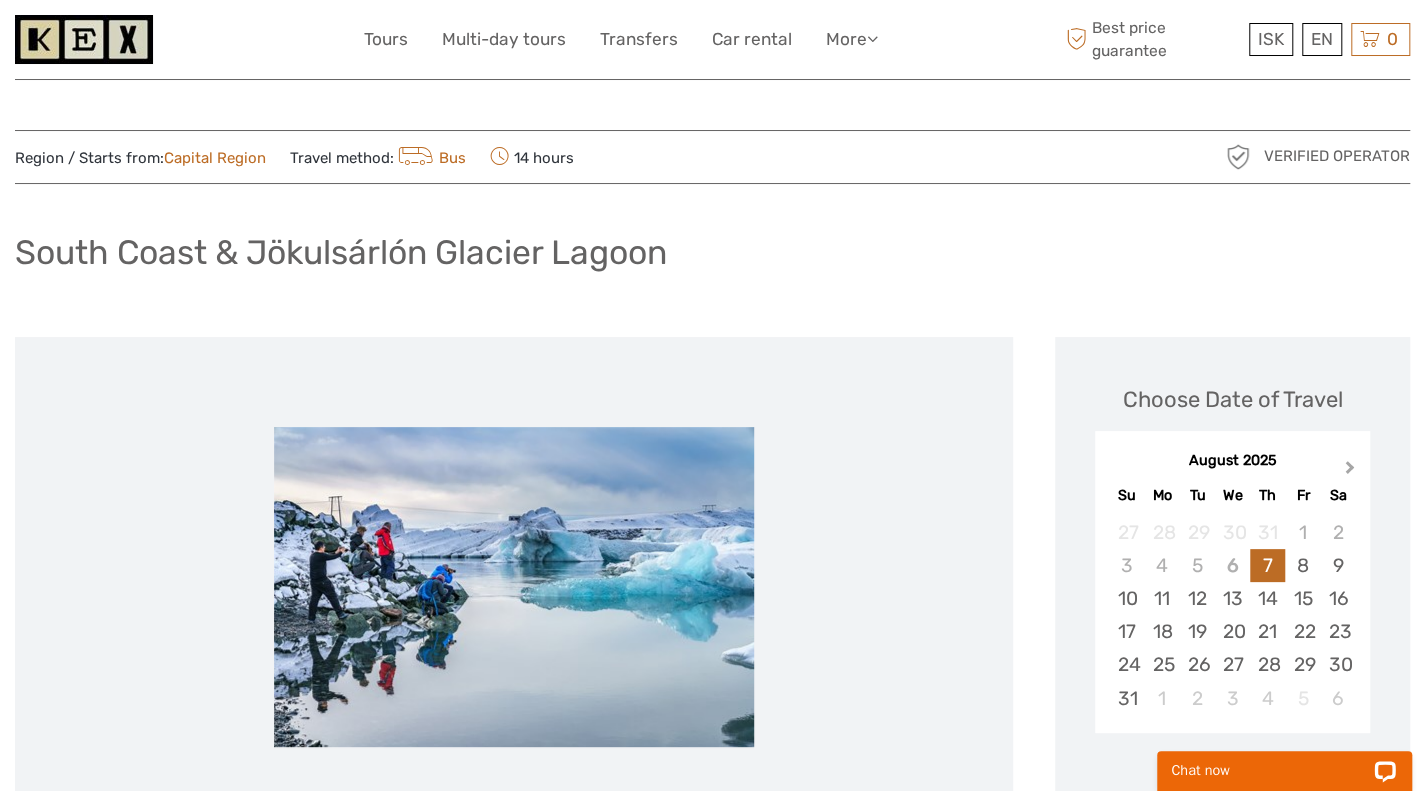 click on "Next Month" at bounding box center [1352, 472] 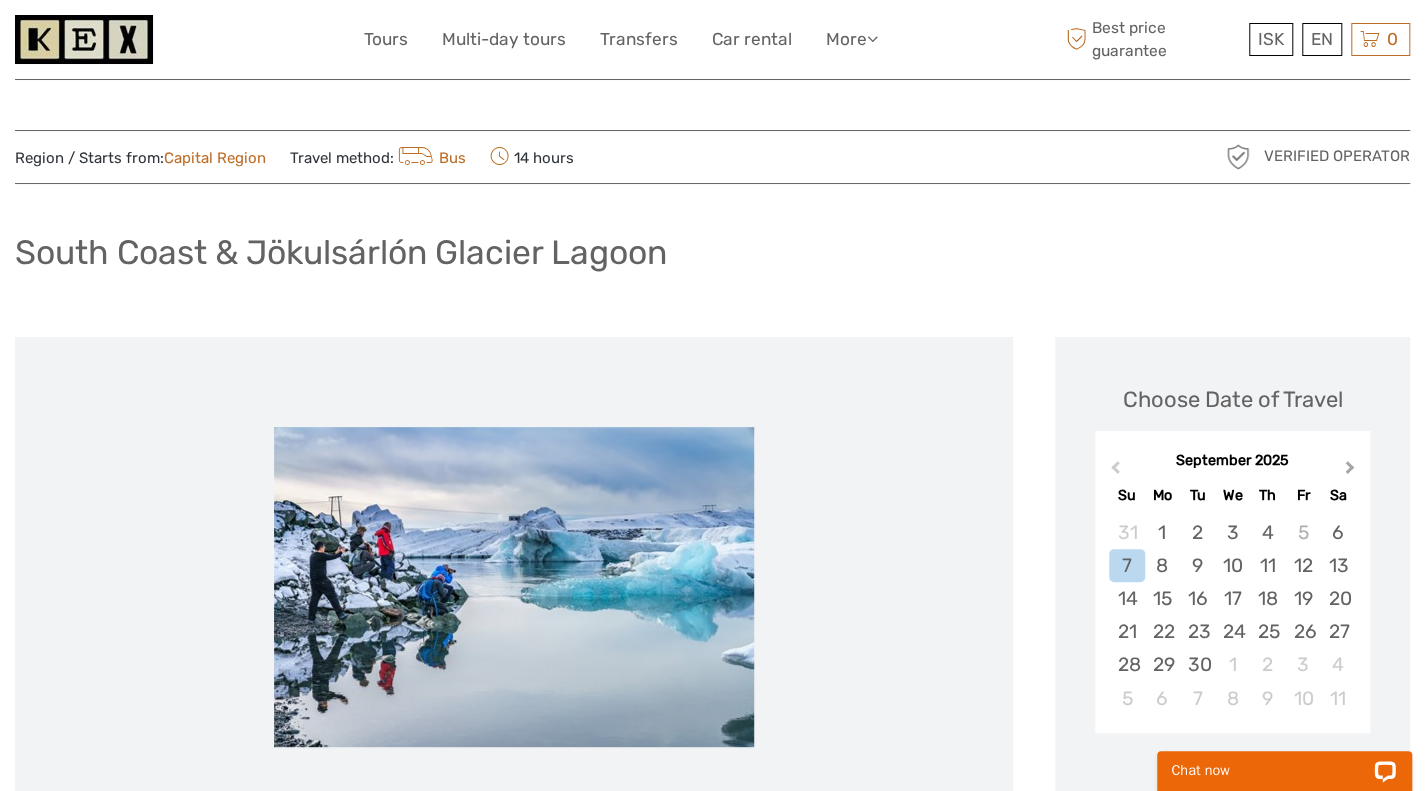 click on "Next Month" at bounding box center (1352, 472) 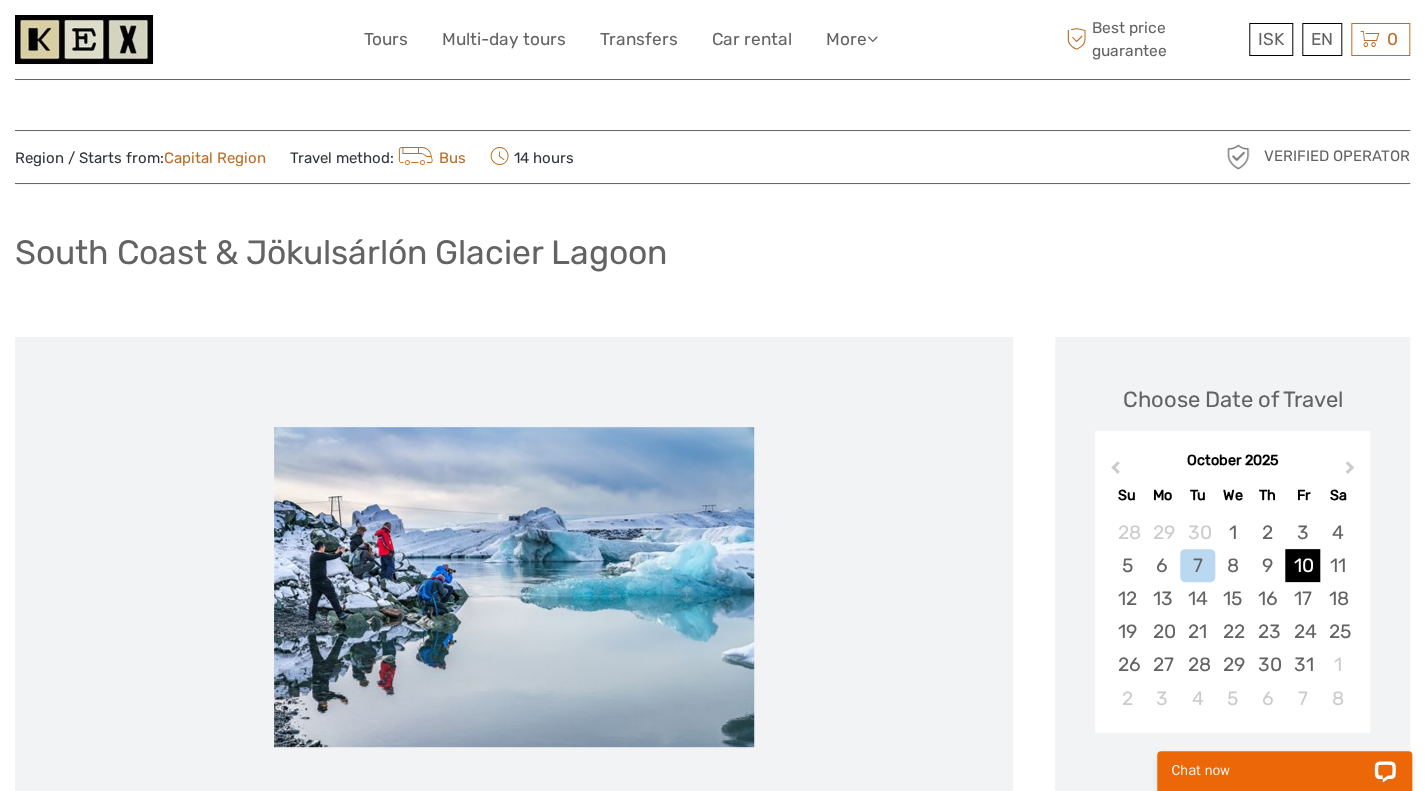 click on "10" at bounding box center (1302, 565) 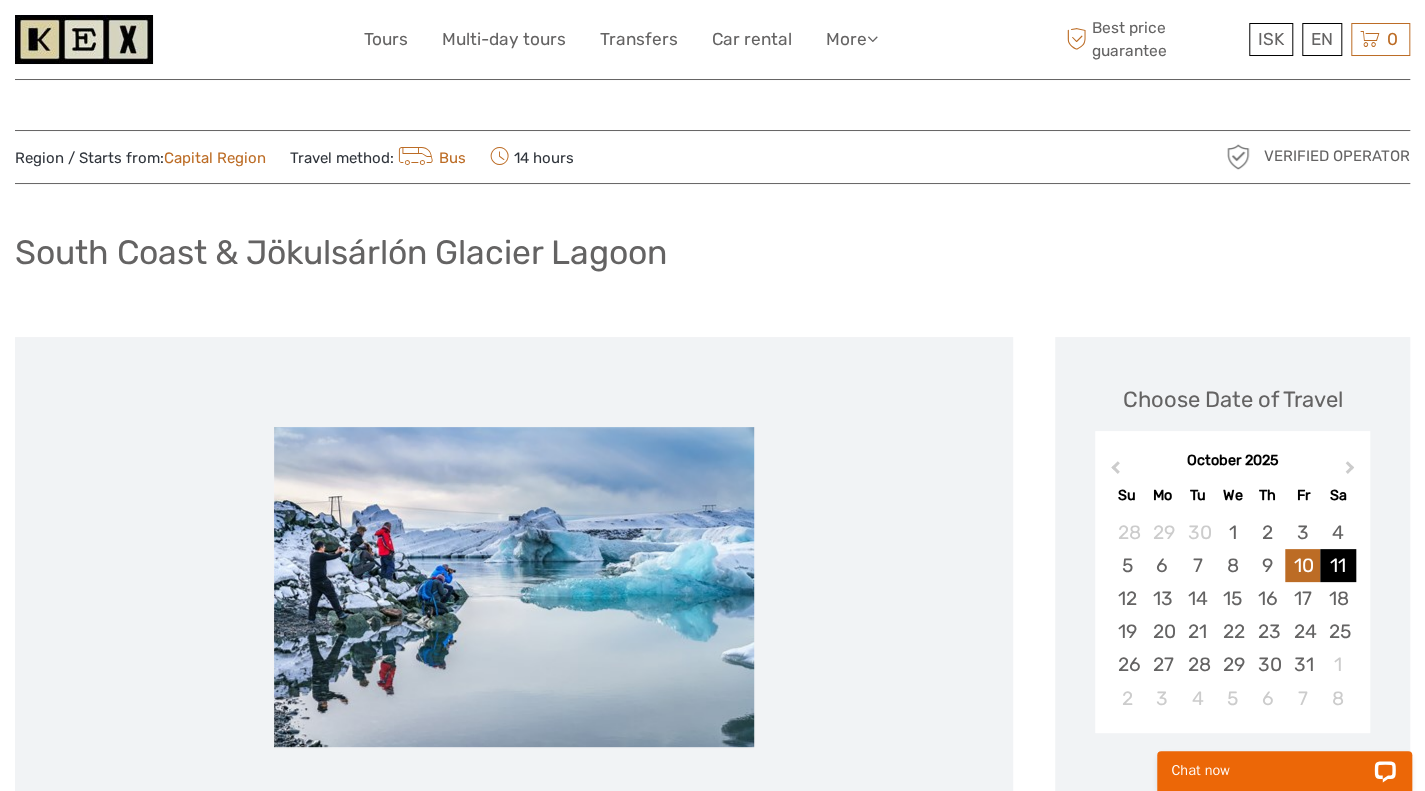 click on "11" at bounding box center (1337, 565) 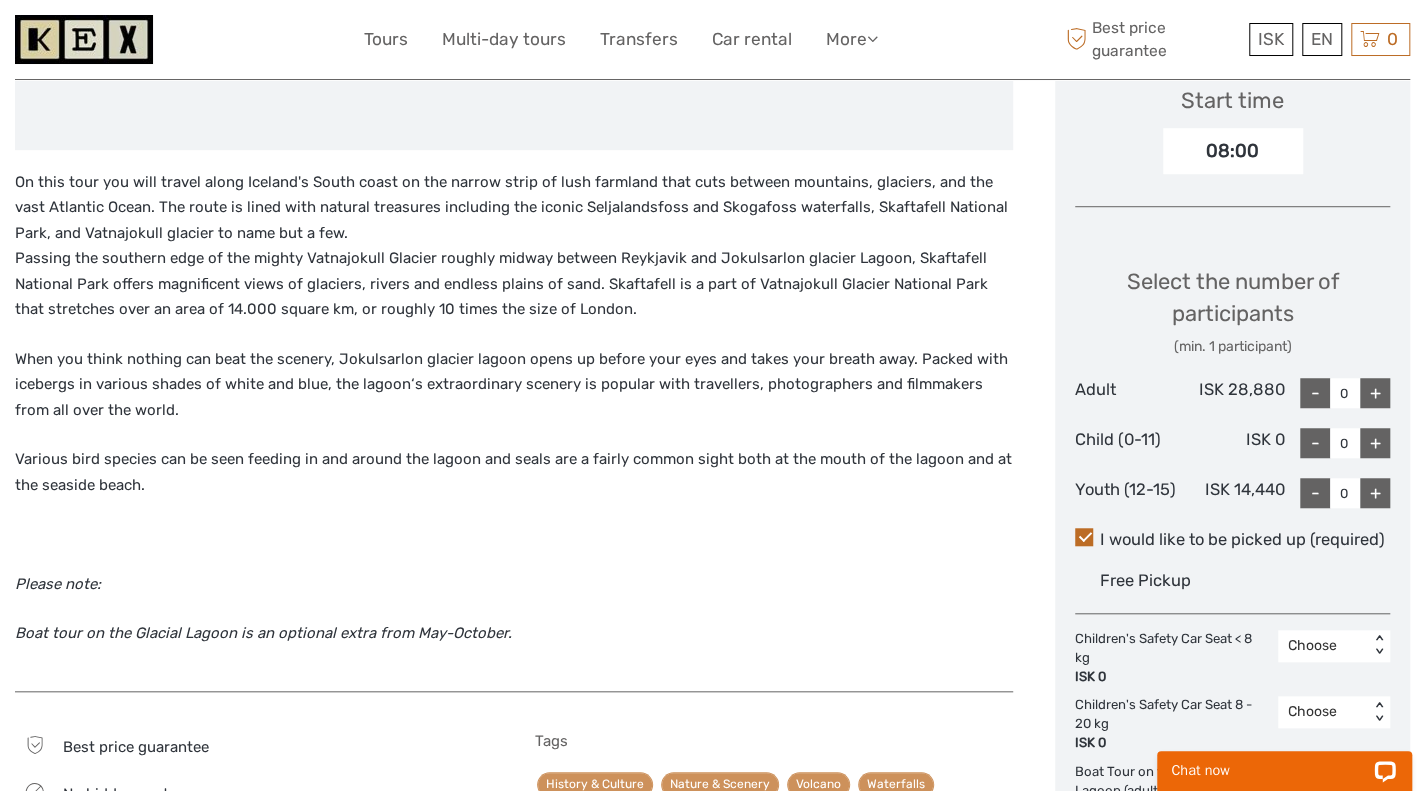 scroll, scrollTop: 691, scrollLeft: 0, axis: vertical 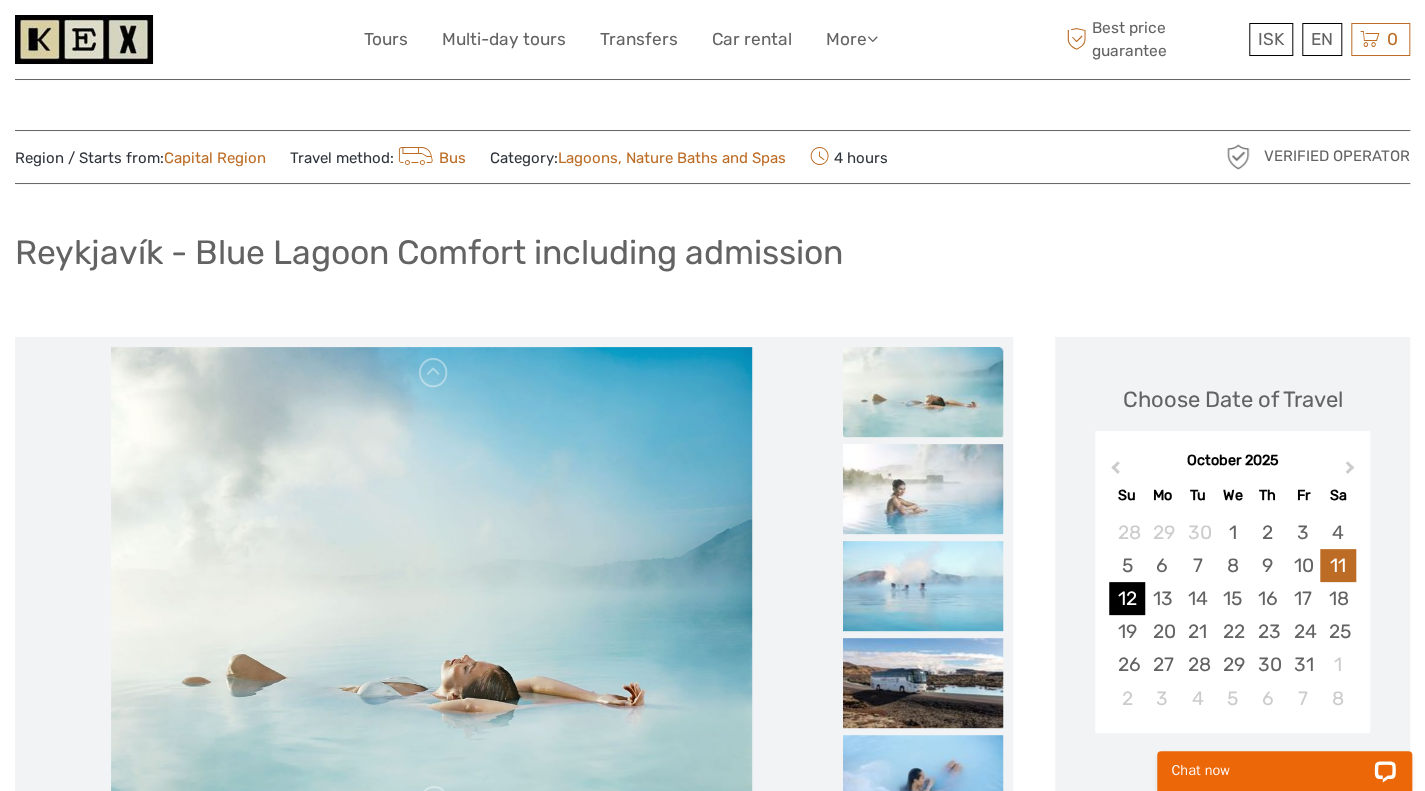 click on "12" at bounding box center [1126, 598] 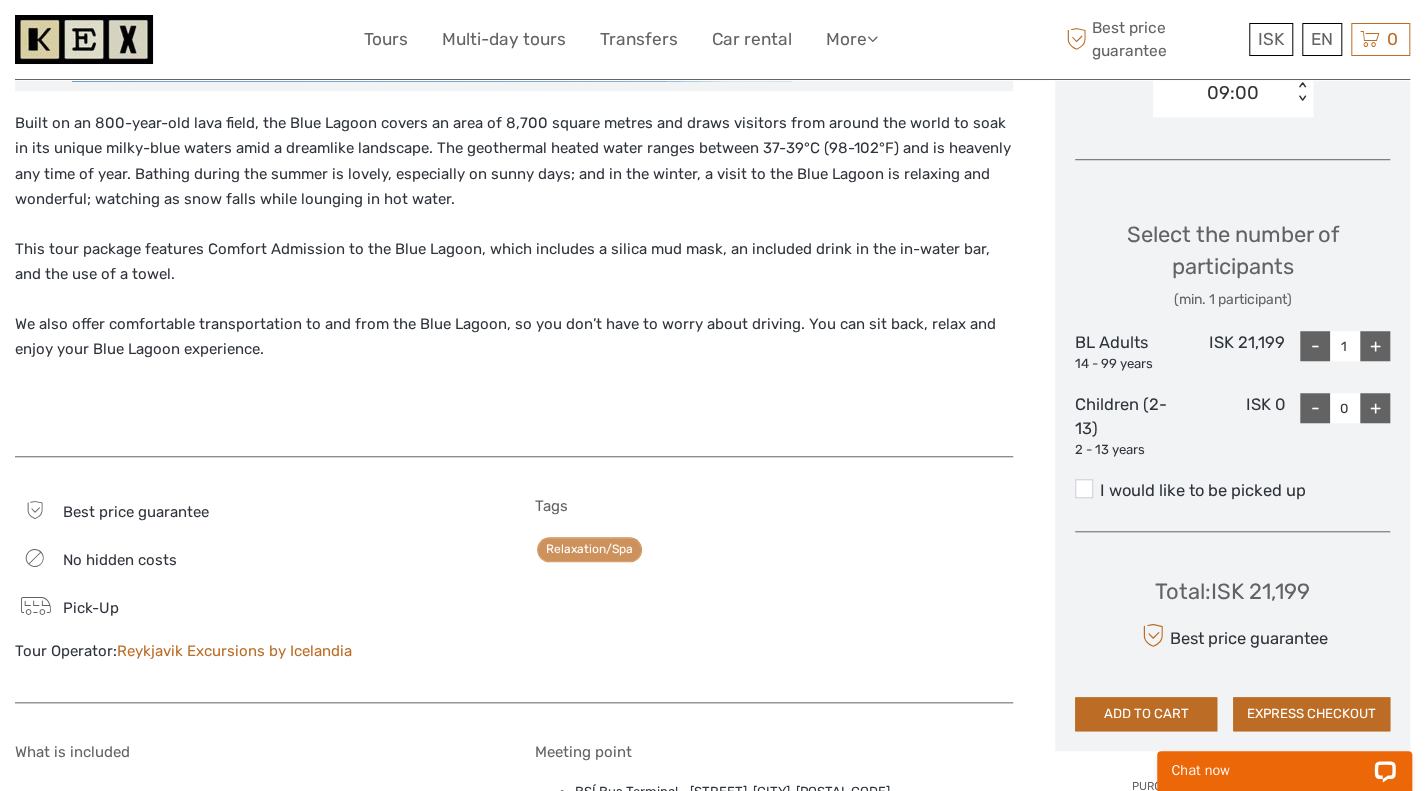 scroll, scrollTop: 748, scrollLeft: 0, axis: vertical 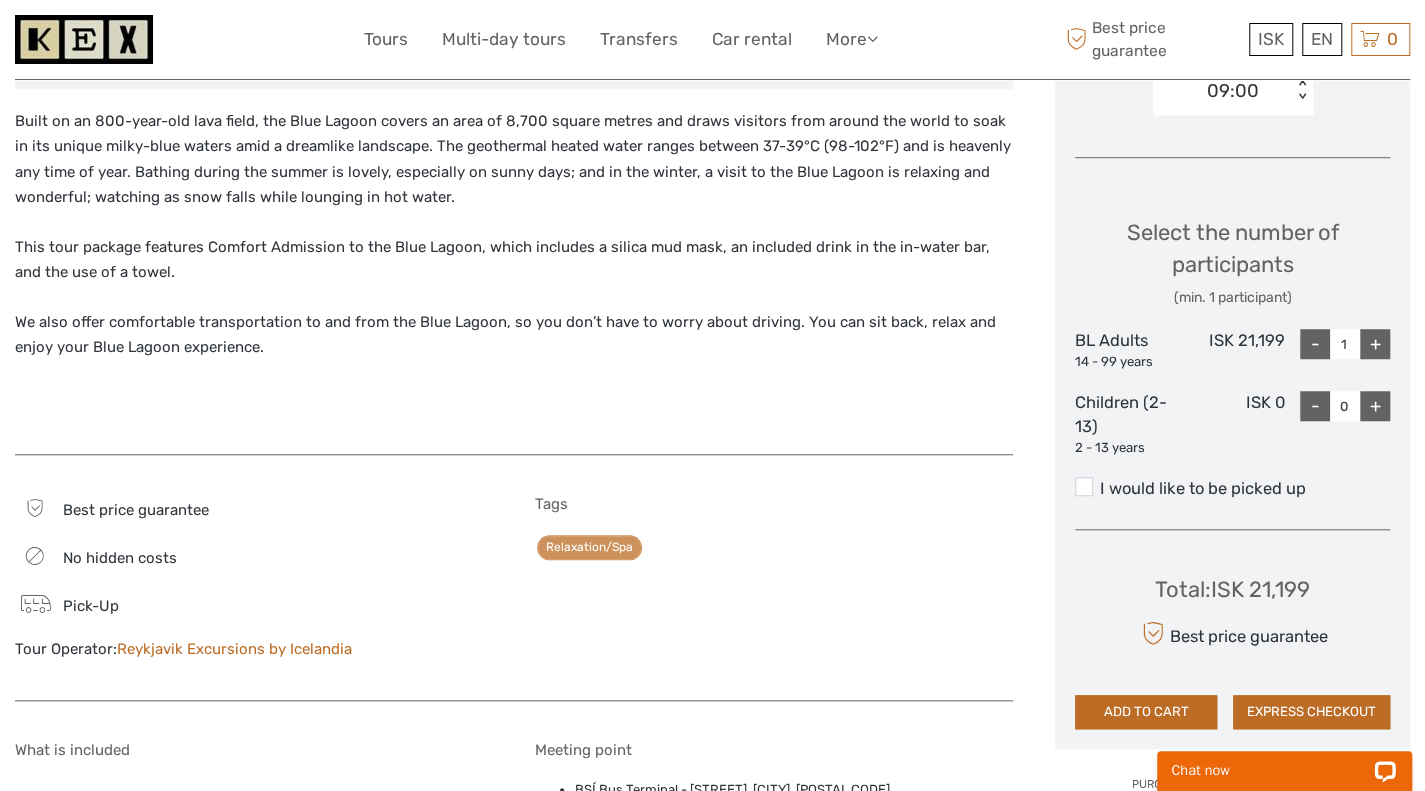 click on "I would like to be picked up" at bounding box center (1232, 489) 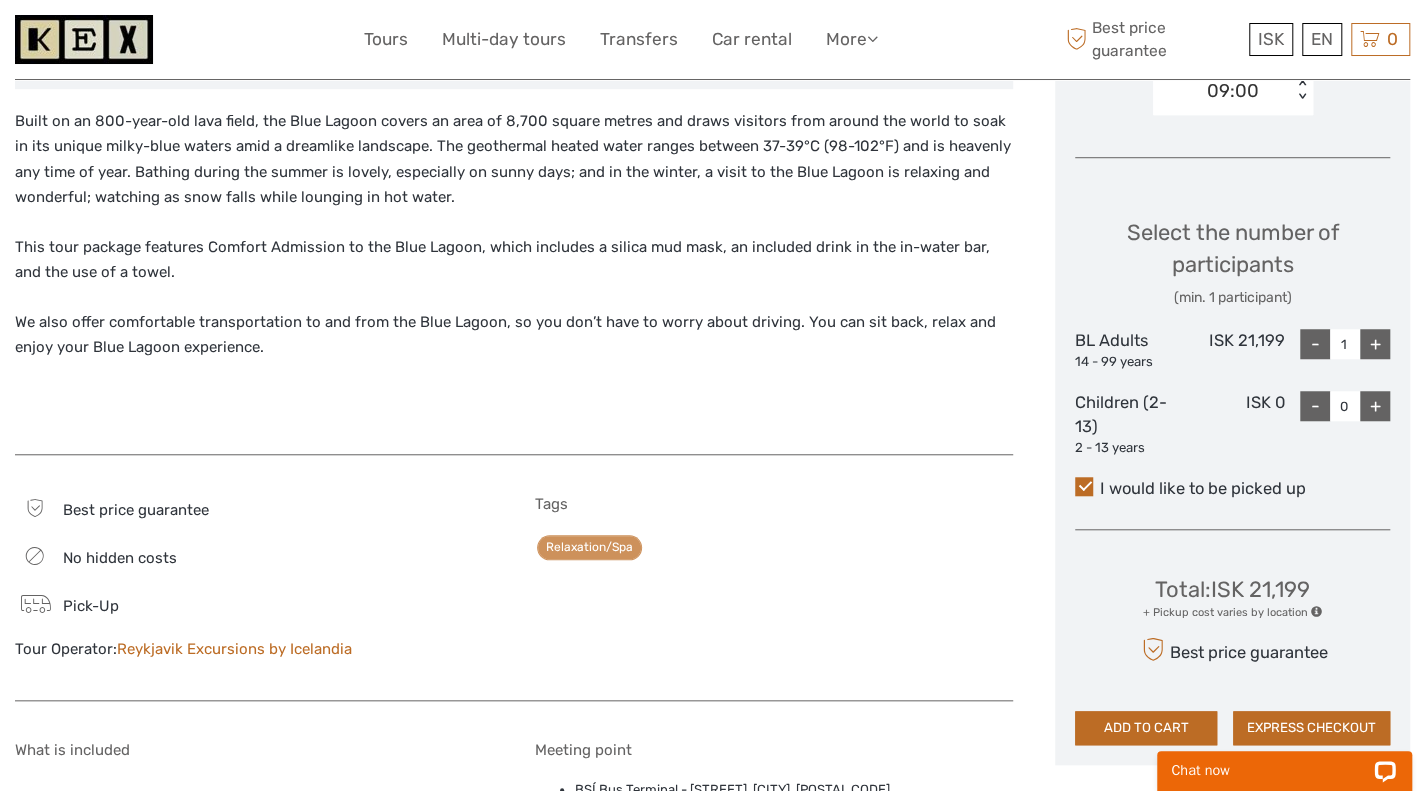 click on "Choose Date of Travel [MONTH] [YEAR] Previous Month Next Month [MONTH] [YEAR] Su Mo Tu We Th Fr Sa 28 29 30 1 2 3 4 5 6 7 8 9 10 11 12 13 14 15 16 17 18 19 20 21 22 23 24 25 26 27 28 29 30 31 1 2 3 4 5 6 7 8 Choose a start time 09:00 < > Select the number of participants (min. 1 participant) BL Adults 14 - 99 years ISK 21,199 - 1 + Children (2-13) 2 - 13 years ISK 0 - 0 + I would like to be picked up Total : ISK 21,199 + Pickup cost varies by location Best price guarantee ADD TO CART EXPRESS CHECKOUT" at bounding box center [1232, 177] 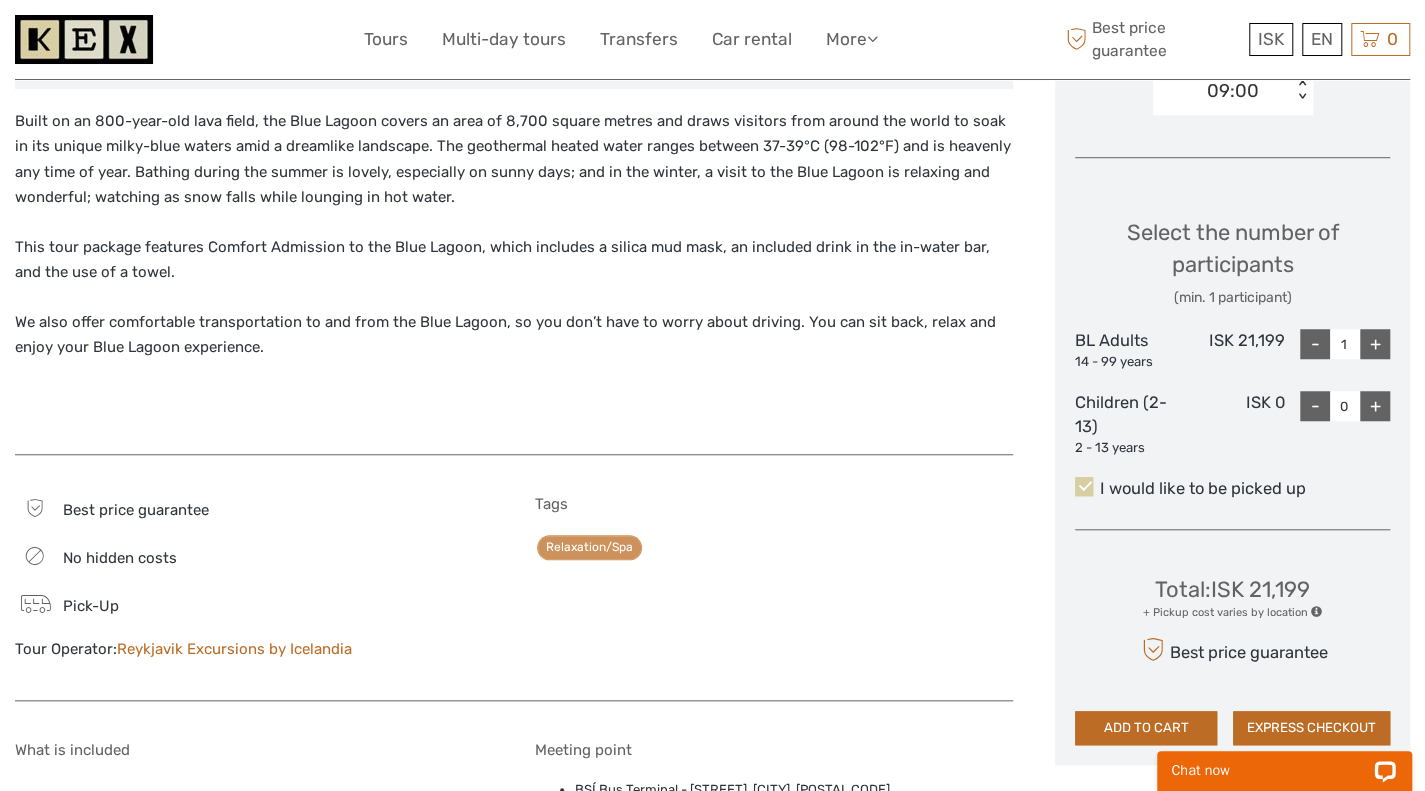 click at bounding box center (1084, 486) 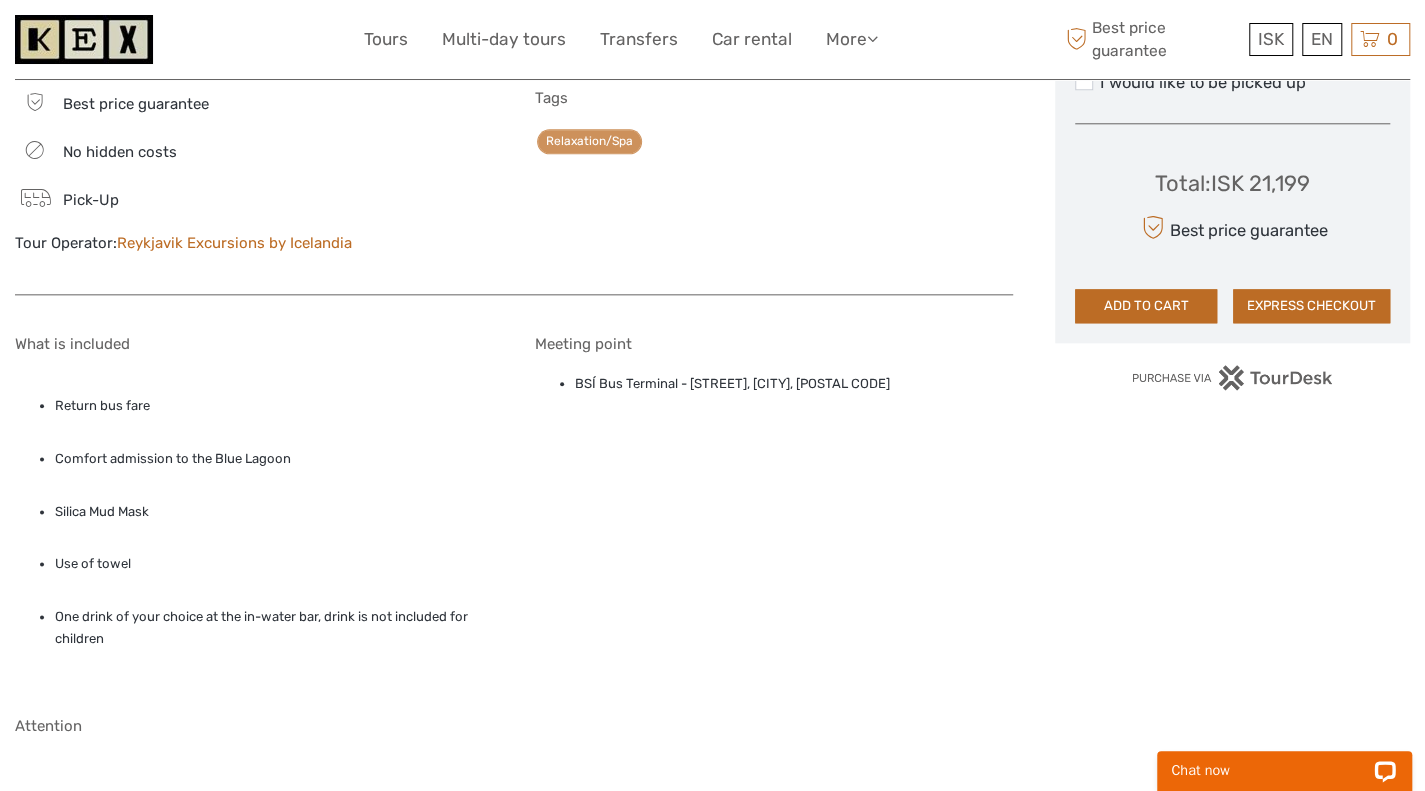 scroll, scrollTop: 1156, scrollLeft: 0, axis: vertical 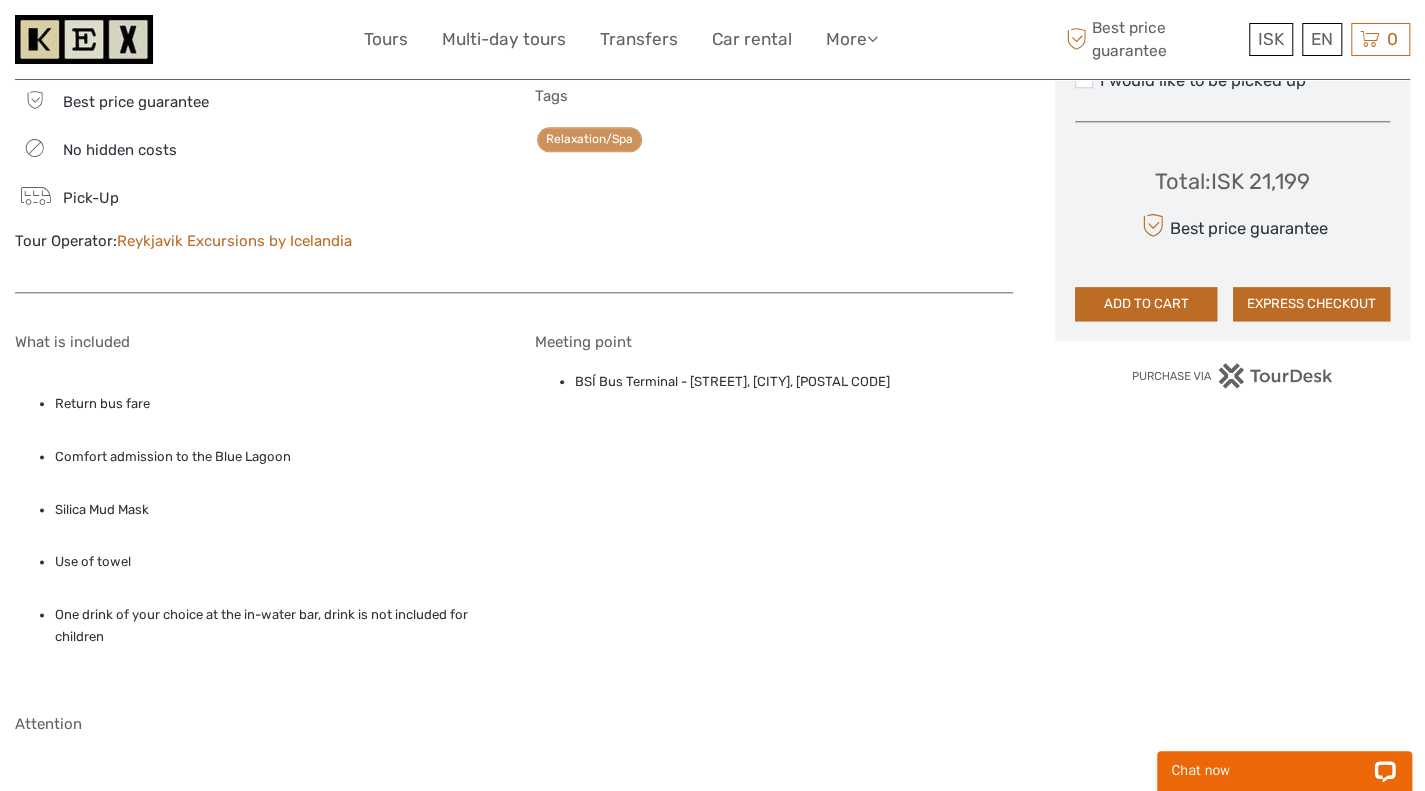 click on "BSÍ Bus Terminal - [STREET], [CITY], [POSTAL CODE]" at bounding box center [794, 382] 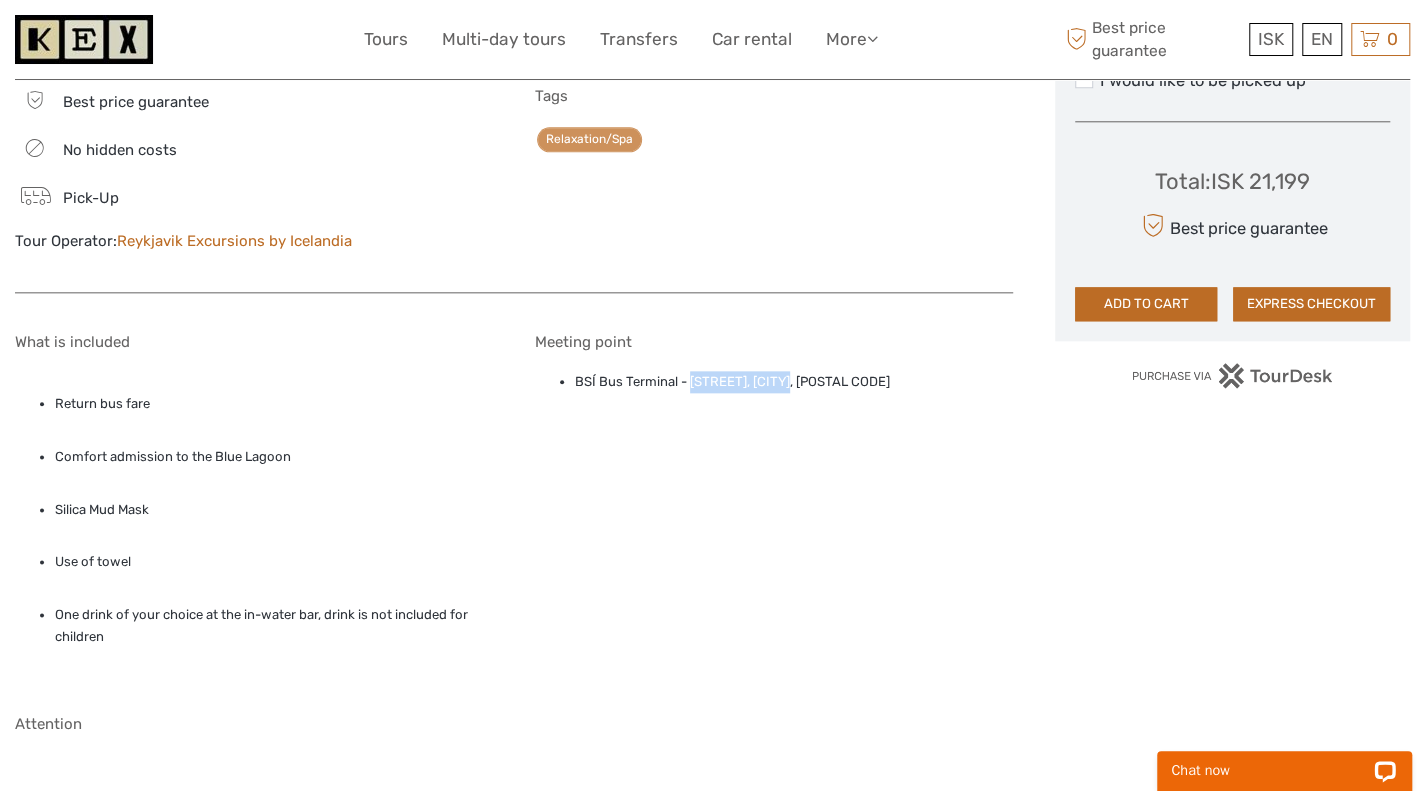 click on "BSÍ Bus Terminal - [STREET], [CITY], [POSTAL CODE]" at bounding box center (794, 382) 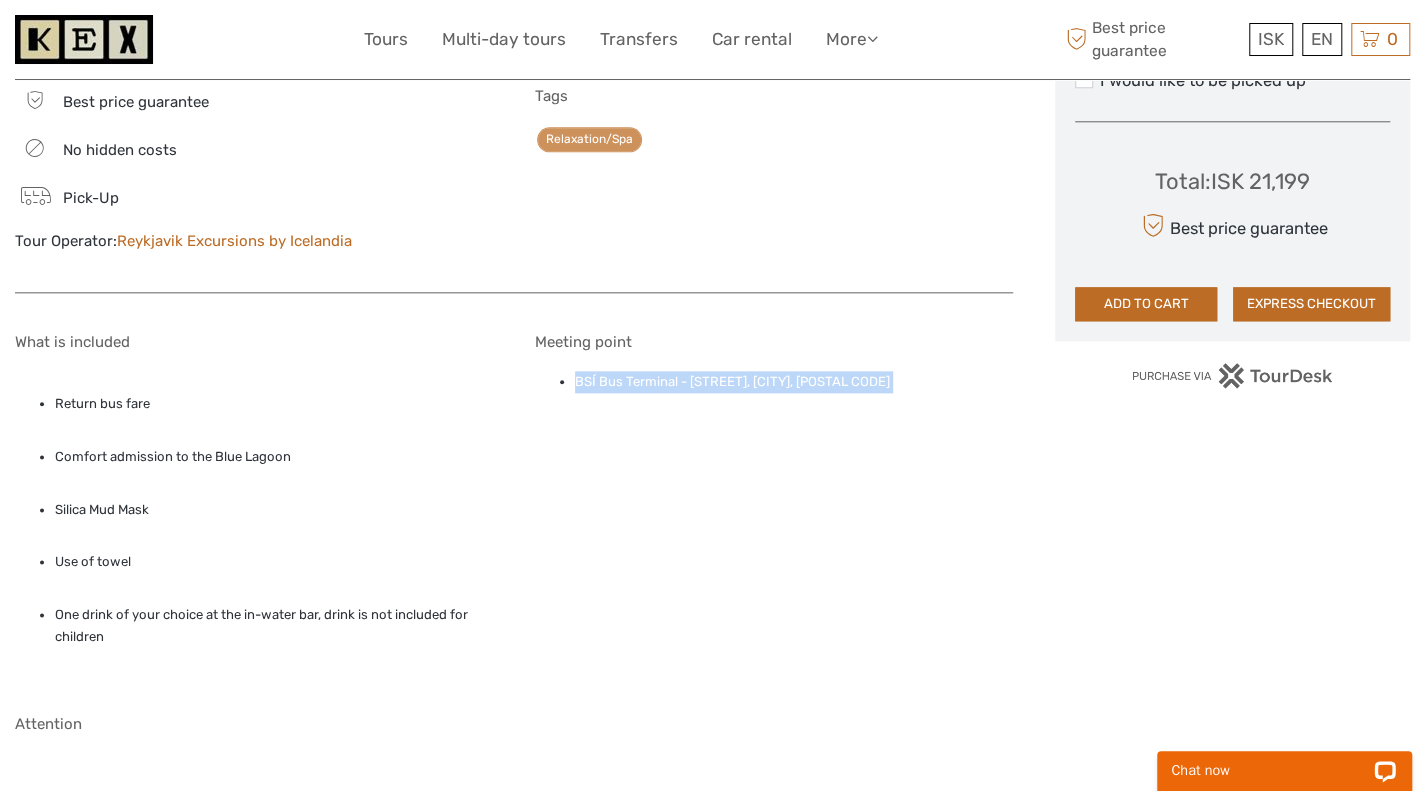 click on "BSÍ Bus Terminal - [STREET], [CITY], [POSTAL CODE]" at bounding box center [794, 382] 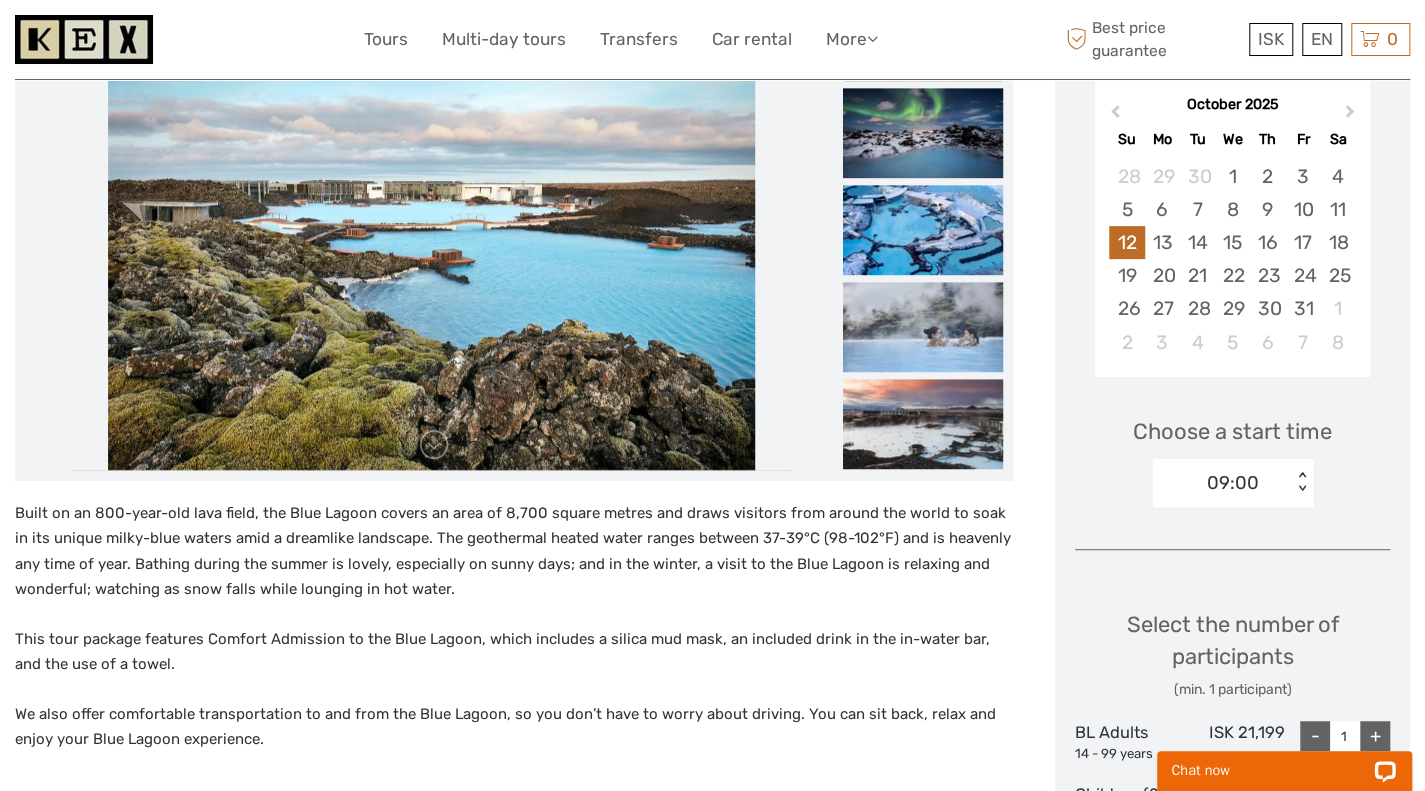scroll, scrollTop: 353, scrollLeft: 0, axis: vertical 